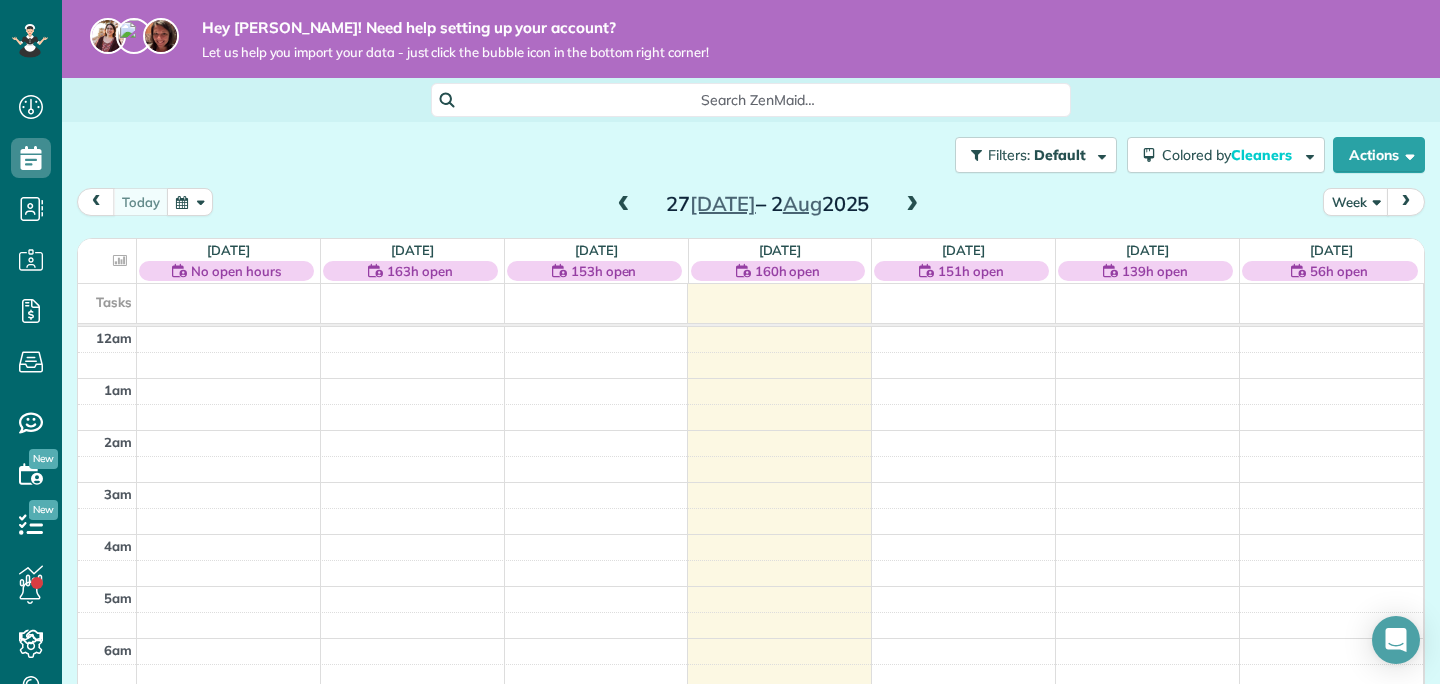 scroll, scrollTop: 0, scrollLeft: 0, axis: both 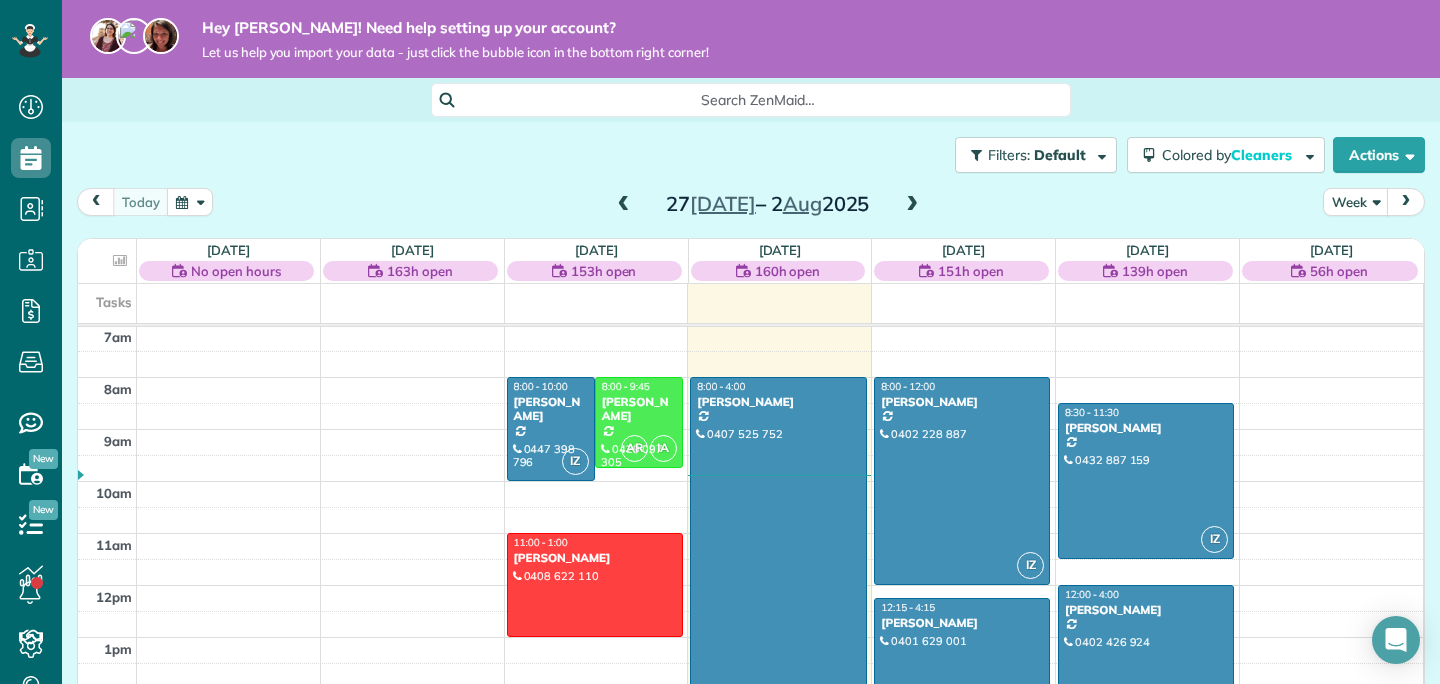 click on "Hey [PERSON_NAME]! Need help setting up your account?" at bounding box center [455, 28] 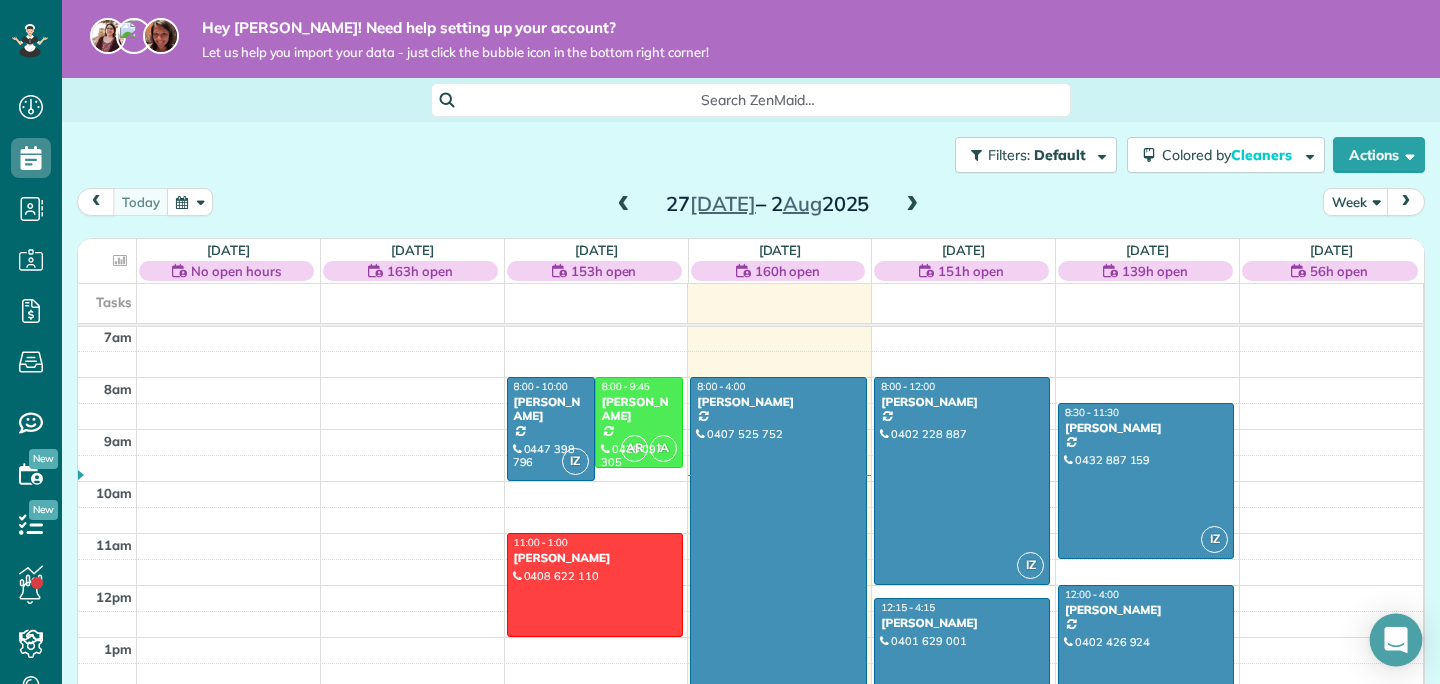 click at bounding box center [1396, 640] 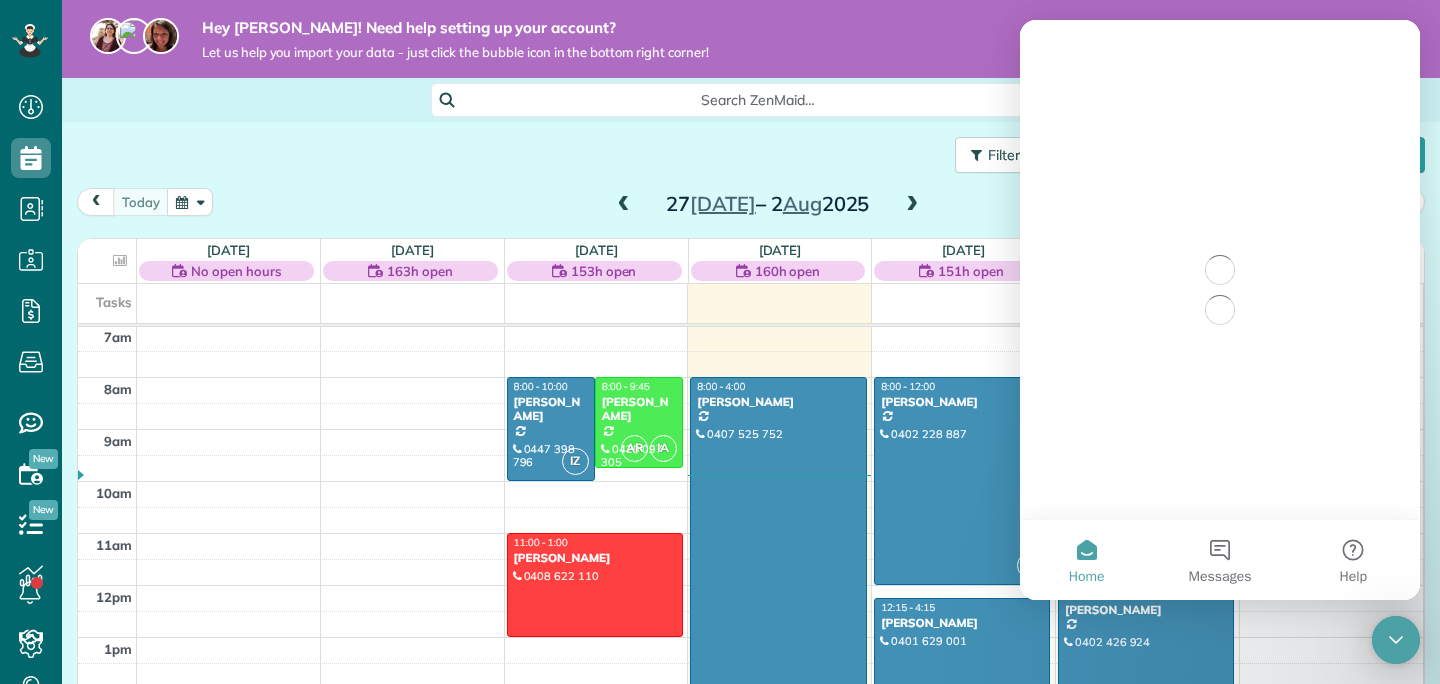 scroll, scrollTop: 0, scrollLeft: 0, axis: both 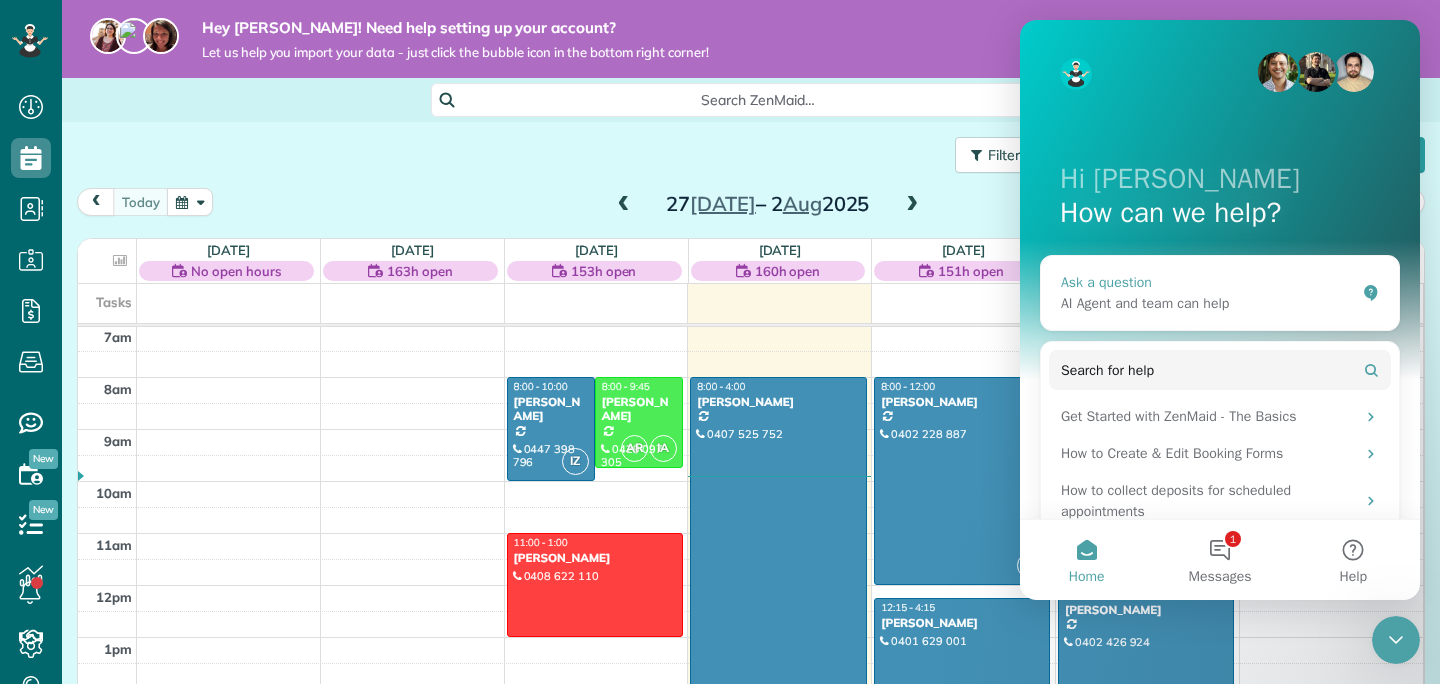 click on "Ask a question" at bounding box center [1208, 282] 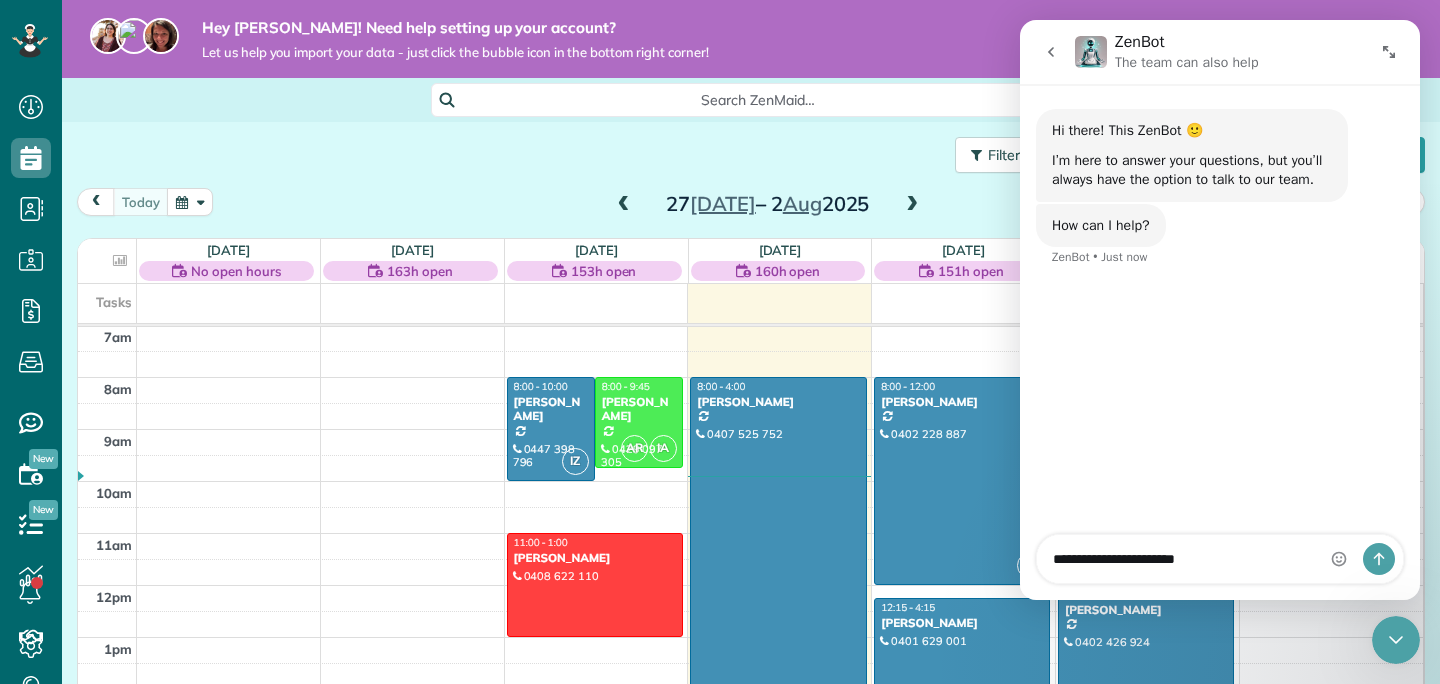 type on "**********" 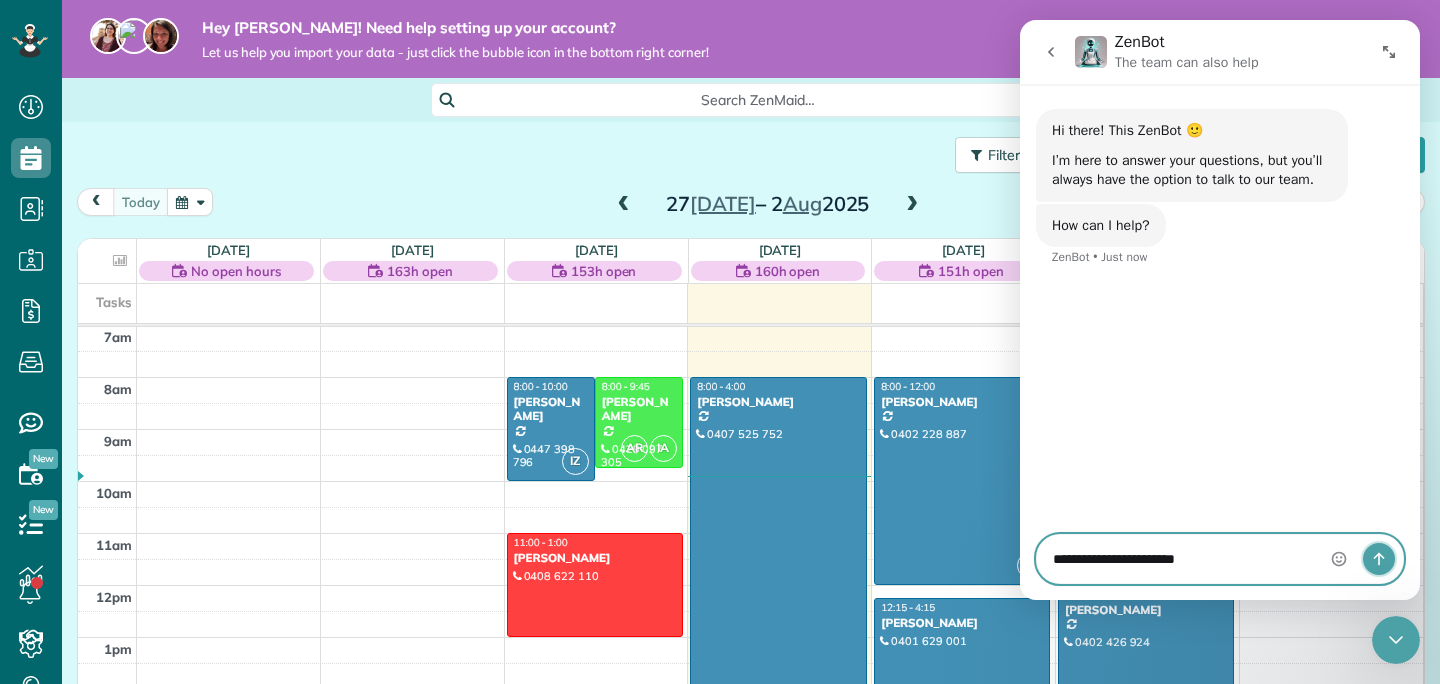 click at bounding box center (1379, 559) 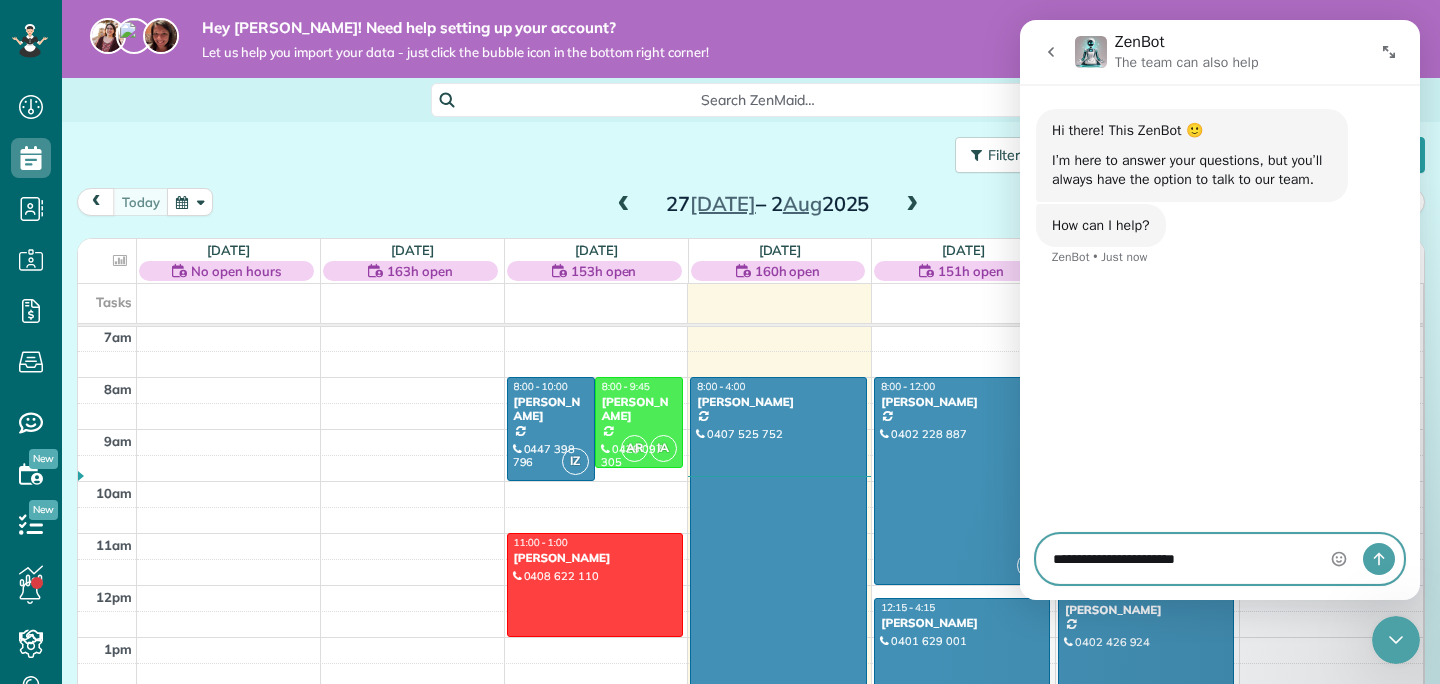 type 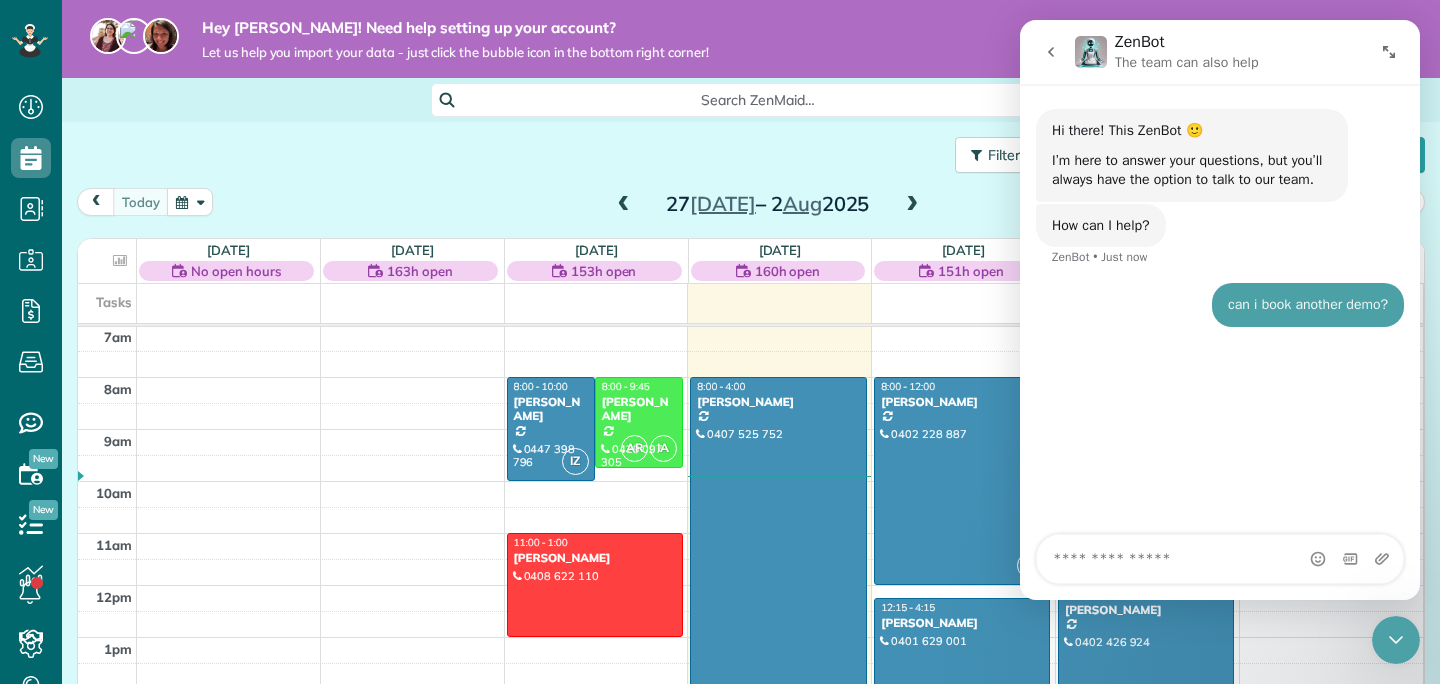 click 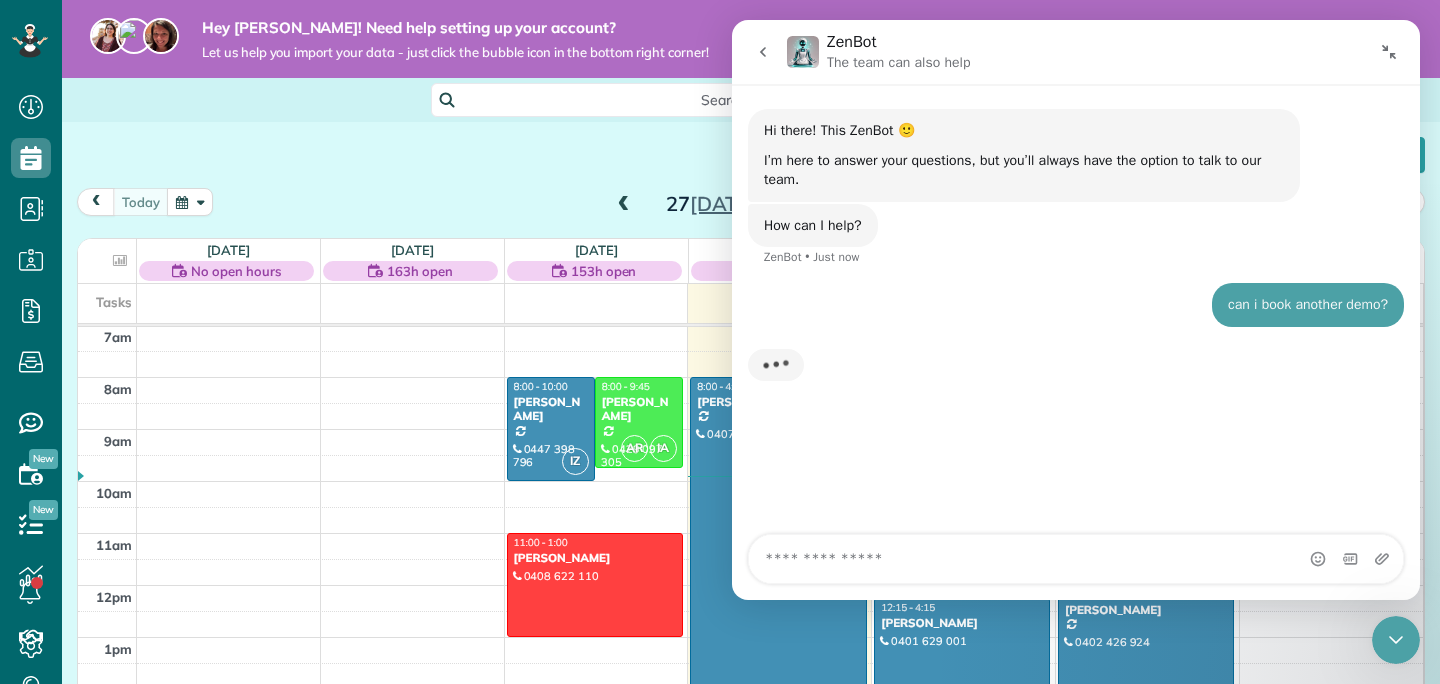 click 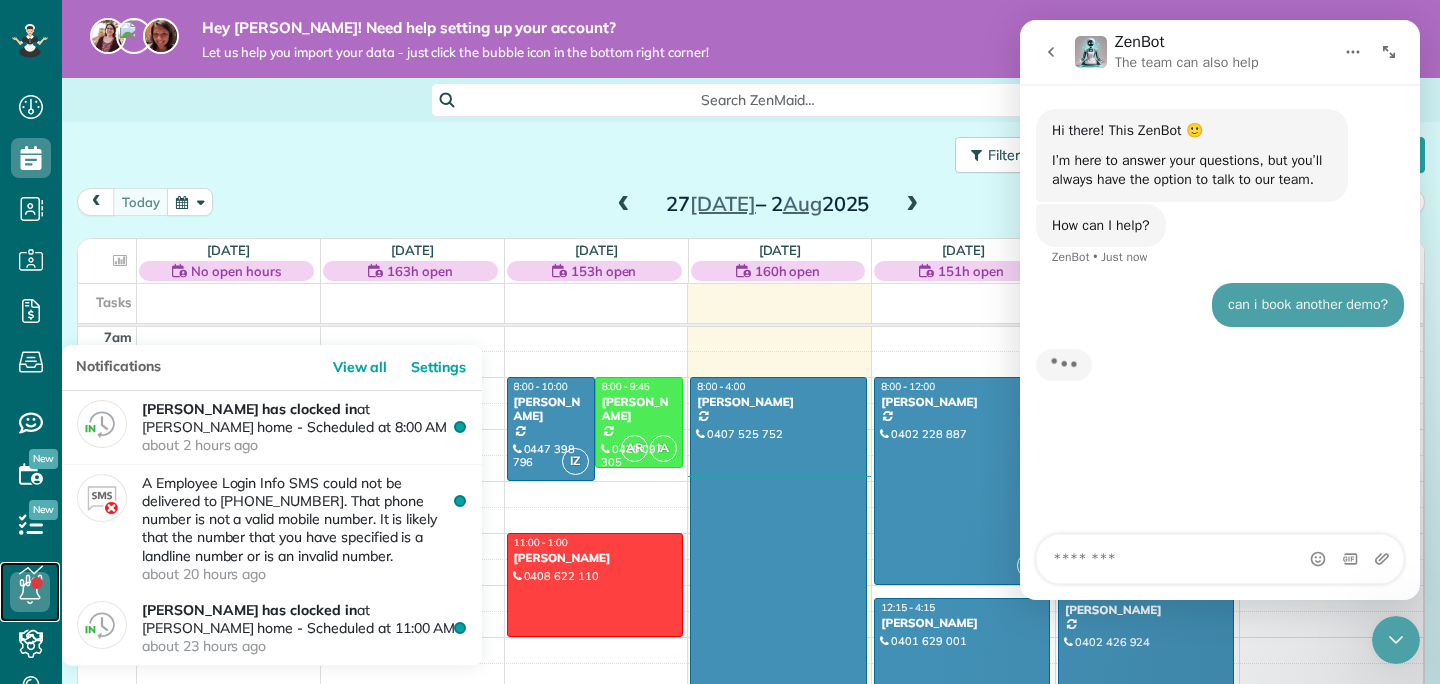 click at bounding box center (30, 592) 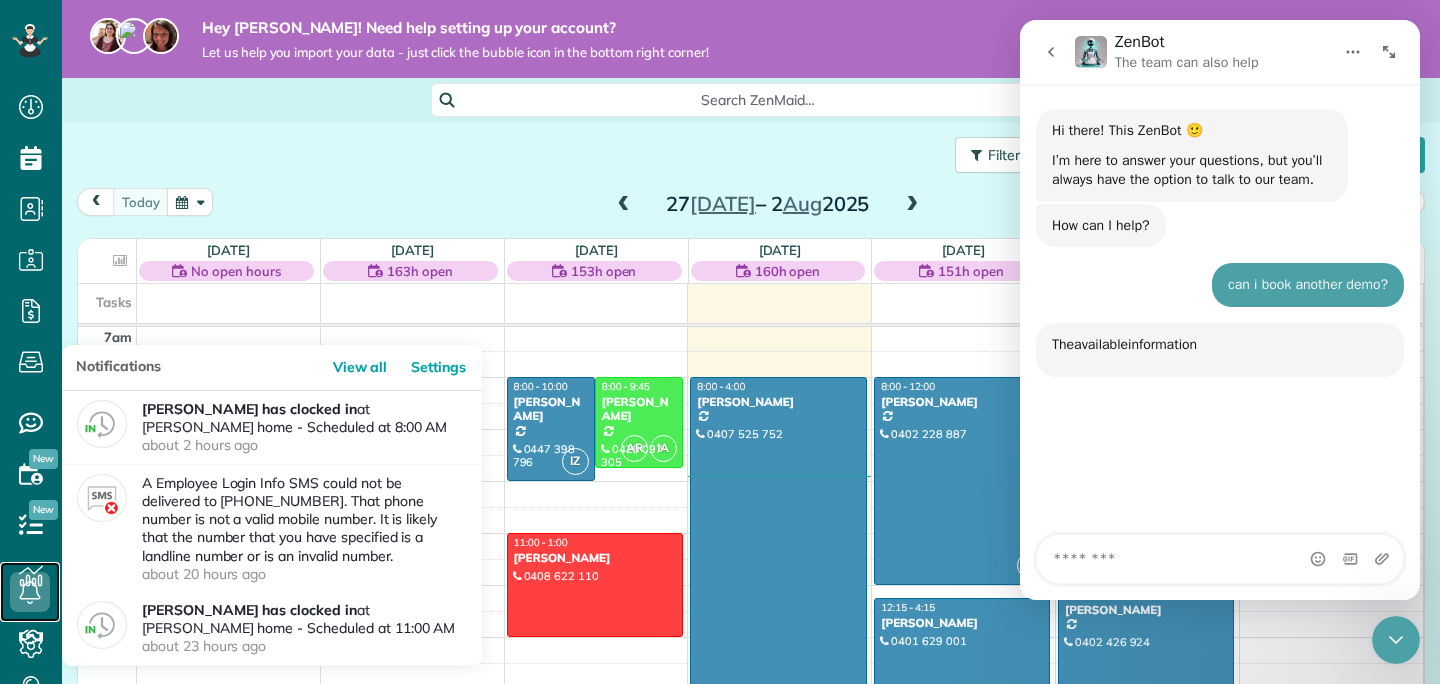 scroll, scrollTop: 3, scrollLeft: 0, axis: vertical 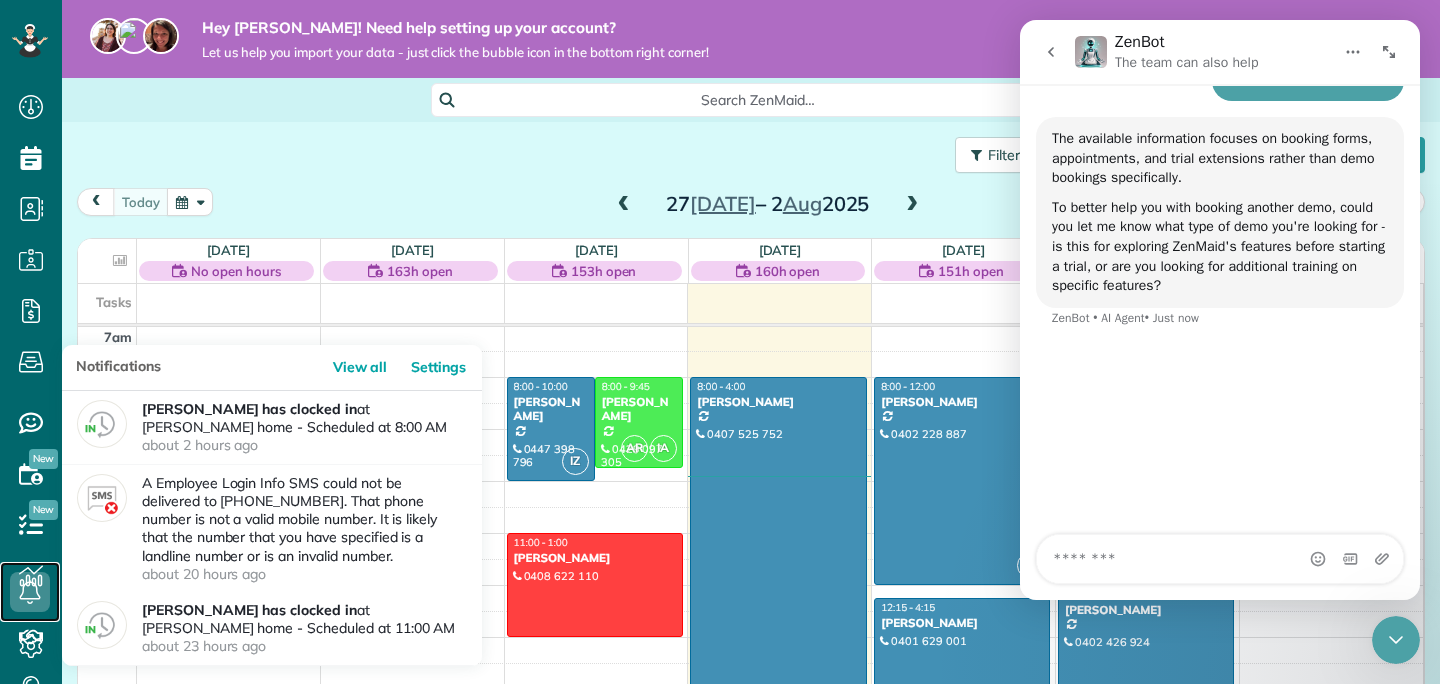 click 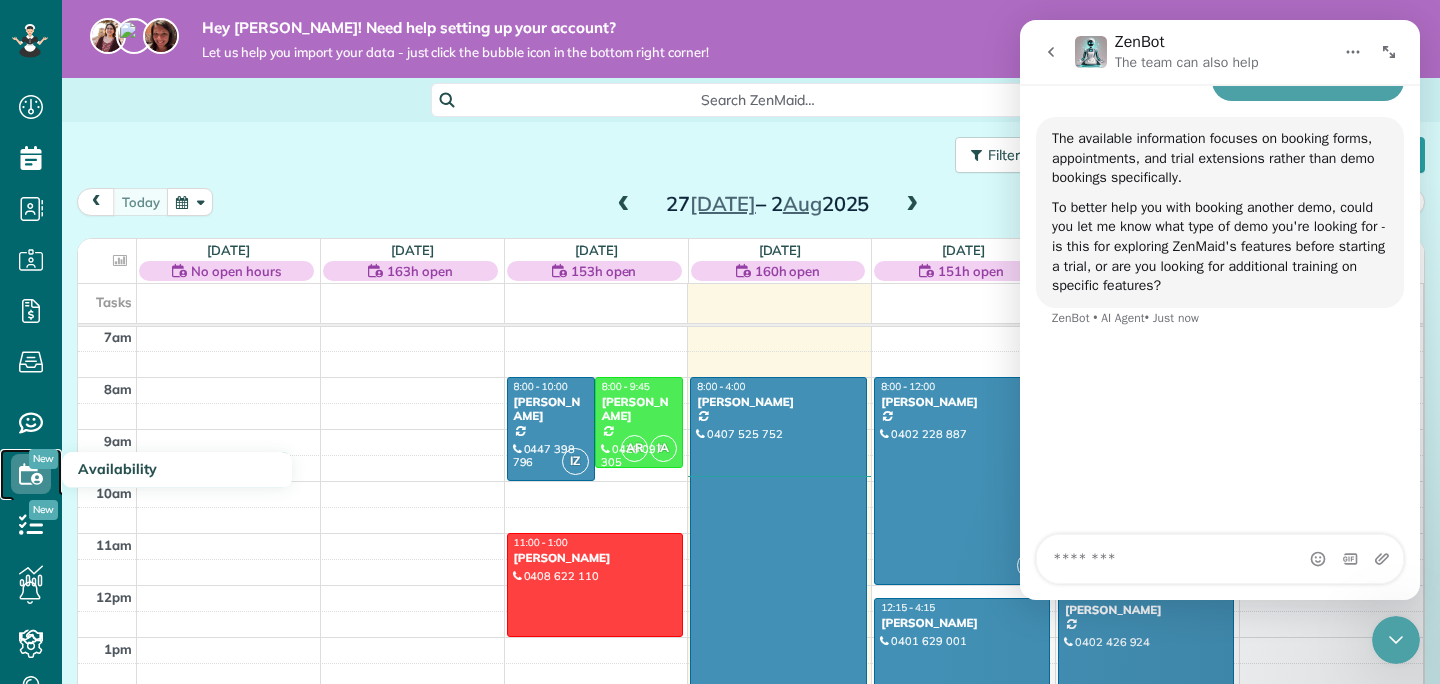 click 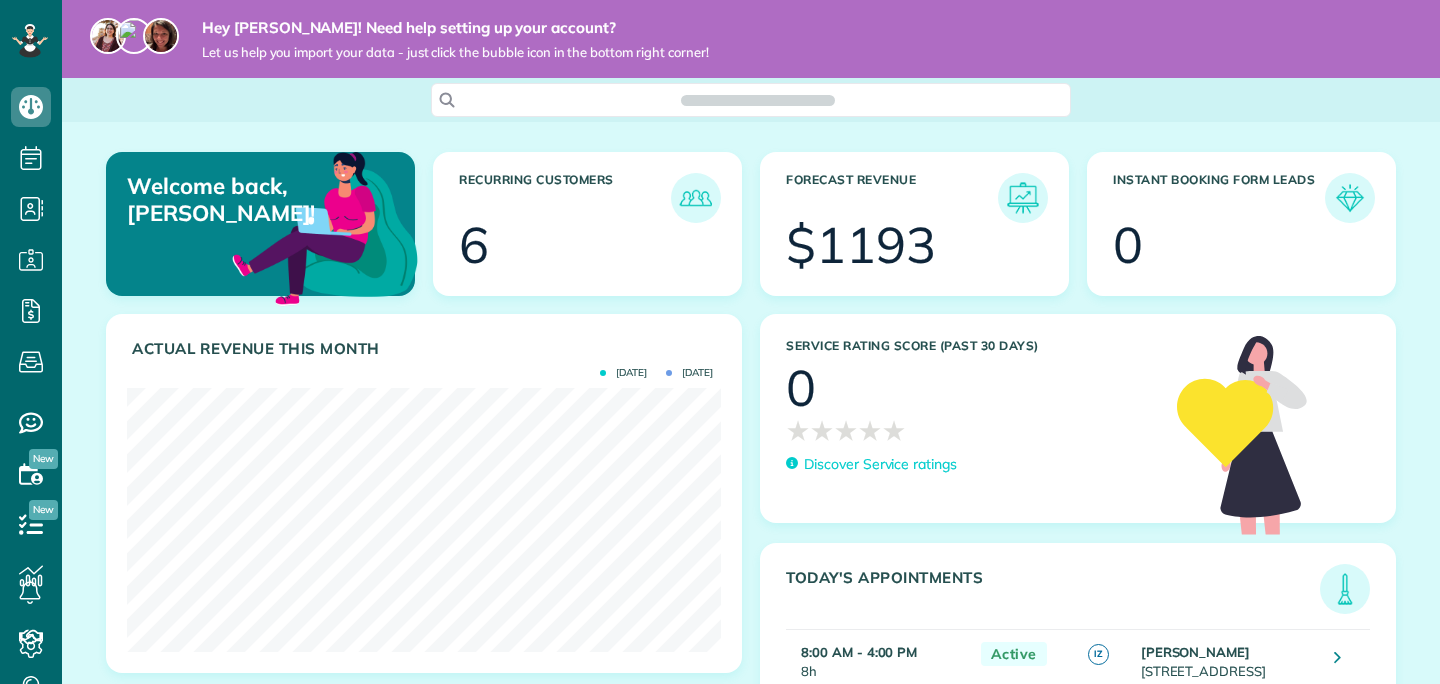scroll, scrollTop: 0, scrollLeft: 0, axis: both 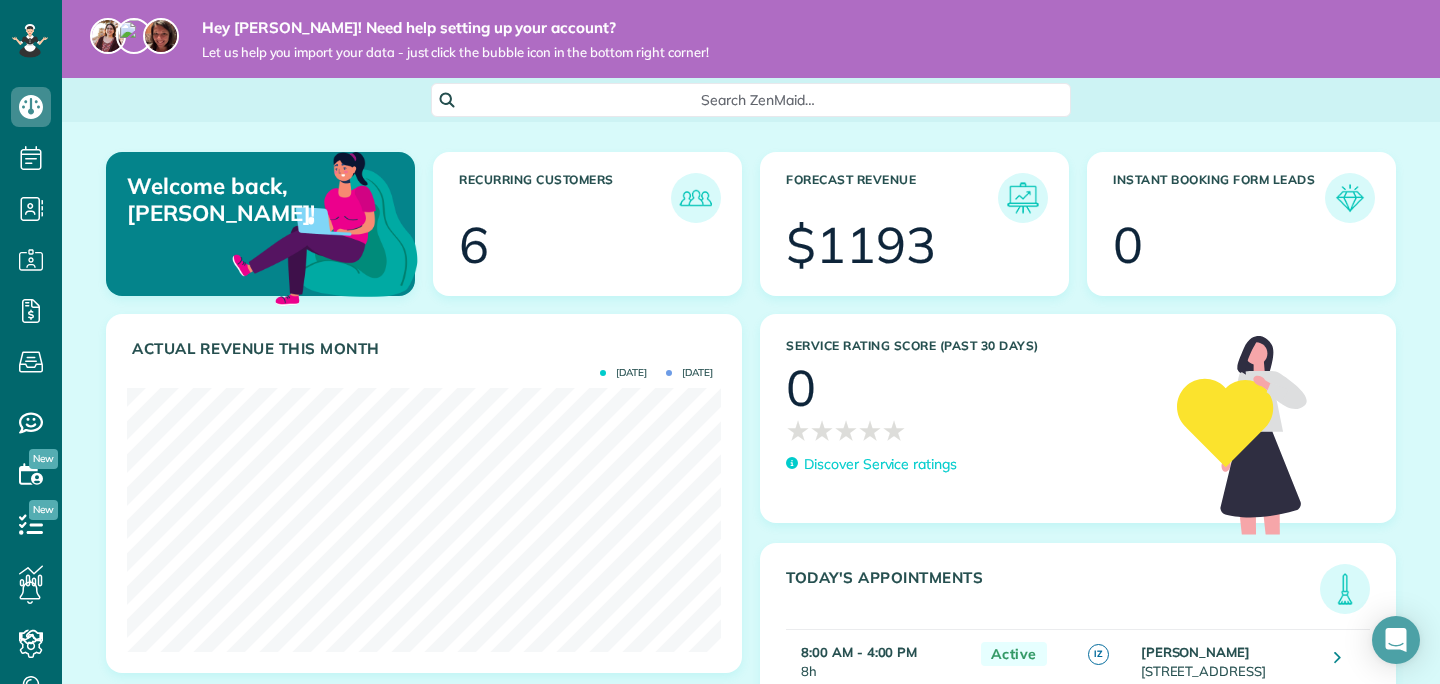 click on "Hey Zoe! Need help setting up your account?
Let us help you import your data - just click the bubble icon in the bottom right corner!" at bounding box center [751, 39] 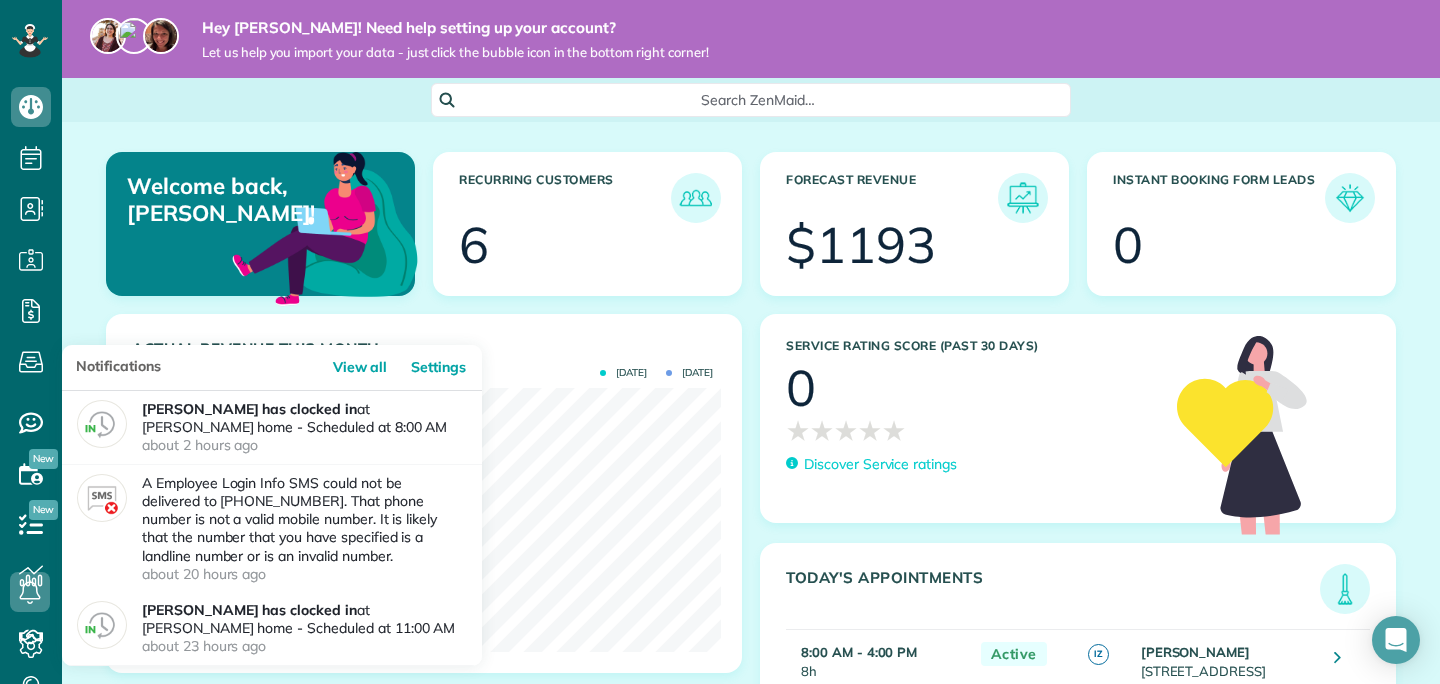 scroll, scrollTop: 90, scrollLeft: 0, axis: vertical 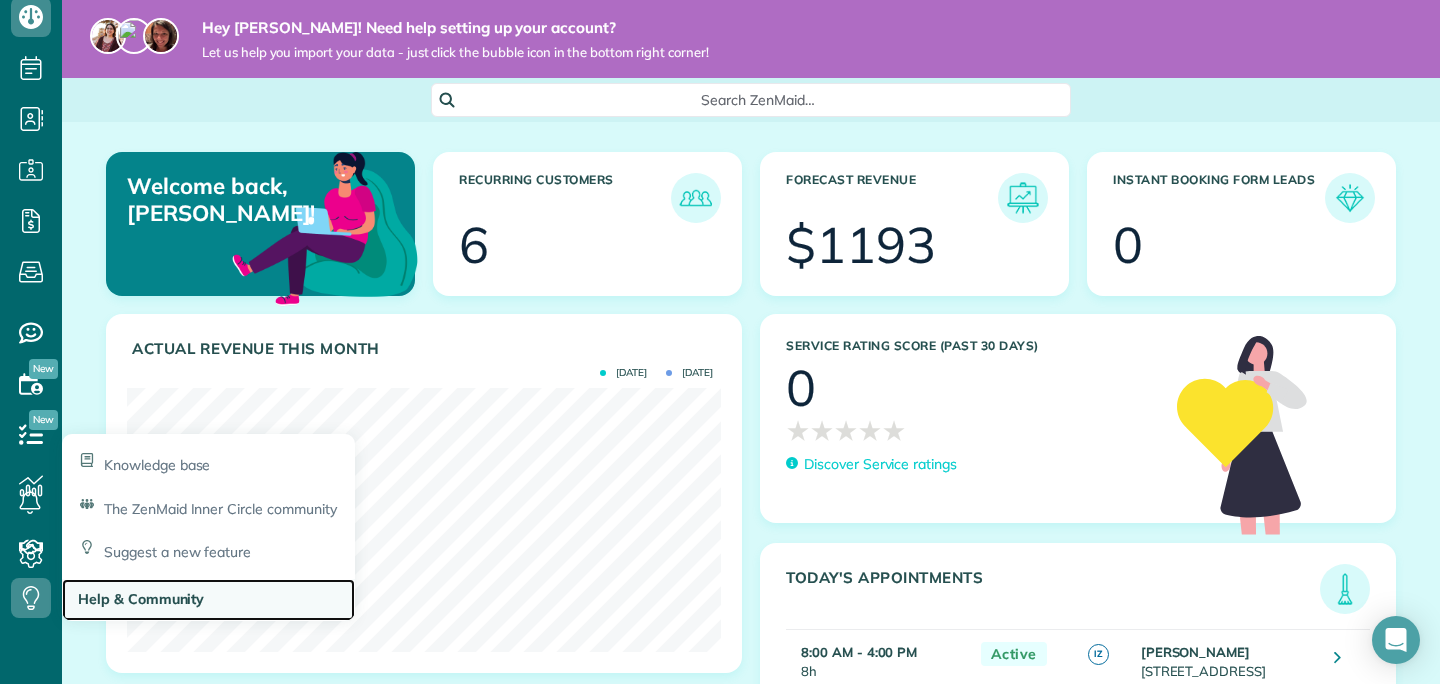 click on "Help & Community" at bounding box center [141, 599] 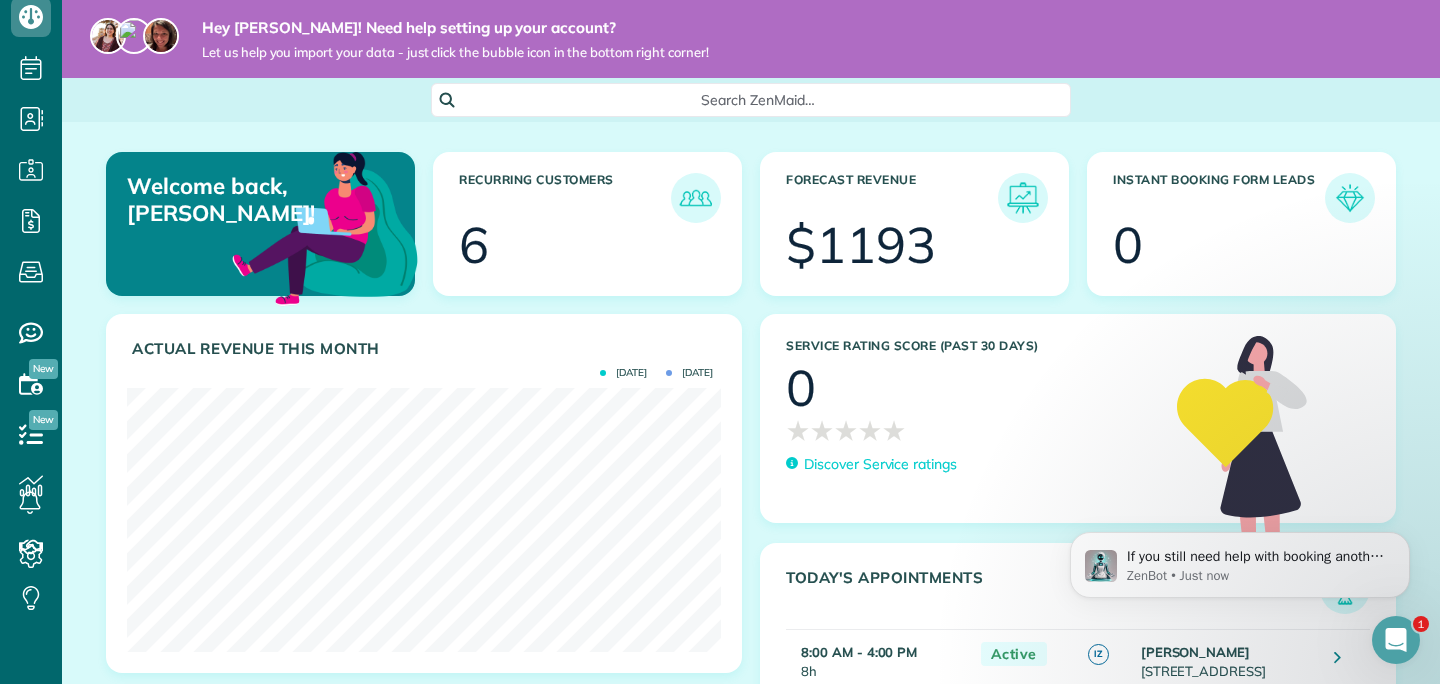 scroll, scrollTop: 0, scrollLeft: 0, axis: both 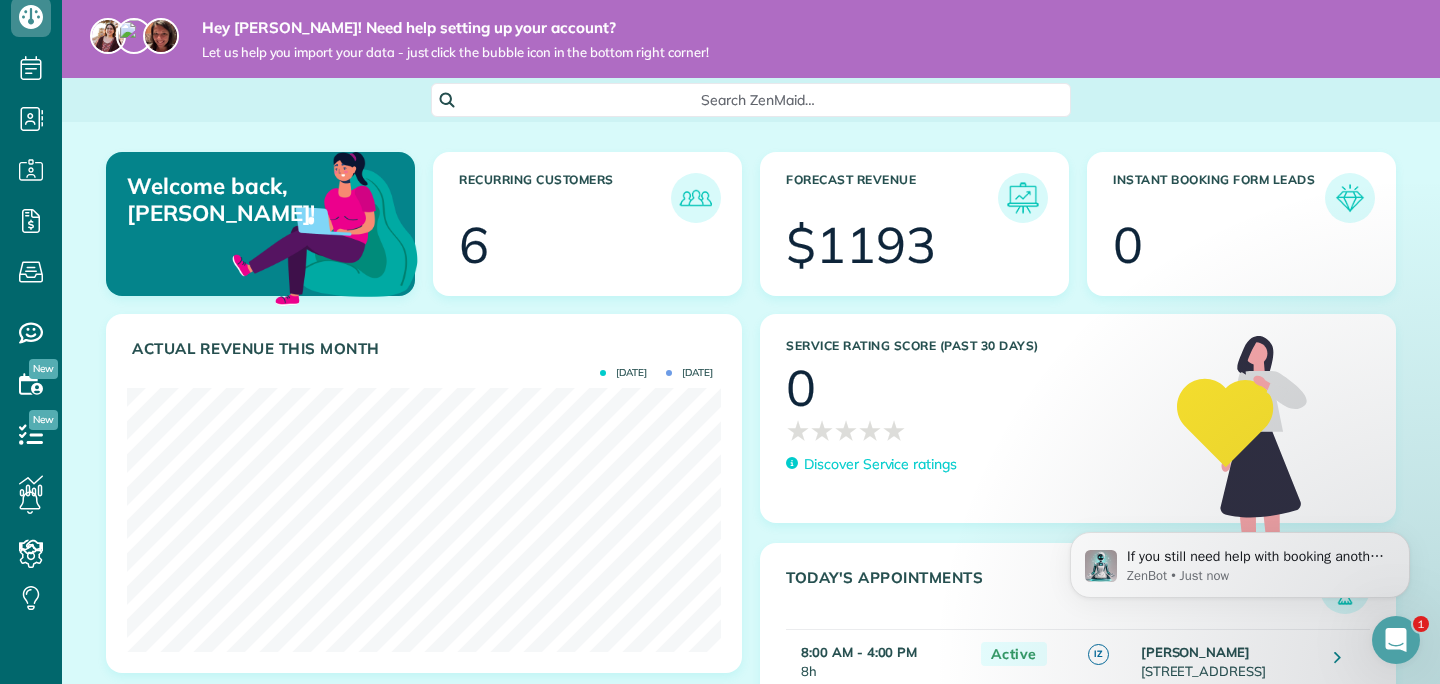 click on "Dashboard
Scheduling
Calendar View
List View
Dispatch View - Weekly scheduling (Beta)
Dispatch View - Horizontal
Dispatch View - Vertical
Map View (Beta)
Spot Finder
Try Now
Create new appointment
Contacts
All Contacts
Add new contact
Cleaners
All Cleaners" at bounding box center [31, 338] 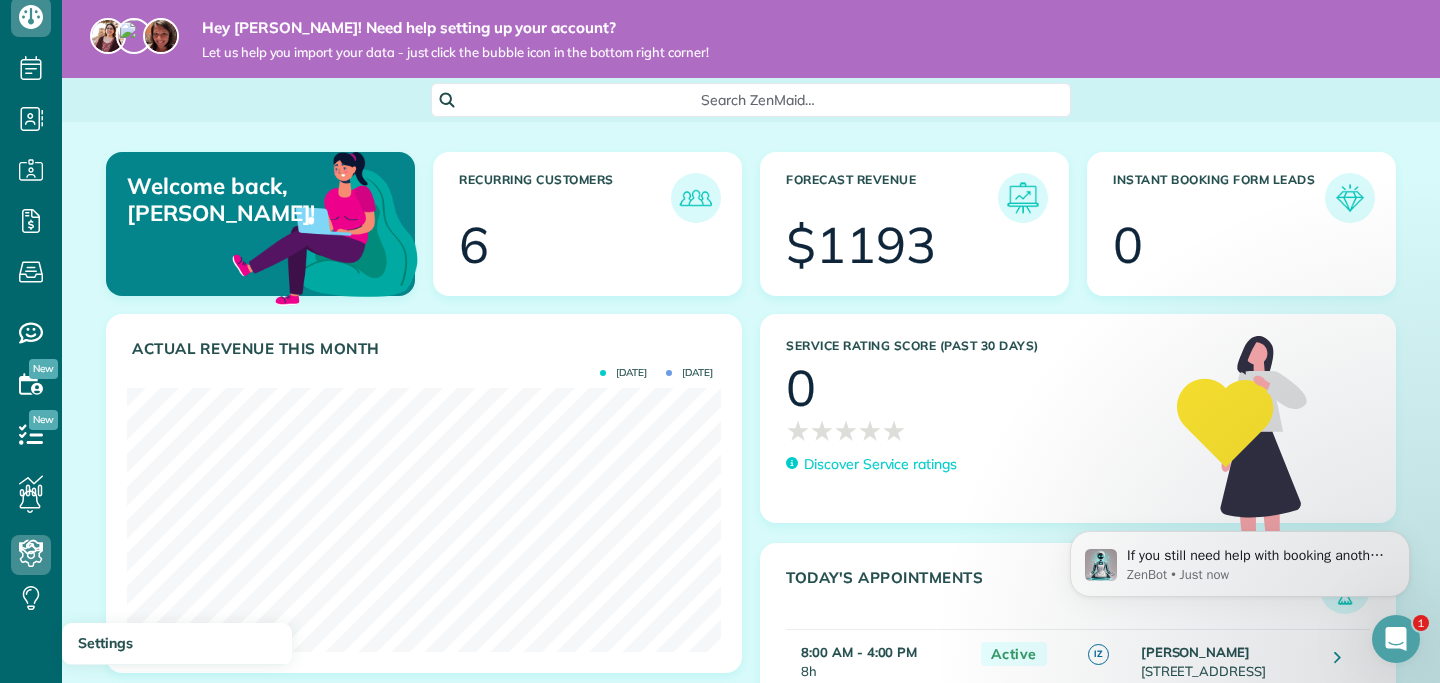 scroll, scrollTop: 683, scrollLeft: 62, axis: both 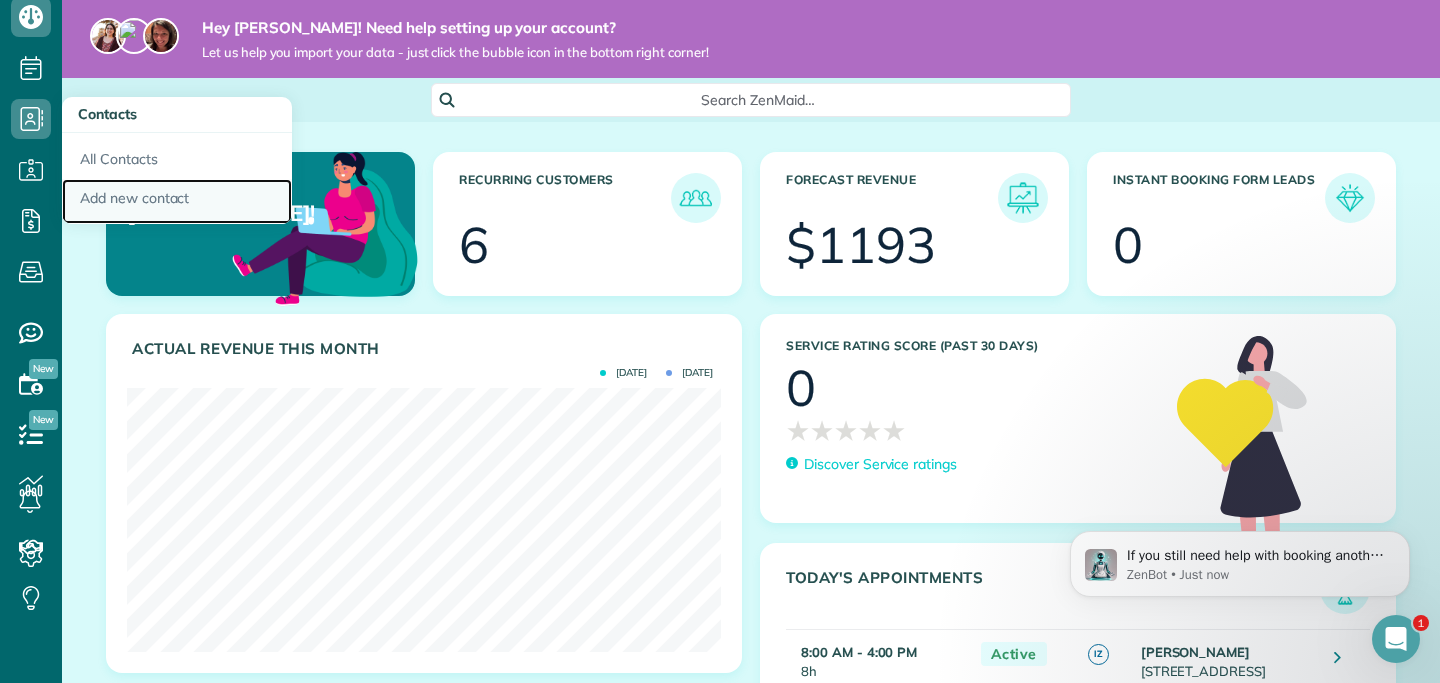 click on "Add new contact" at bounding box center [177, 202] 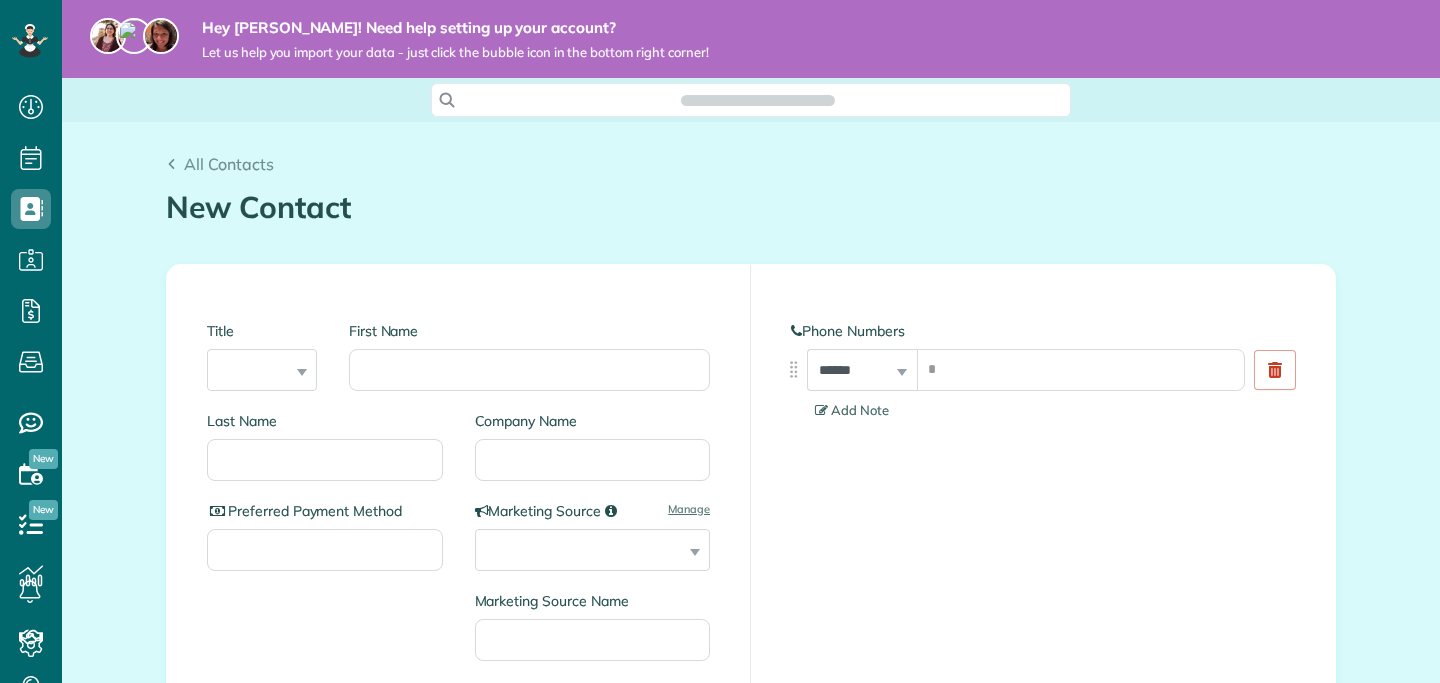 scroll, scrollTop: 0, scrollLeft: 0, axis: both 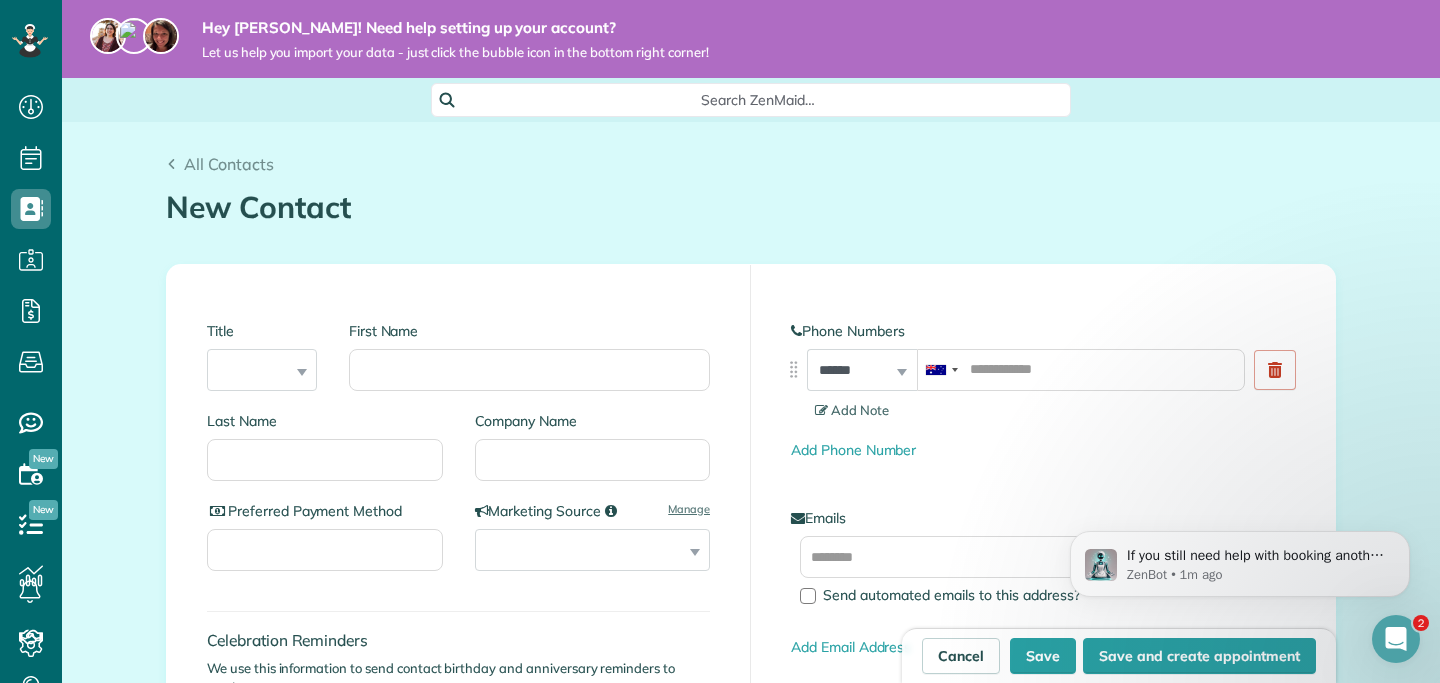click on "First Name" at bounding box center (529, 331) 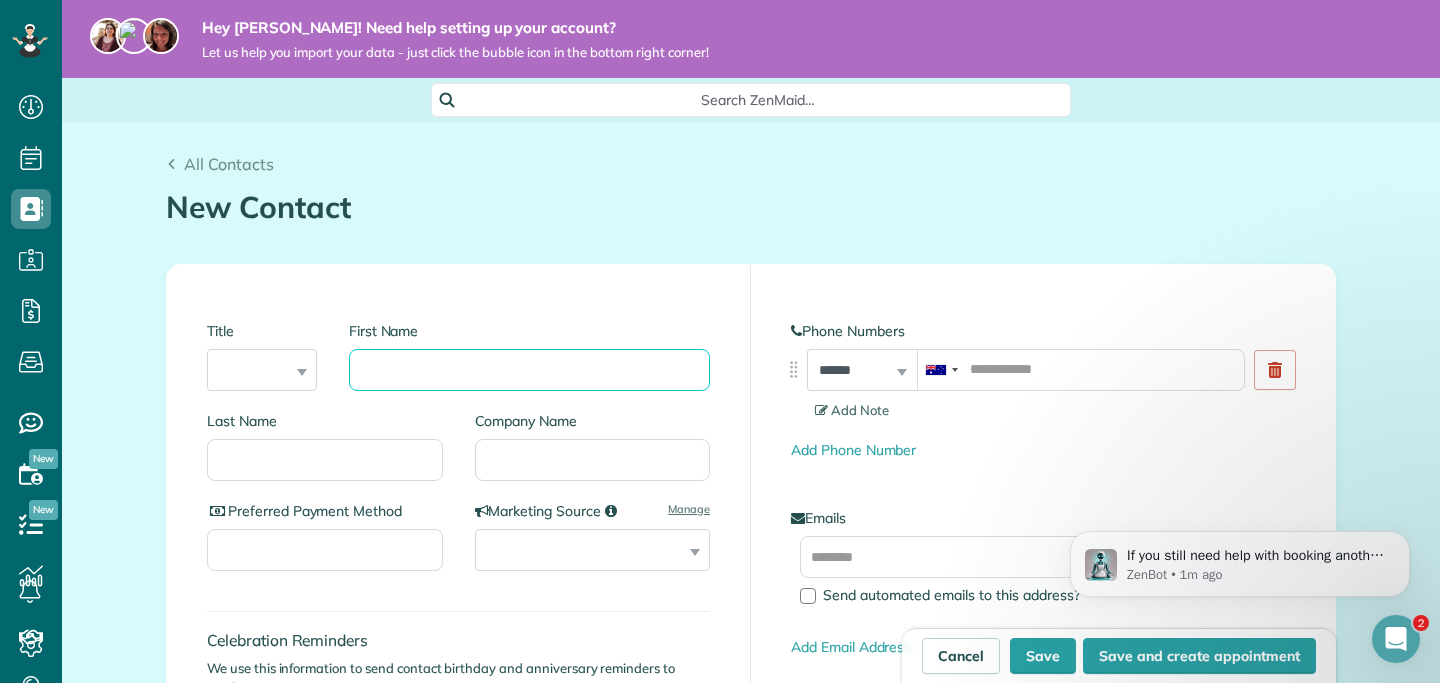 click on "First Name" at bounding box center [529, 370] 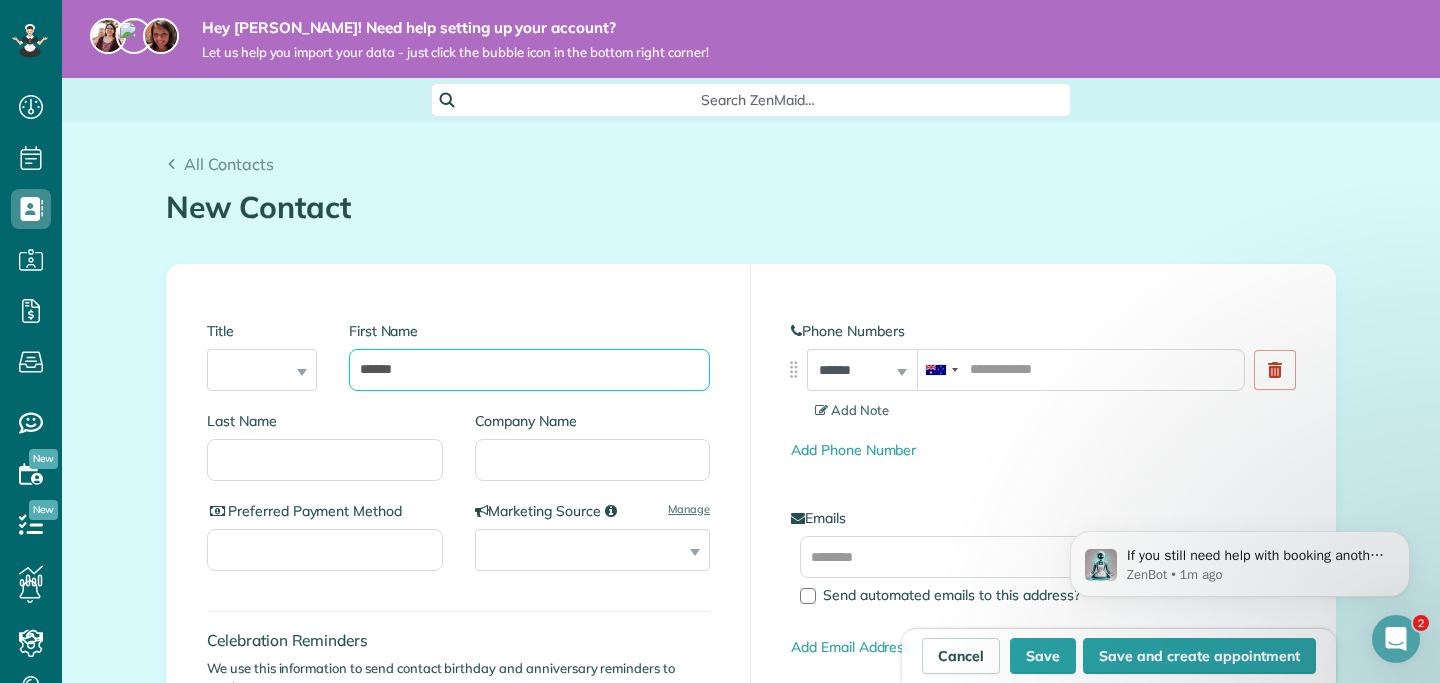 type on "******" 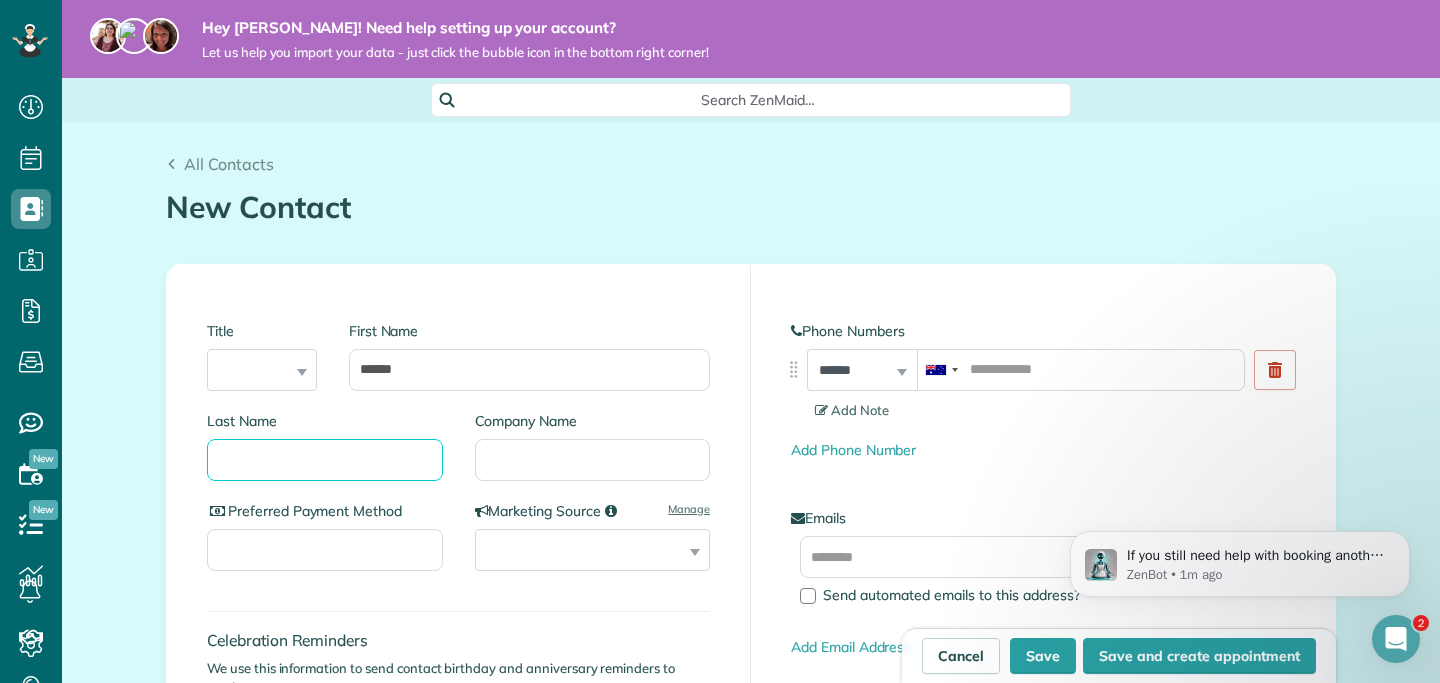 click on "Last Name" at bounding box center (325, 460) 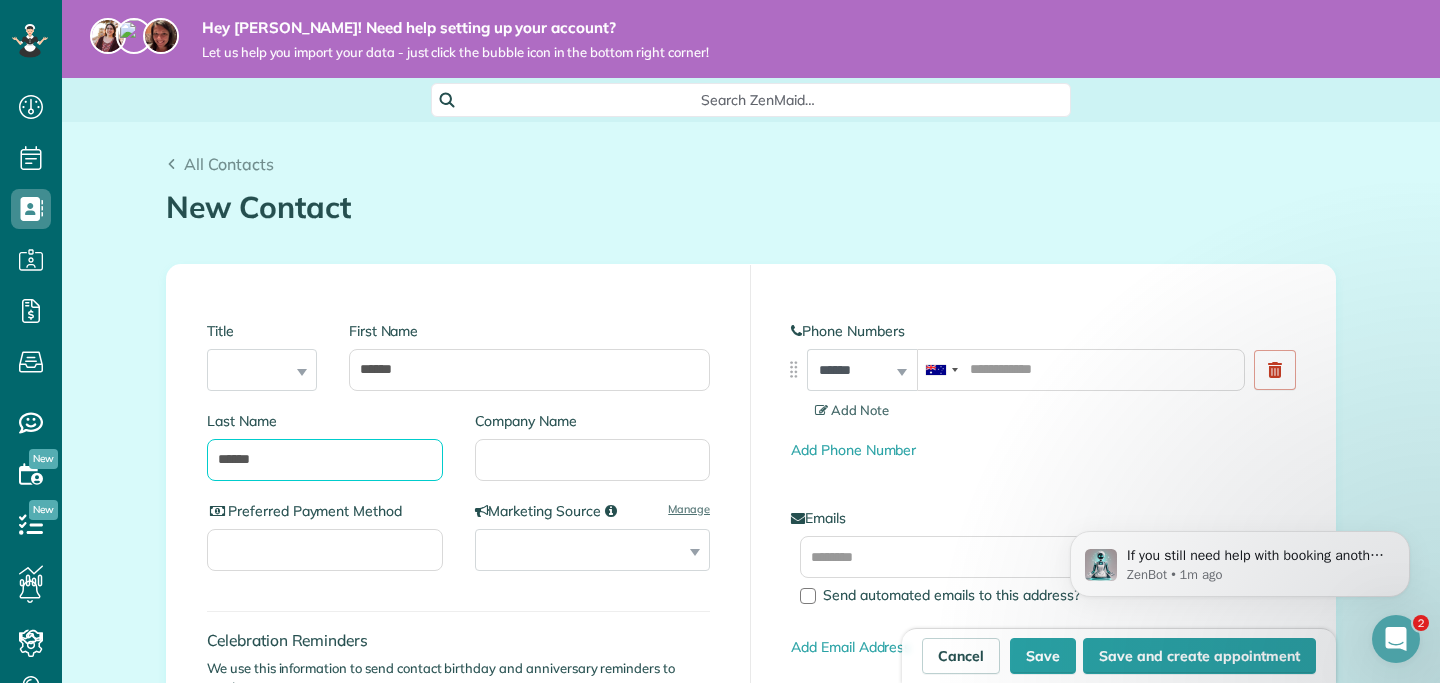 type on "******" 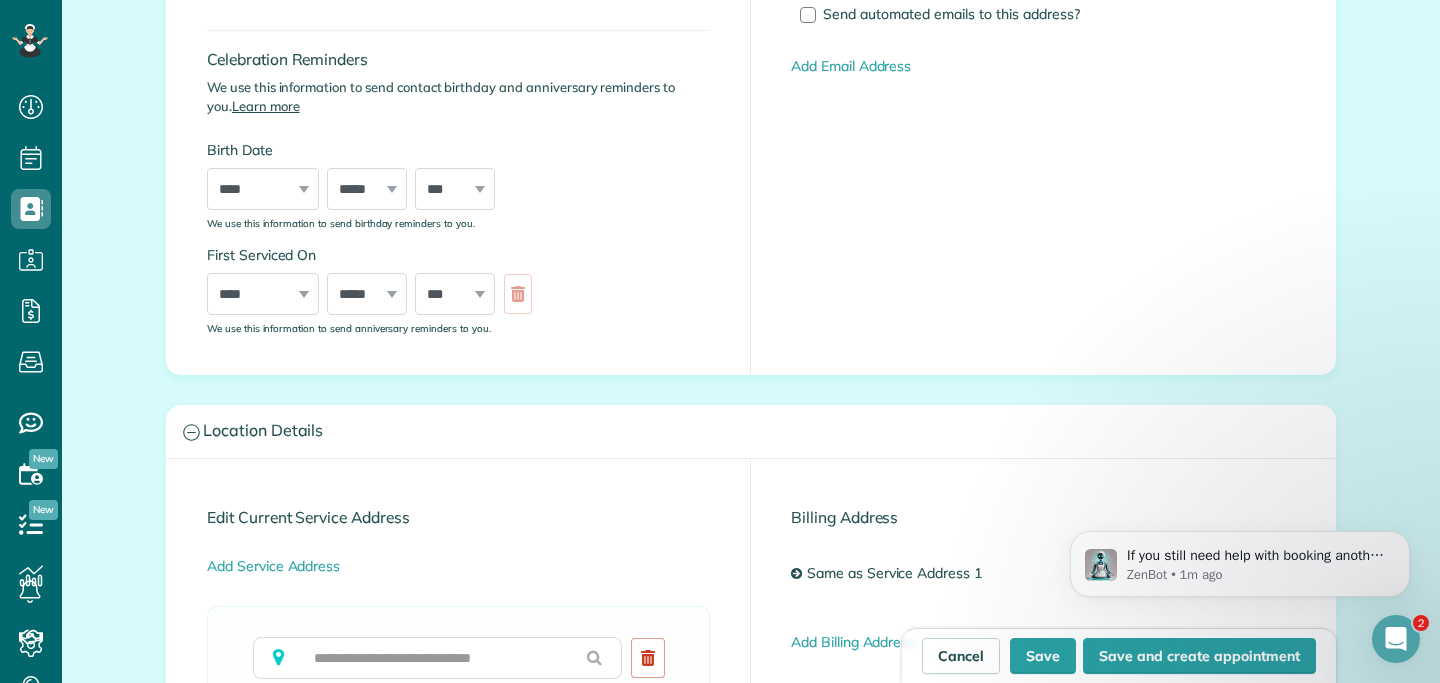scroll, scrollTop: 604, scrollLeft: 0, axis: vertical 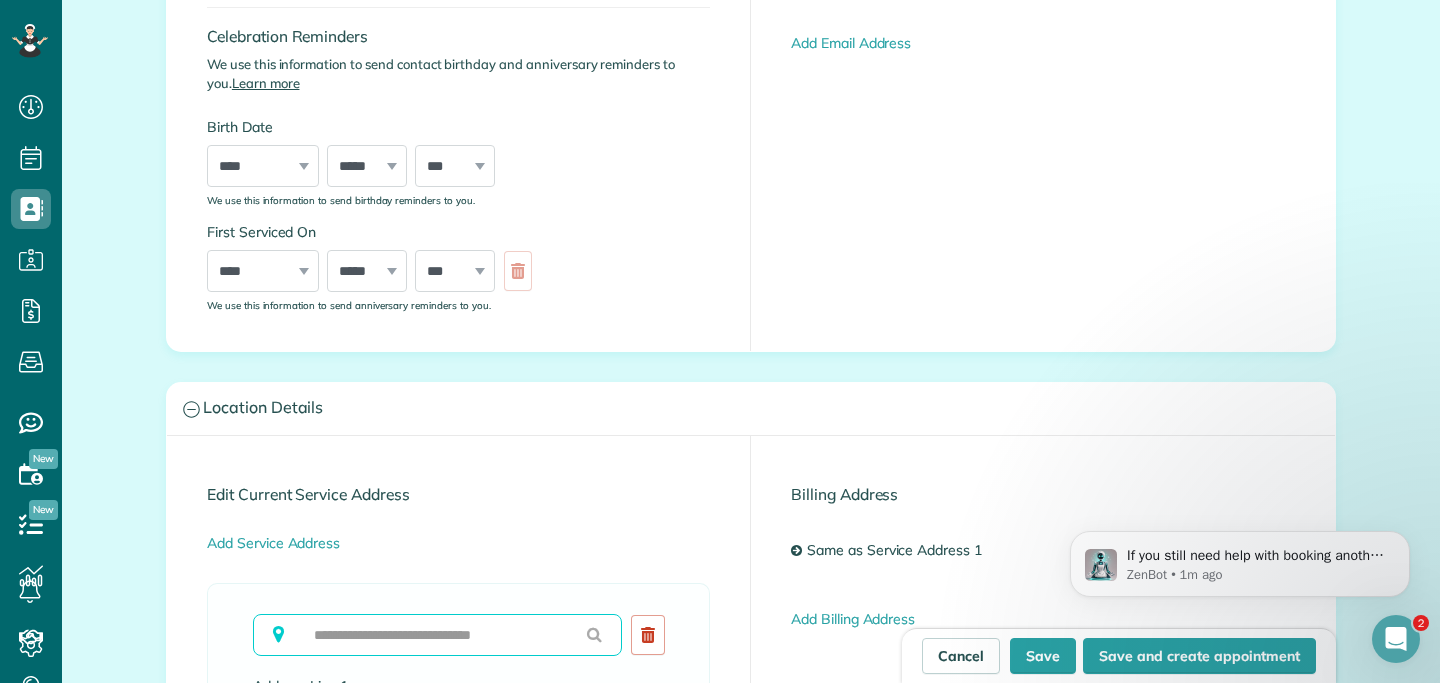 click at bounding box center [437, 635] 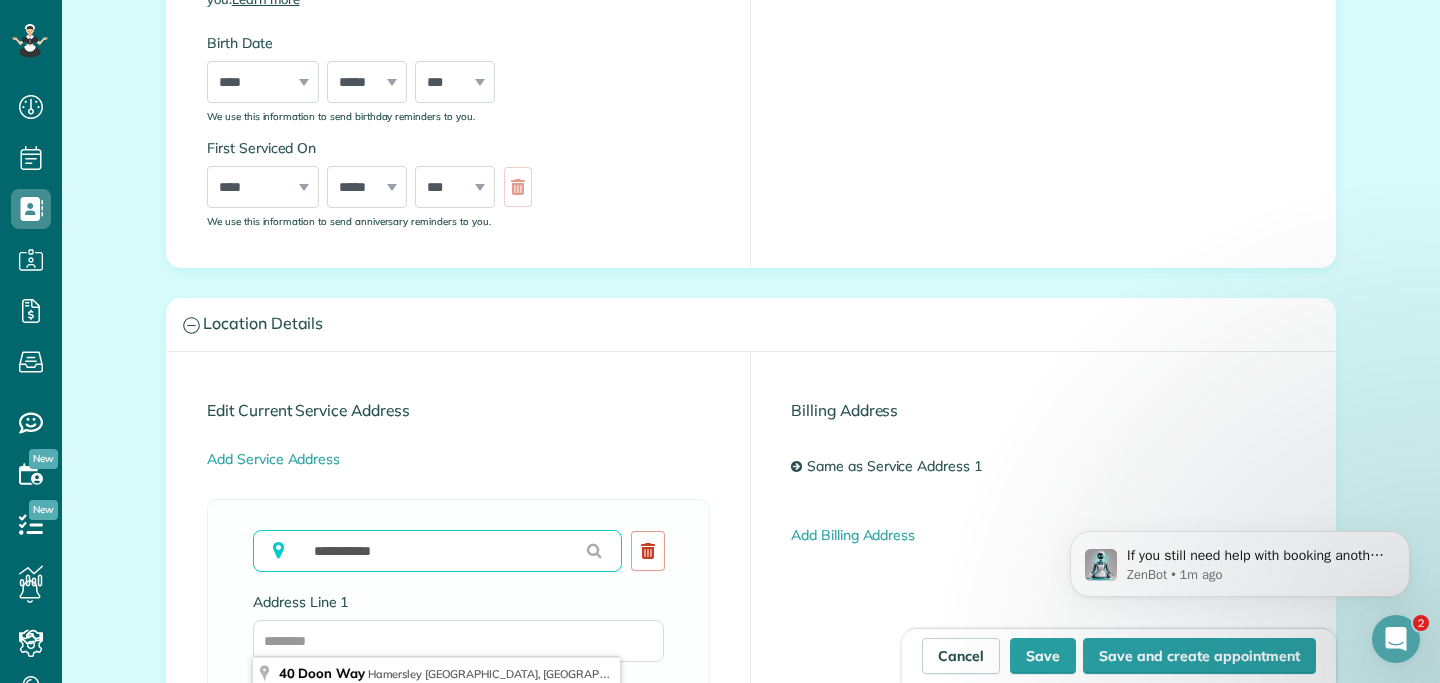 scroll, scrollTop: 694, scrollLeft: 0, axis: vertical 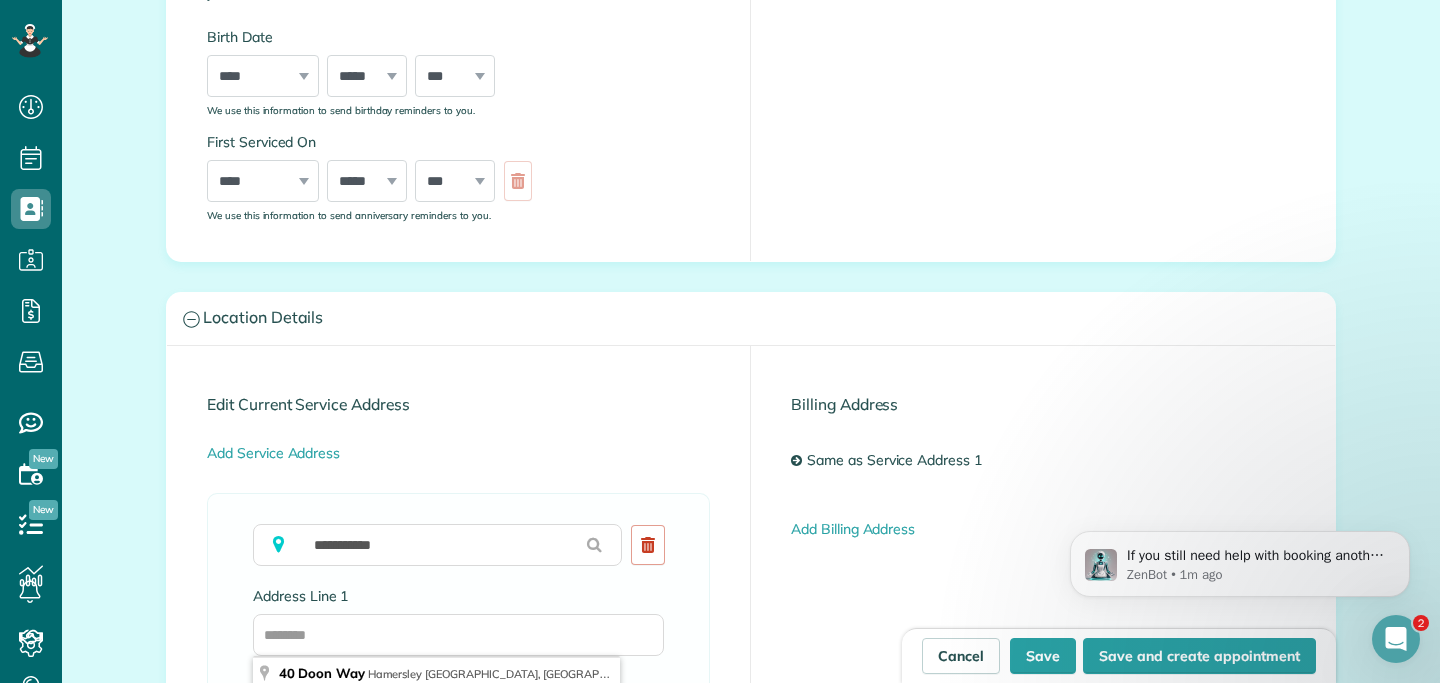type on "**********" 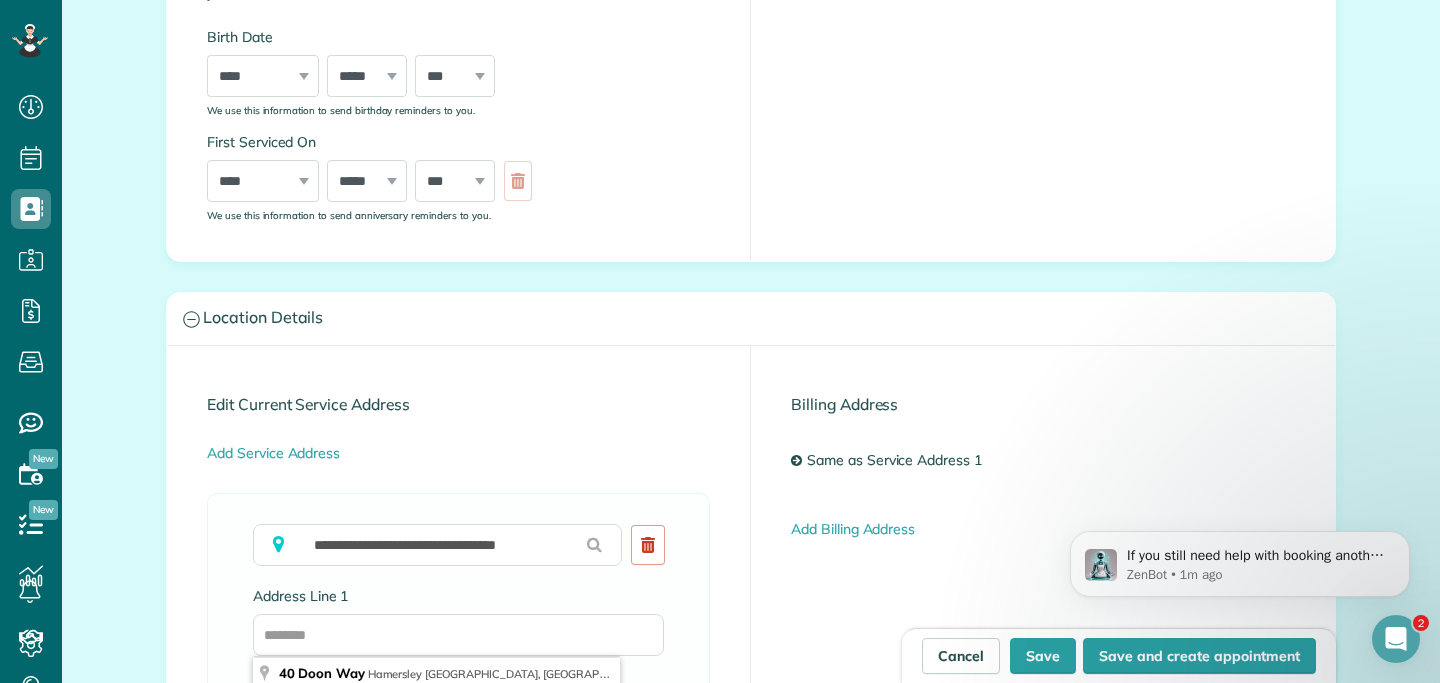 type on "**********" 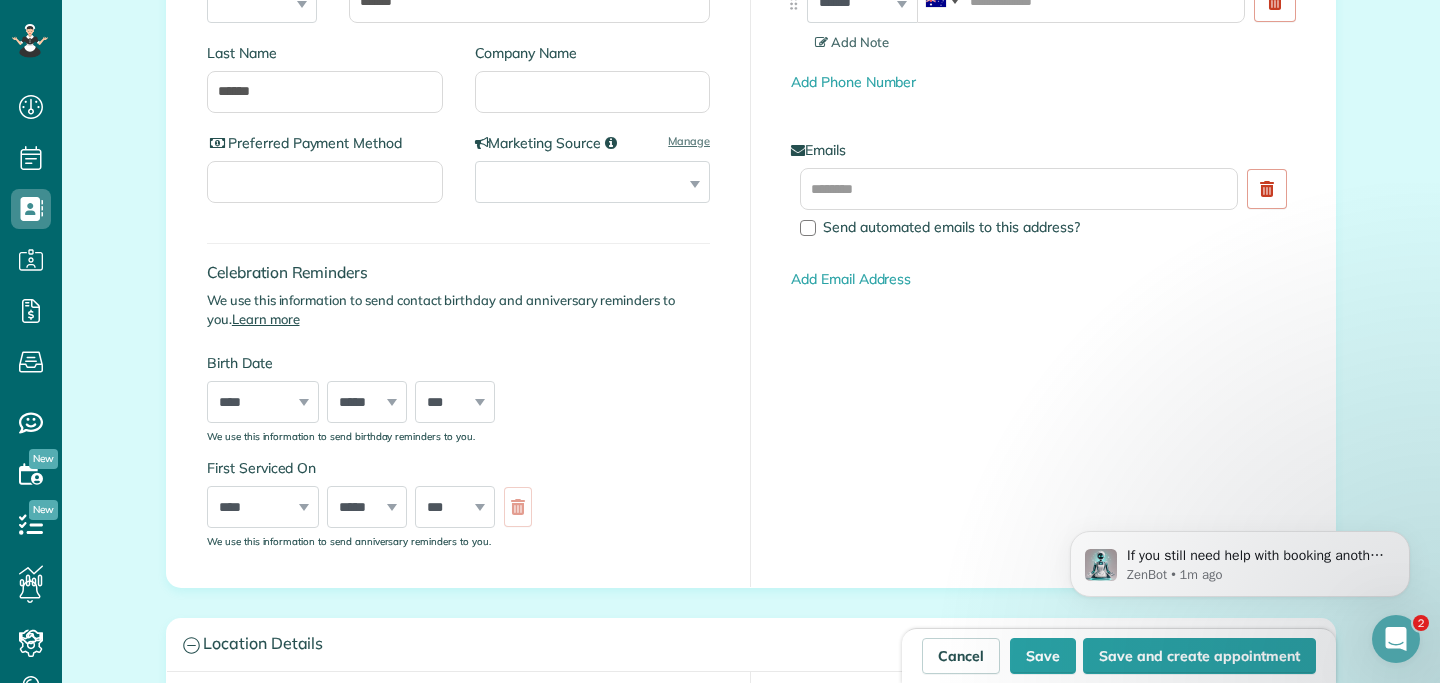 scroll, scrollTop: 0, scrollLeft: 0, axis: both 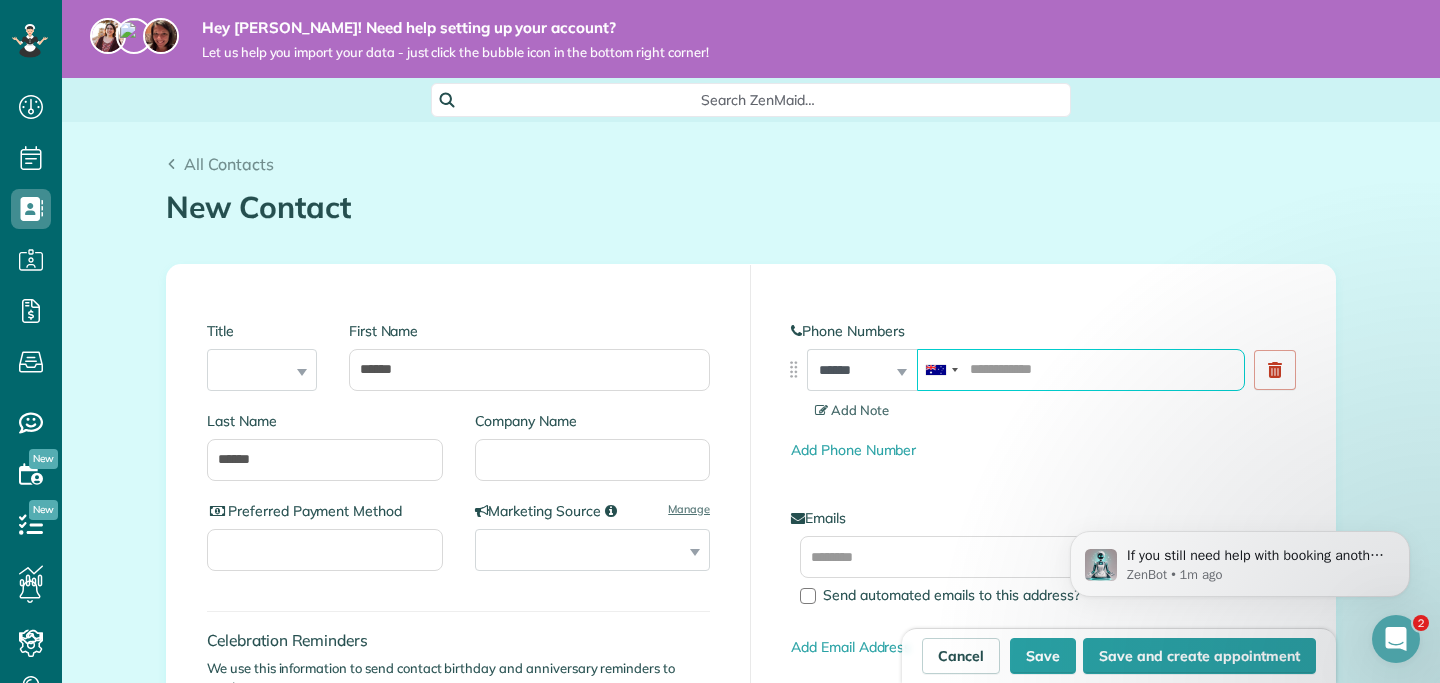click at bounding box center [1081, 370] 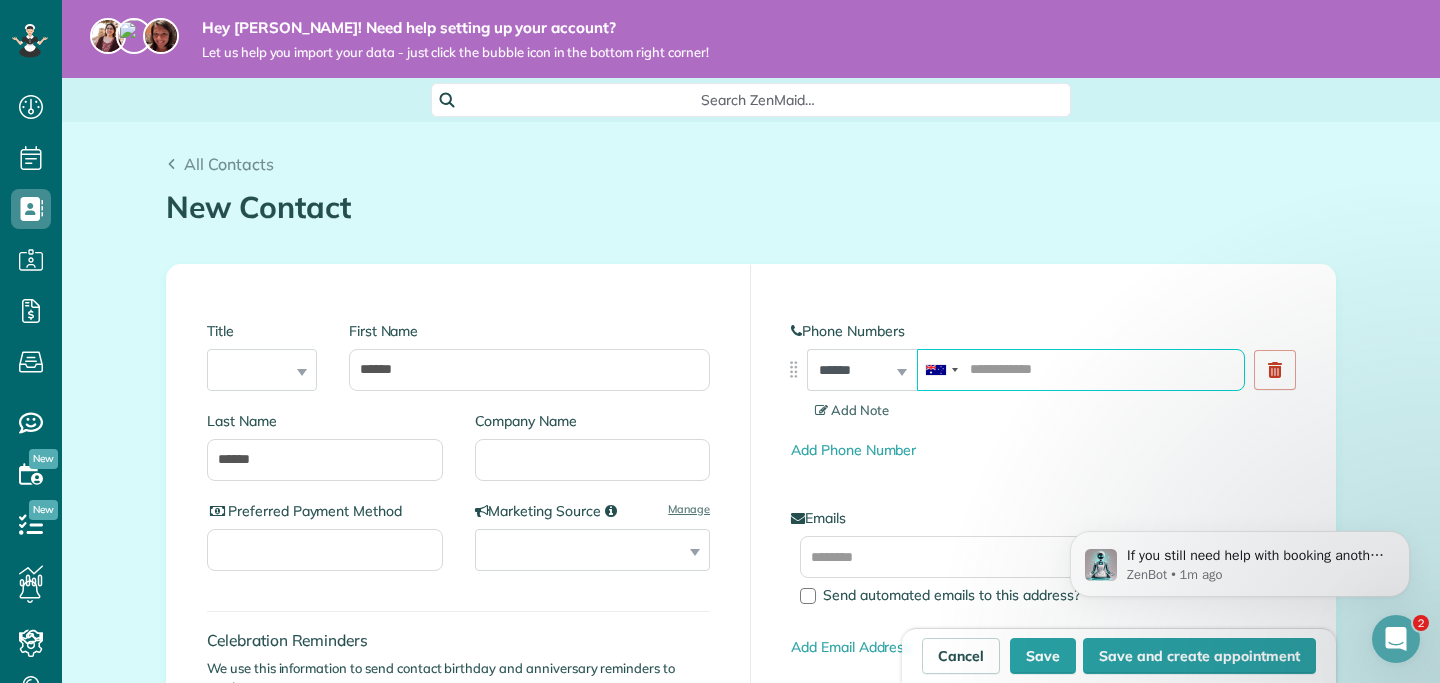 click at bounding box center (1081, 370) 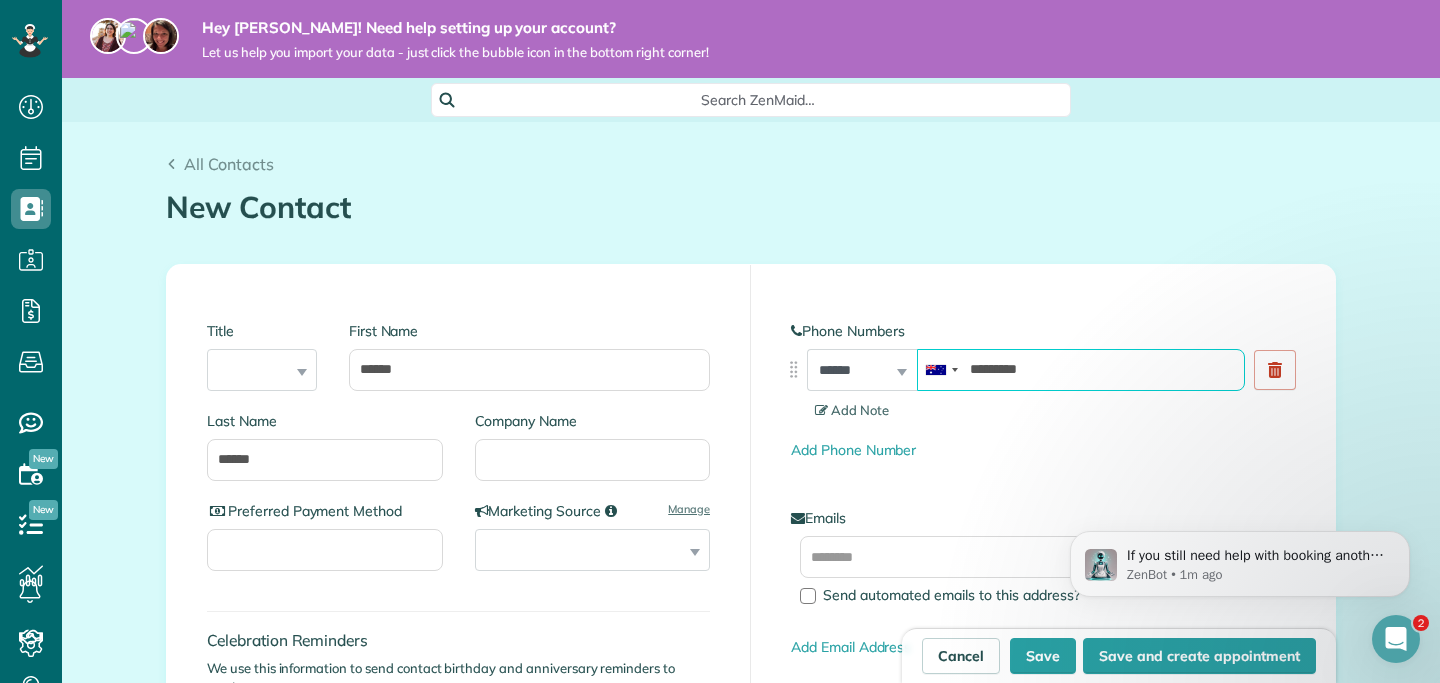 click on "*********" at bounding box center (1081, 370) 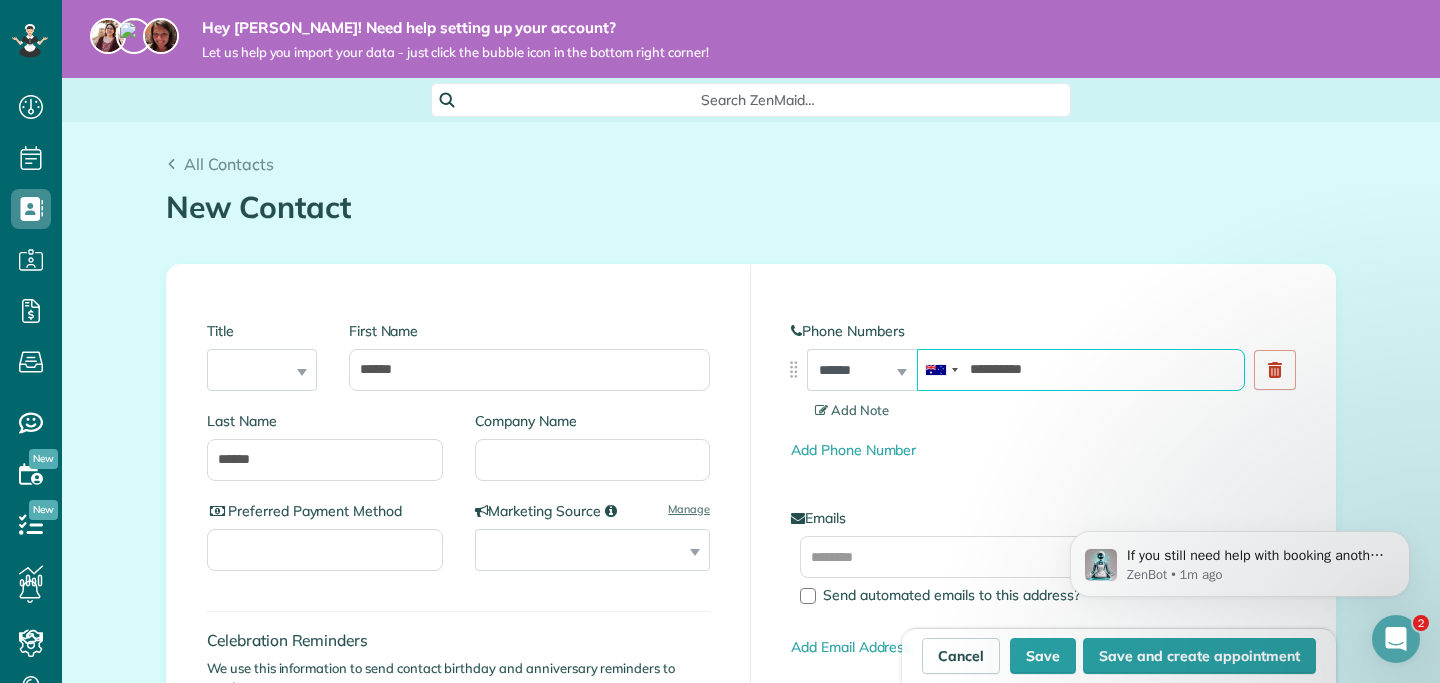 type on "**********" 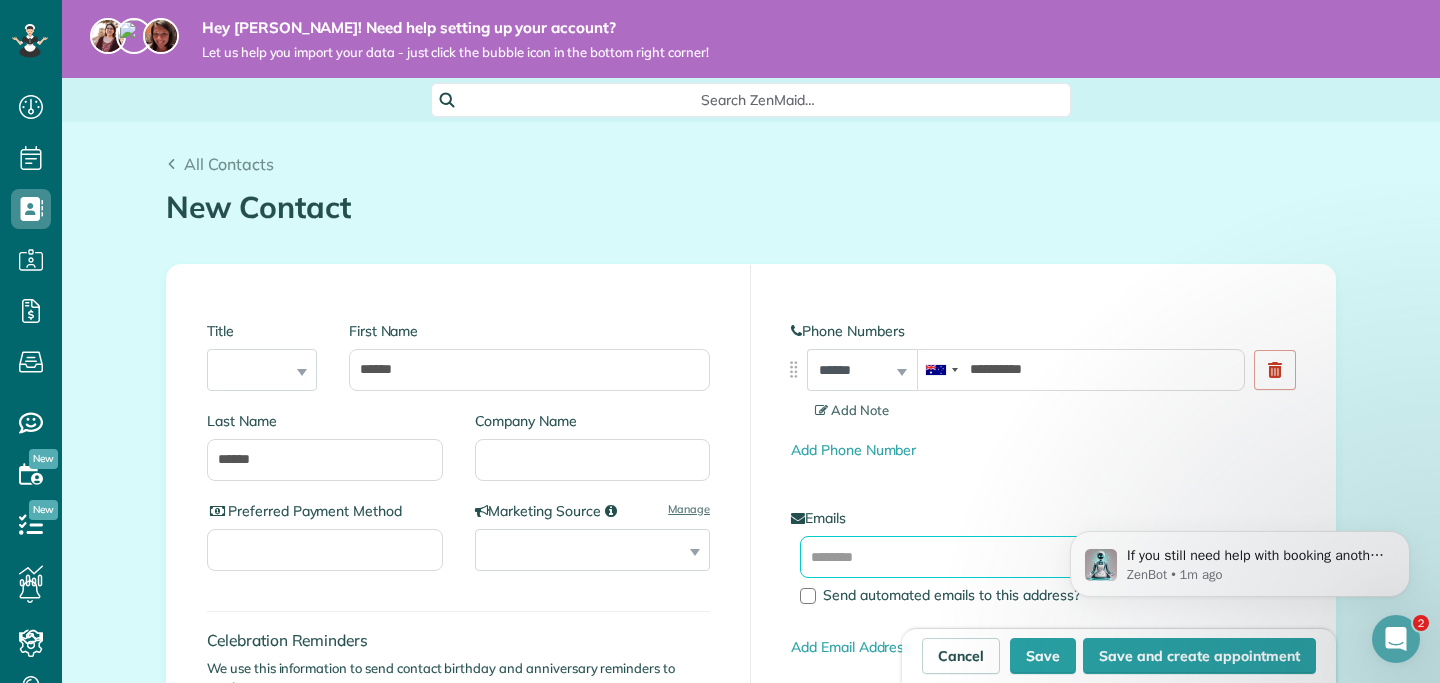 click at bounding box center [1019, 557] 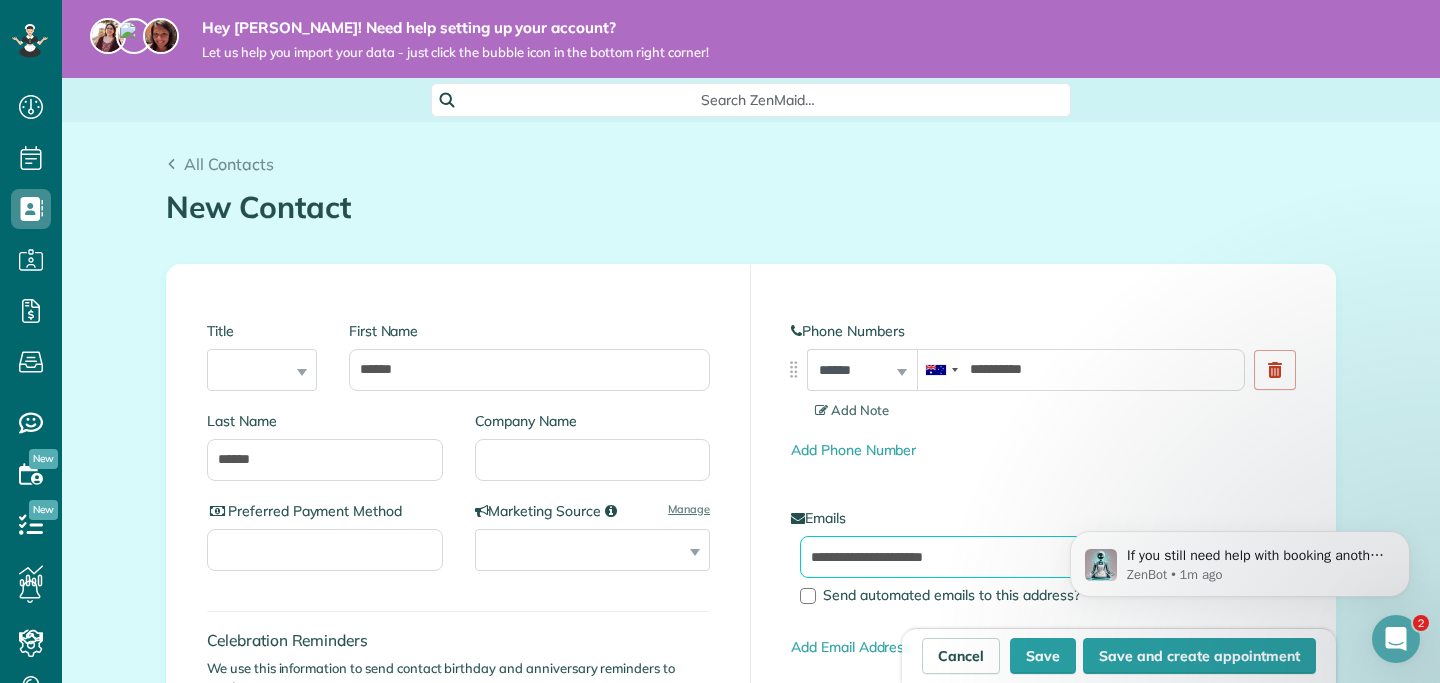 type on "**********" 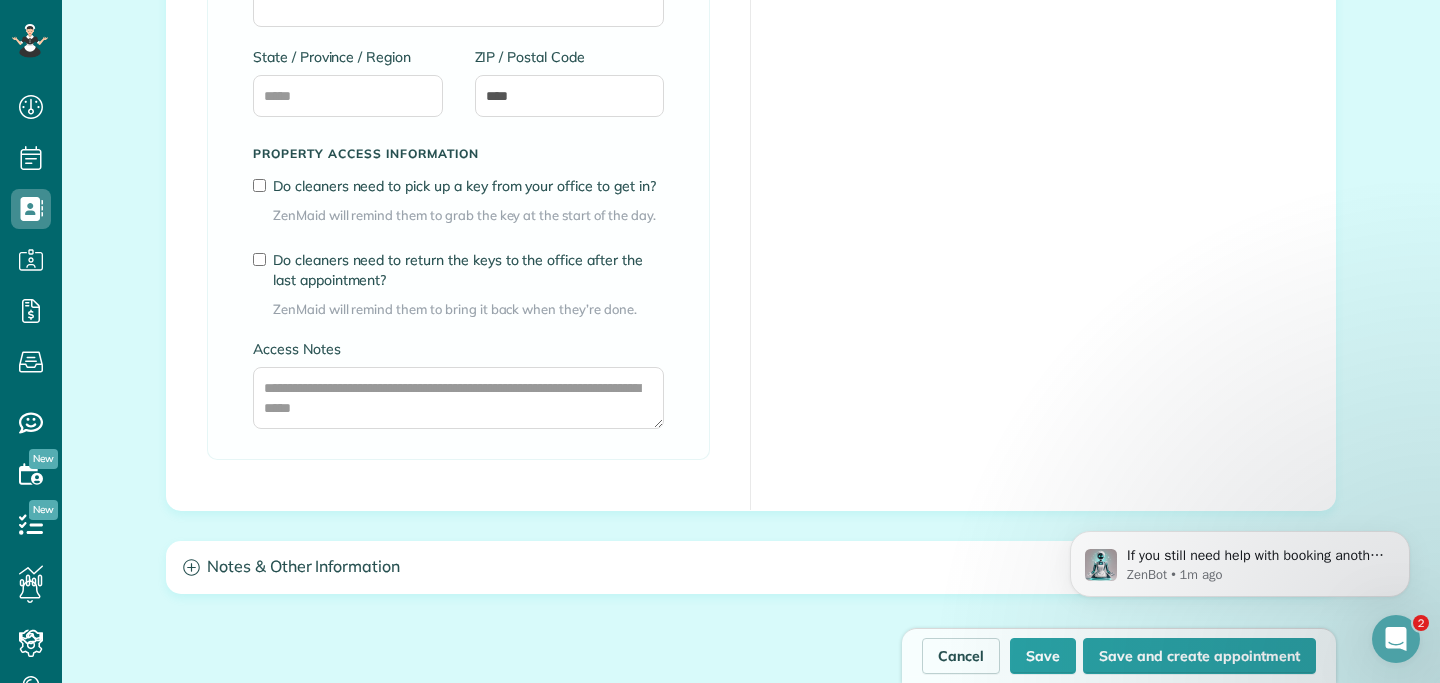 scroll, scrollTop: 1510, scrollLeft: 0, axis: vertical 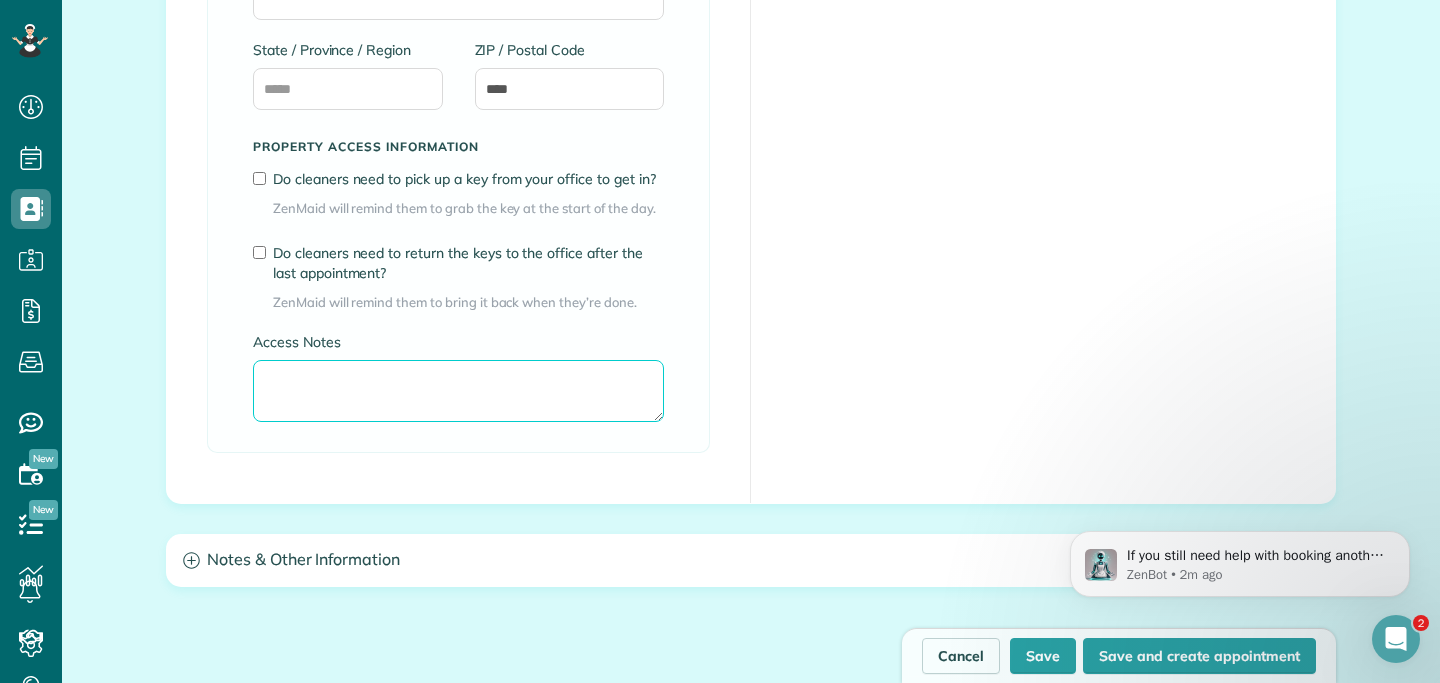 click on "Access Notes" at bounding box center [458, 391] 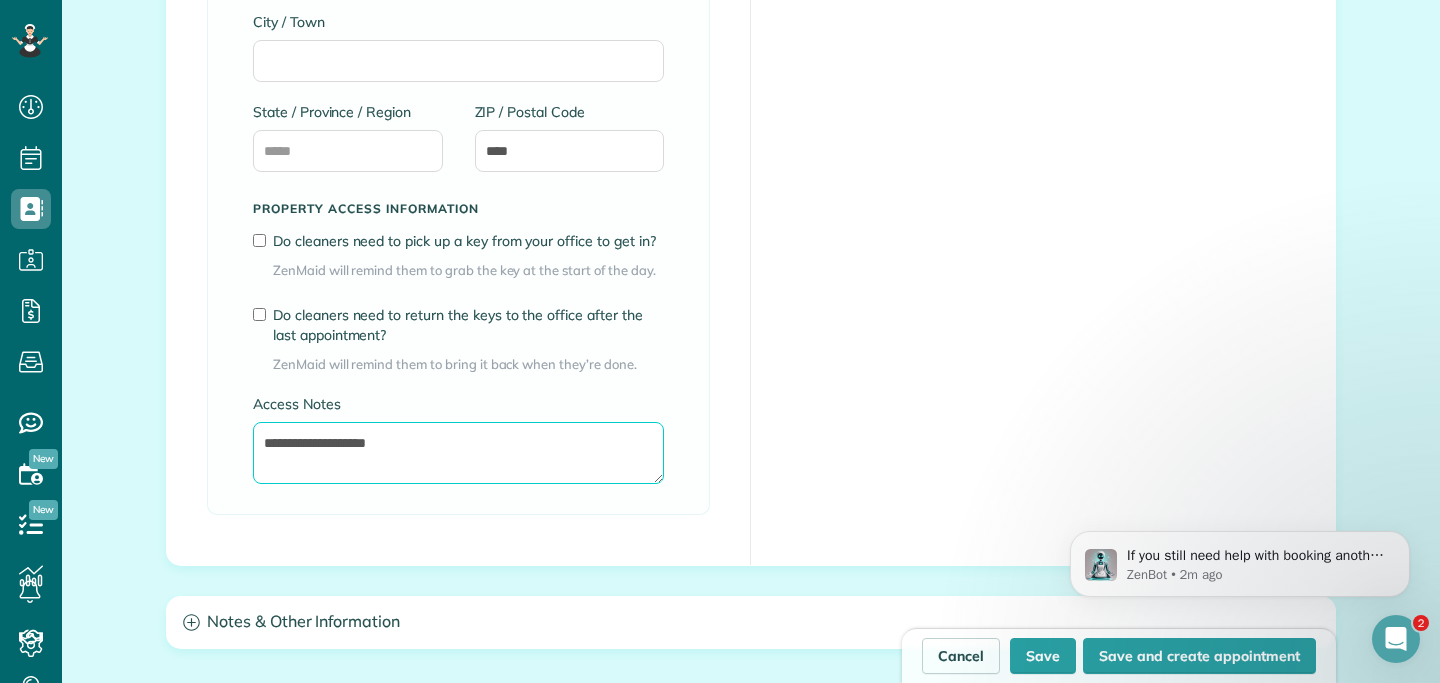 scroll, scrollTop: 1804, scrollLeft: 0, axis: vertical 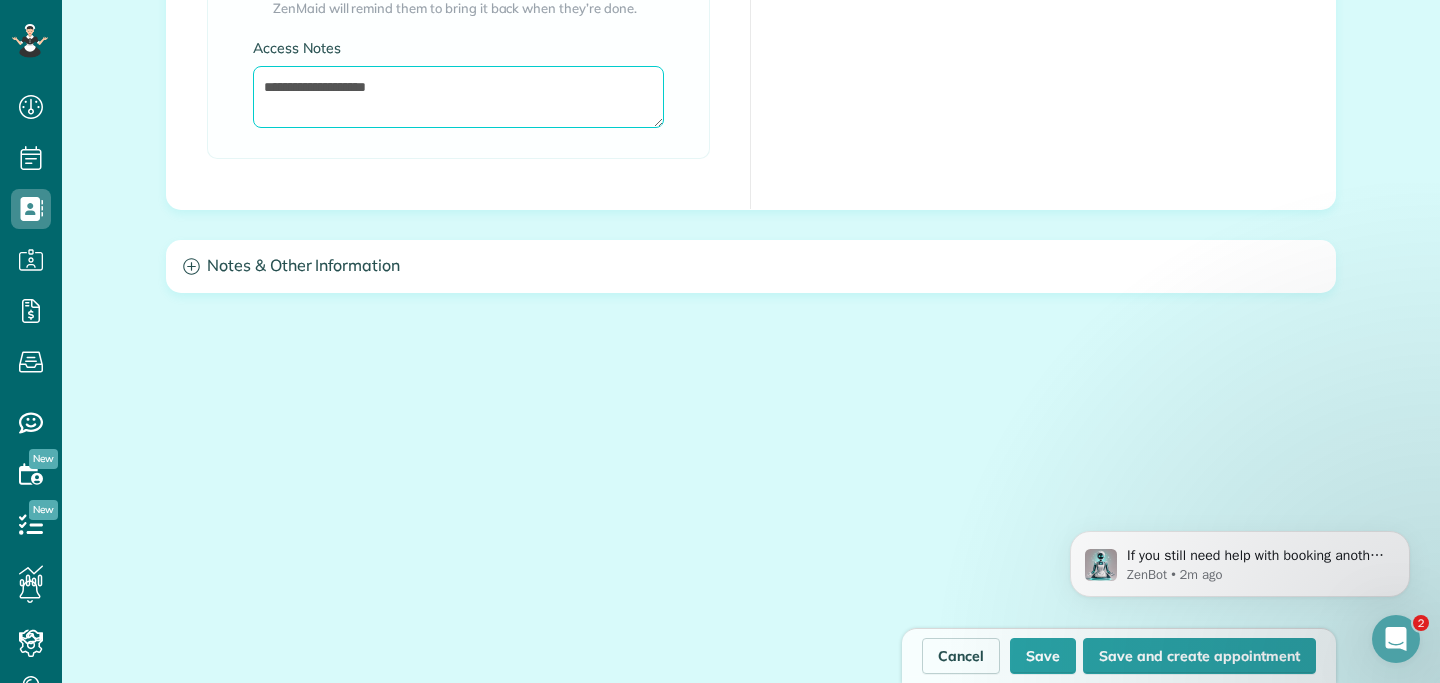 type on "**********" 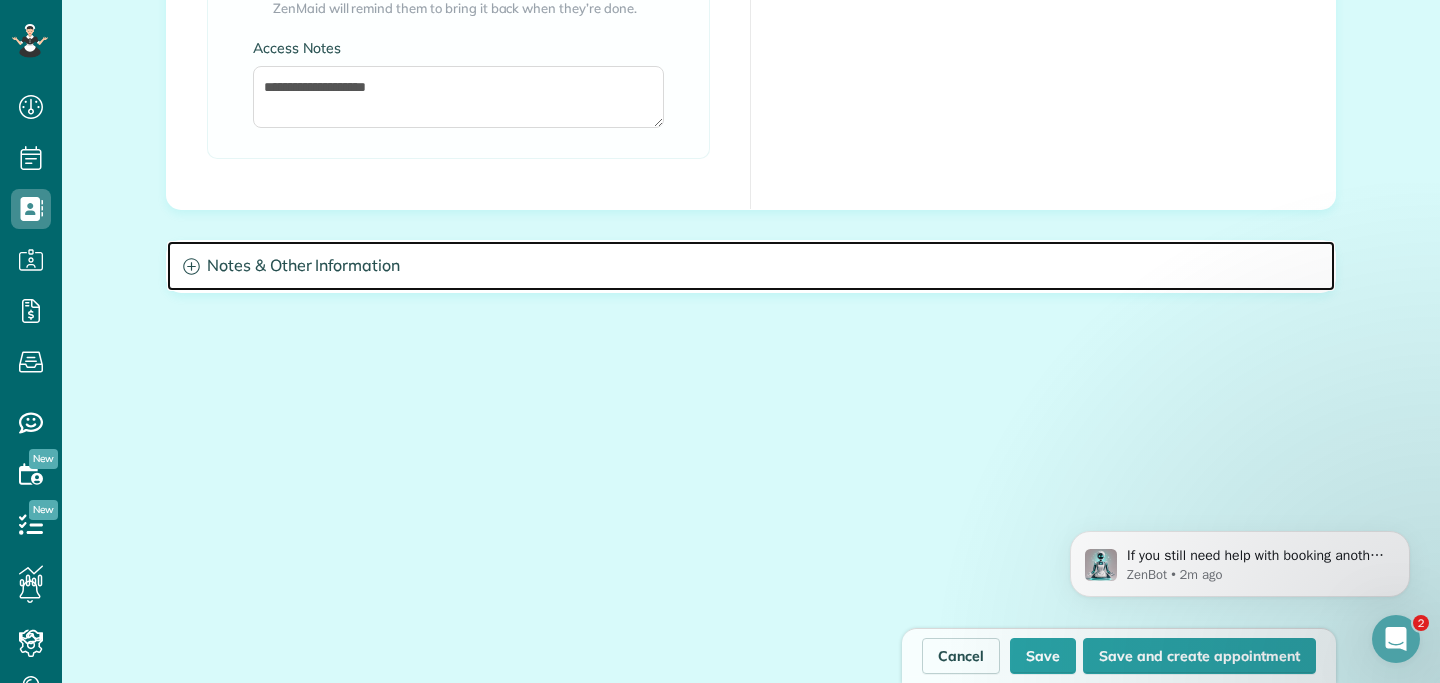 click on "Notes & Other Information" at bounding box center [751, 266] 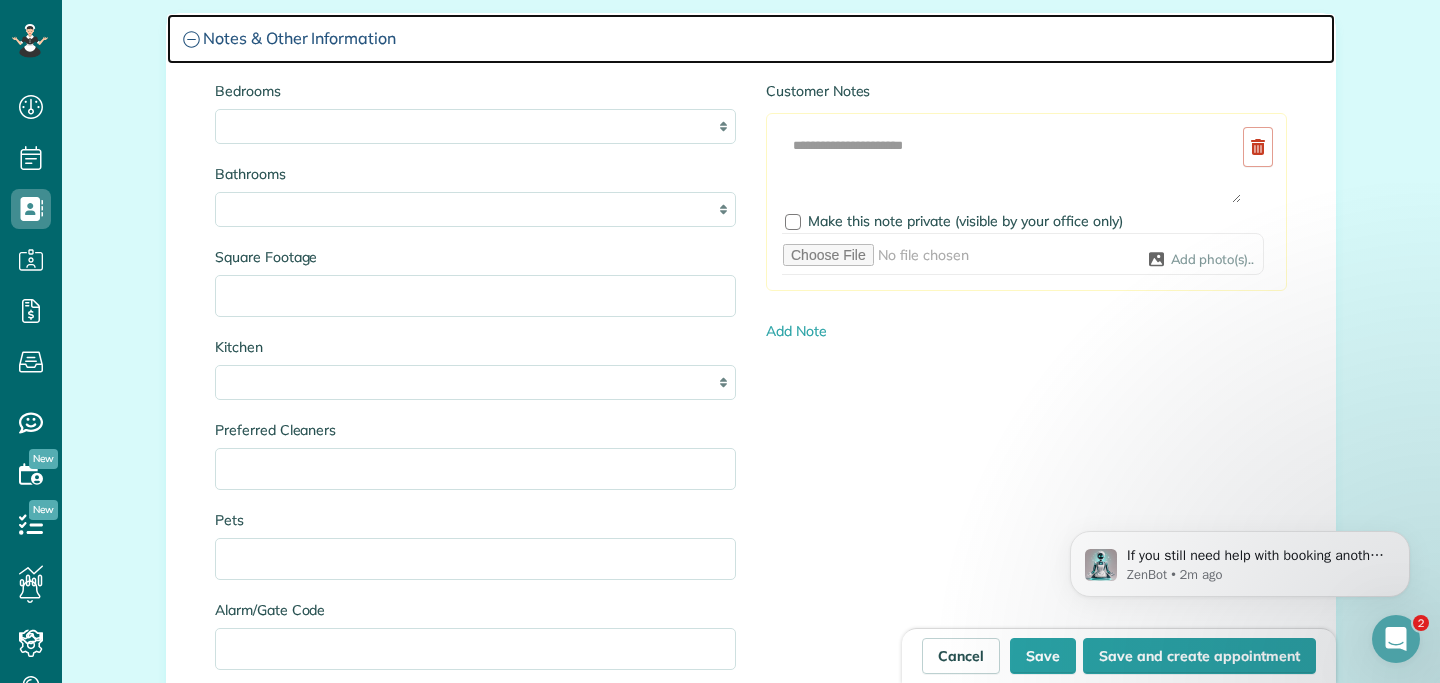 scroll, scrollTop: 2001, scrollLeft: 0, axis: vertical 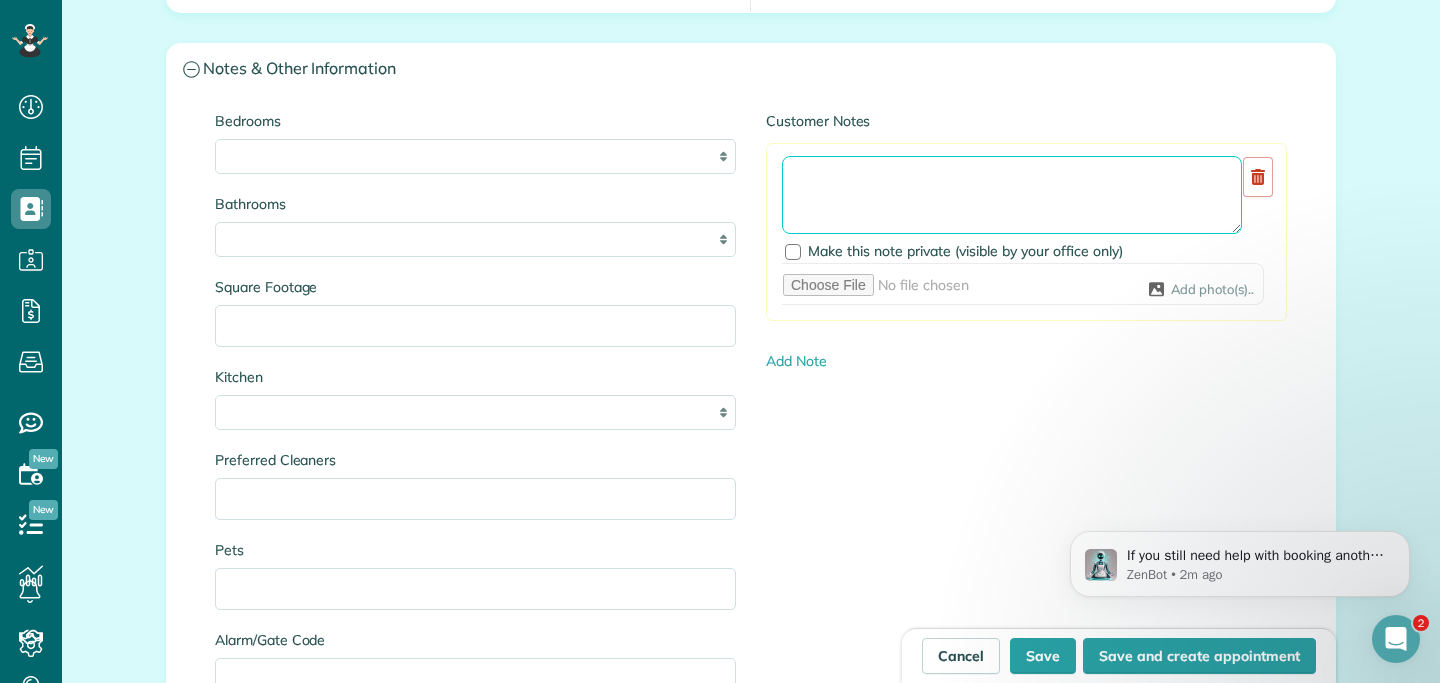click at bounding box center [1012, 195] 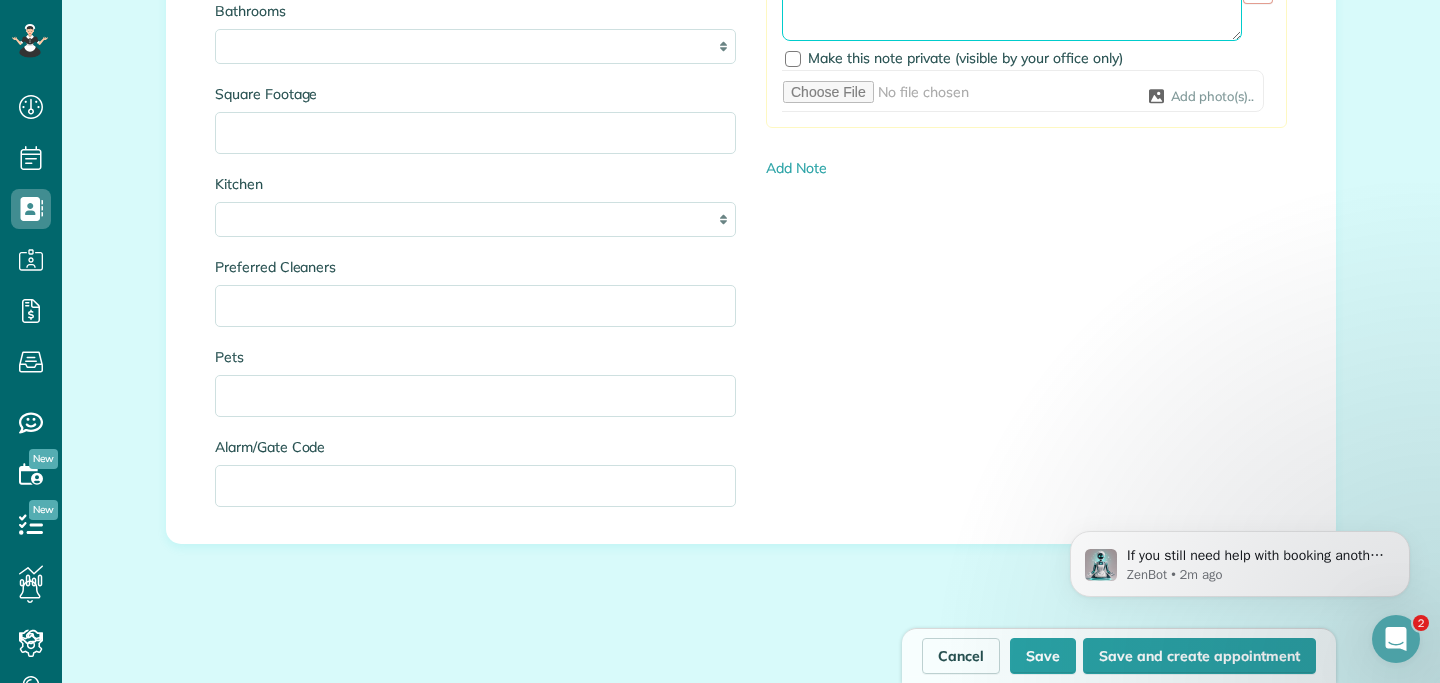 scroll, scrollTop: 2219, scrollLeft: 0, axis: vertical 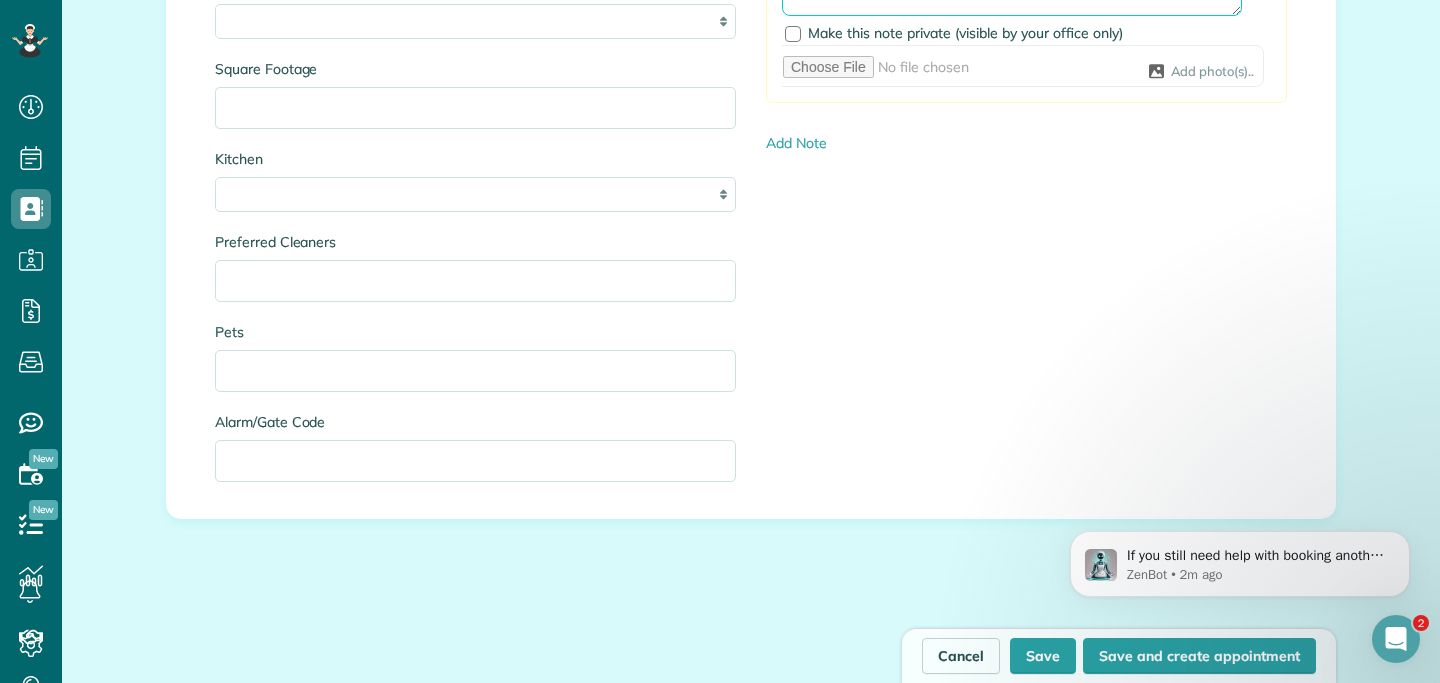 type on "**********" 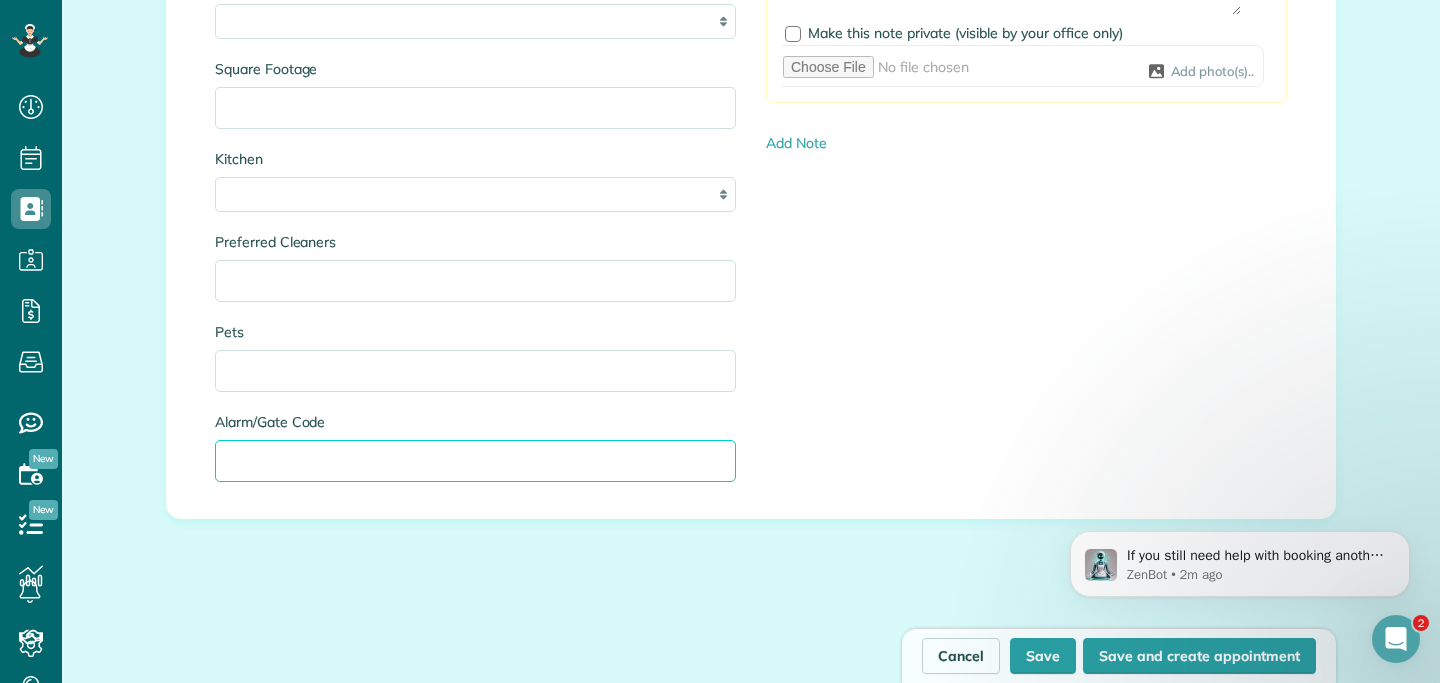 click on "Alarm/Gate Code" at bounding box center [475, 461] 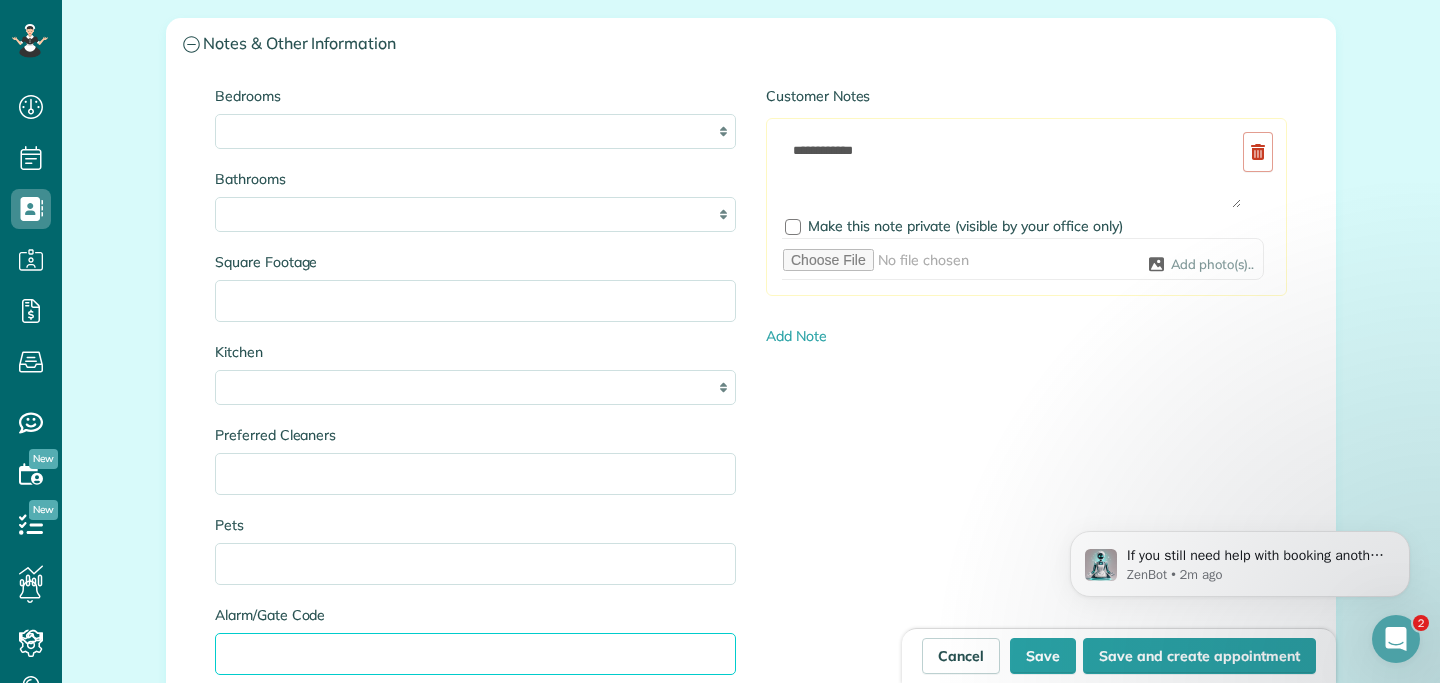 scroll, scrollTop: 2025, scrollLeft: 0, axis: vertical 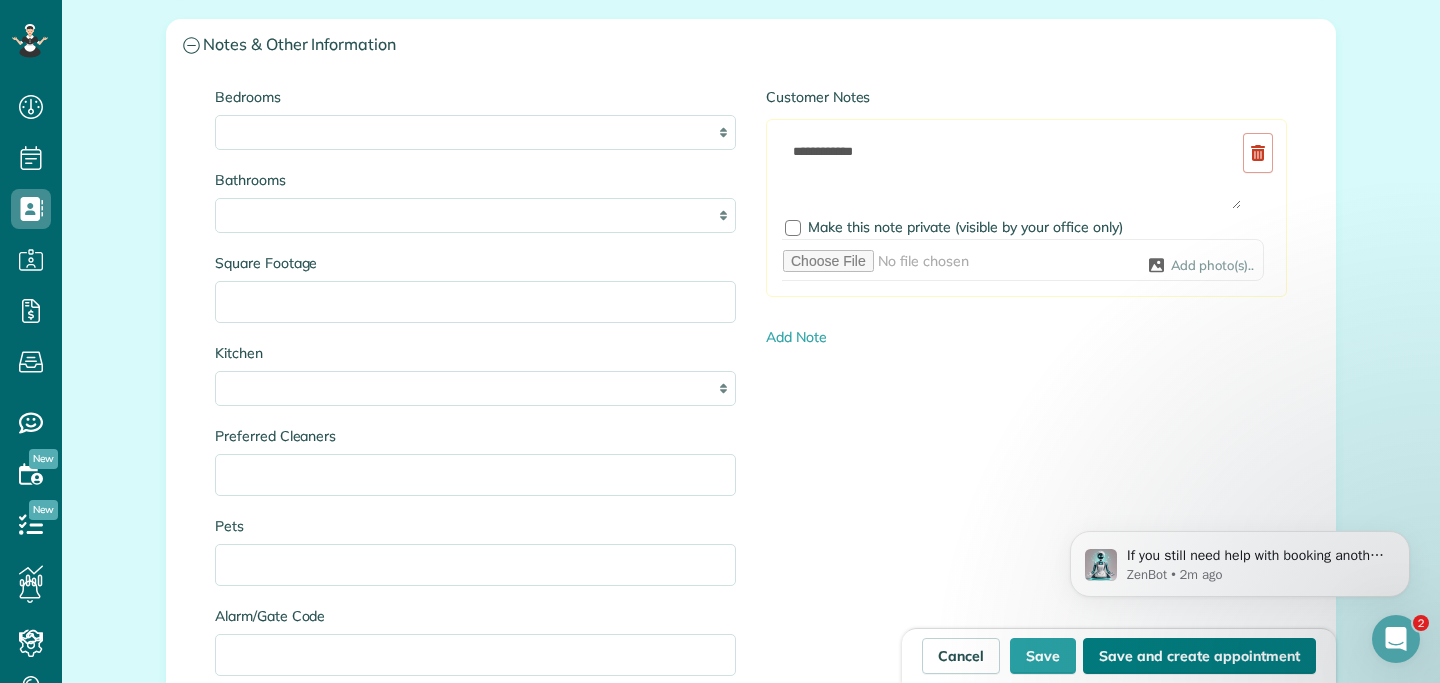 click on "Save and create appointment" at bounding box center (1199, 656) 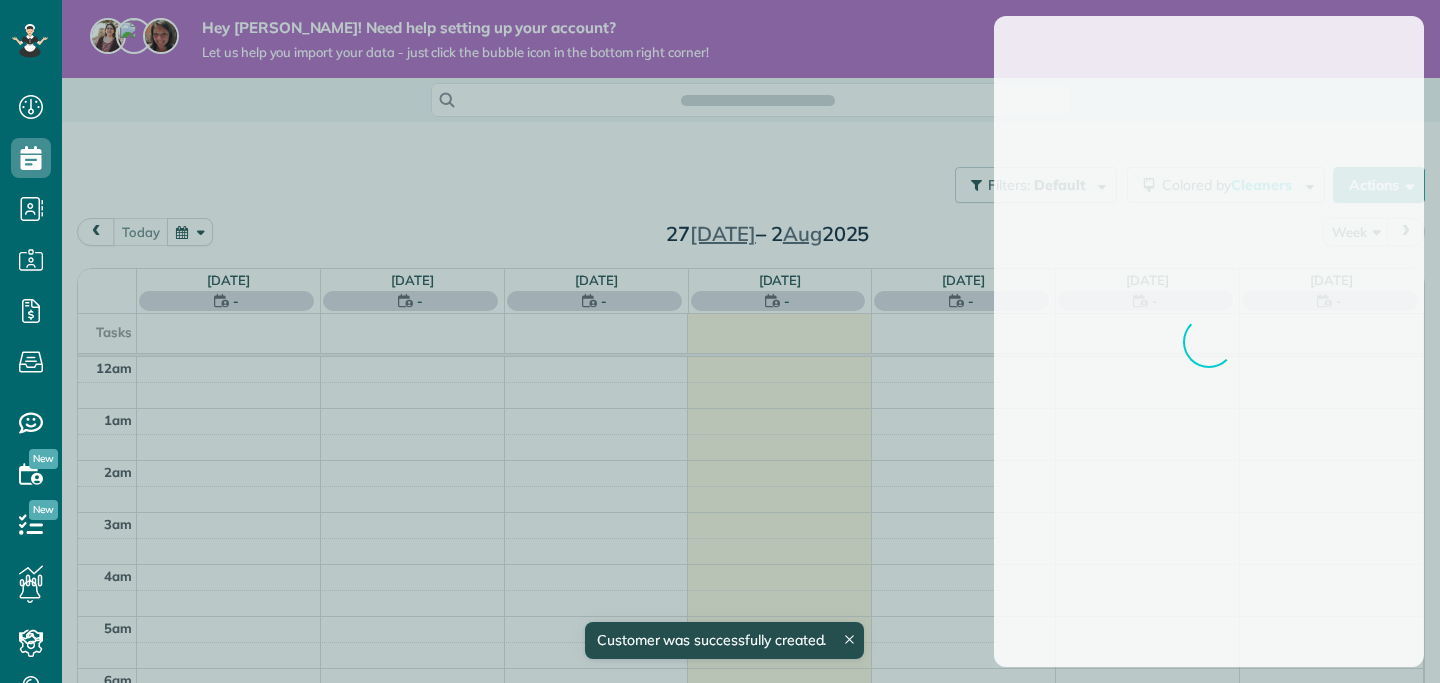 scroll, scrollTop: 0, scrollLeft: 0, axis: both 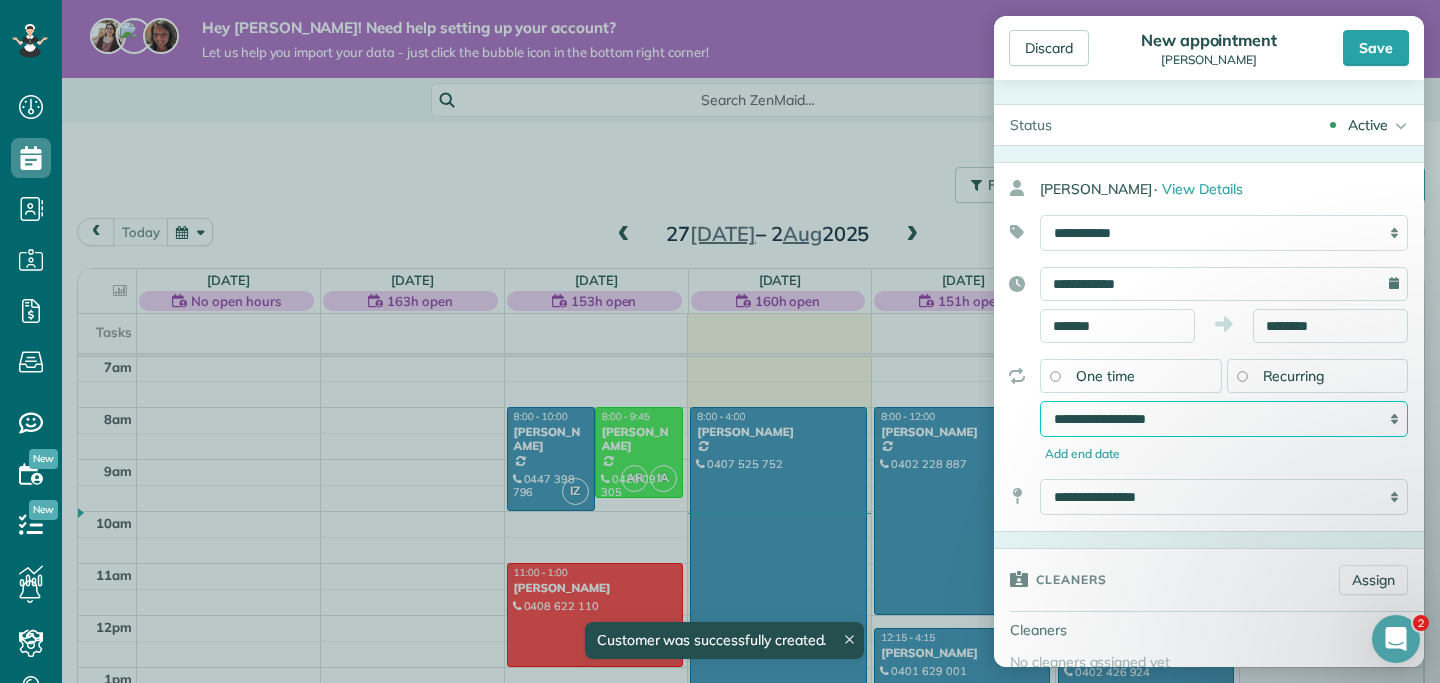 click on "**********" at bounding box center (1224, 419) 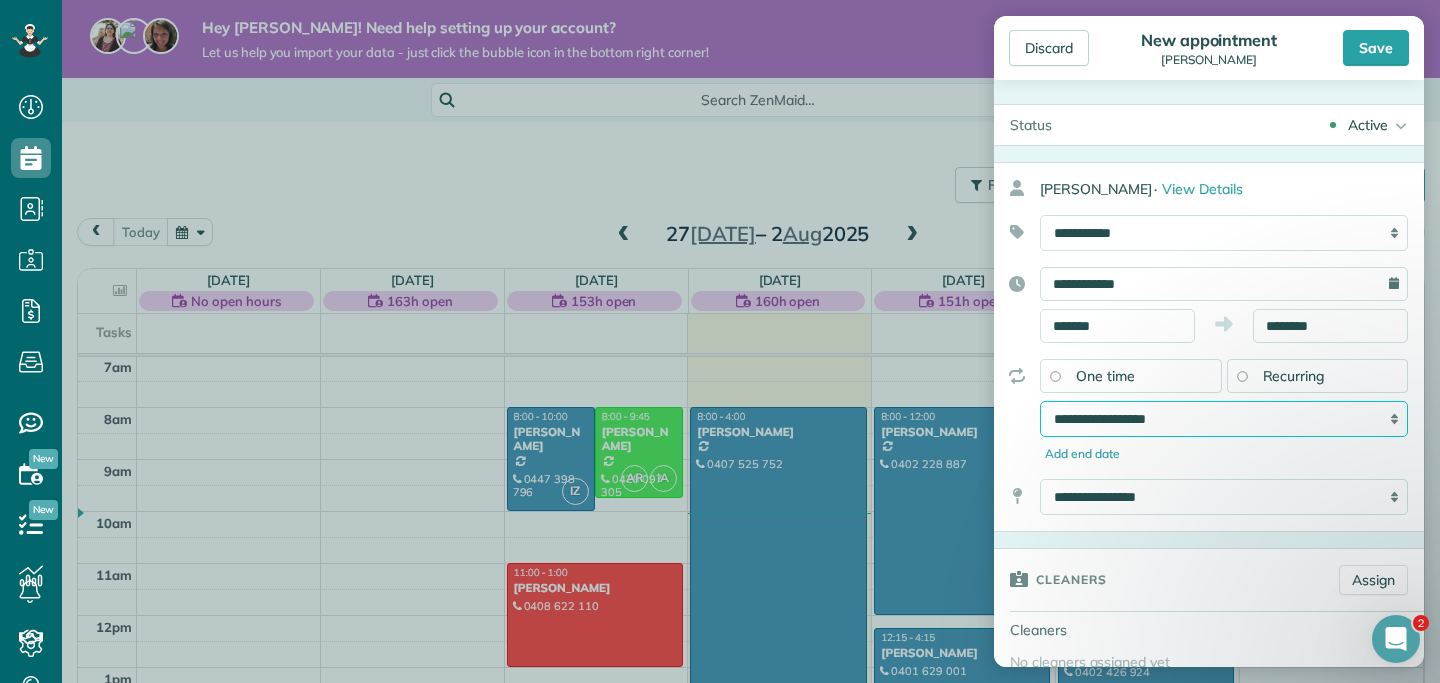 select on "**********" 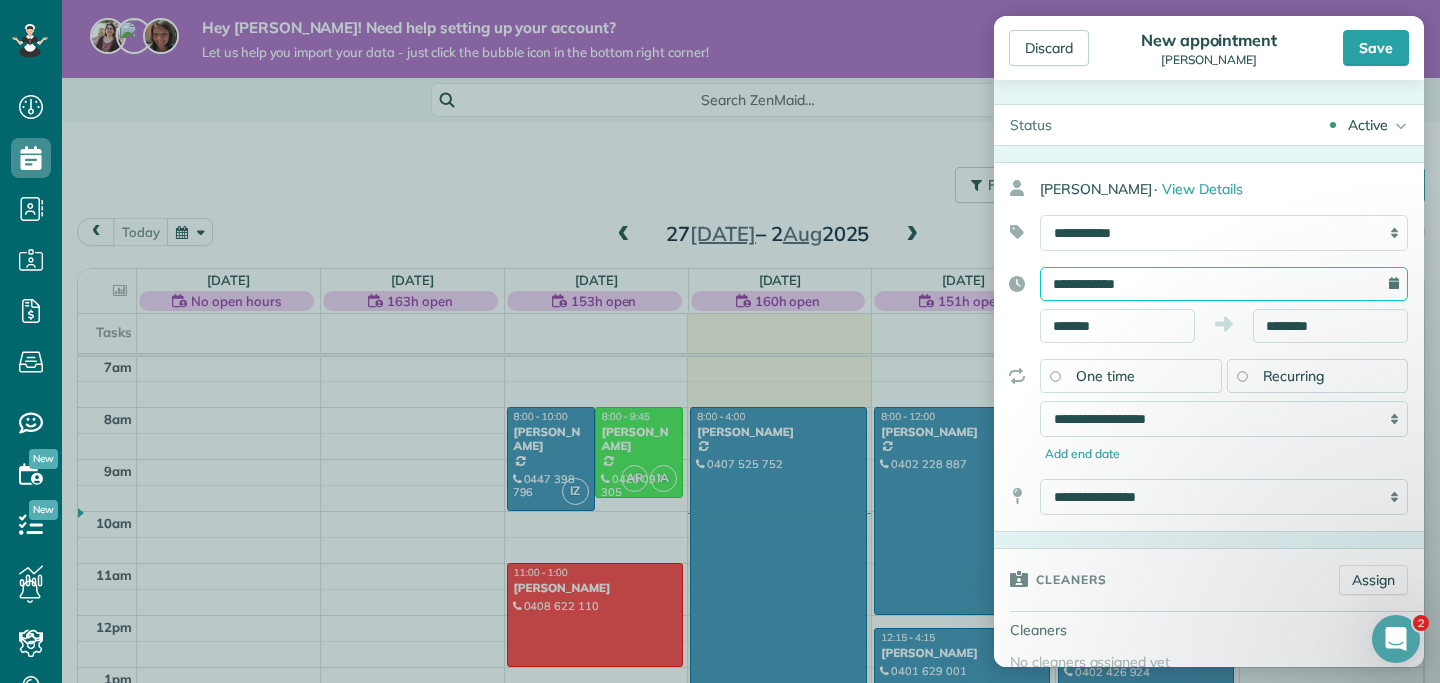 click on "**********" at bounding box center (1224, 284) 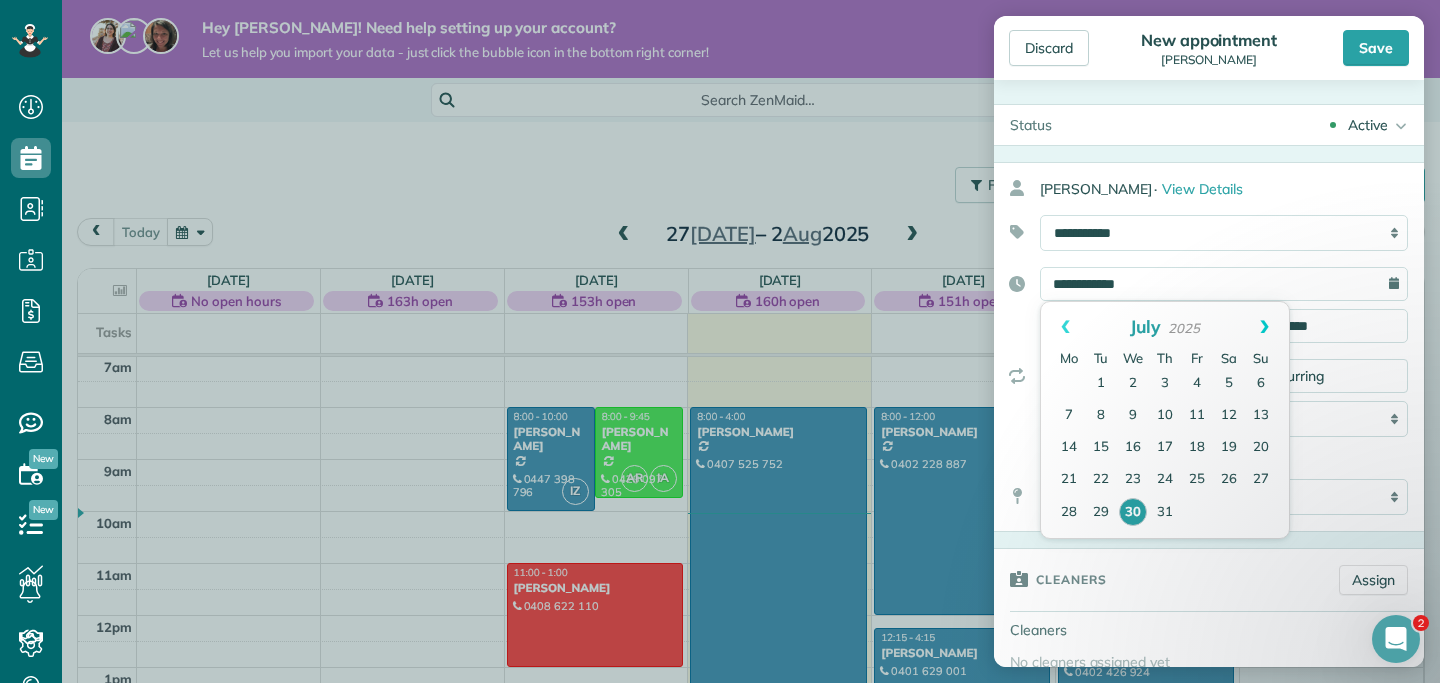 click on "Next" at bounding box center (1264, 327) 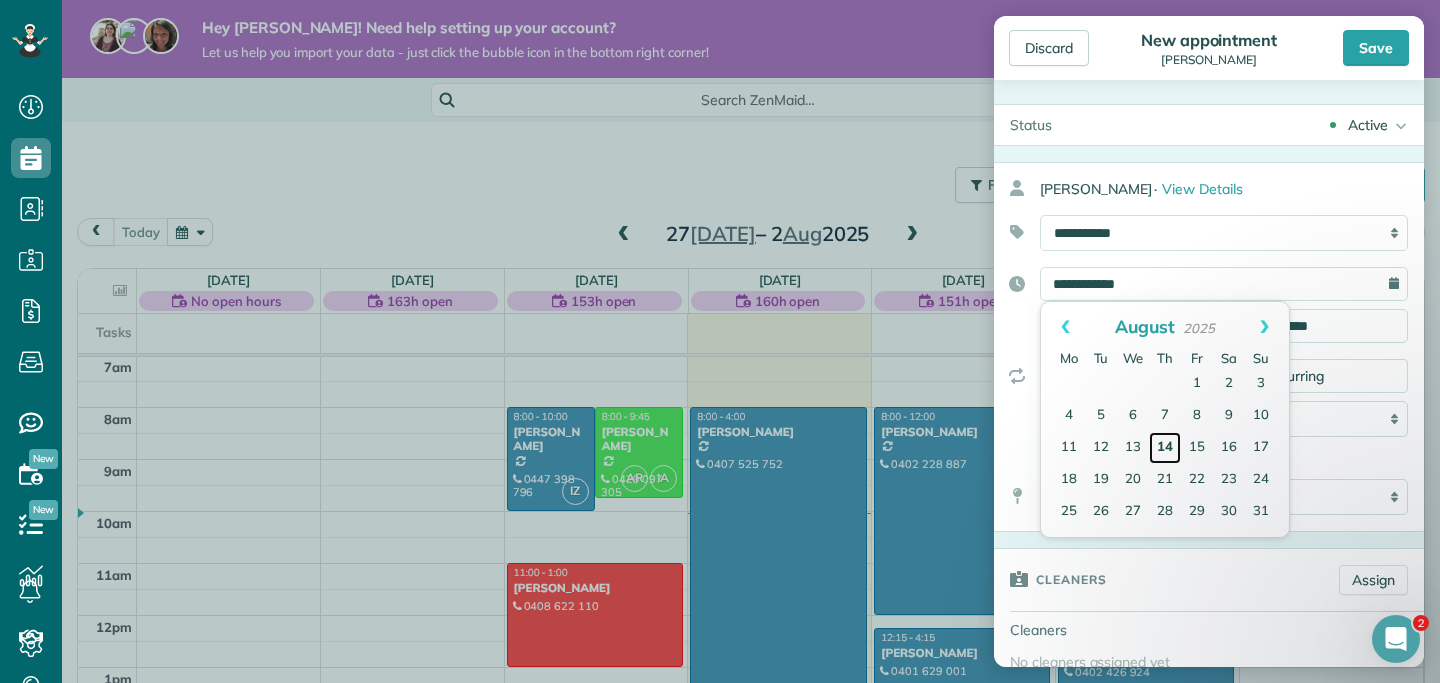 click on "14" at bounding box center [1165, 448] 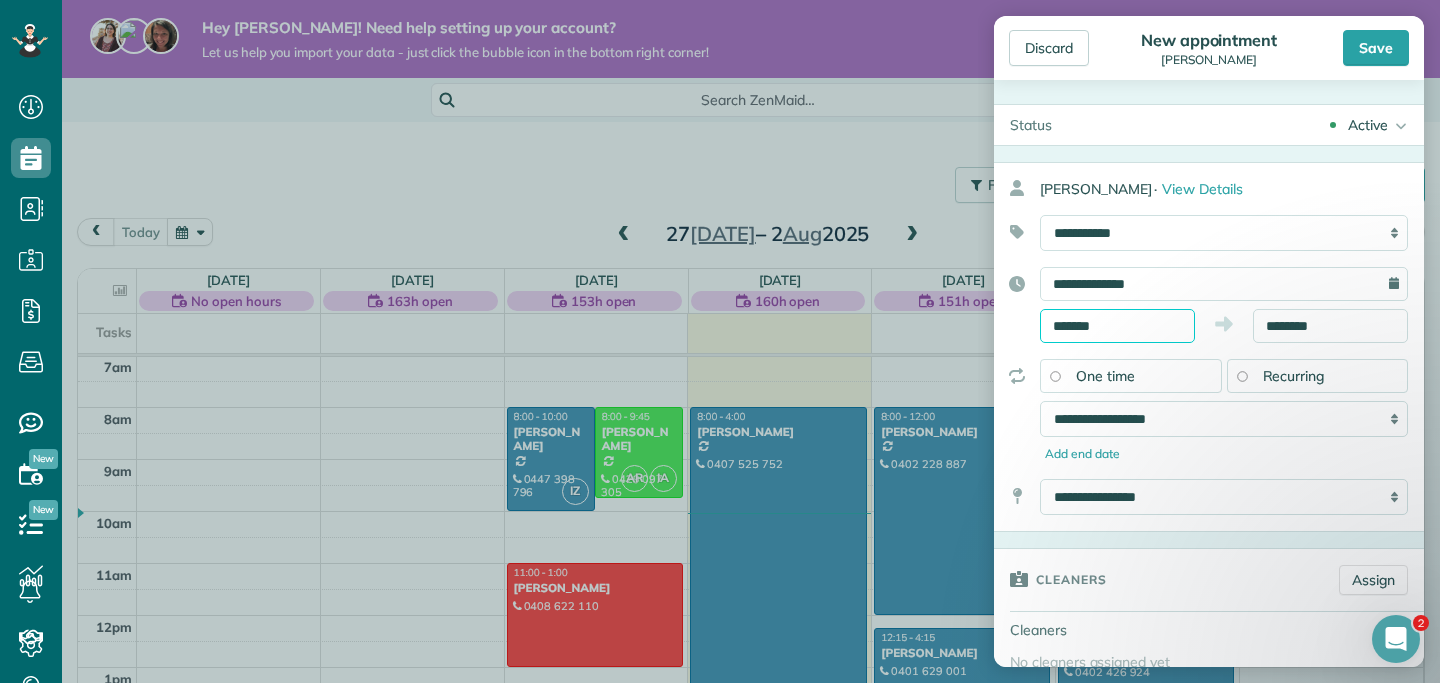 click on "*******" at bounding box center (1117, 326) 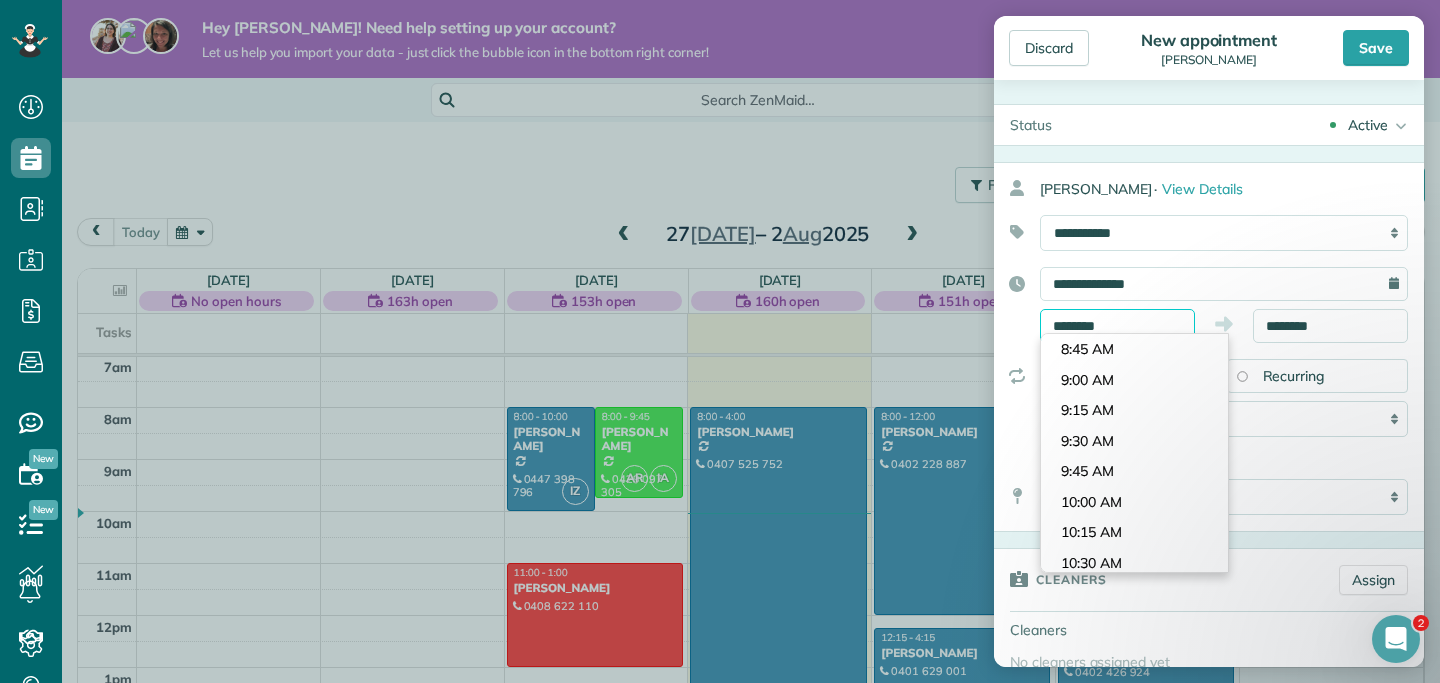 scroll, scrollTop: 794, scrollLeft: 0, axis: vertical 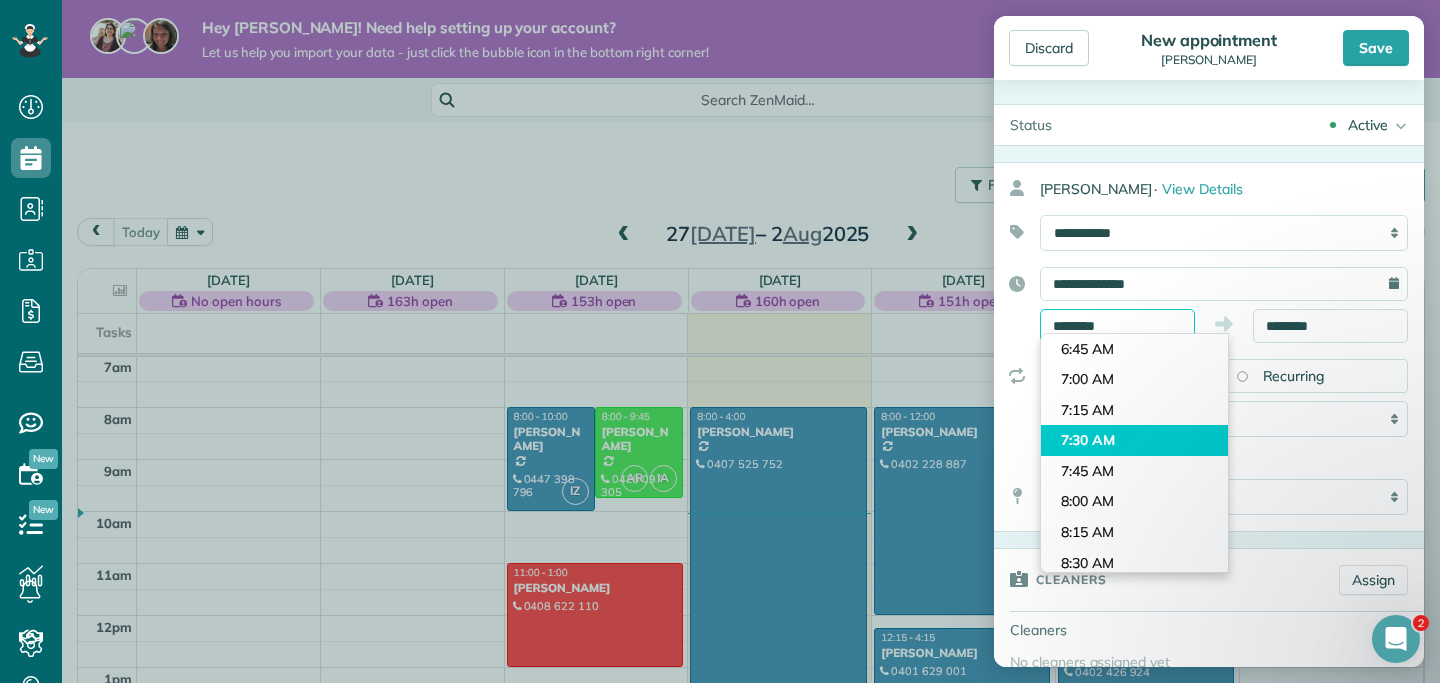 type on "*******" 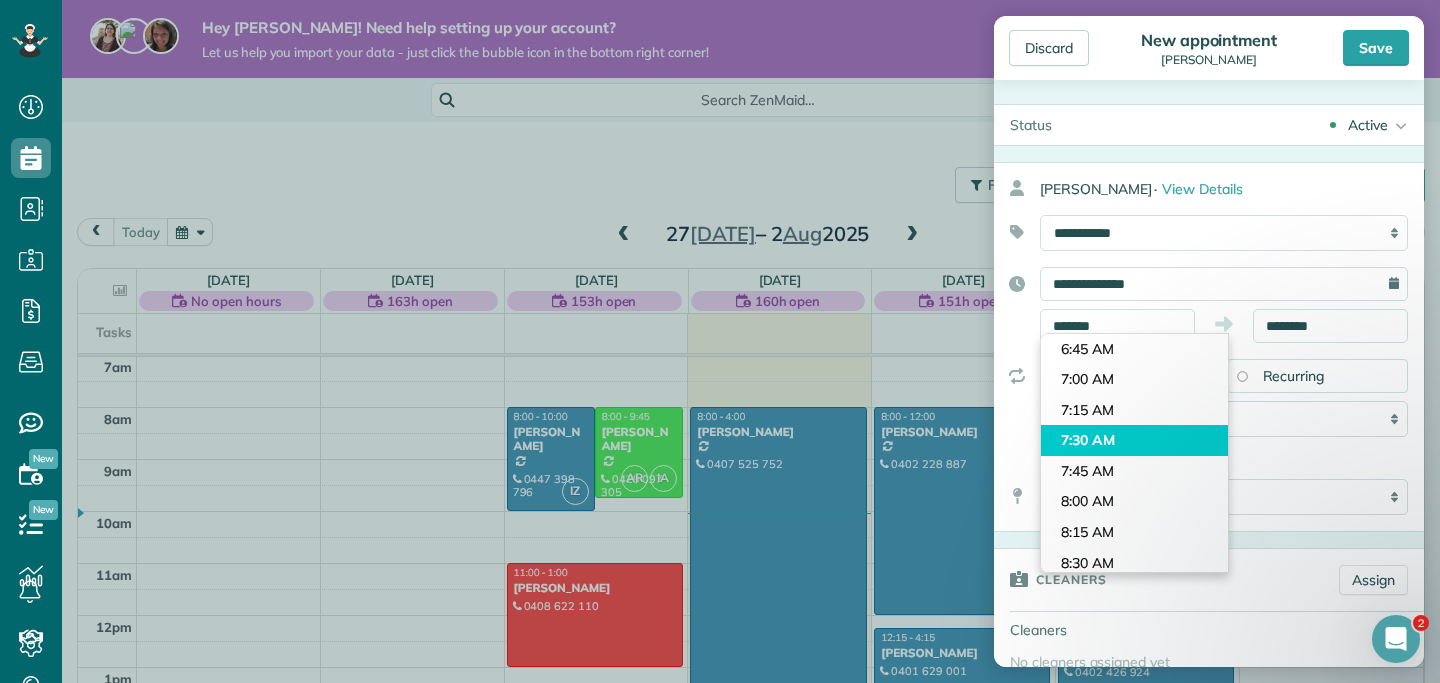 click on "Dashboard
Scheduling
Calendar View
List View
Dispatch View - Weekly scheduling (Beta)" at bounding box center (720, 341) 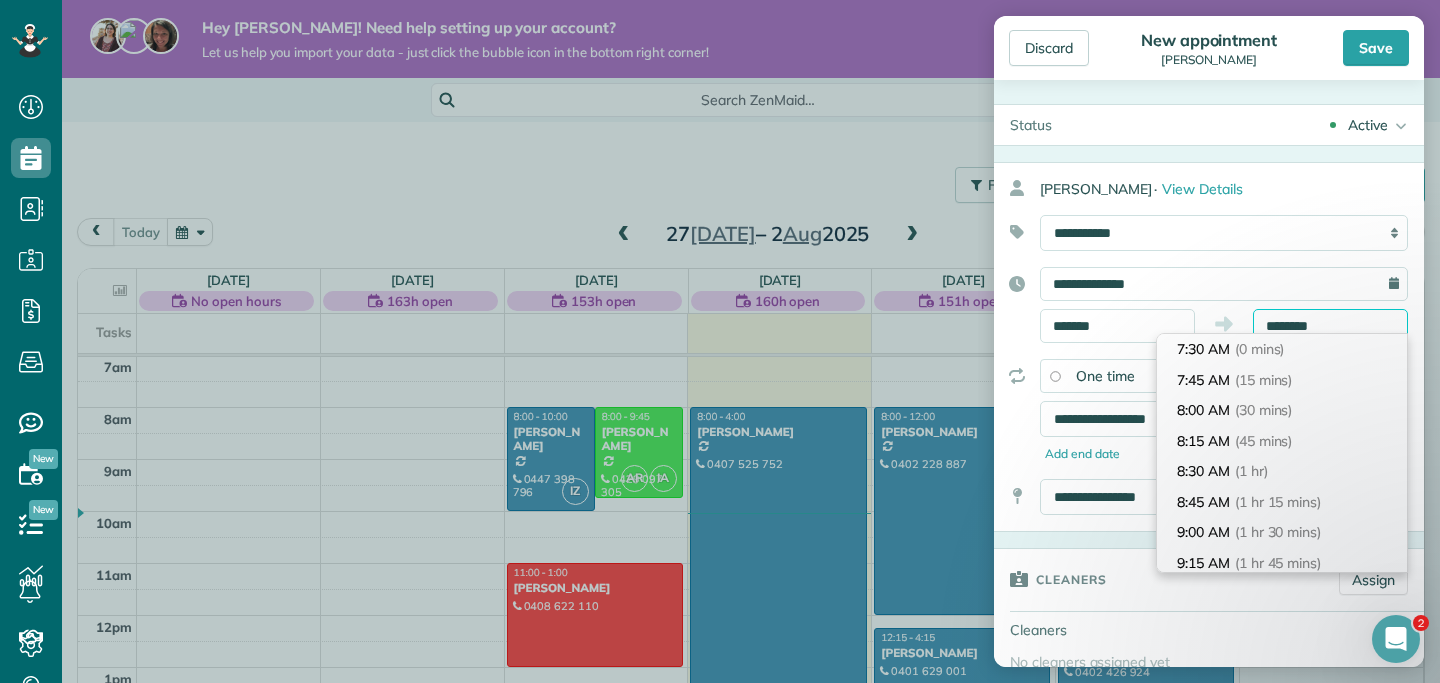 click on "********" at bounding box center [1330, 326] 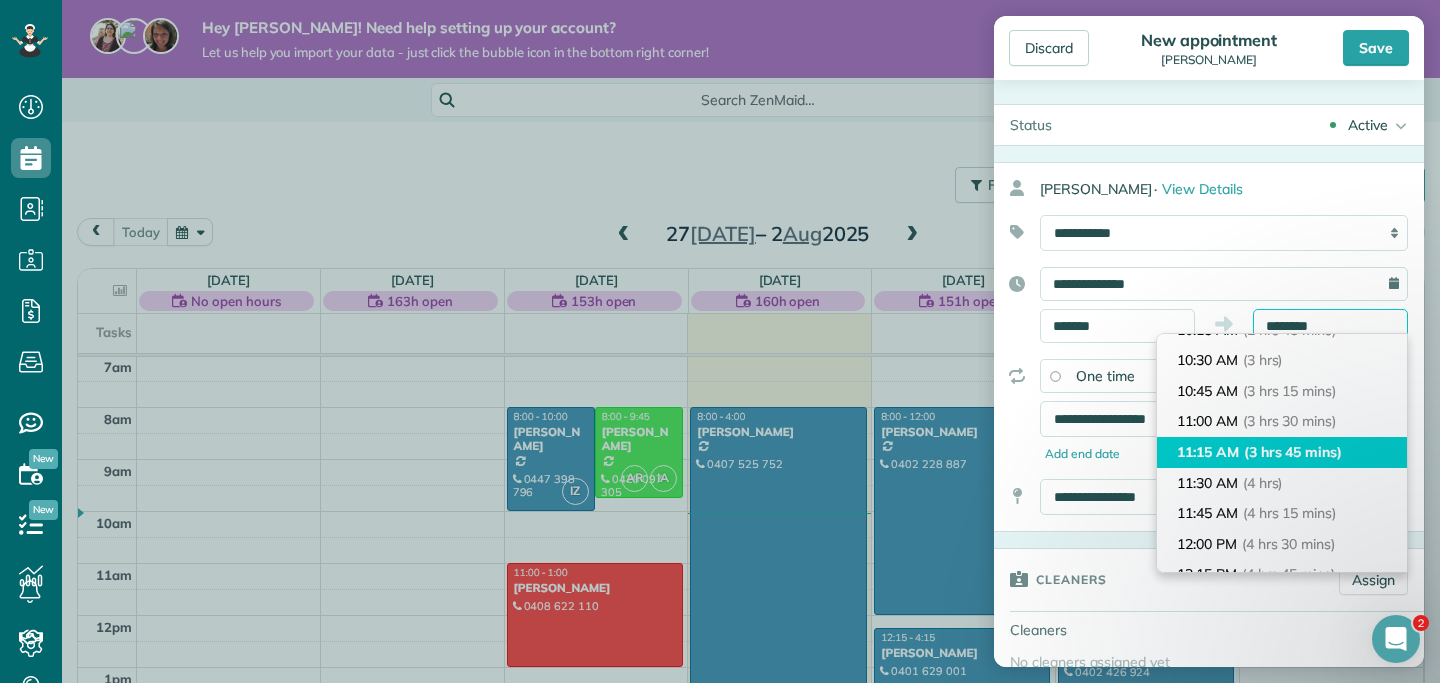 scroll, scrollTop: 349, scrollLeft: 0, axis: vertical 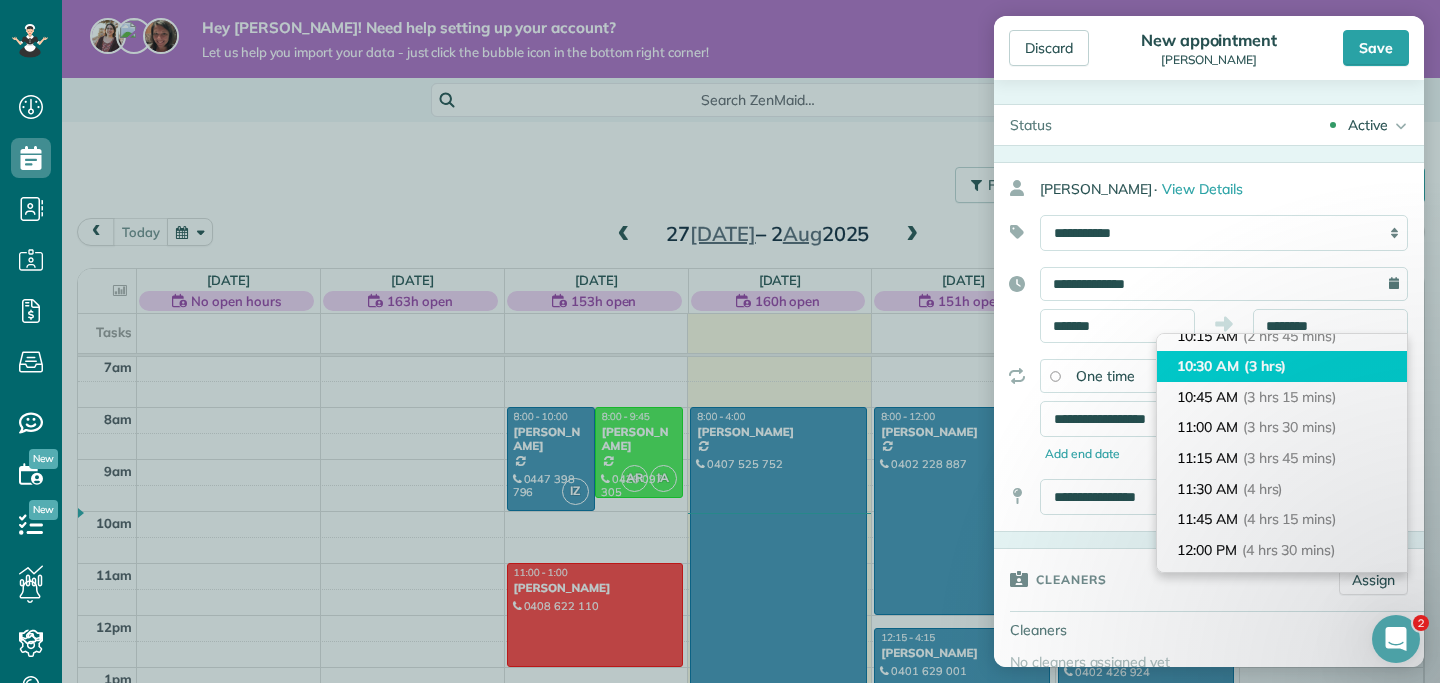 type on "********" 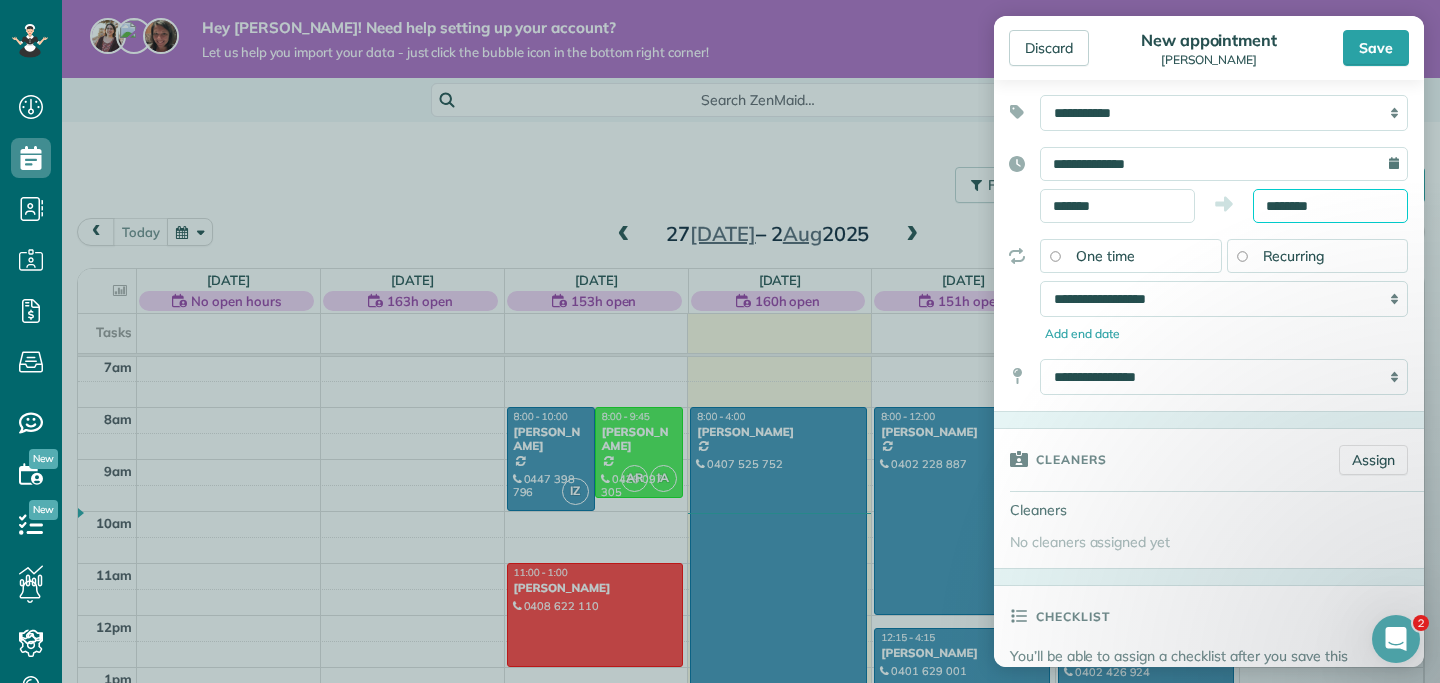 scroll, scrollTop: 130, scrollLeft: 0, axis: vertical 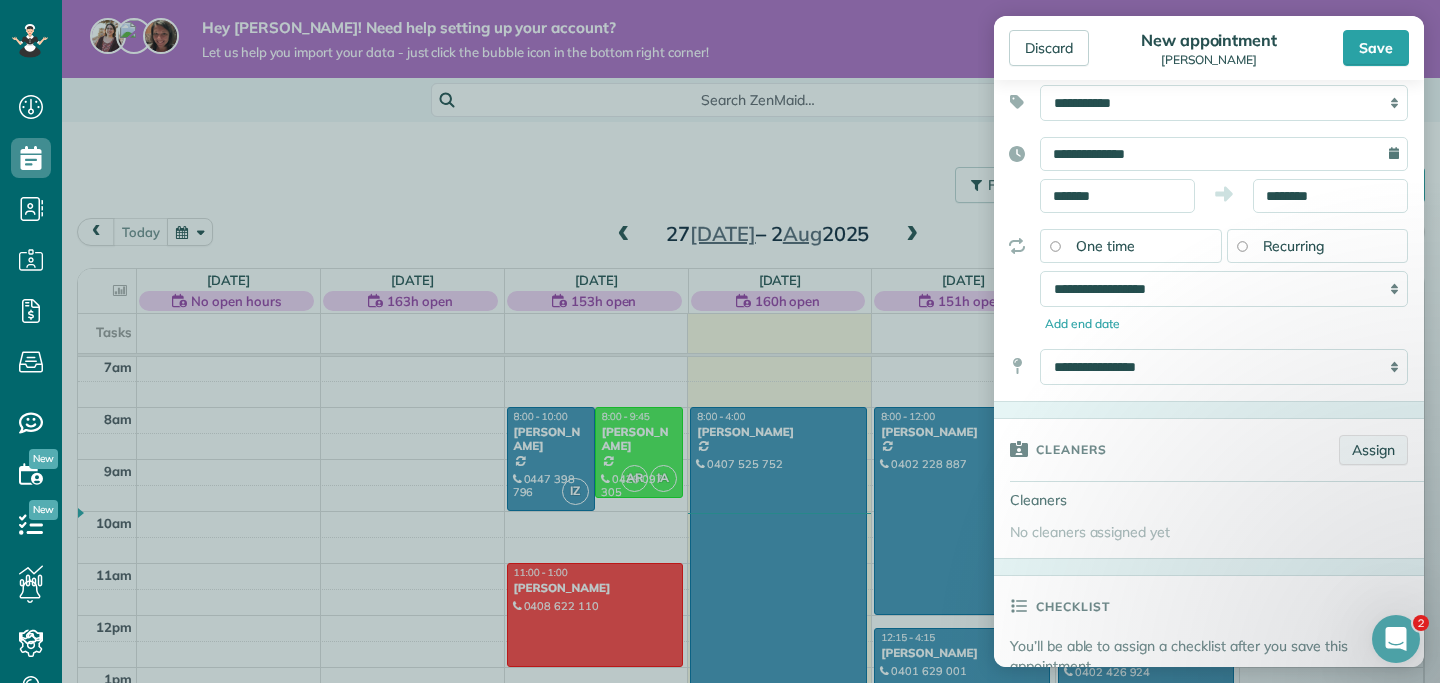 click on "Assign" at bounding box center (1373, 450) 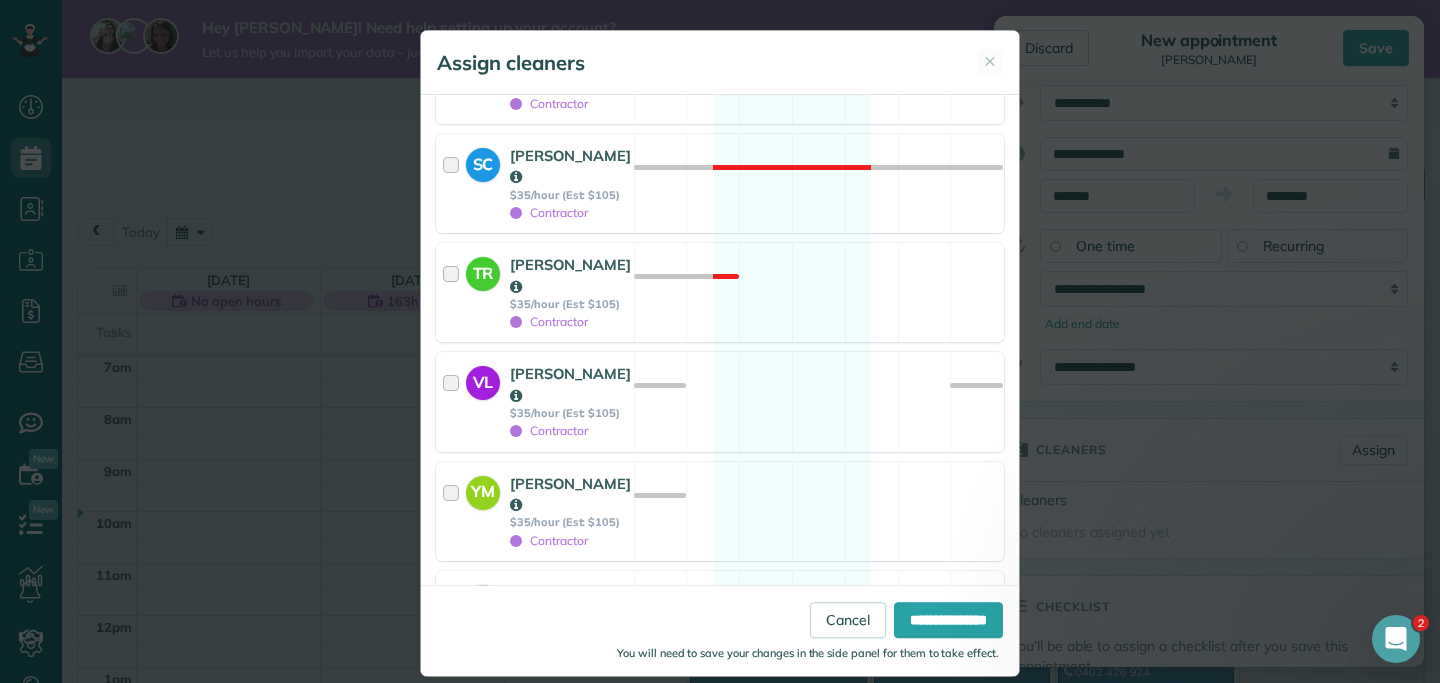 scroll, scrollTop: 1342, scrollLeft: 0, axis: vertical 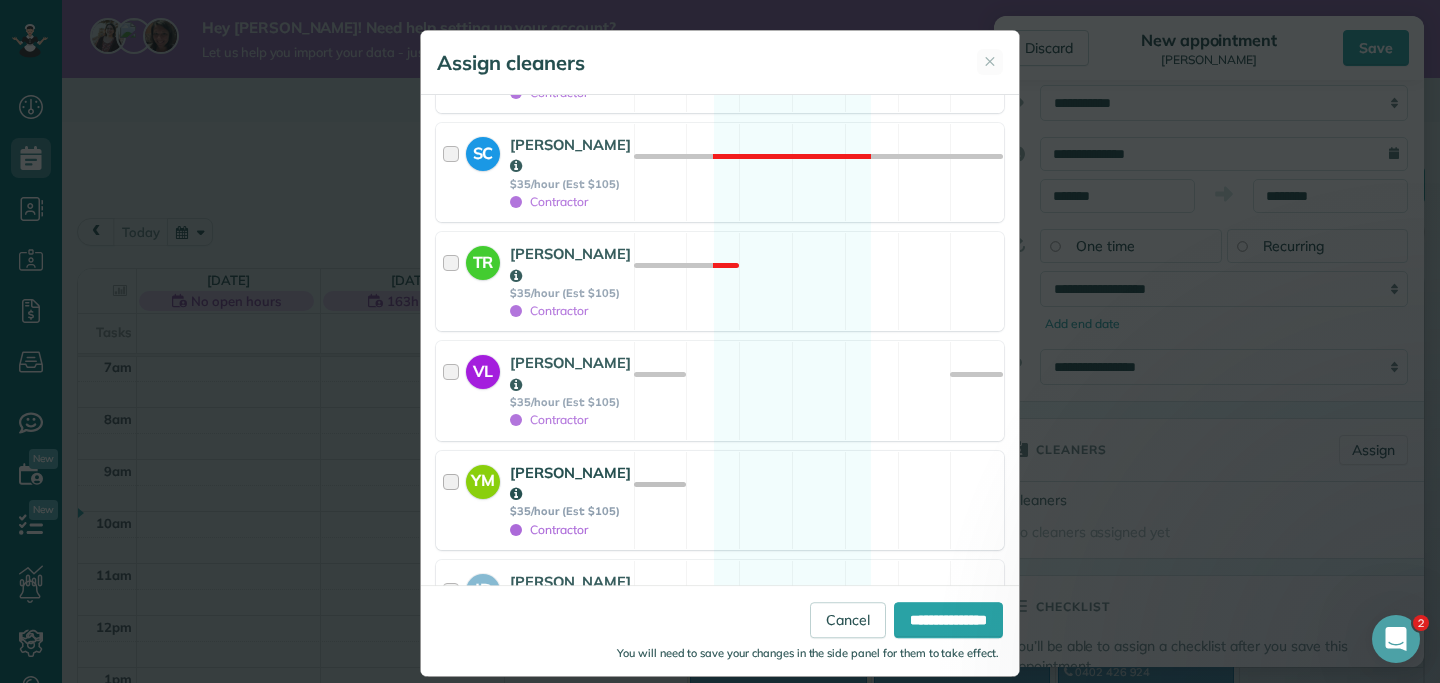 click at bounding box center (454, 500) 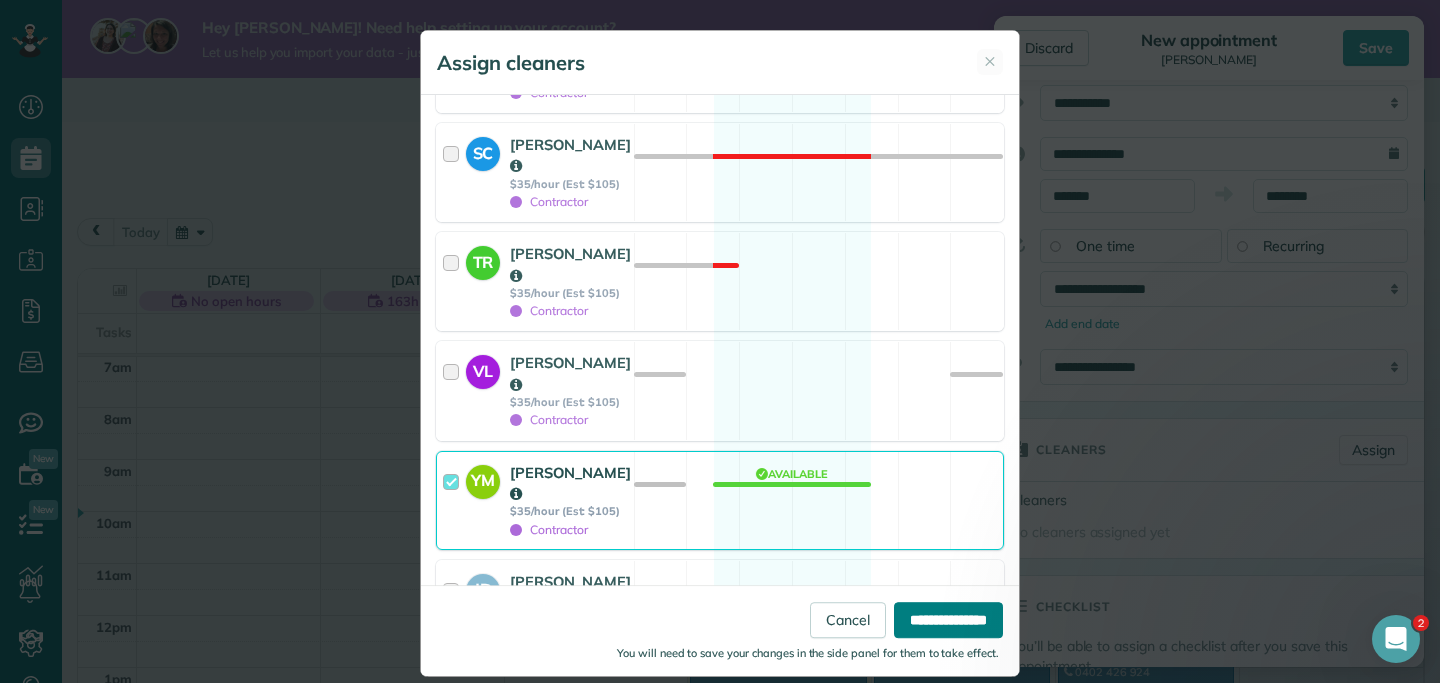 click on "**********" at bounding box center [948, 620] 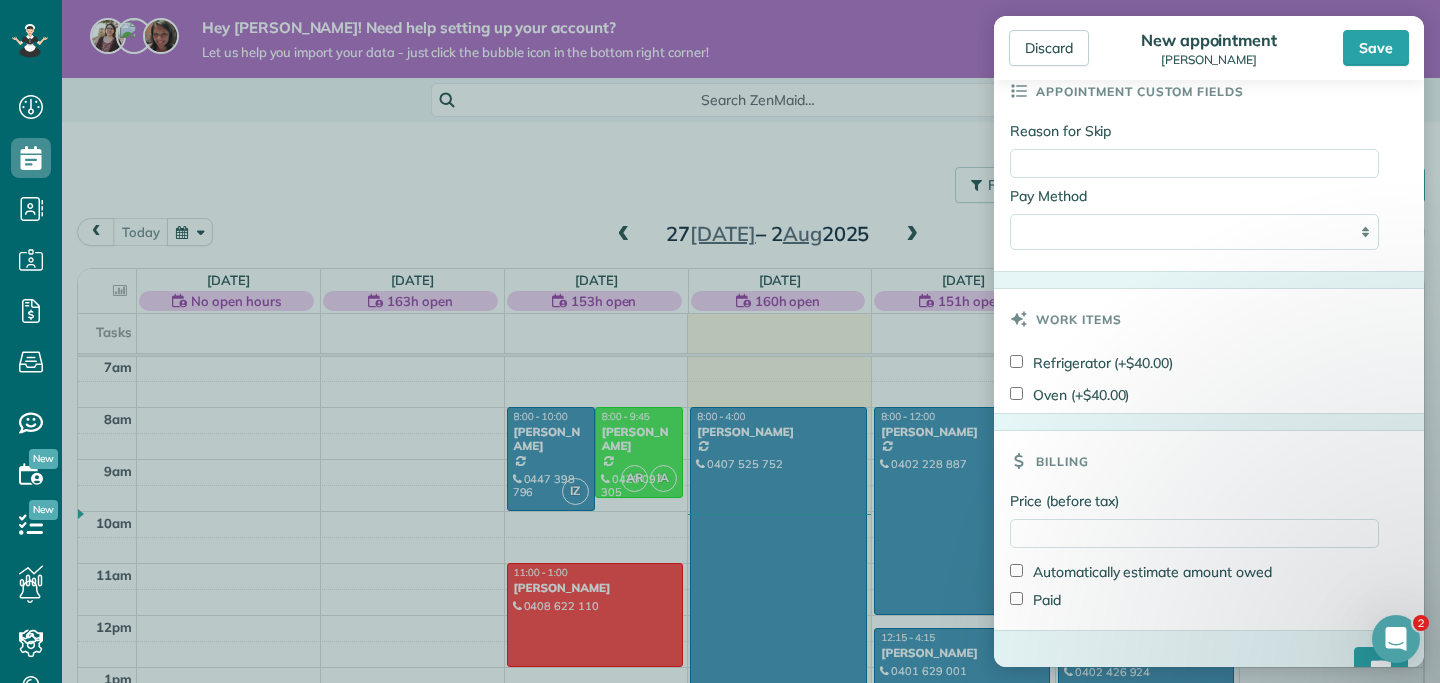scroll, scrollTop: 1157, scrollLeft: 0, axis: vertical 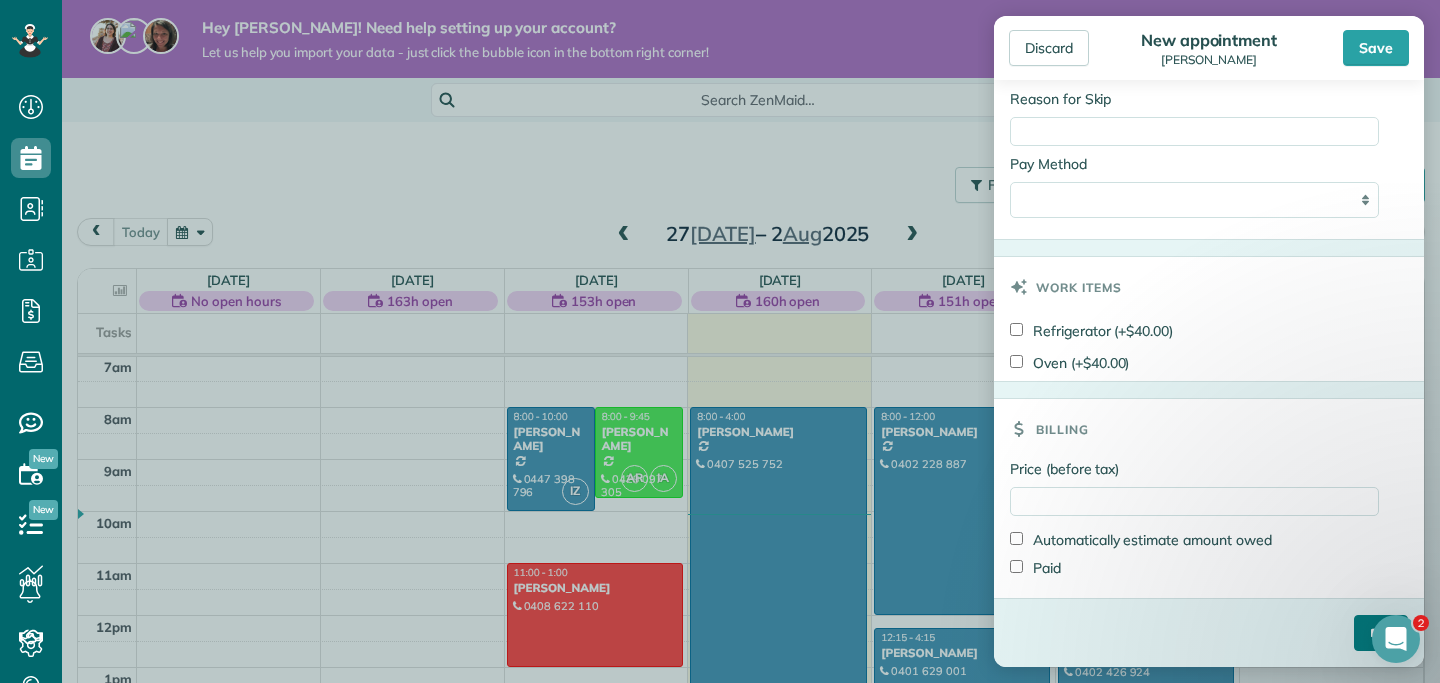 click on "****" at bounding box center (1381, 633) 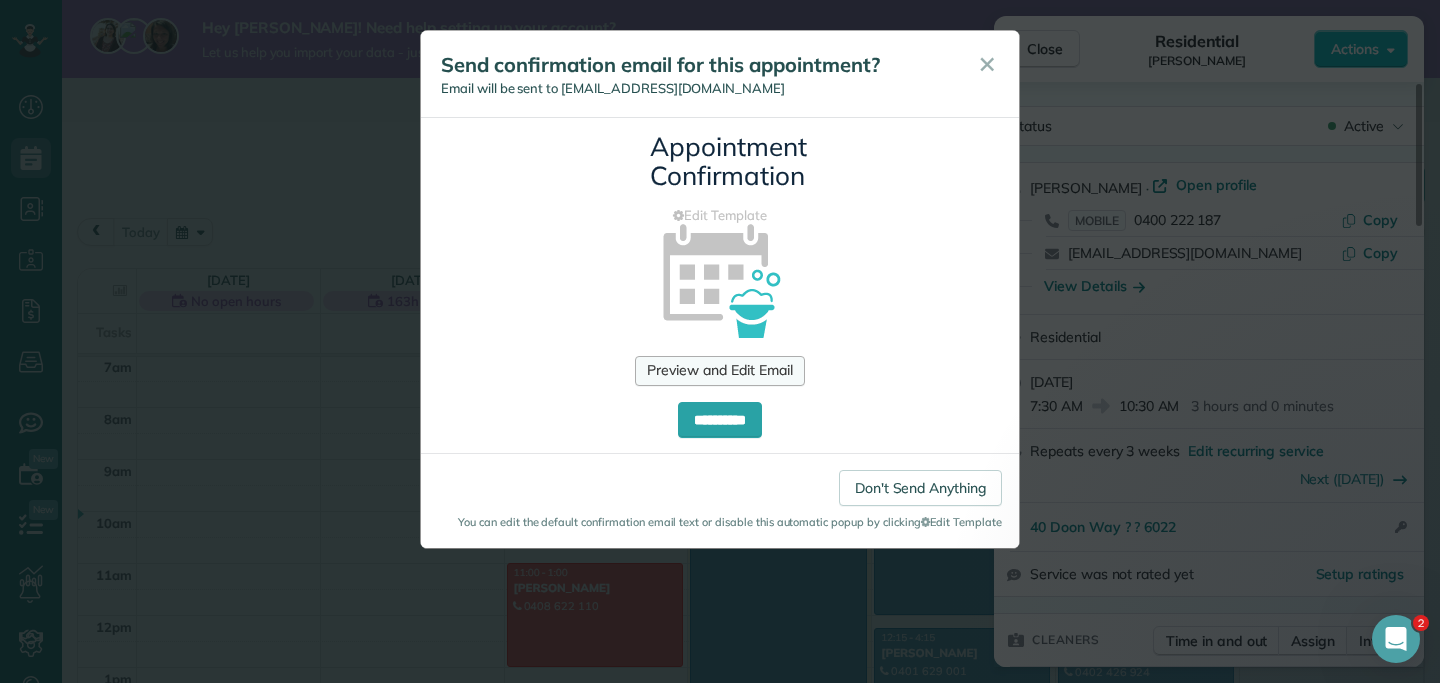 click on "Preview and Edit Email" at bounding box center [719, 371] 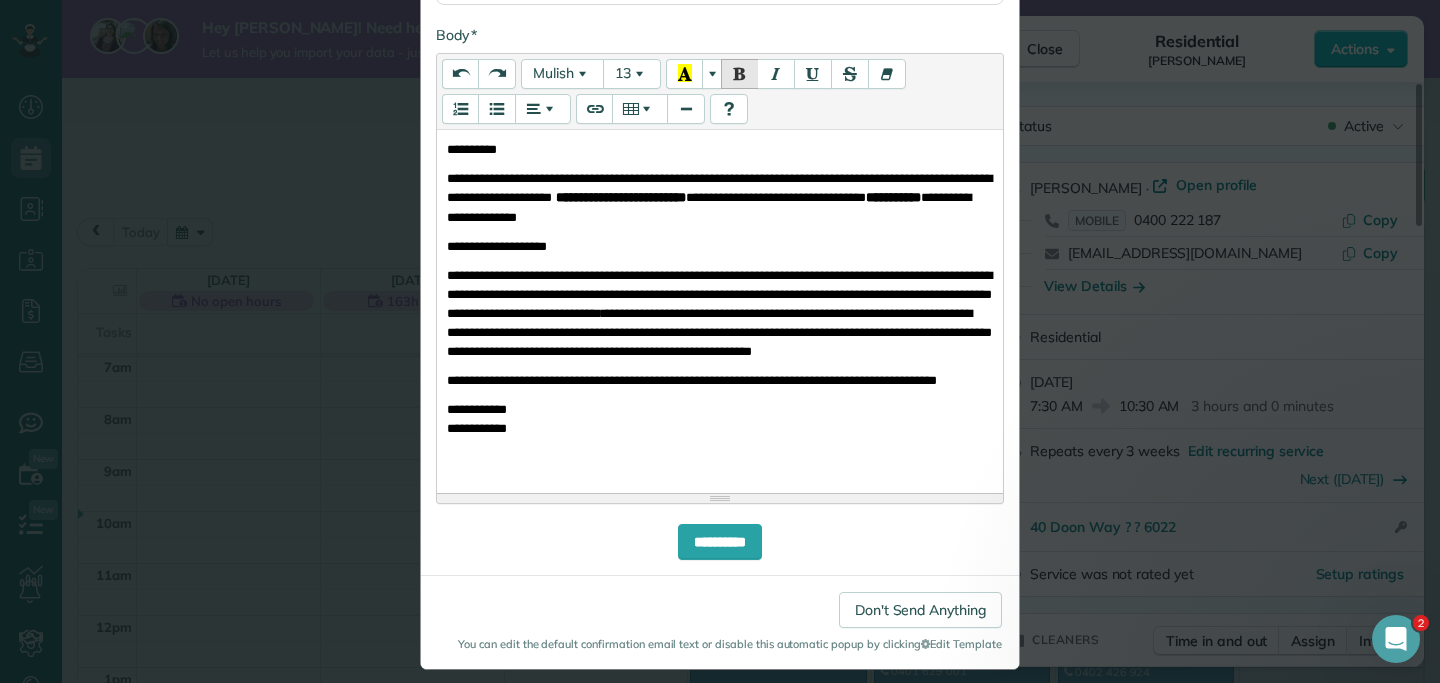 scroll, scrollTop: 454, scrollLeft: 0, axis: vertical 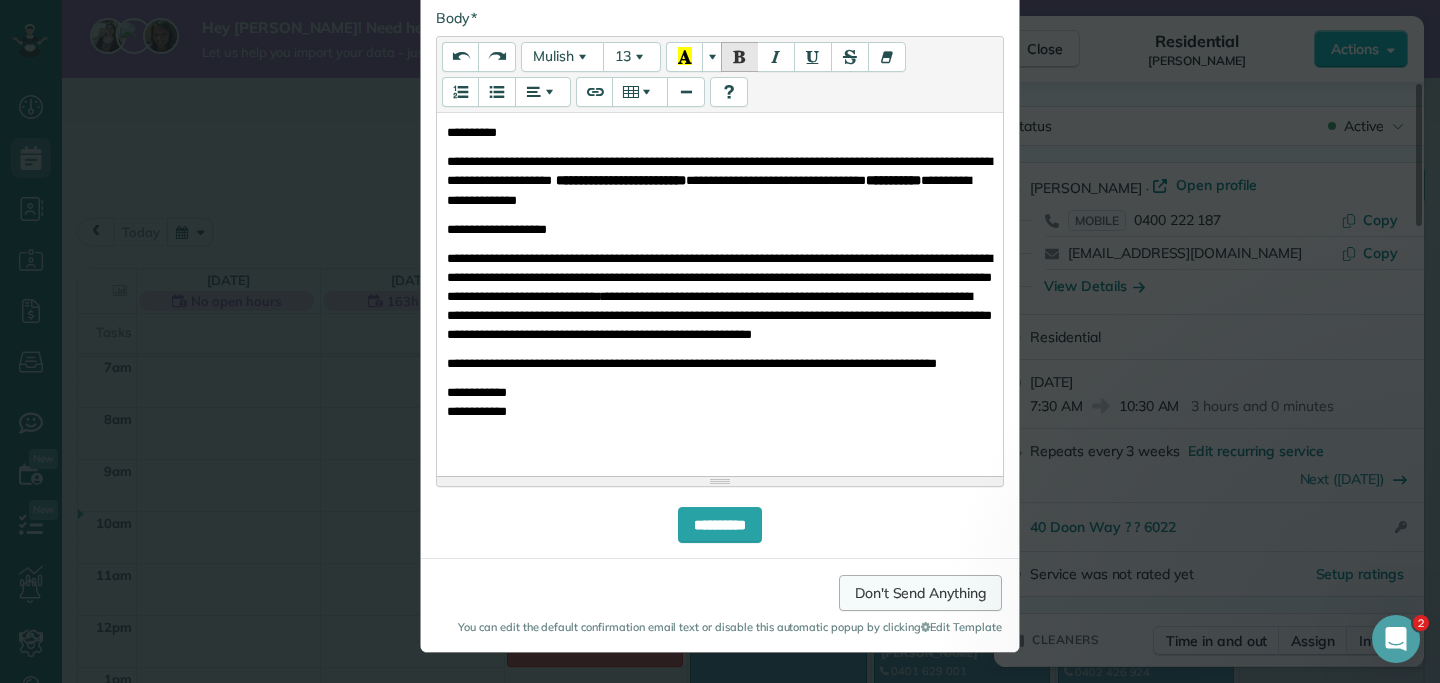 click on "Don't Send Anything" at bounding box center (920, 593) 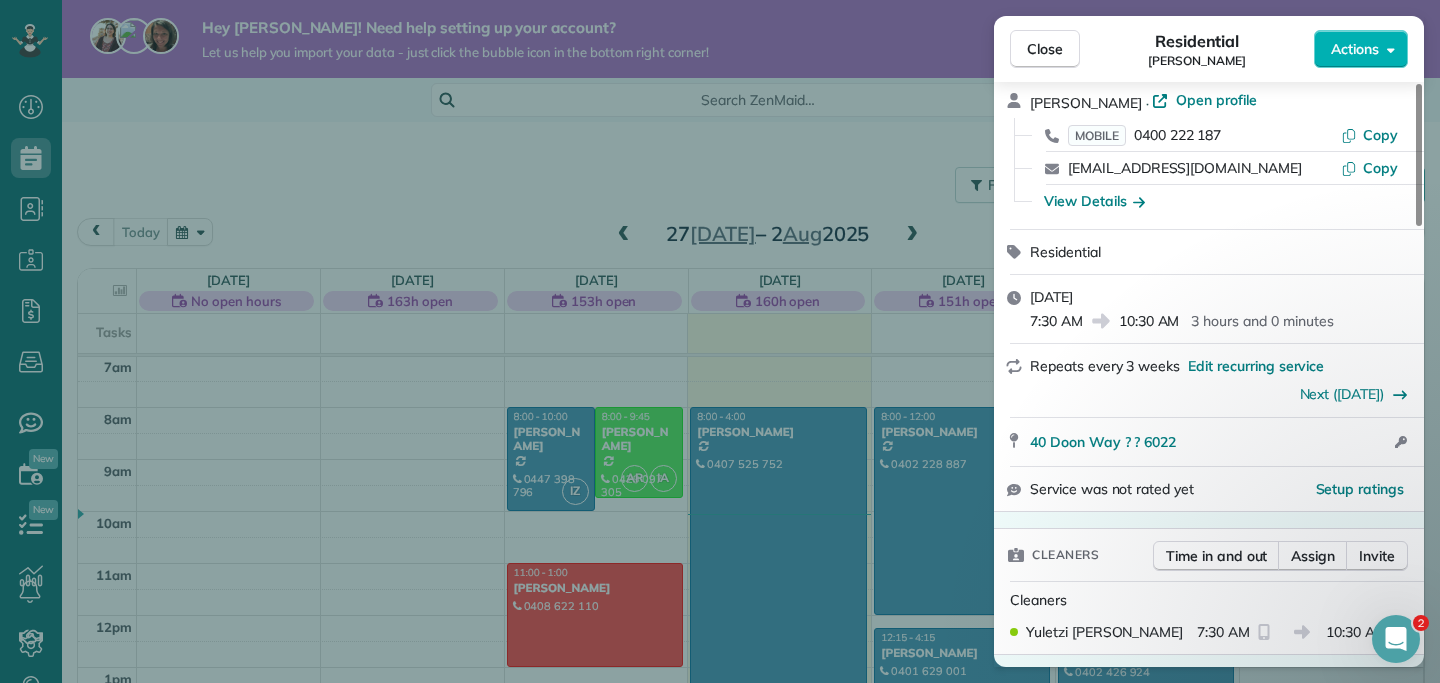 scroll, scrollTop: 104, scrollLeft: 0, axis: vertical 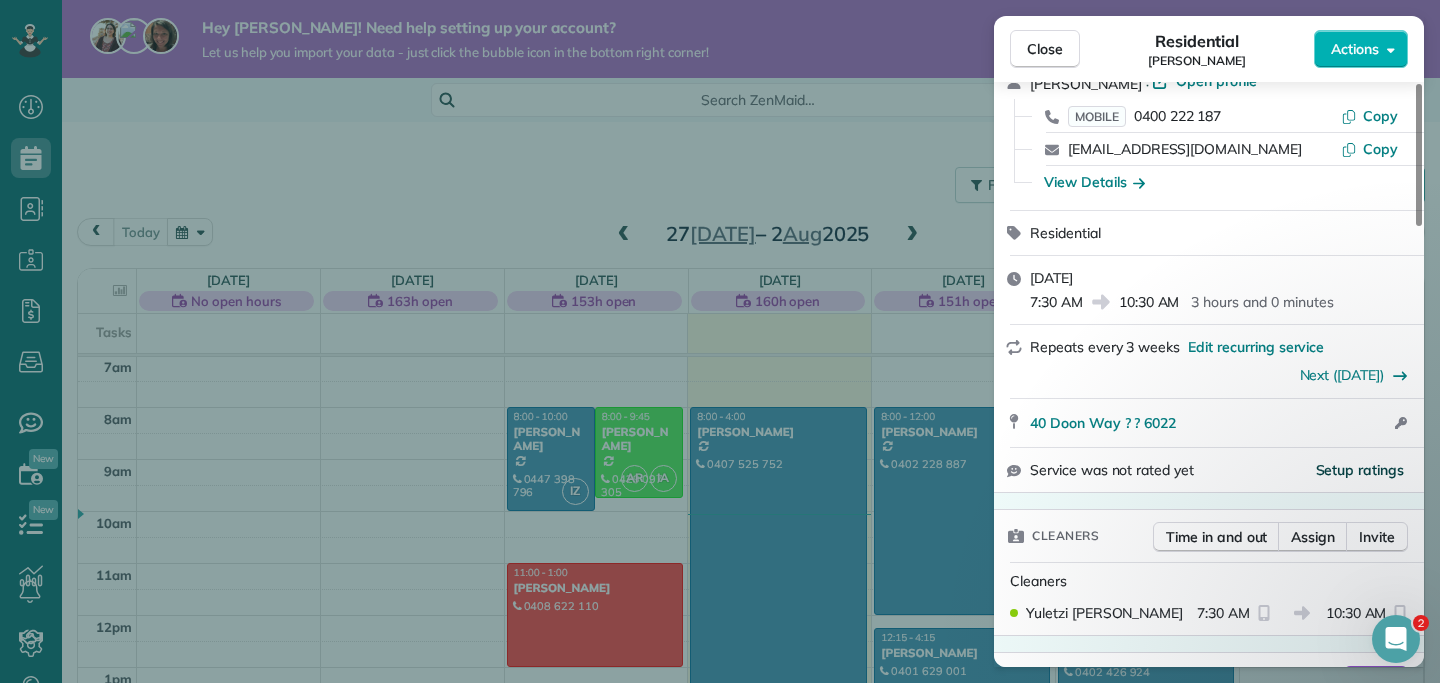 click on "Setup ratings" at bounding box center (1360, 470) 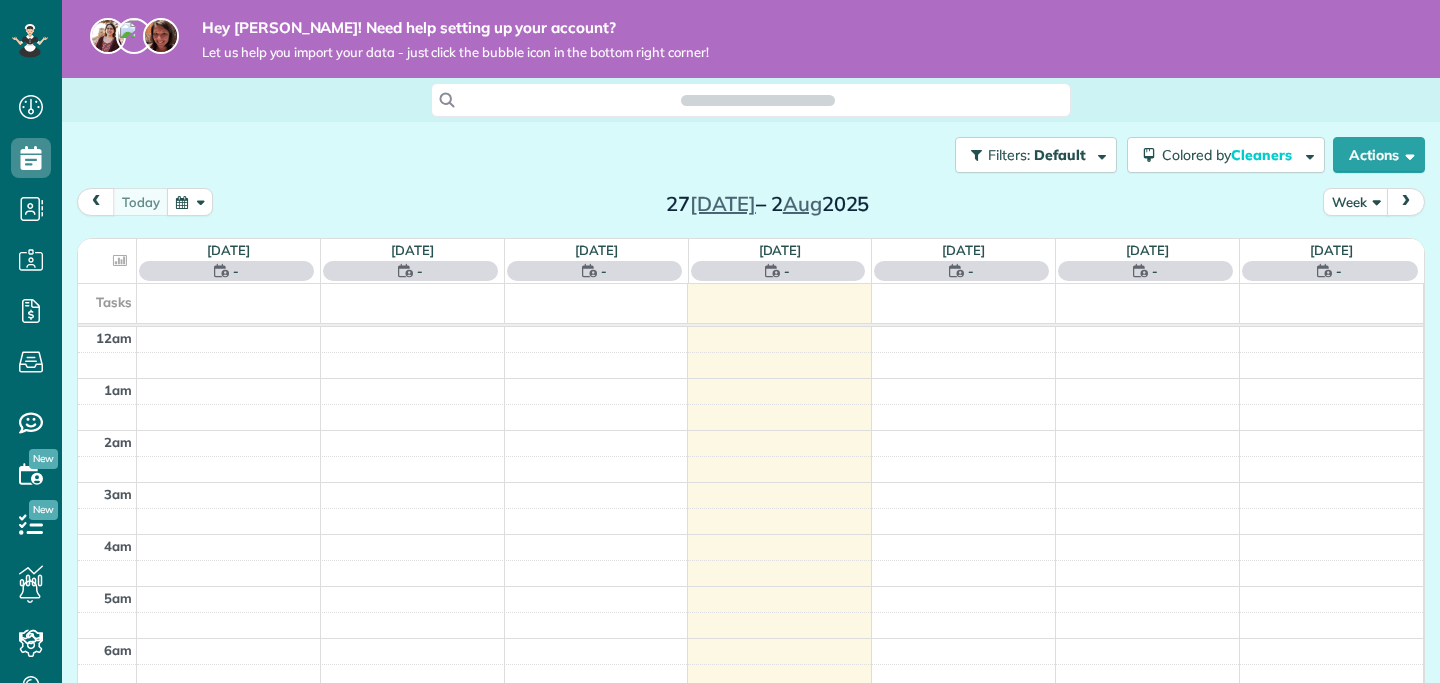 scroll, scrollTop: 0, scrollLeft: 0, axis: both 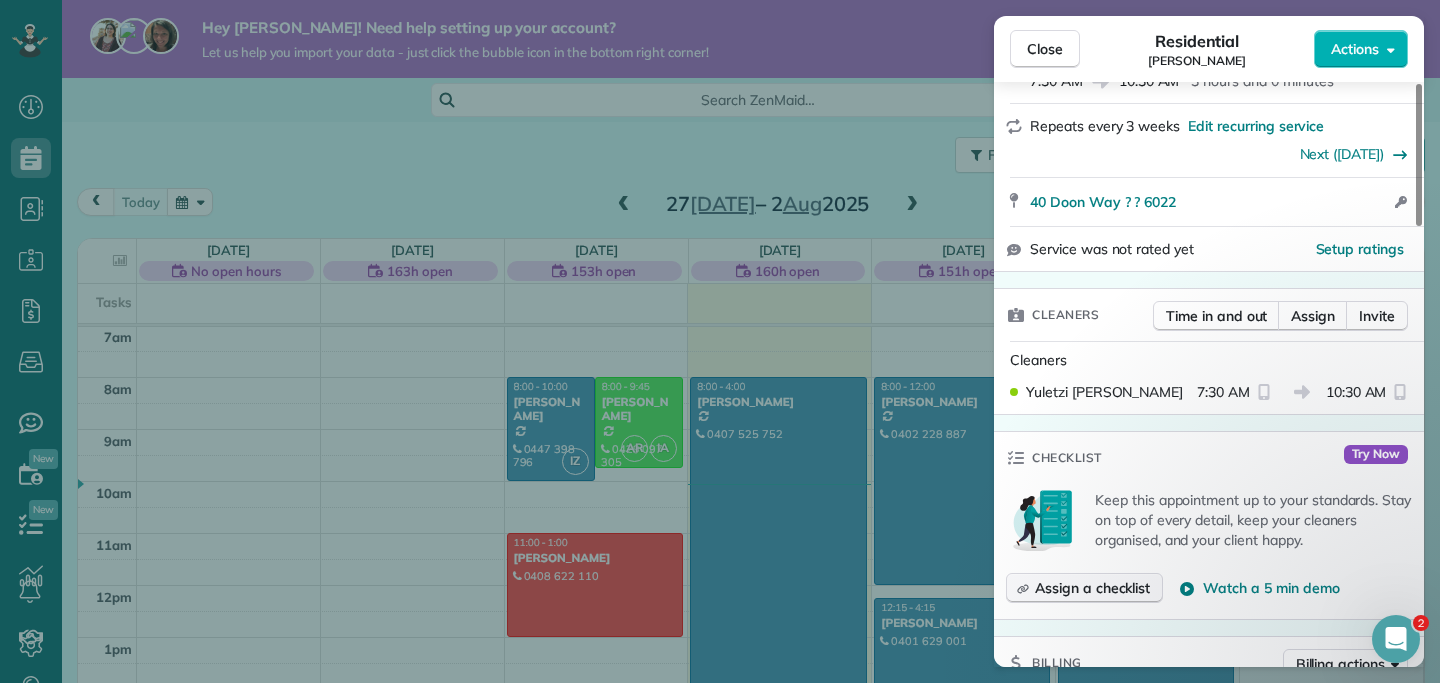 click on "Assign a checklist" at bounding box center (1092, 588) 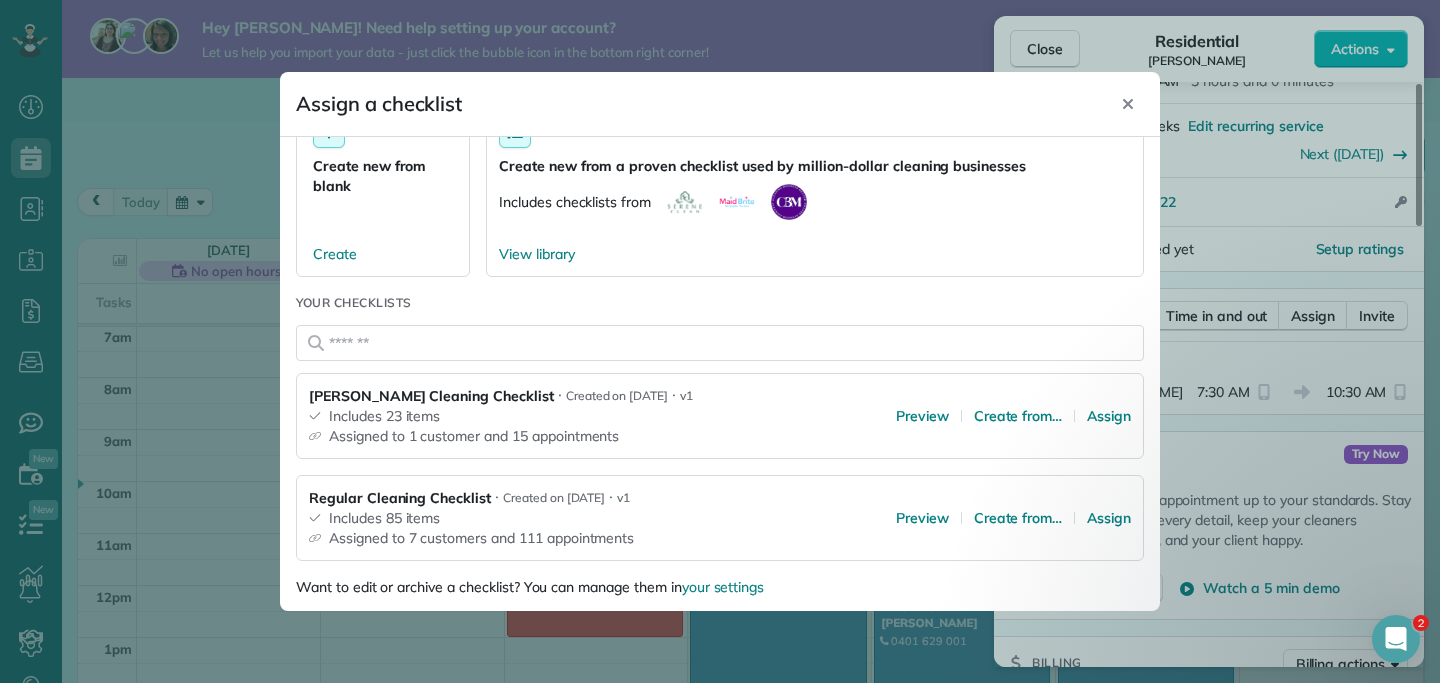 scroll, scrollTop: 79, scrollLeft: 0, axis: vertical 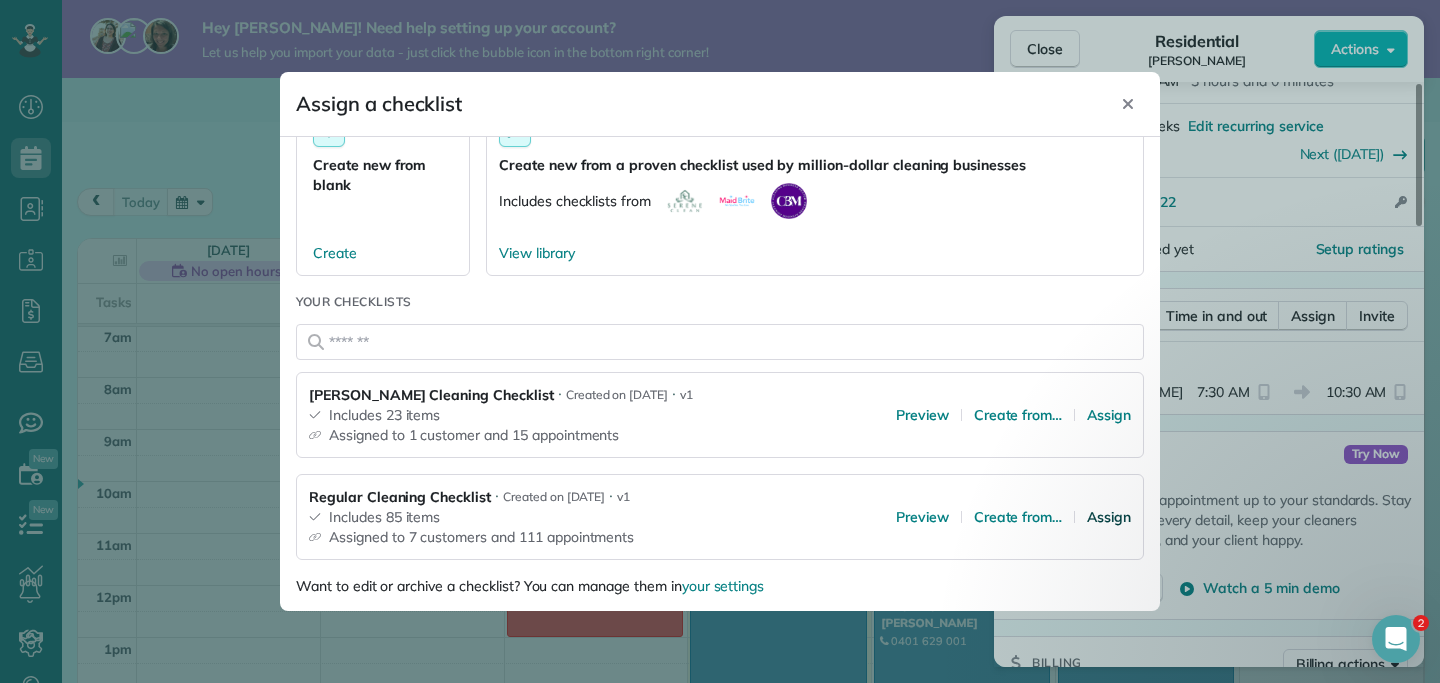 click on "Assign" at bounding box center (1109, 517) 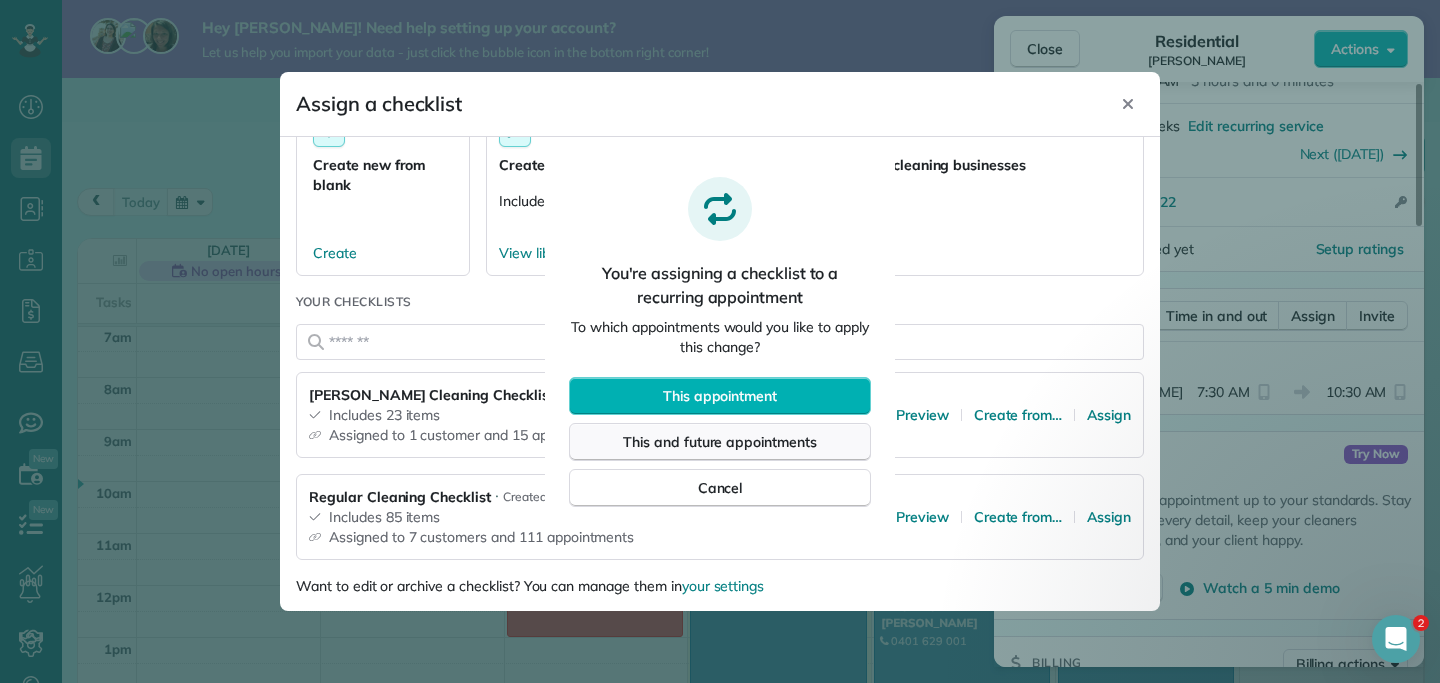 click on "This and future appointments" at bounding box center (720, 442) 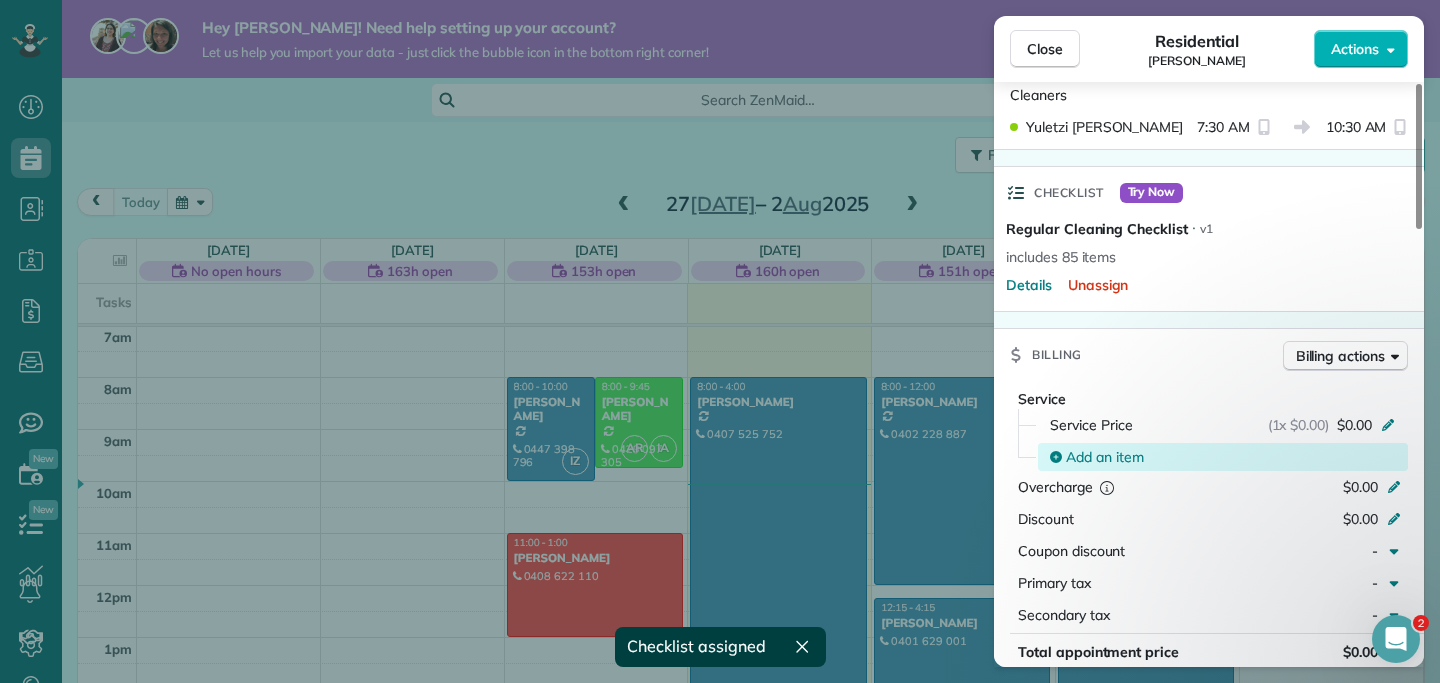 scroll, scrollTop: 591, scrollLeft: 0, axis: vertical 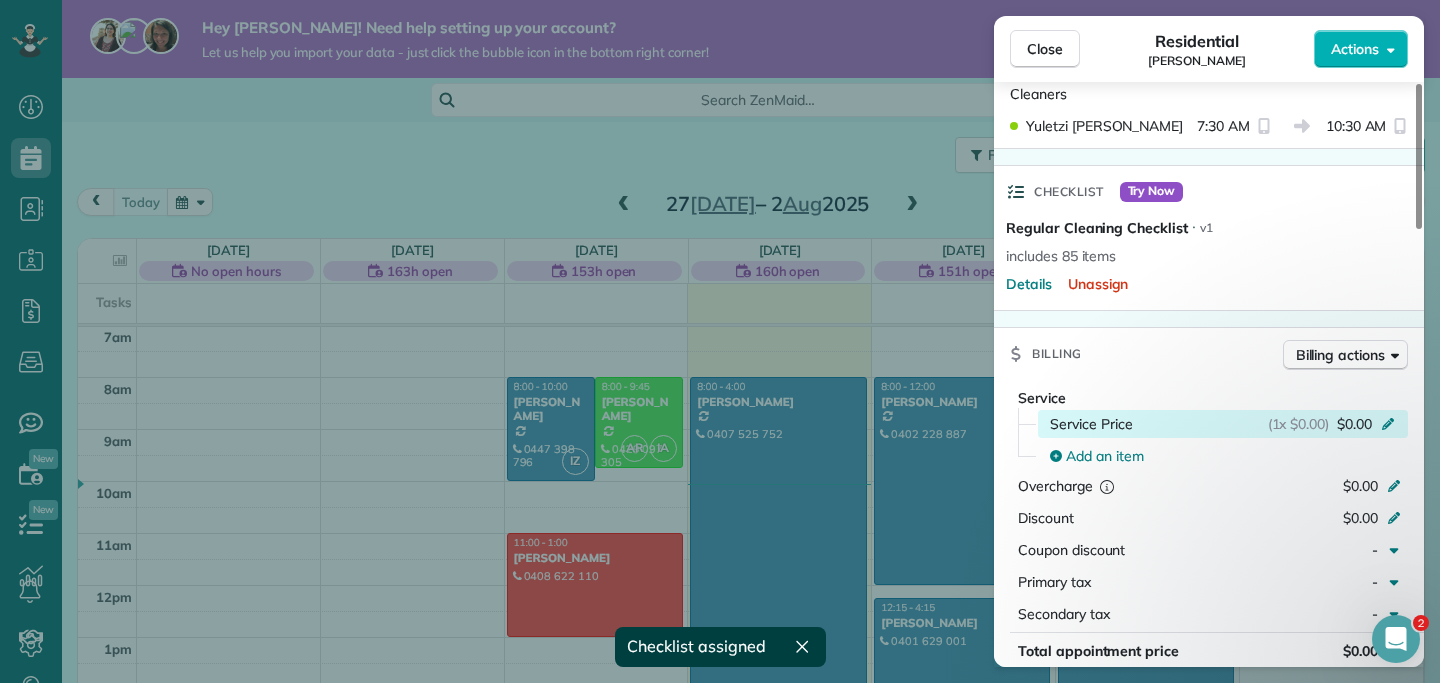 click 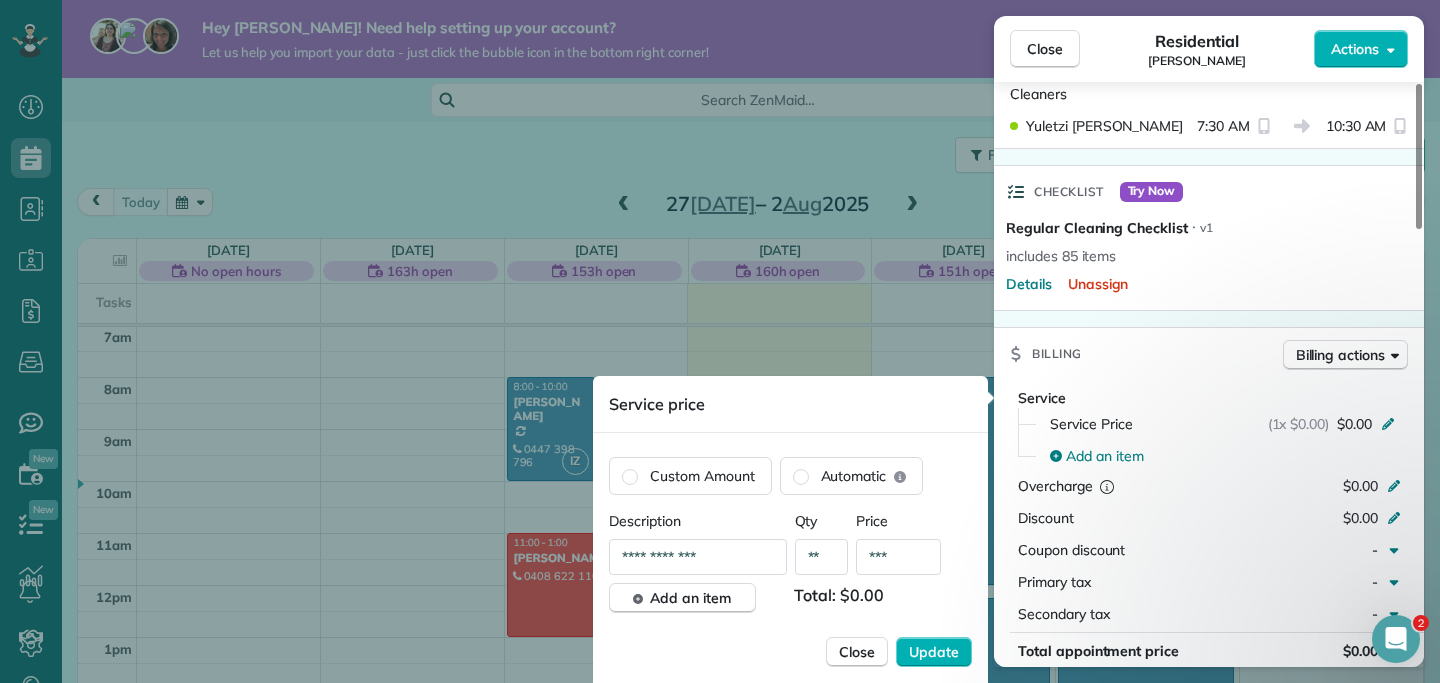click on "**" at bounding box center (822, 557) 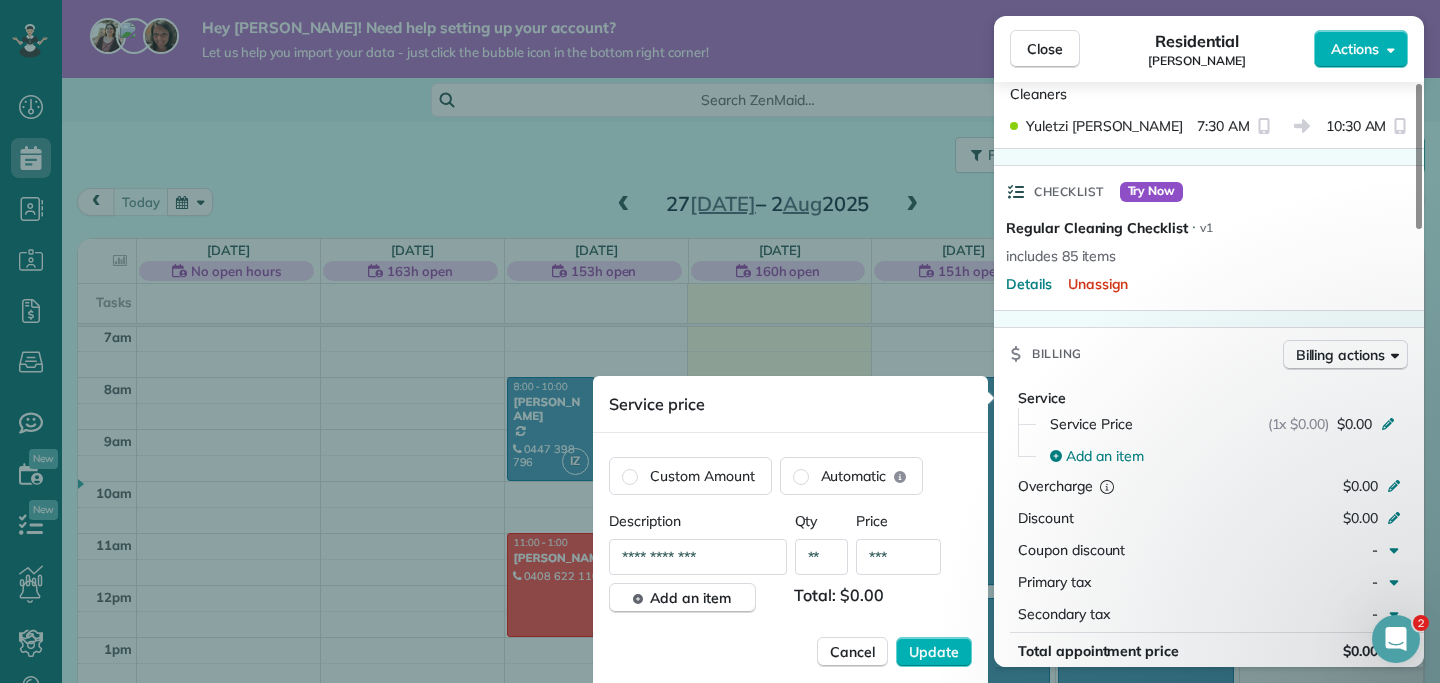 type on "**" 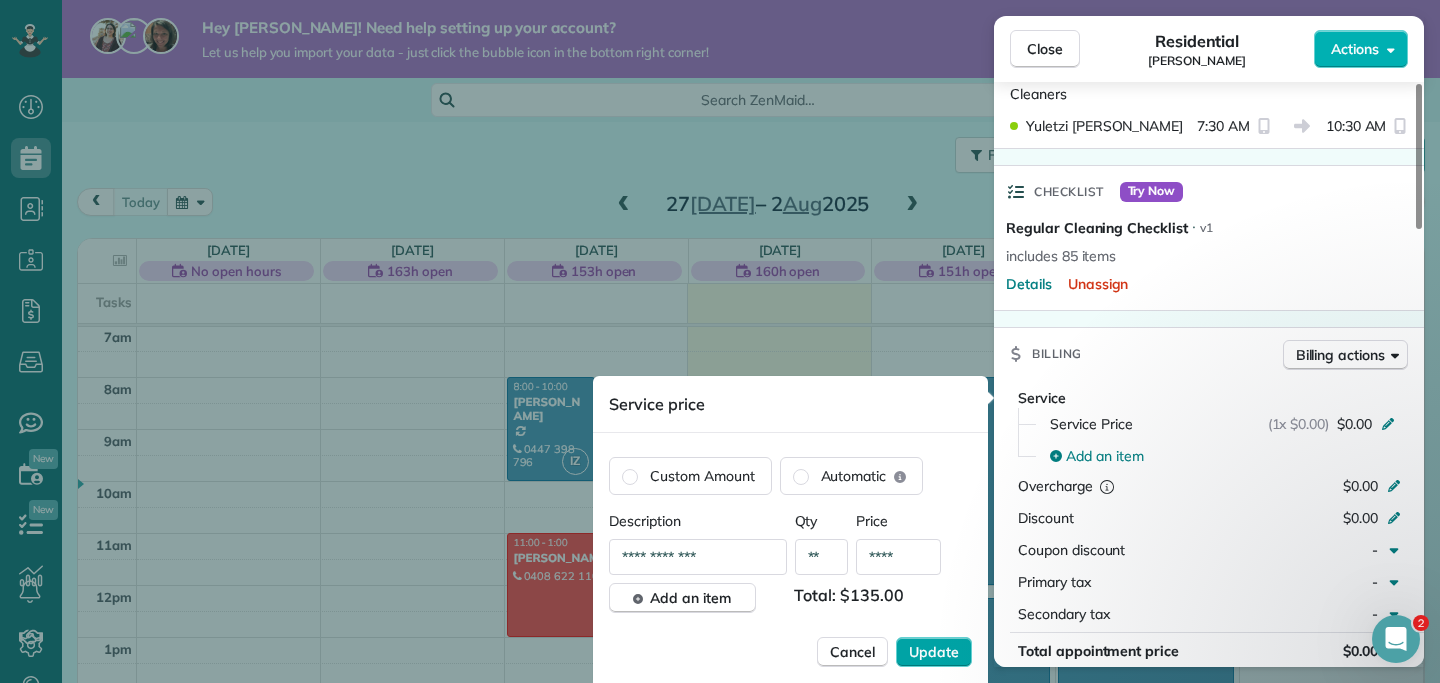 type on "****" 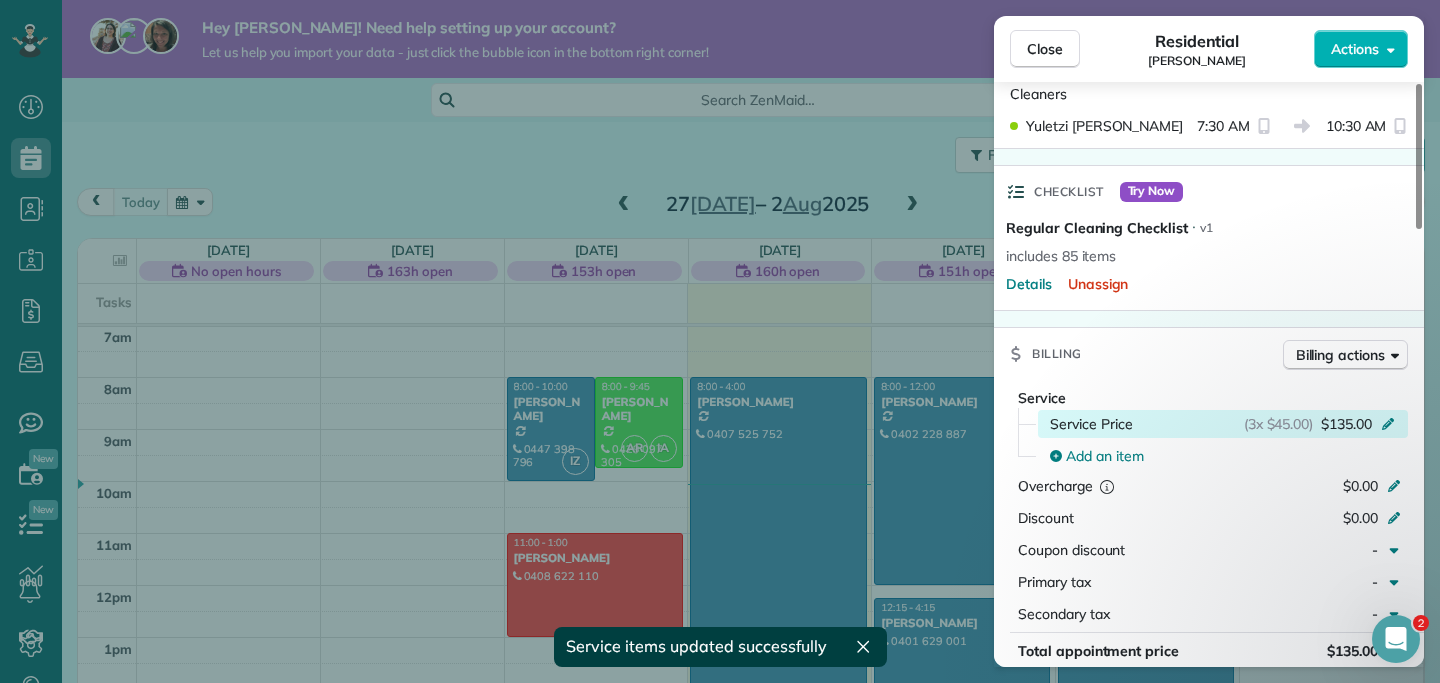 click 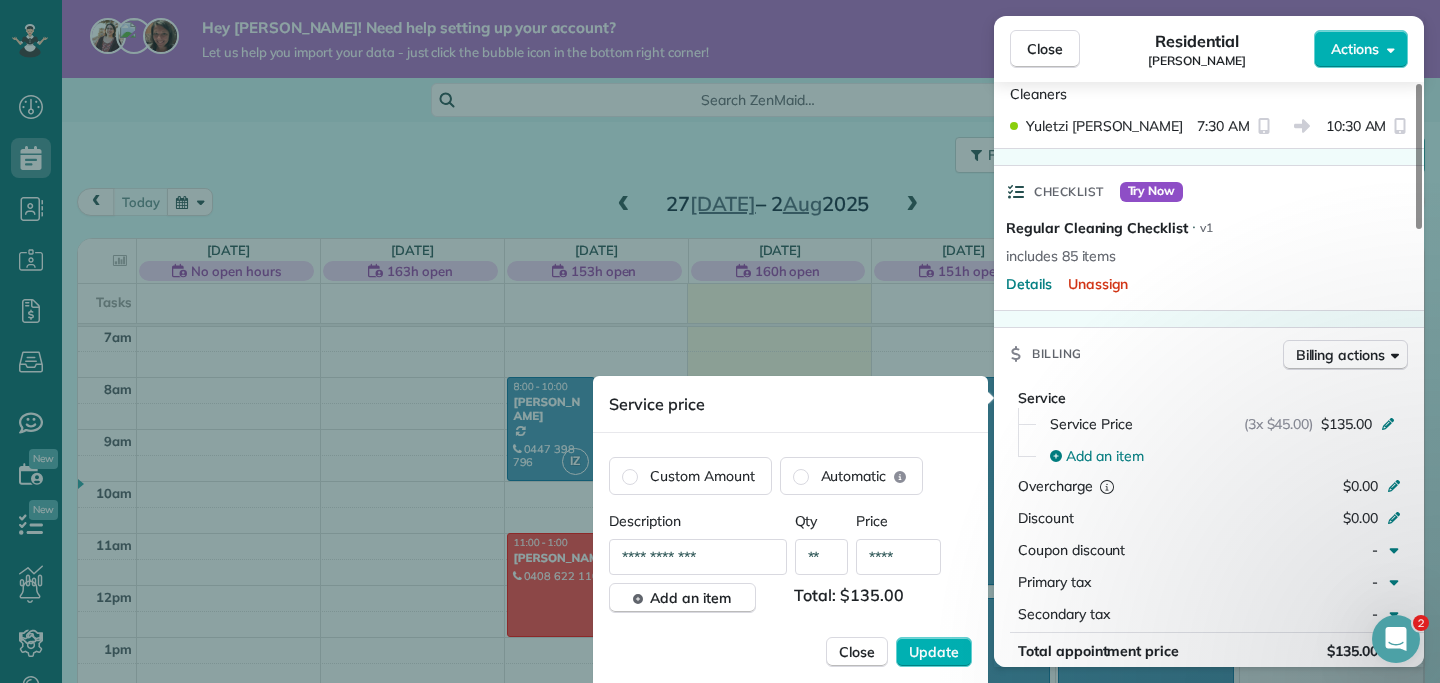 click on "****" at bounding box center (898, 557) 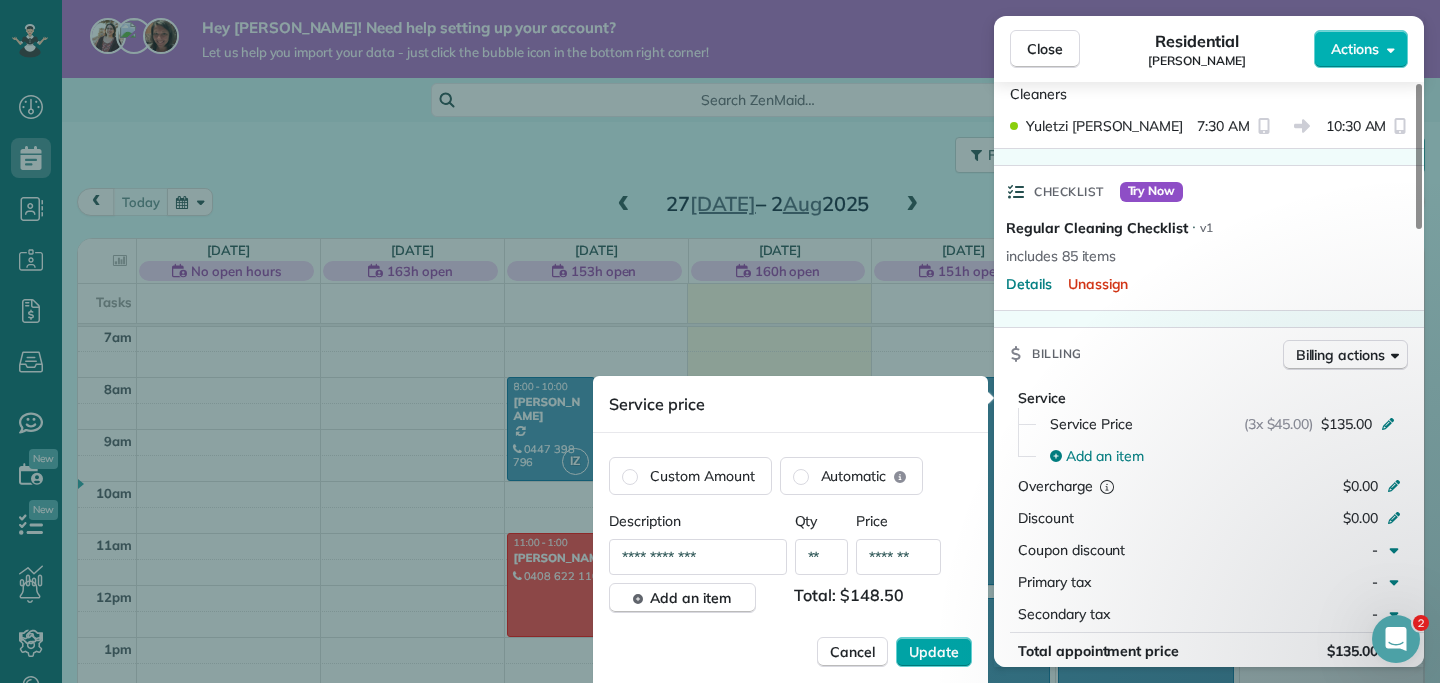 type on "*******" 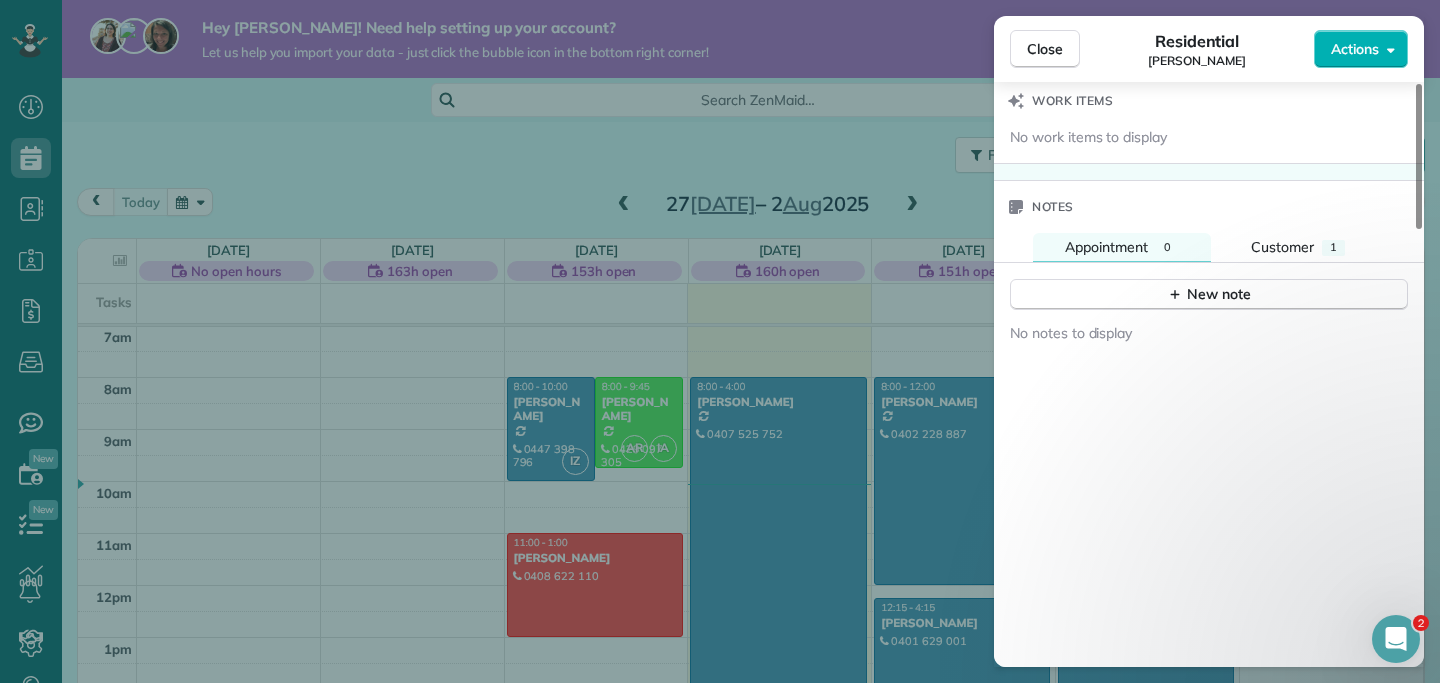 scroll, scrollTop: 1761, scrollLeft: 0, axis: vertical 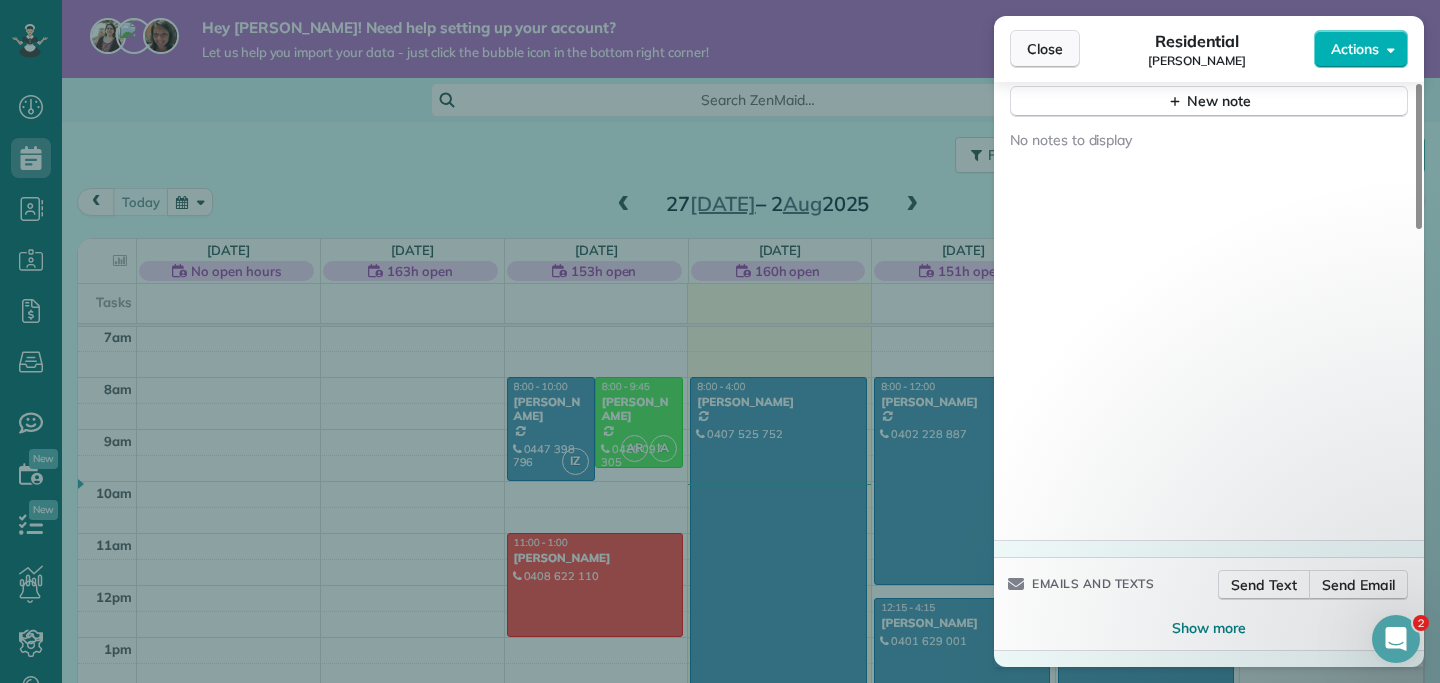 click on "Close" at bounding box center (1045, 49) 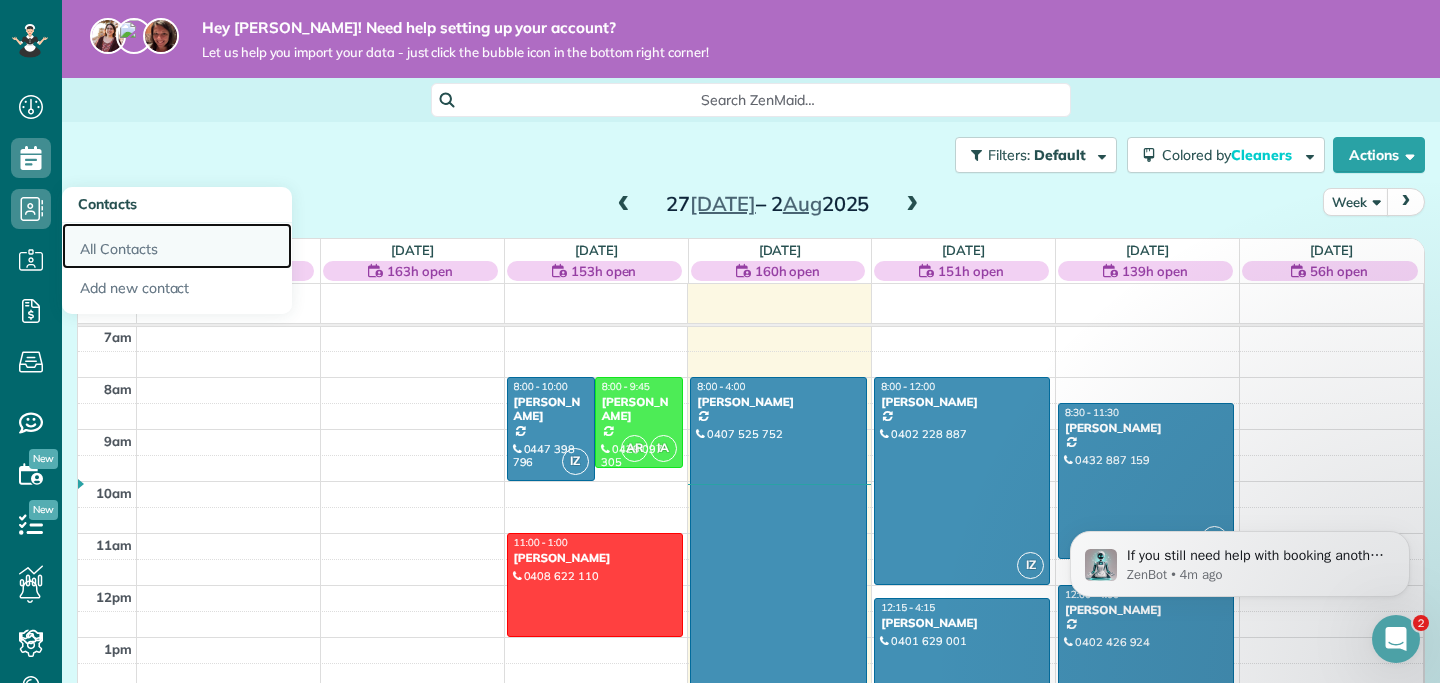 click on "All Contacts" at bounding box center (177, 246) 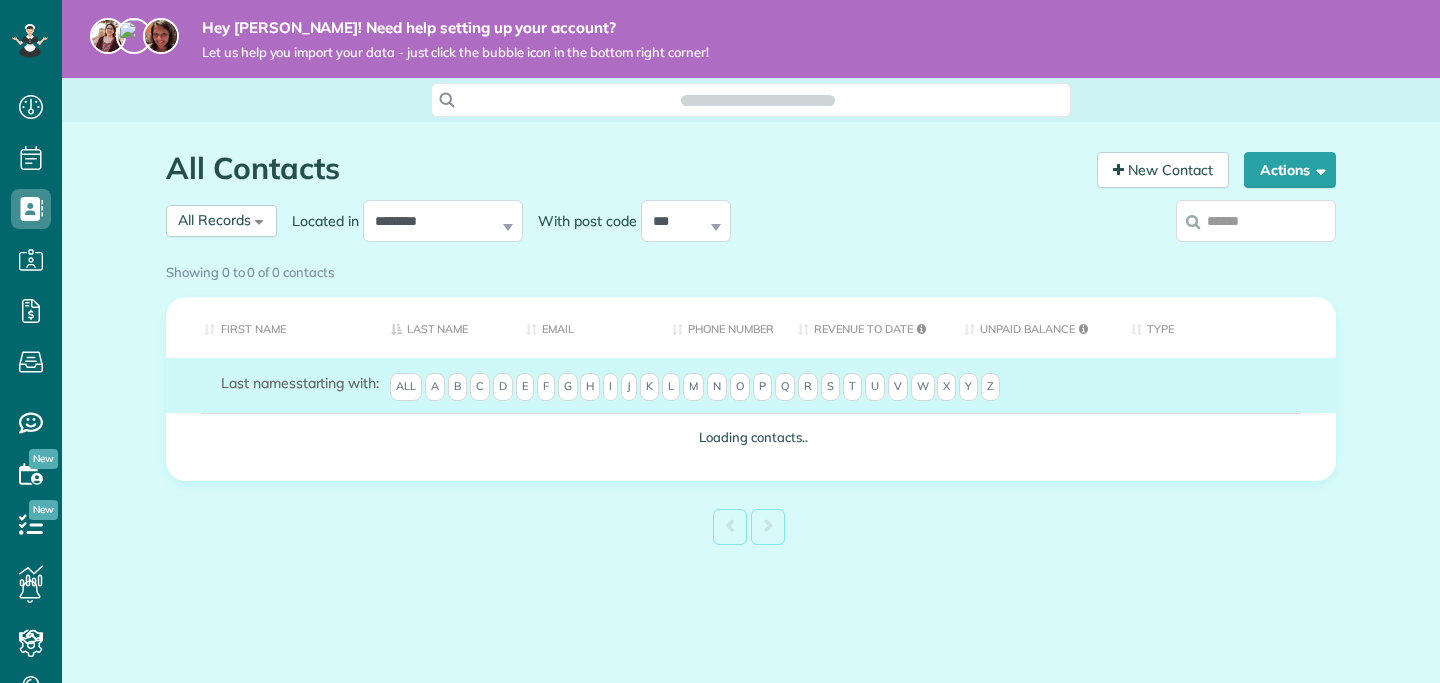 scroll, scrollTop: 0, scrollLeft: 0, axis: both 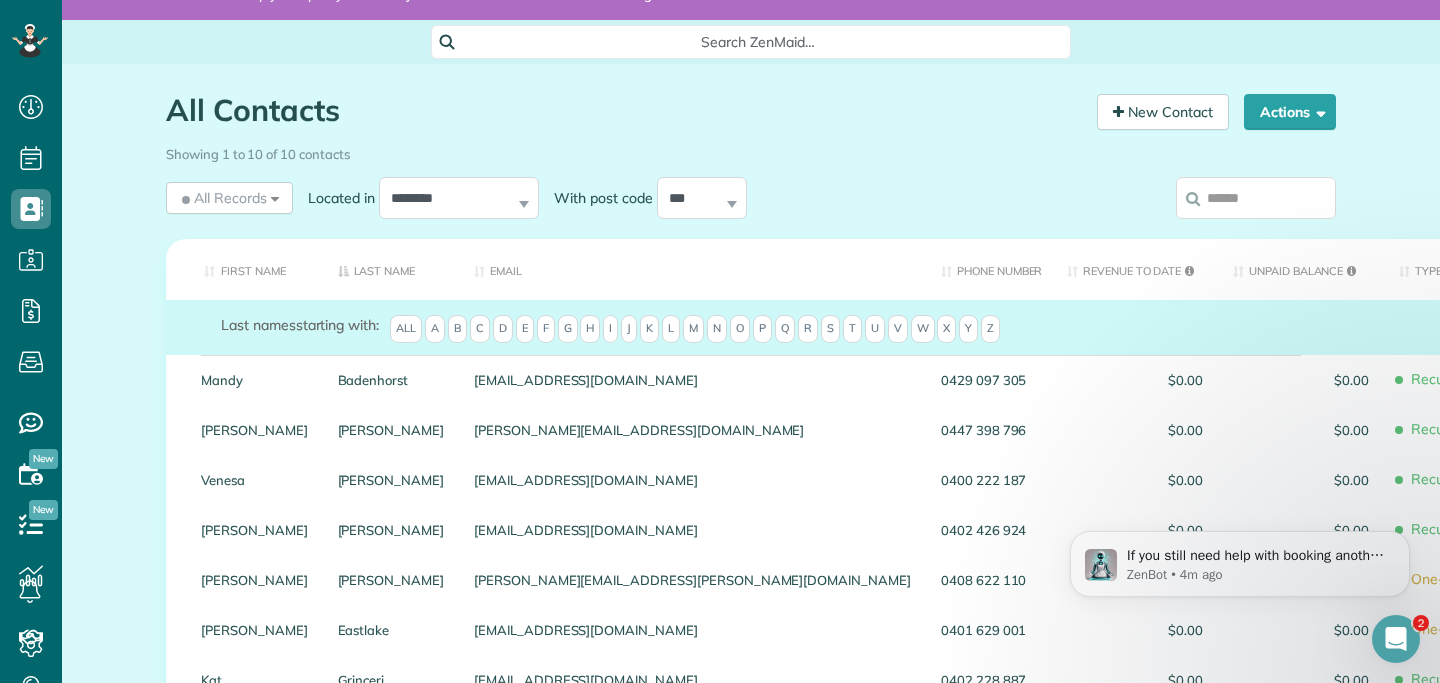 click on "First Name" at bounding box center (244, 269) 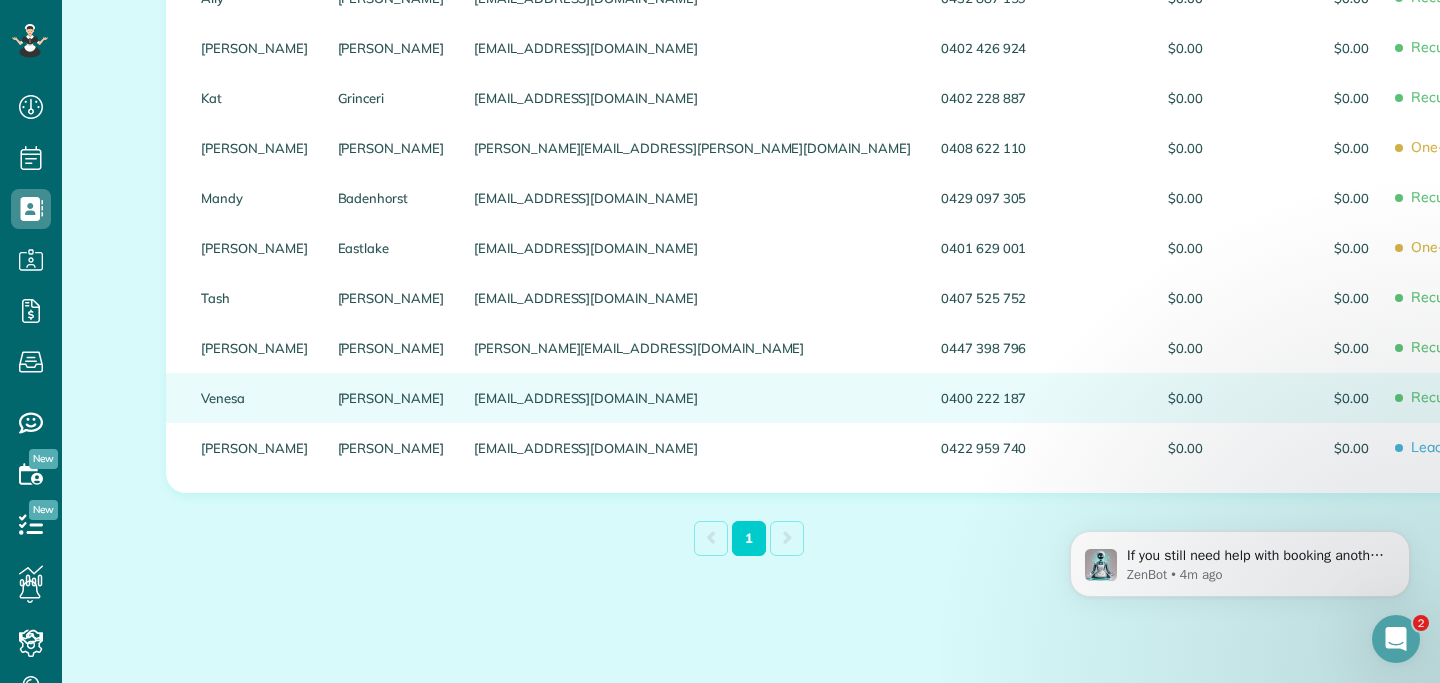 click on "Venesa" at bounding box center [254, 398] 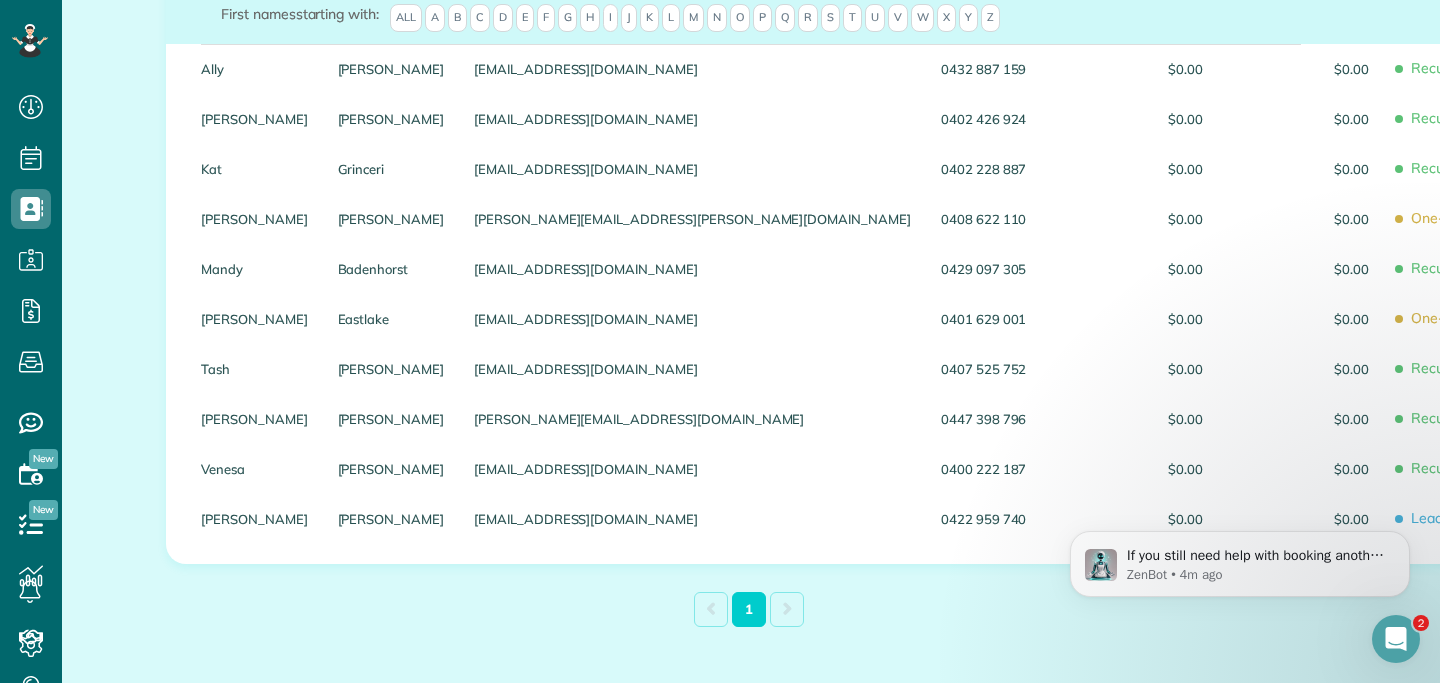 scroll, scrollTop: 440, scrollLeft: 0, axis: vertical 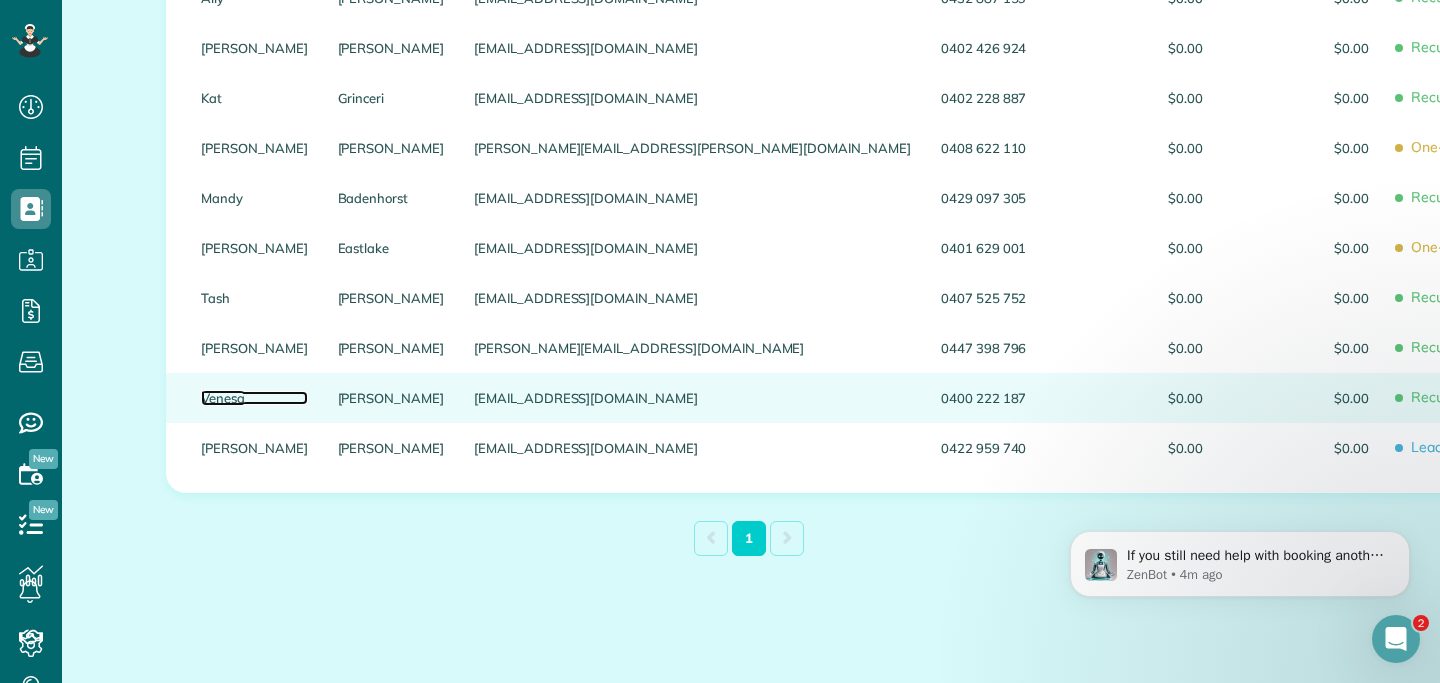 click on "Venesa" at bounding box center (254, 398) 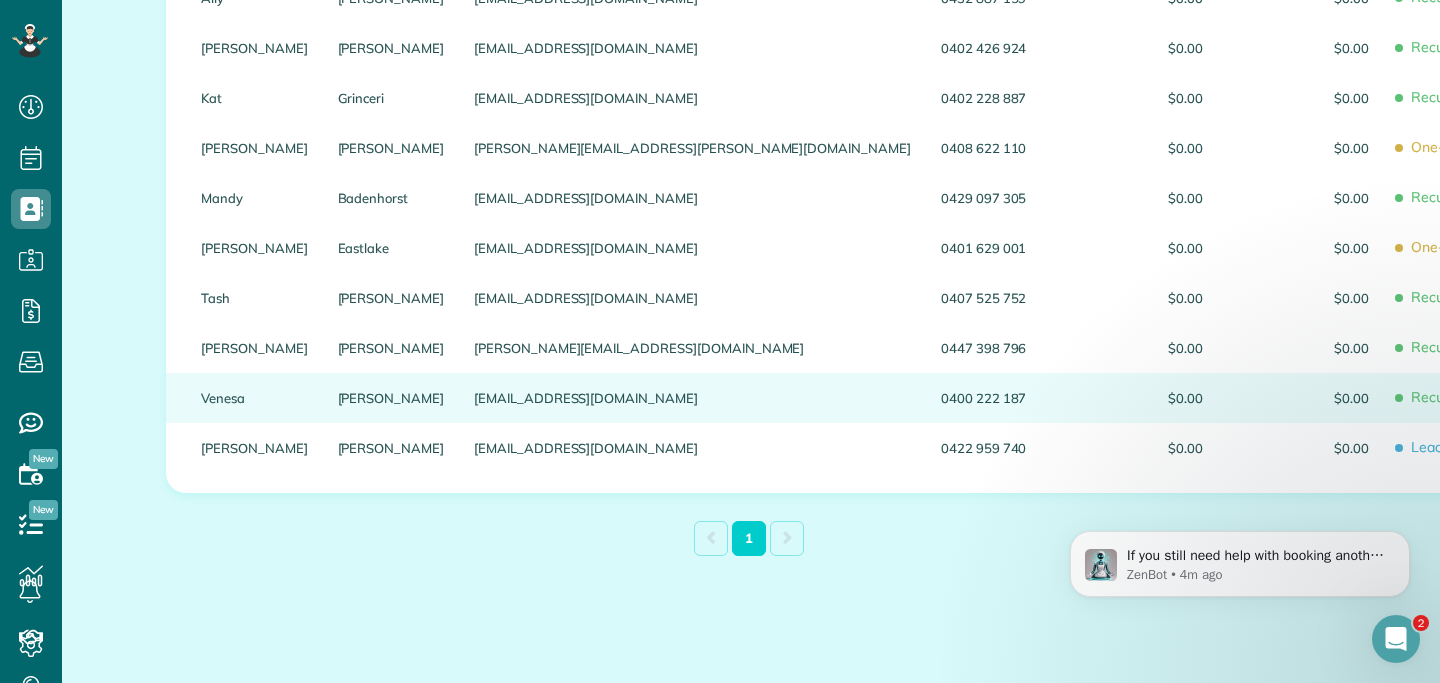 scroll, scrollTop: 40, scrollLeft: 0, axis: vertical 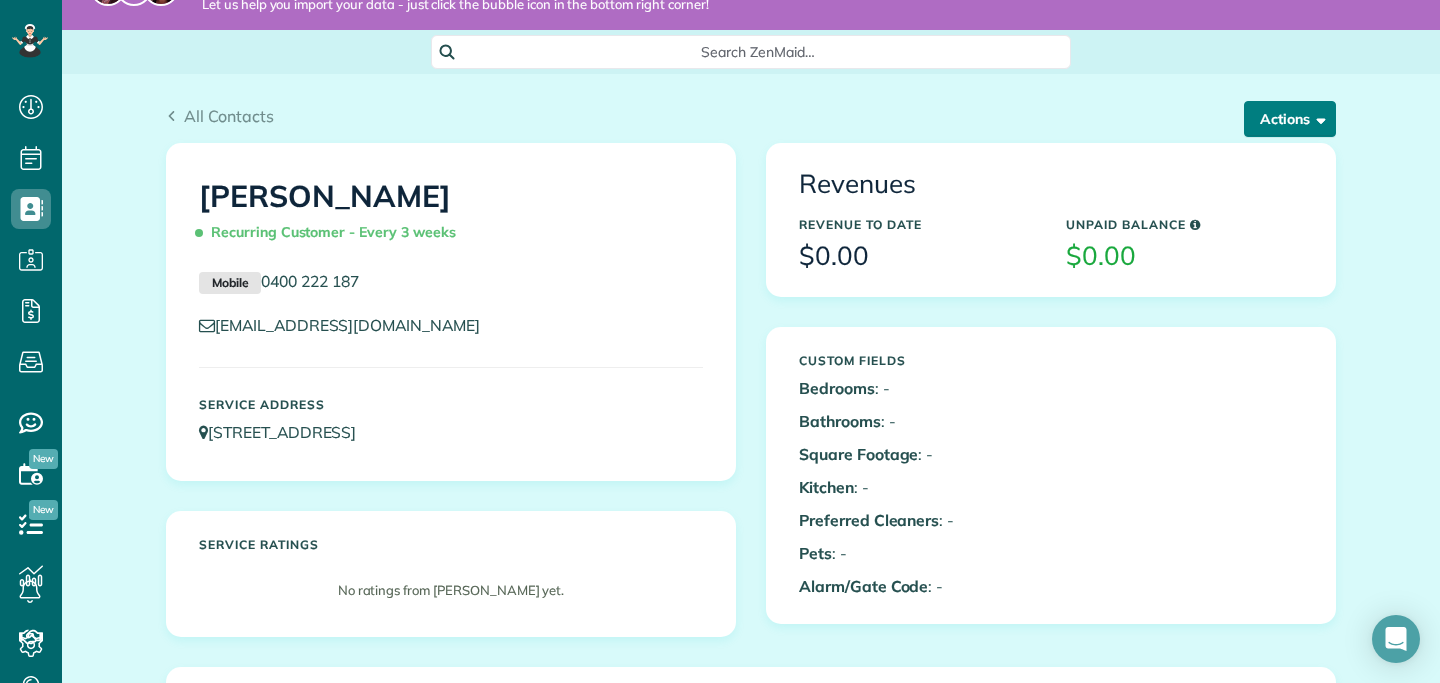 click on "Actions" at bounding box center [1290, 119] 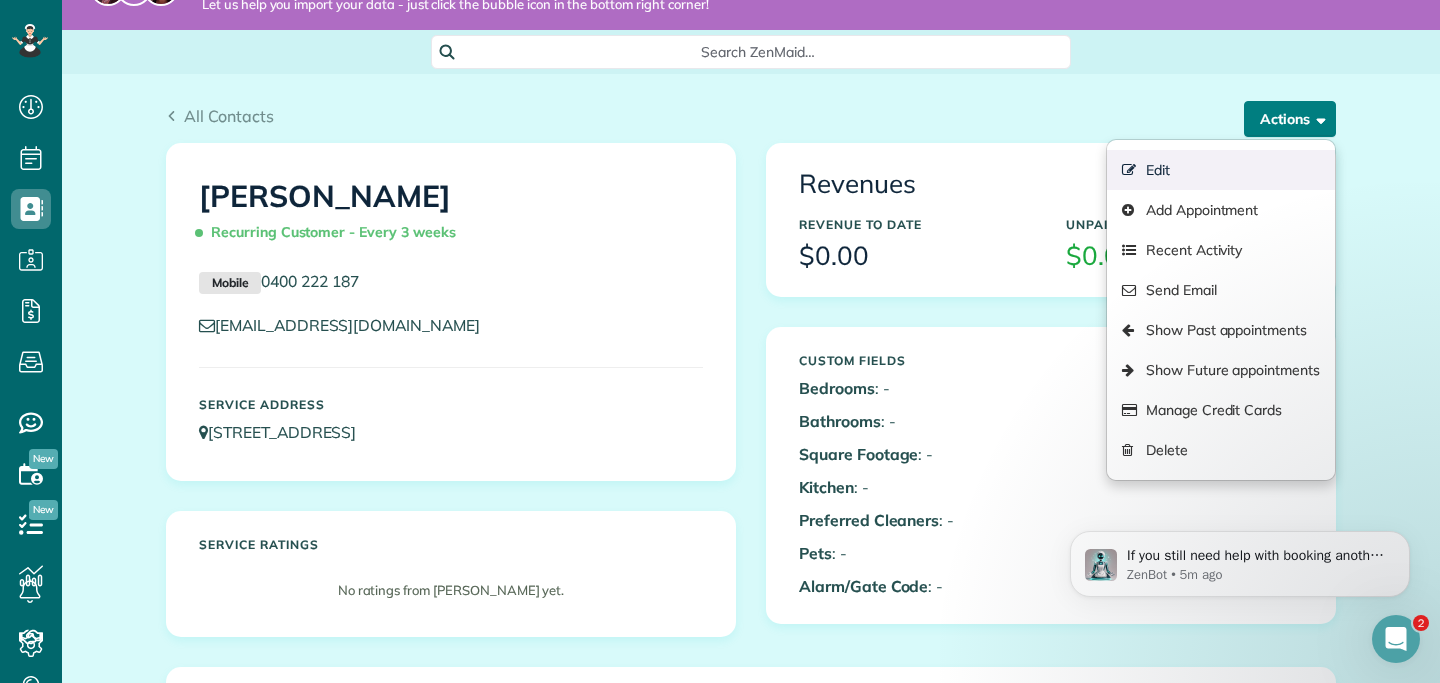 scroll, scrollTop: 0, scrollLeft: 0, axis: both 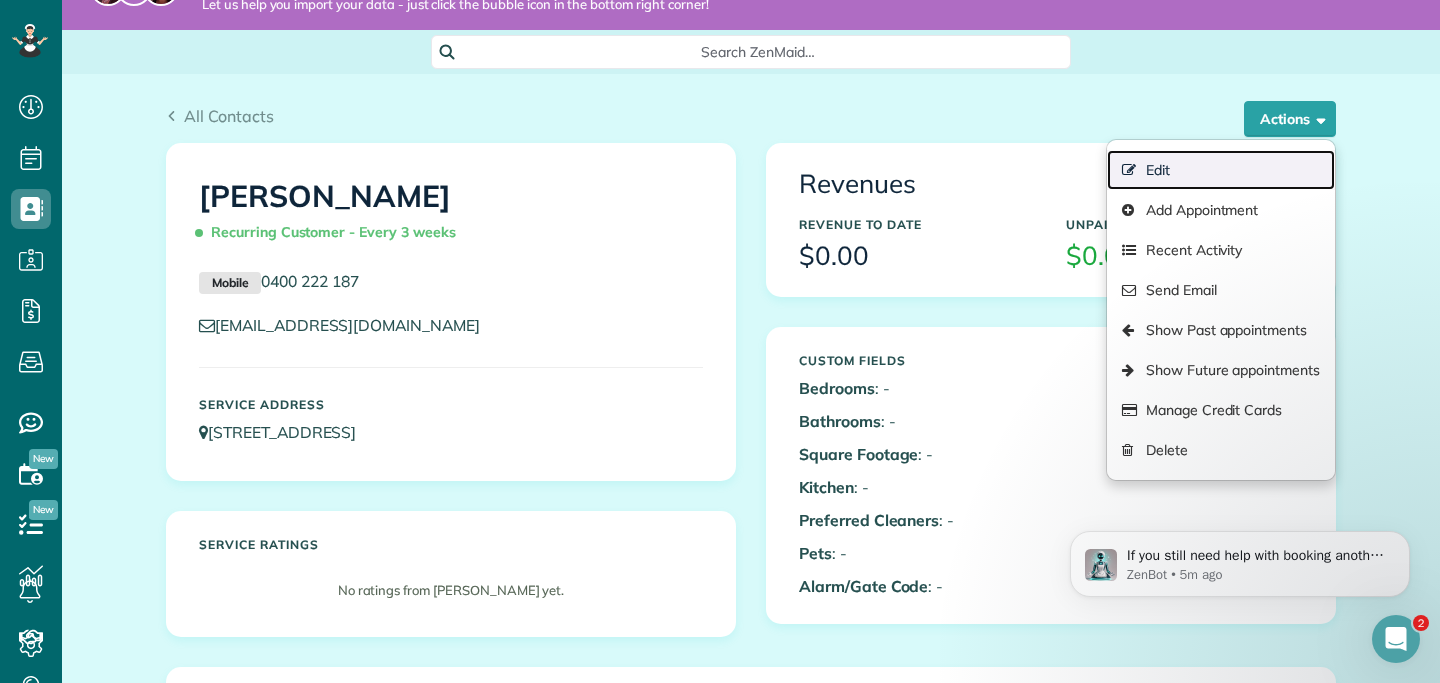 click on "Edit" at bounding box center [1221, 170] 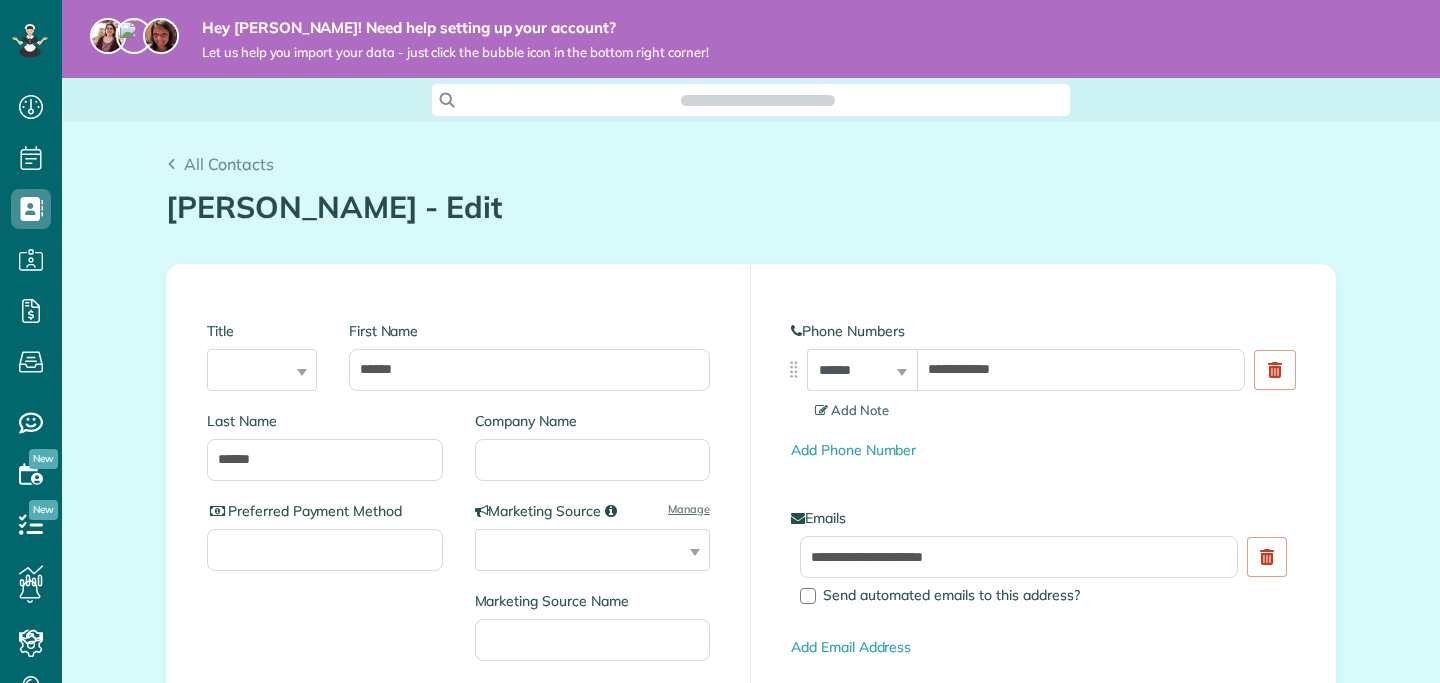scroll, scrollTop: 0, scrollLeft: 0, axis: both 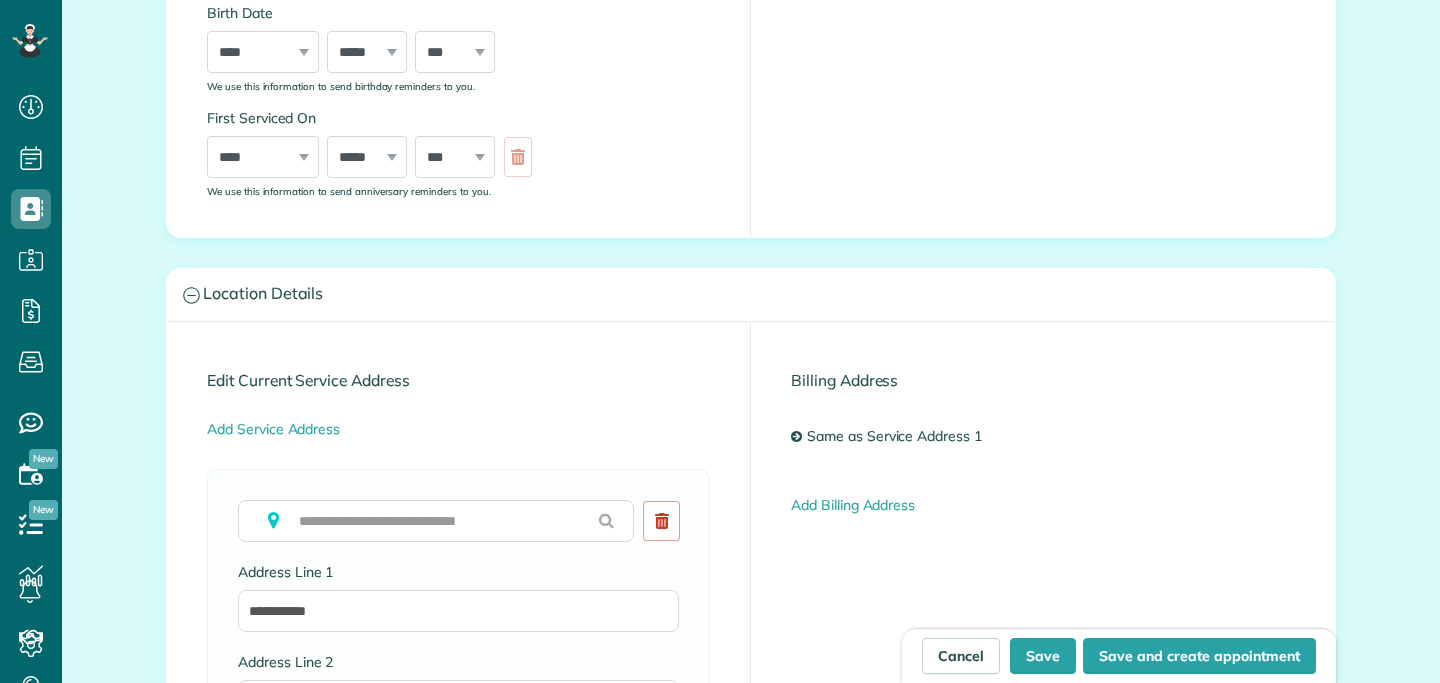 type on "**********" 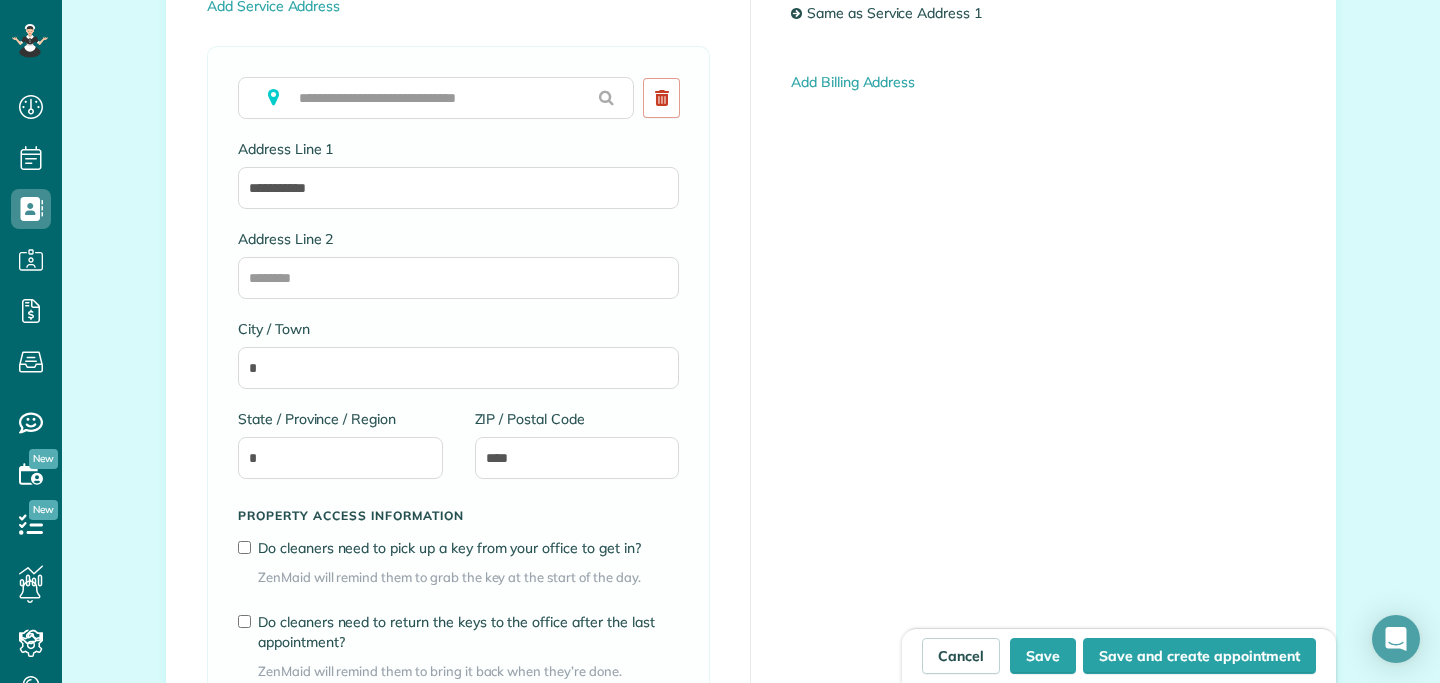 scroll, scrollTop: 1133, scrollLeft: 0, axis: vertical 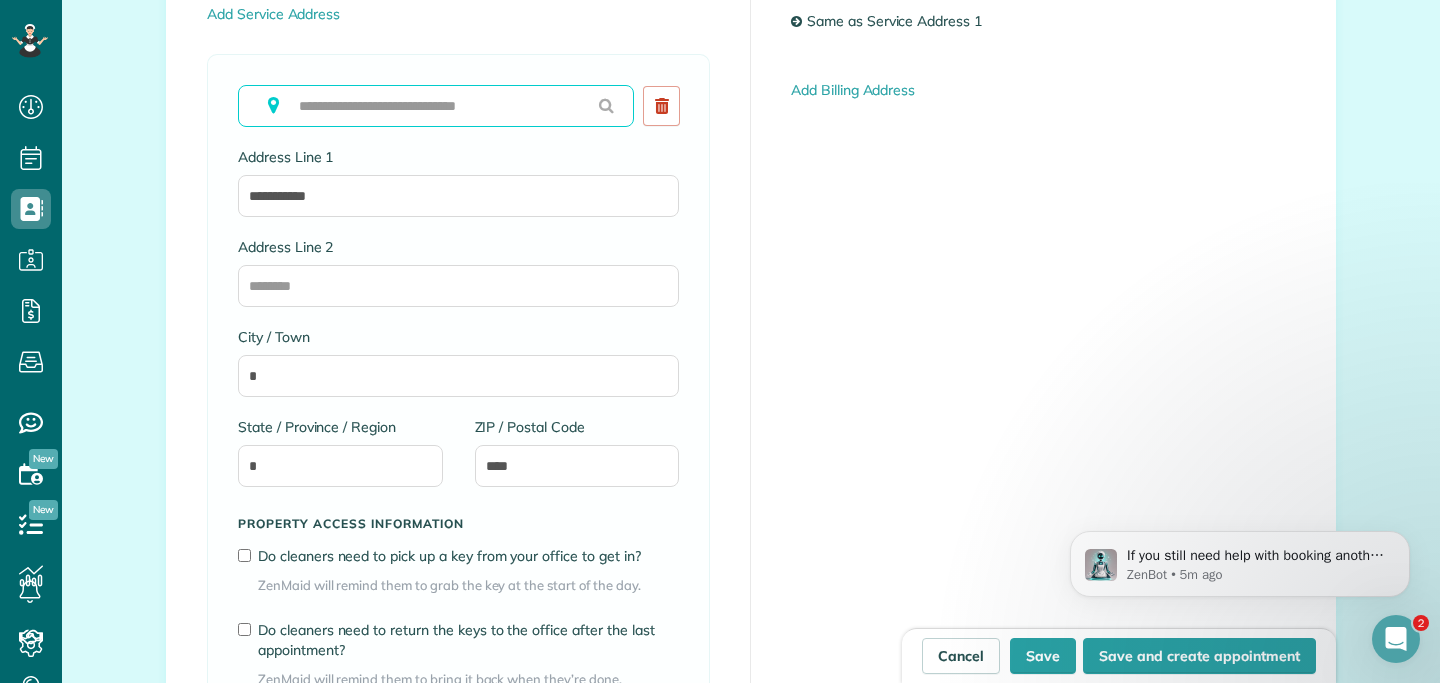 click at bounding box center [436, 106] 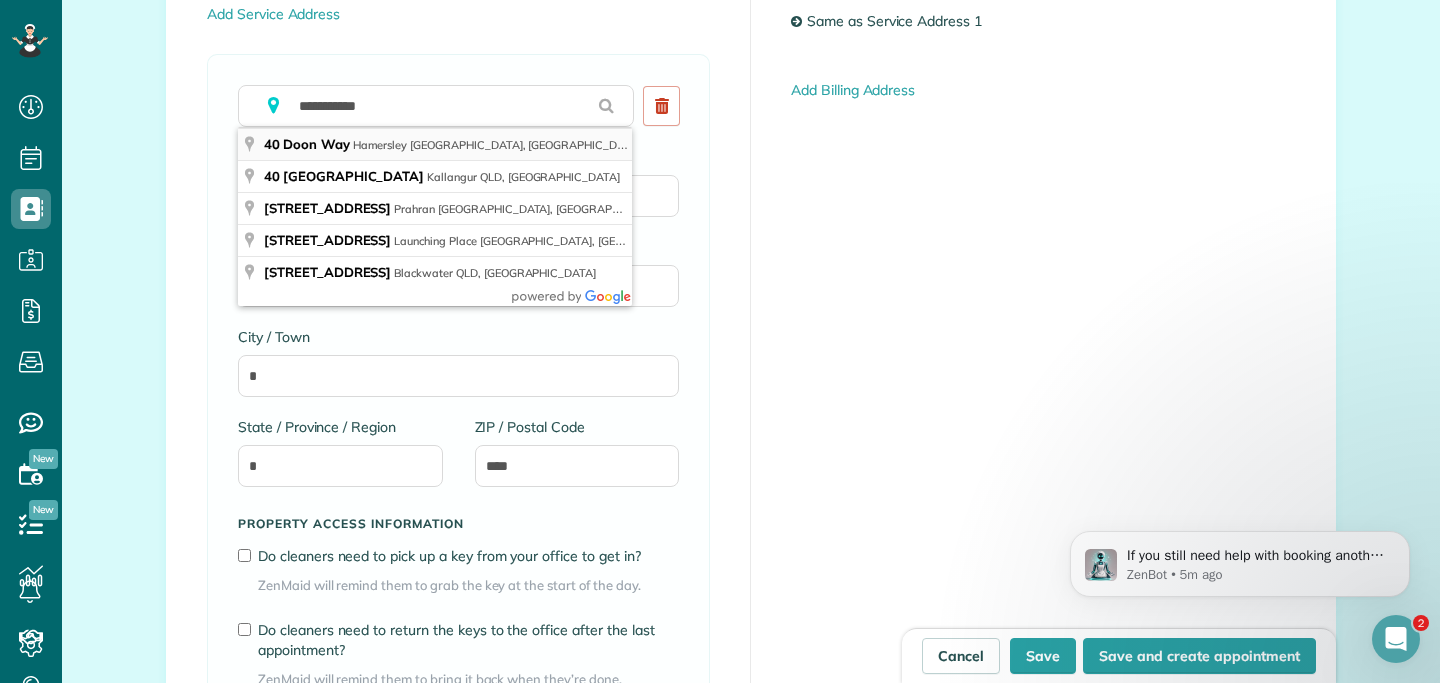 type on "**********" 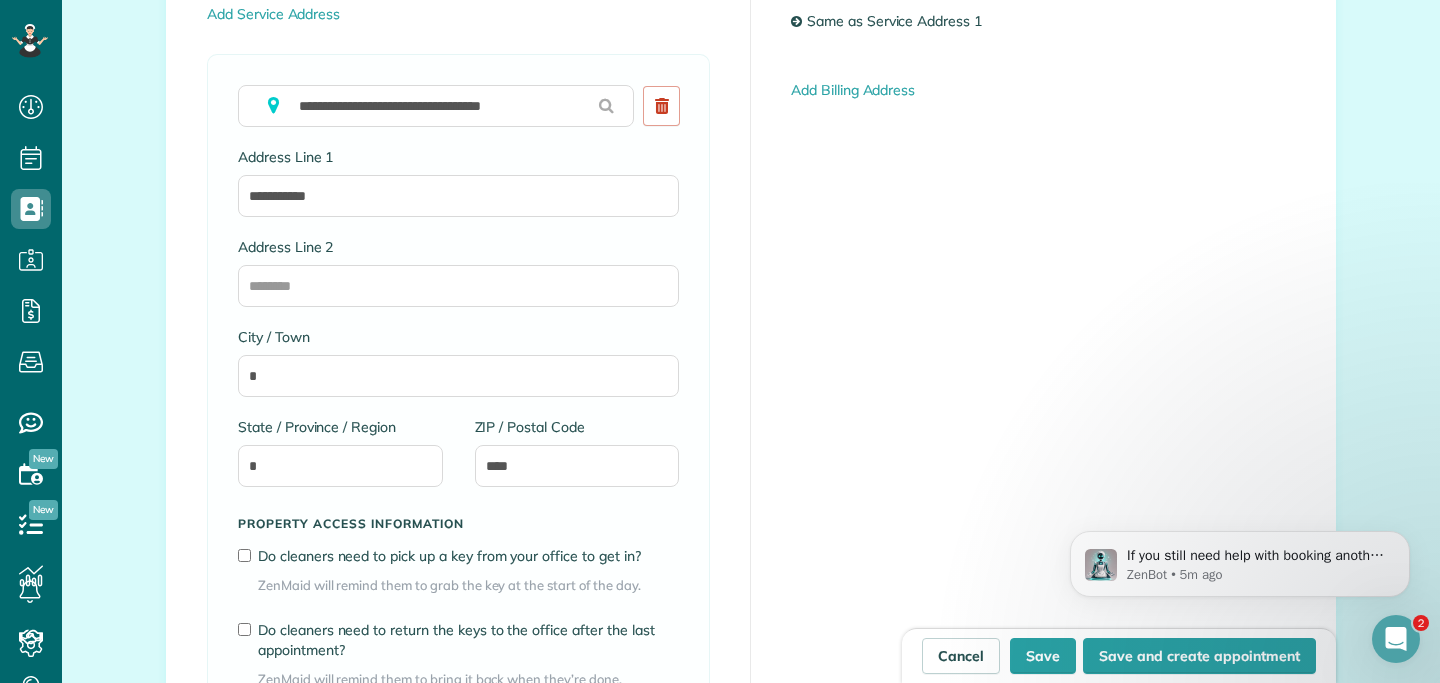 type on "**********" 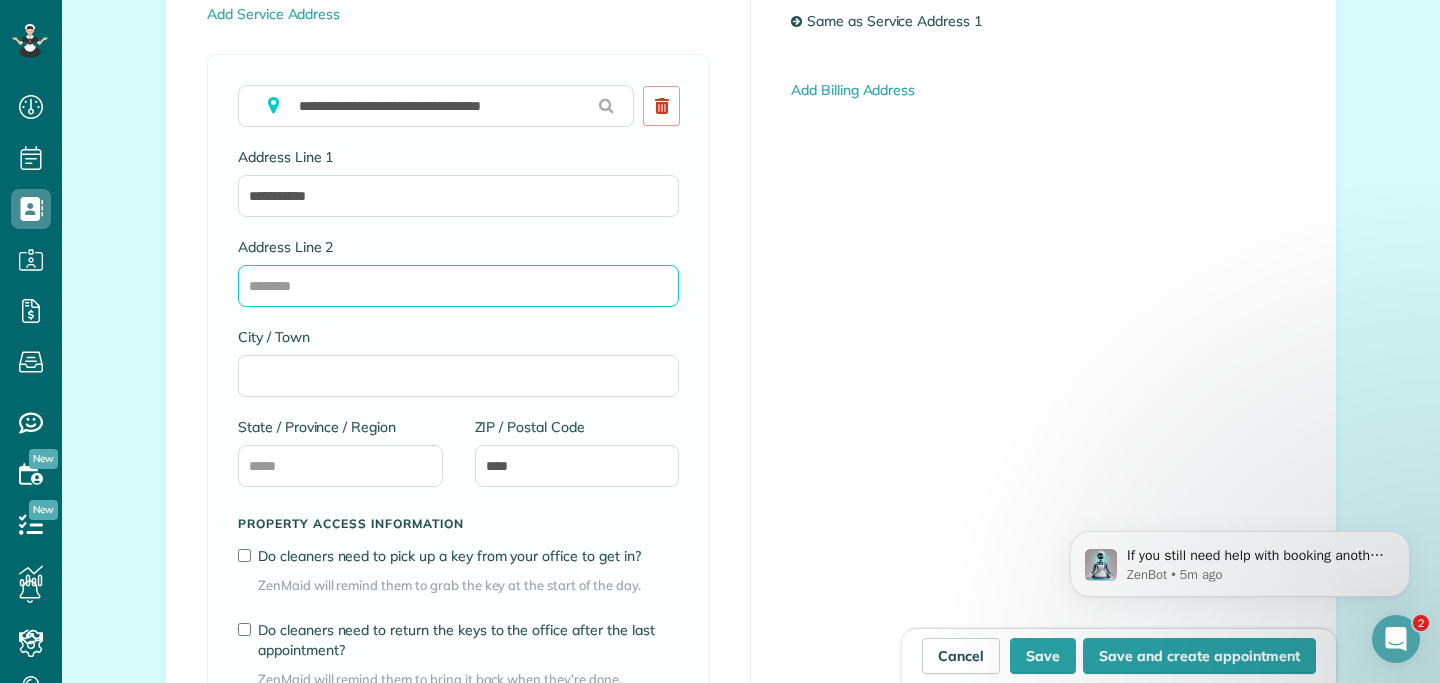 click on "Address Line 2" at bounding box center (458, 286) 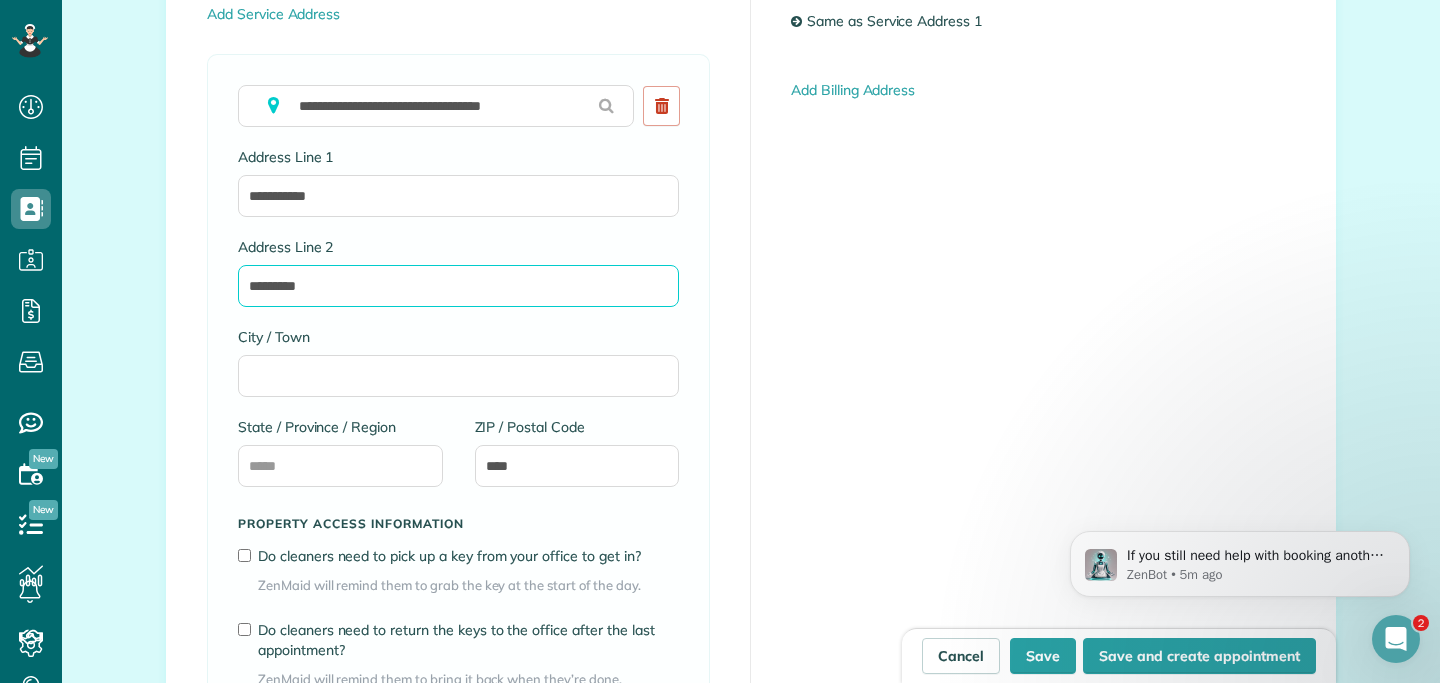 type on "*********" 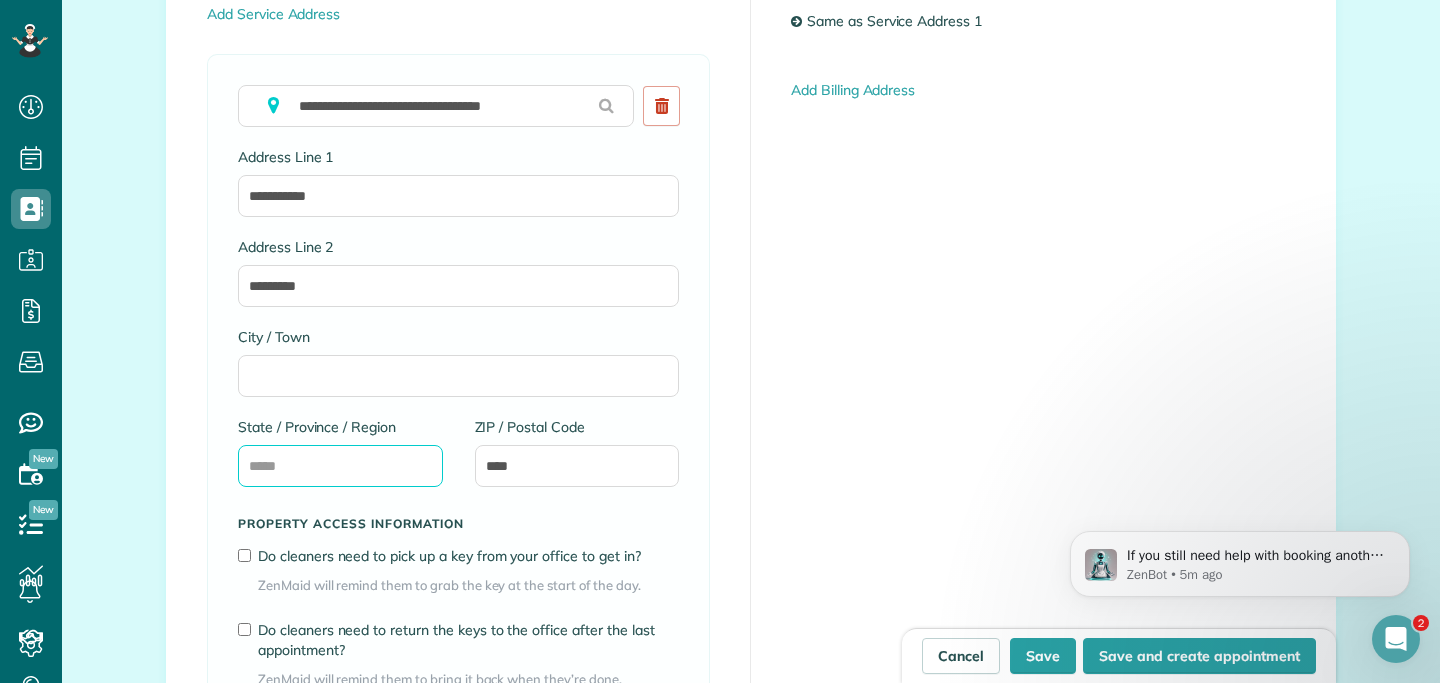 click on "State / Province / Region" at bounding box center [340, 466] 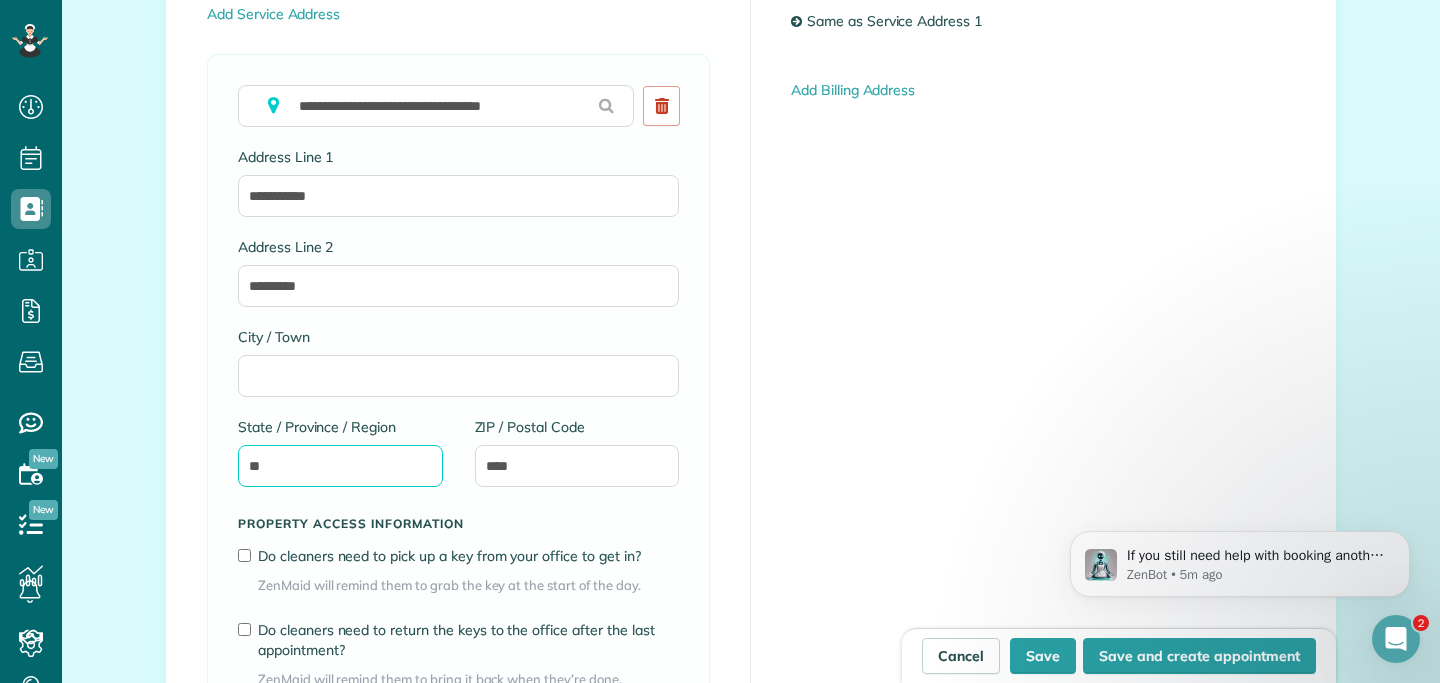 type on "**" 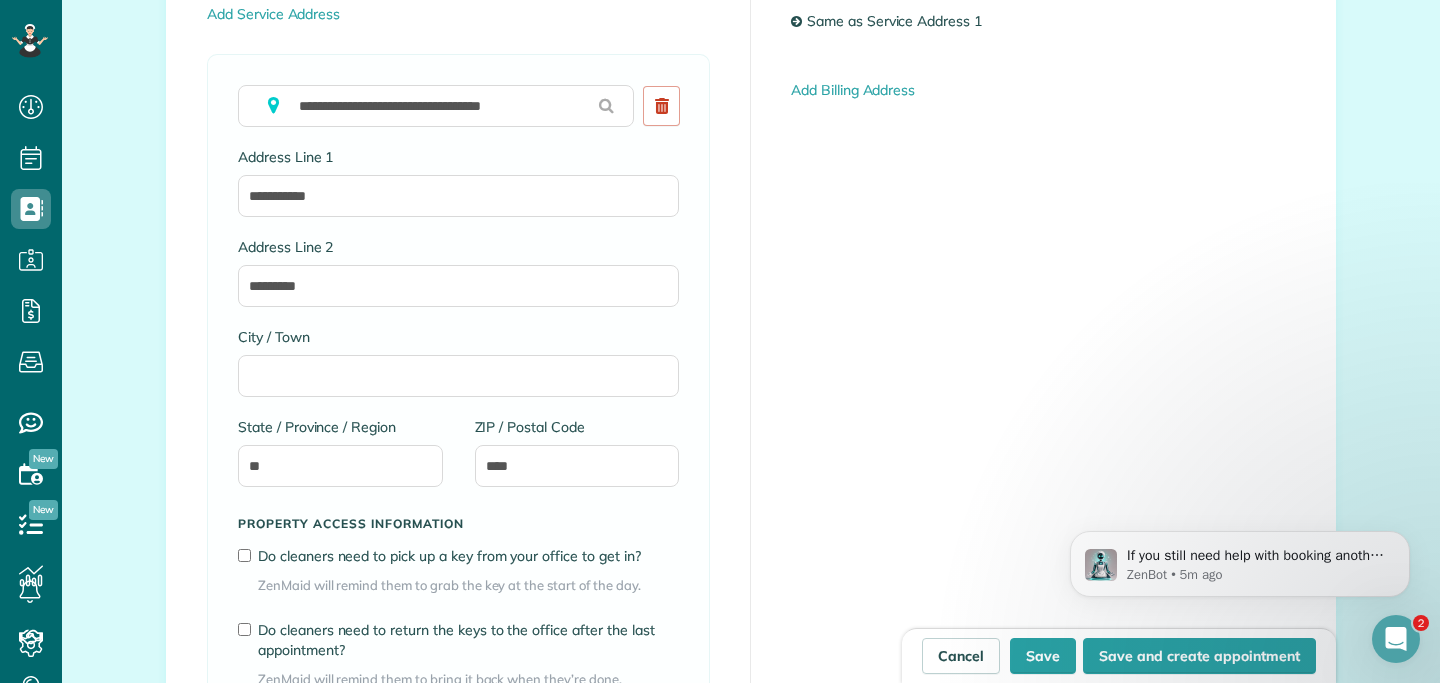 click on "**********" at bounding box center [751, 393] 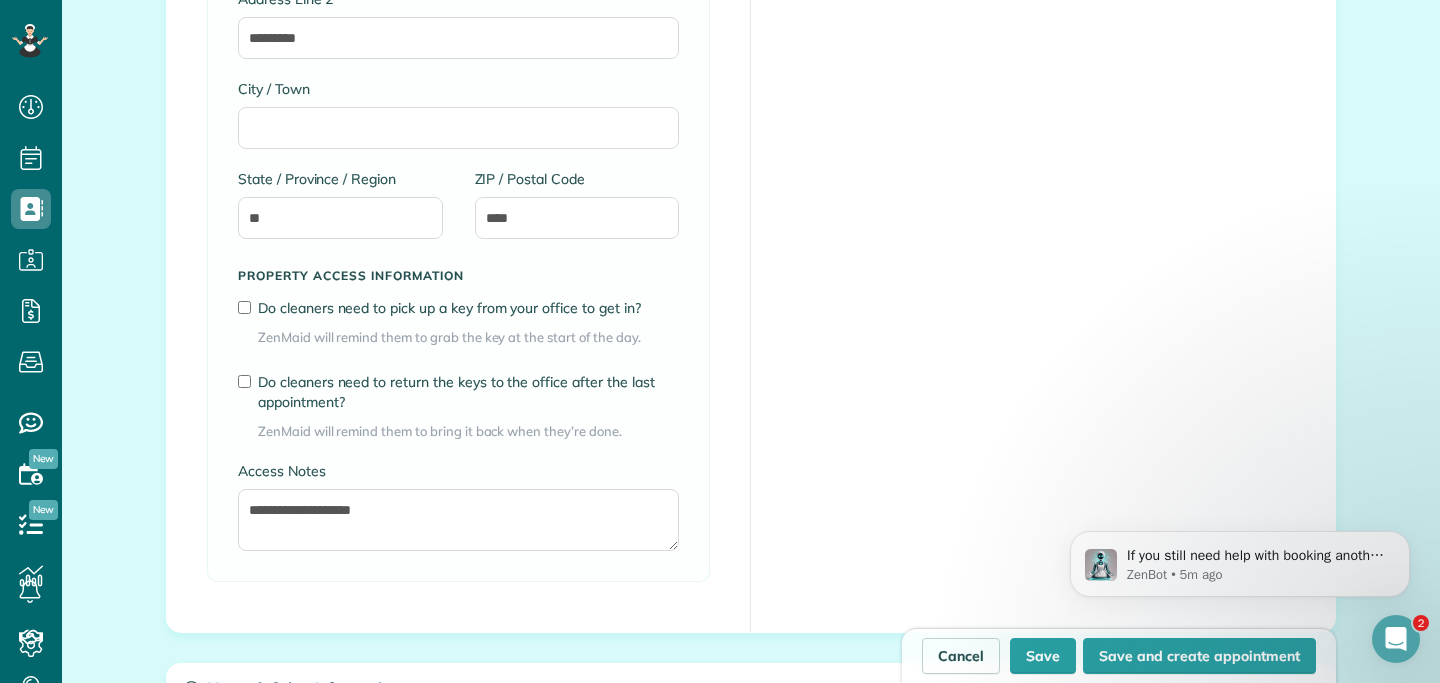 scroll, scrollTop: 1395, scrollLeft: 0, axis: vertical 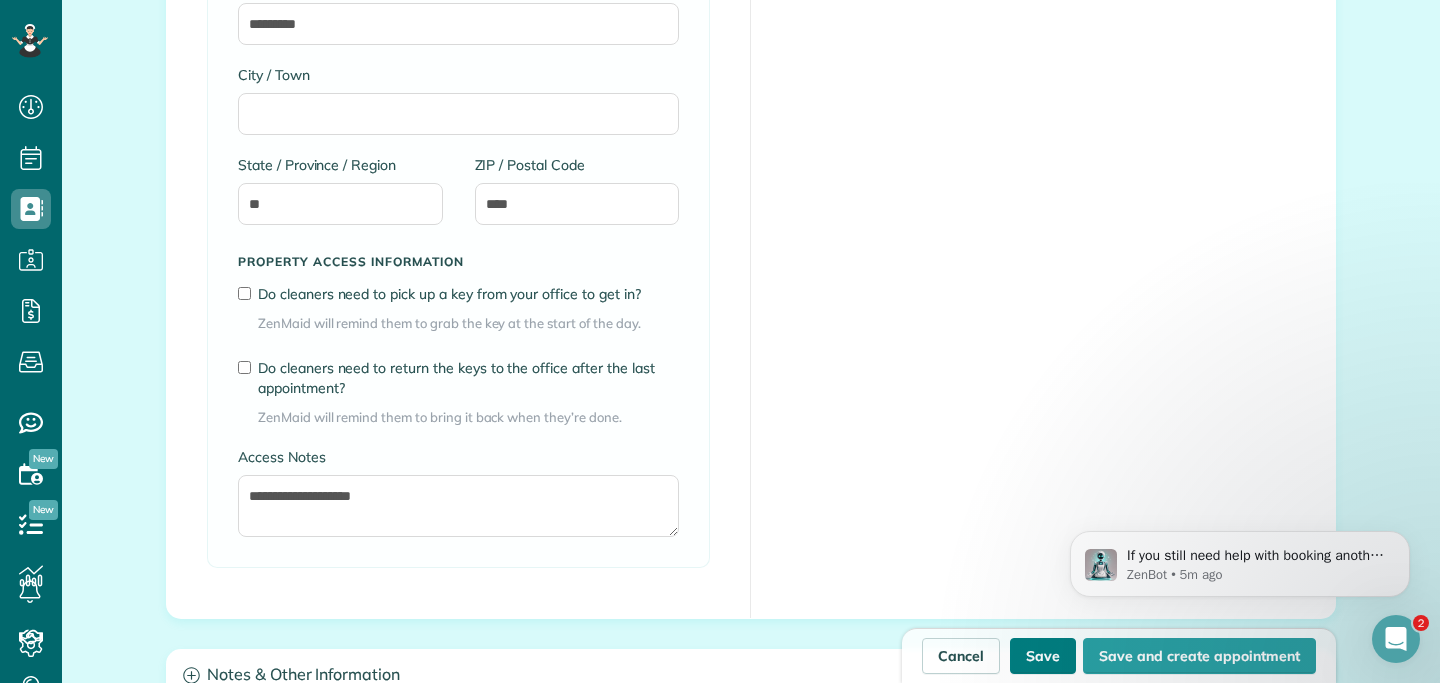 click on "Save" at bounding box center (1043, 656) 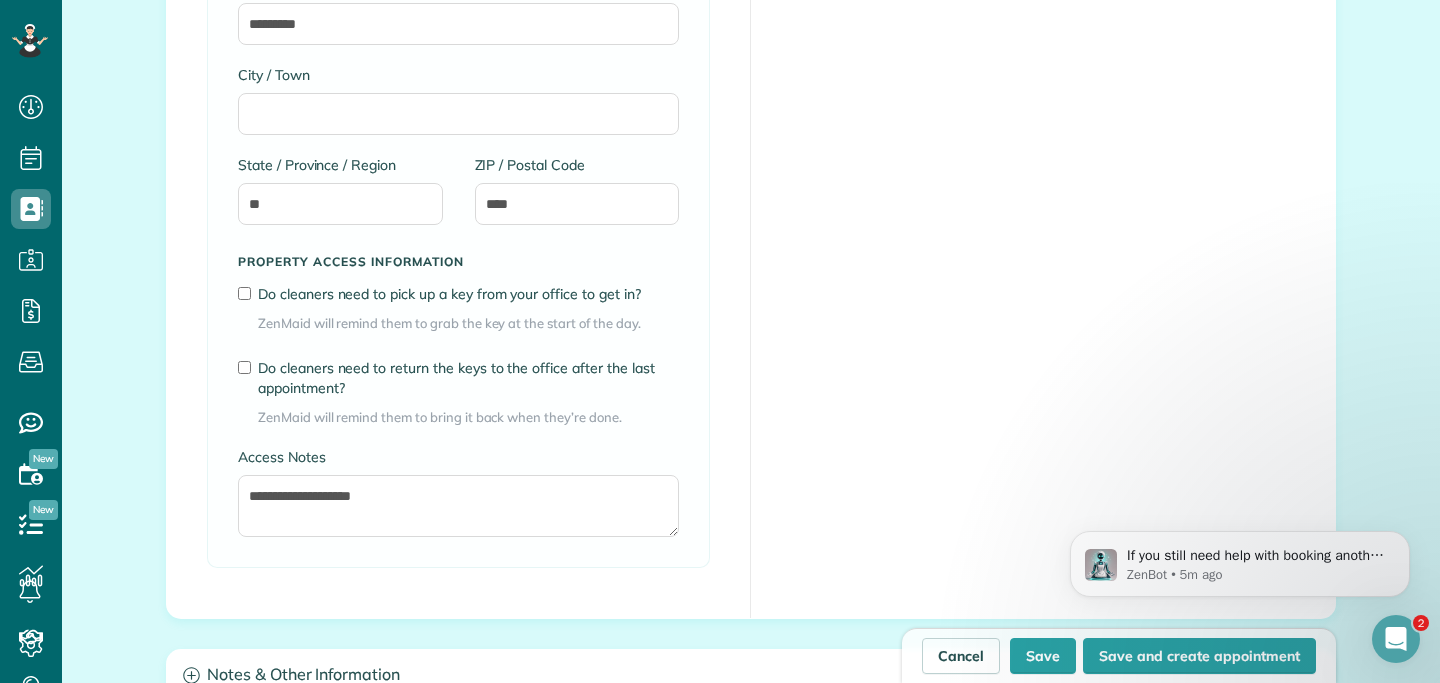 type on "**********" 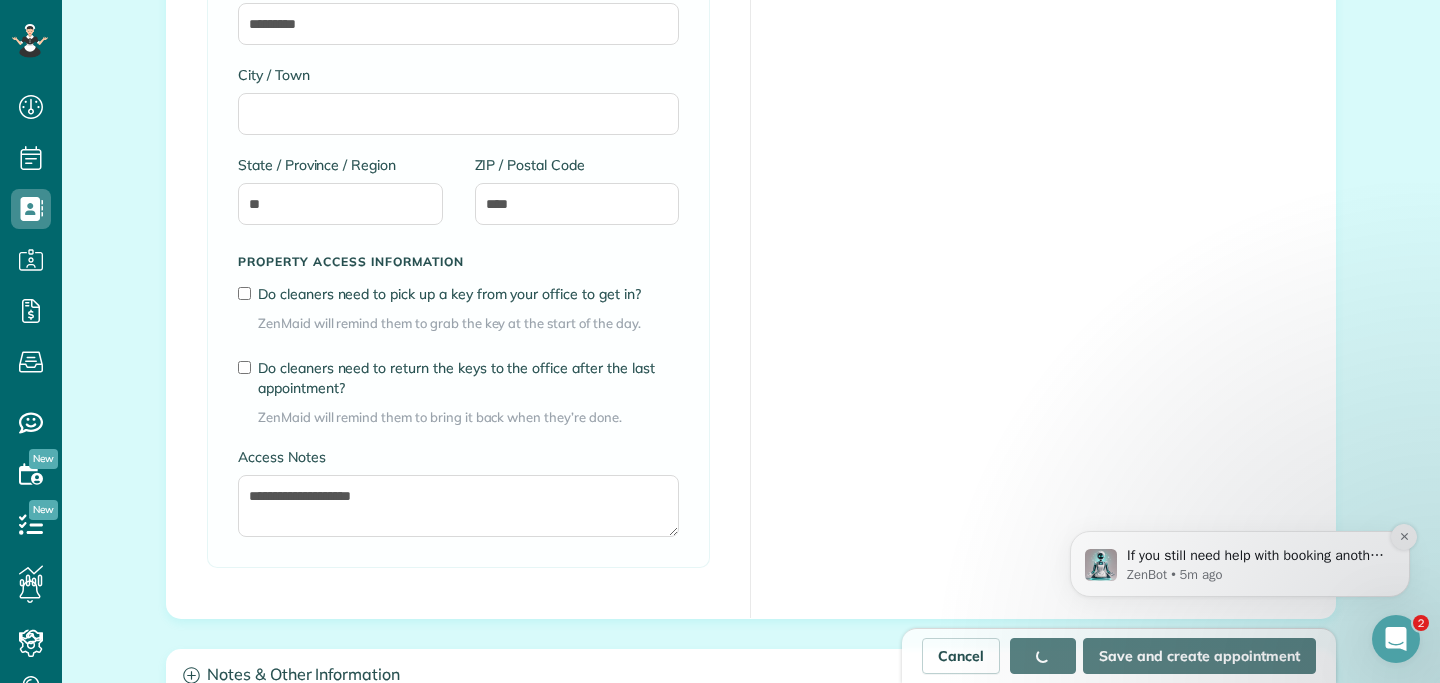 click 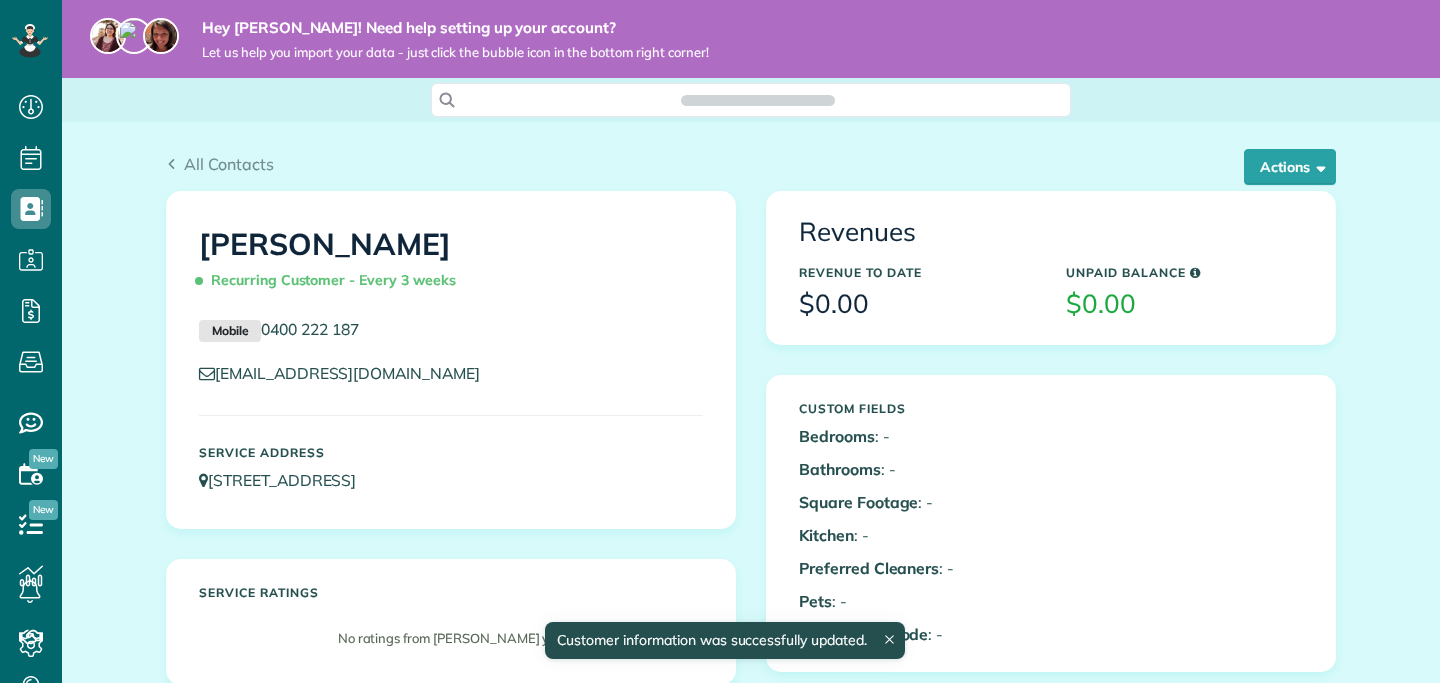 scroll, scrollTop: 0, scrollLeft: 0, axis: both 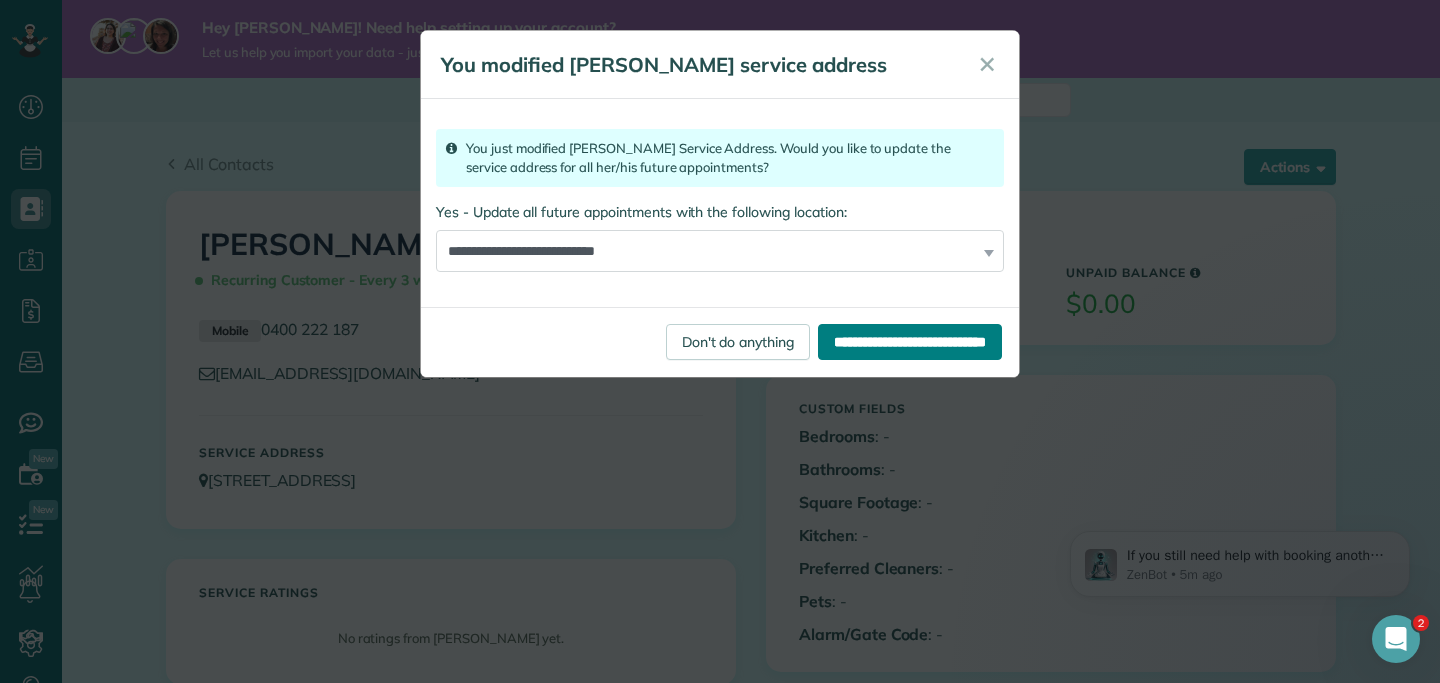 click on "**********" at bounding box center [910, 342] 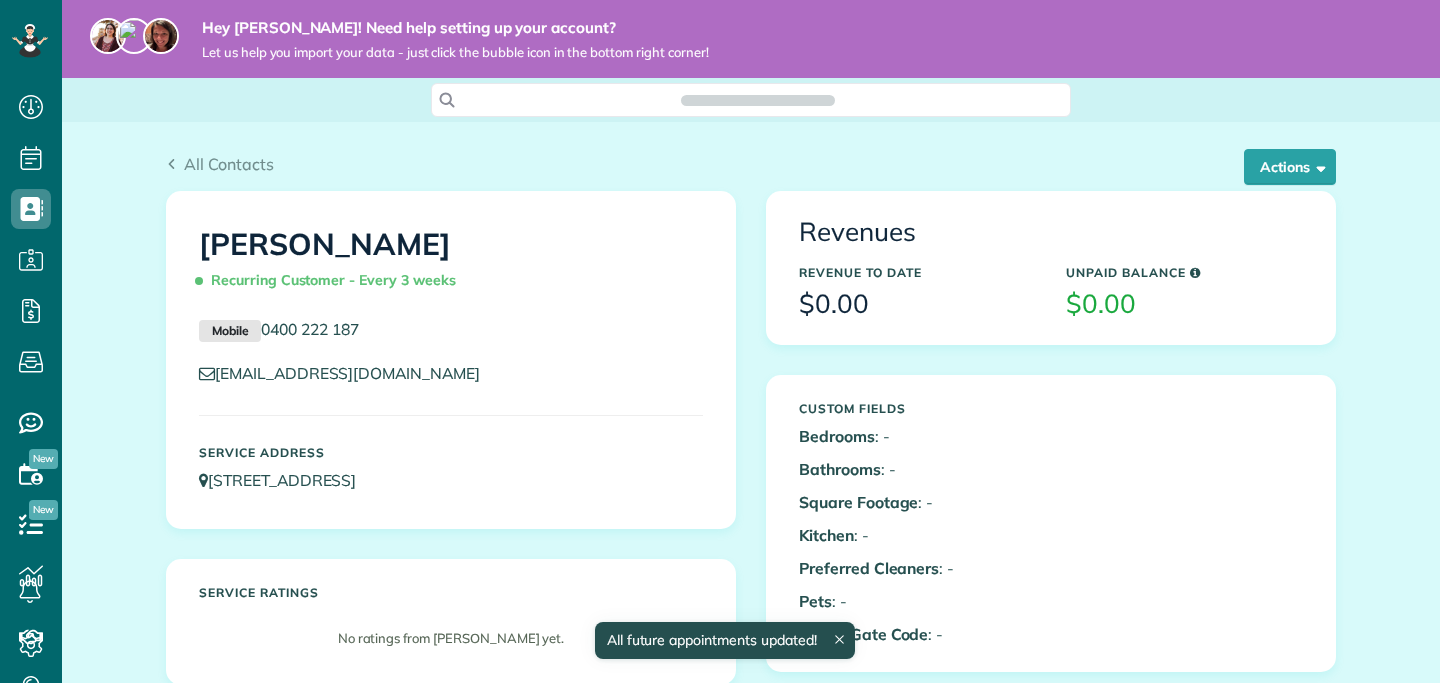 scroll, scrollTop: 0, scrollLeft: 0, axis: both 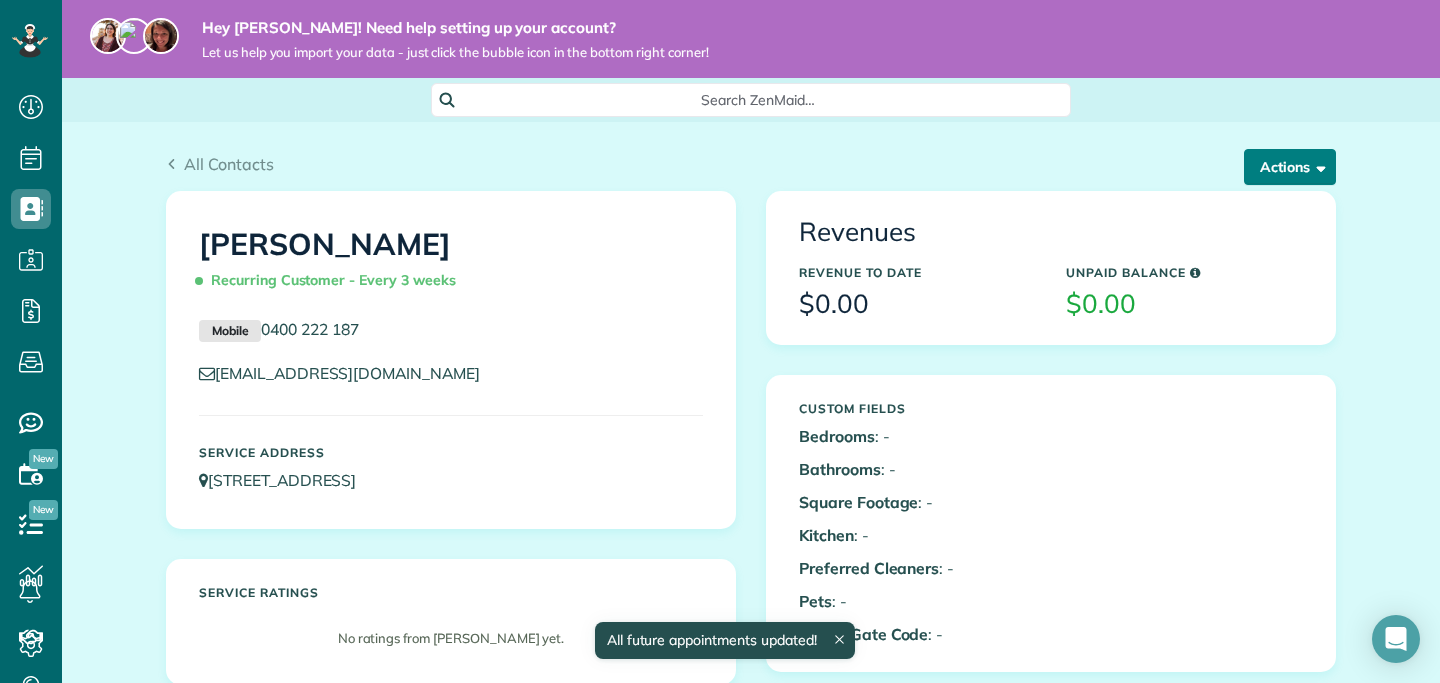 click on "Actions" at bounding box center [1290, 167] 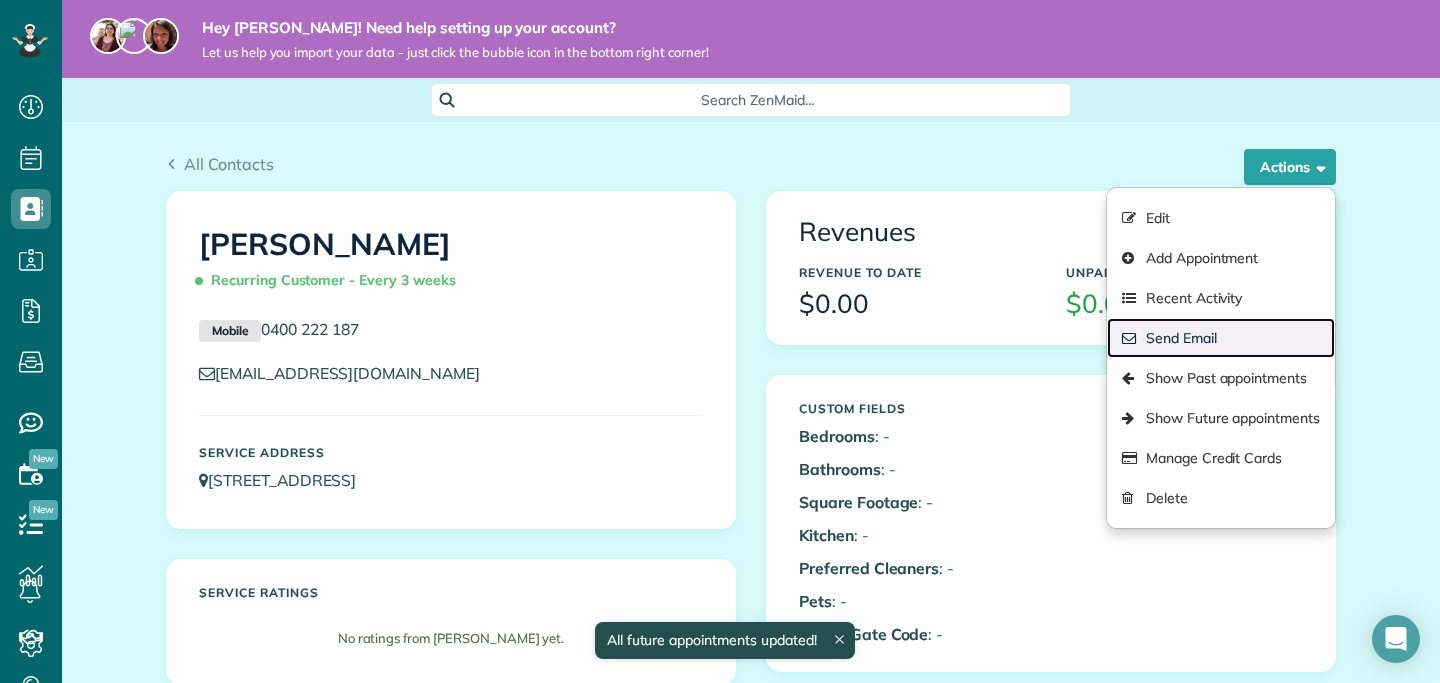 click on "Send Email" at bounding box center (1221, 338) 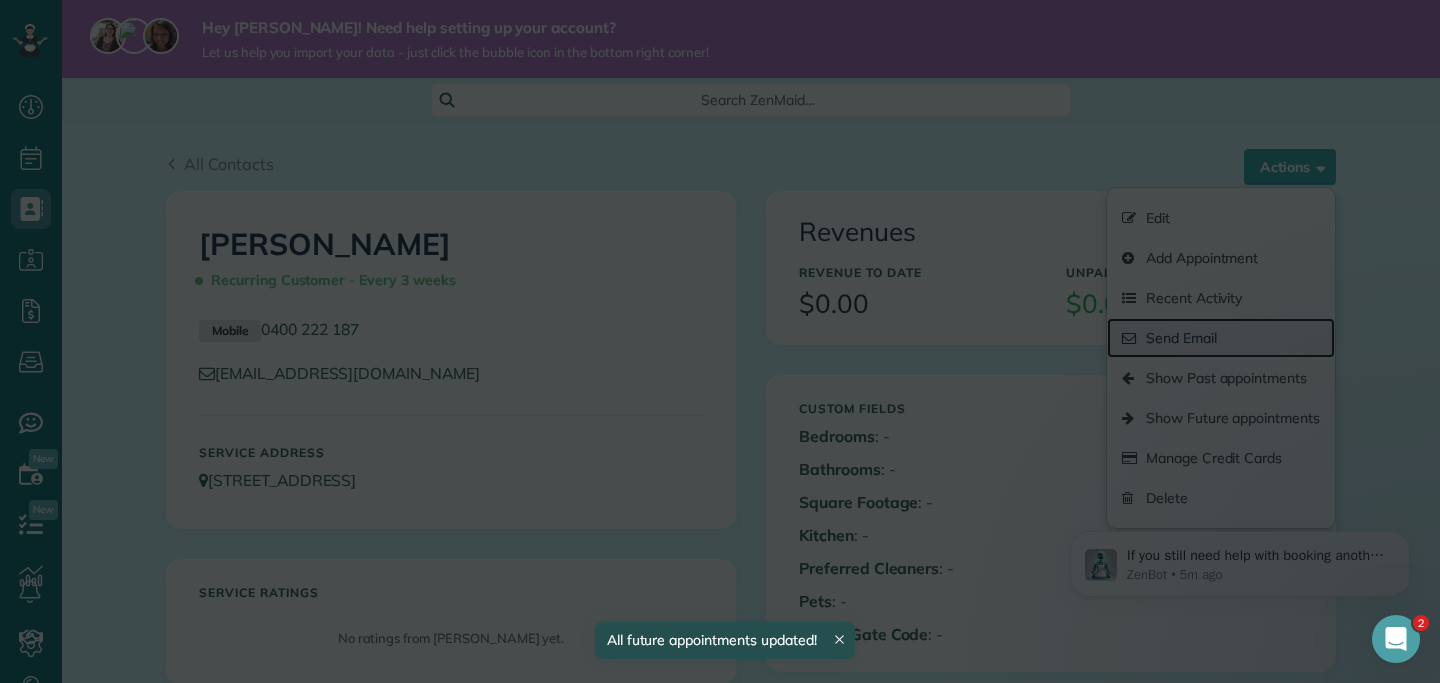 scroll, scrollTop: 0, scrollLeft: 0, axis: both 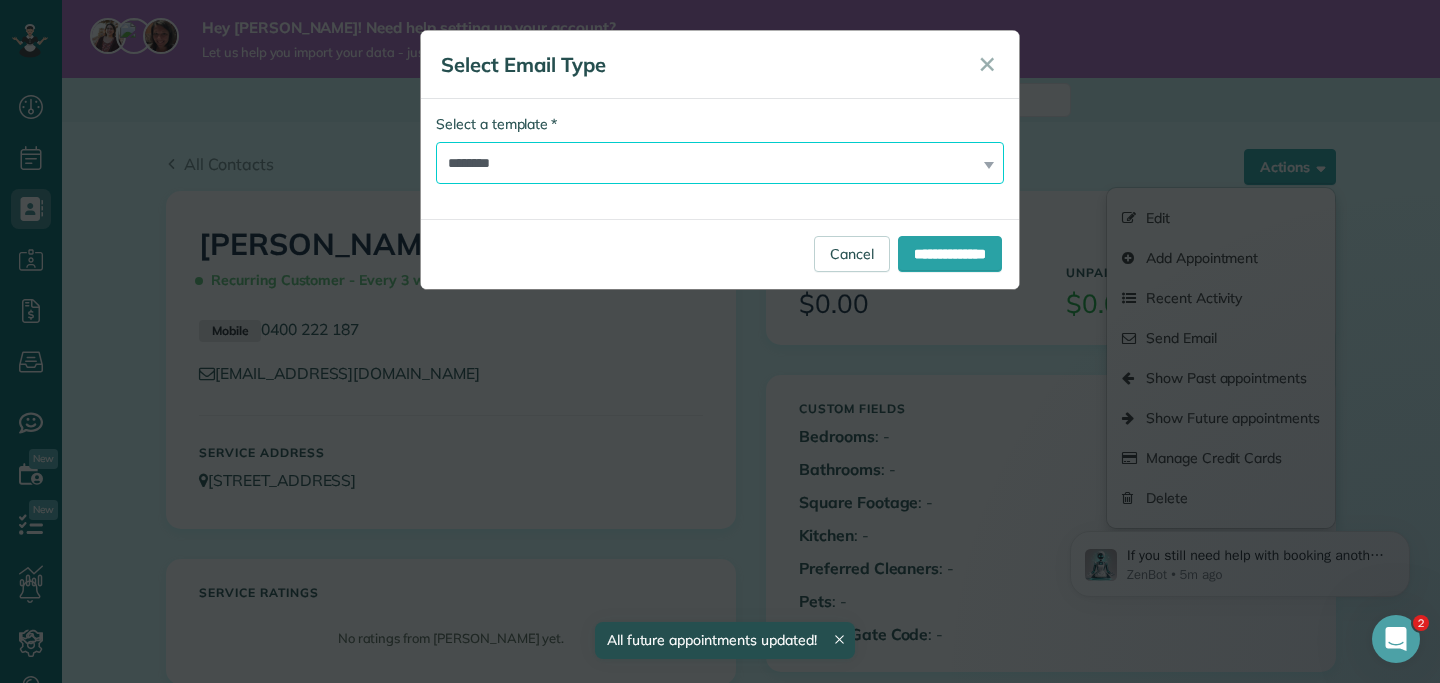 click on "**********" at bounding box center [720, 163] 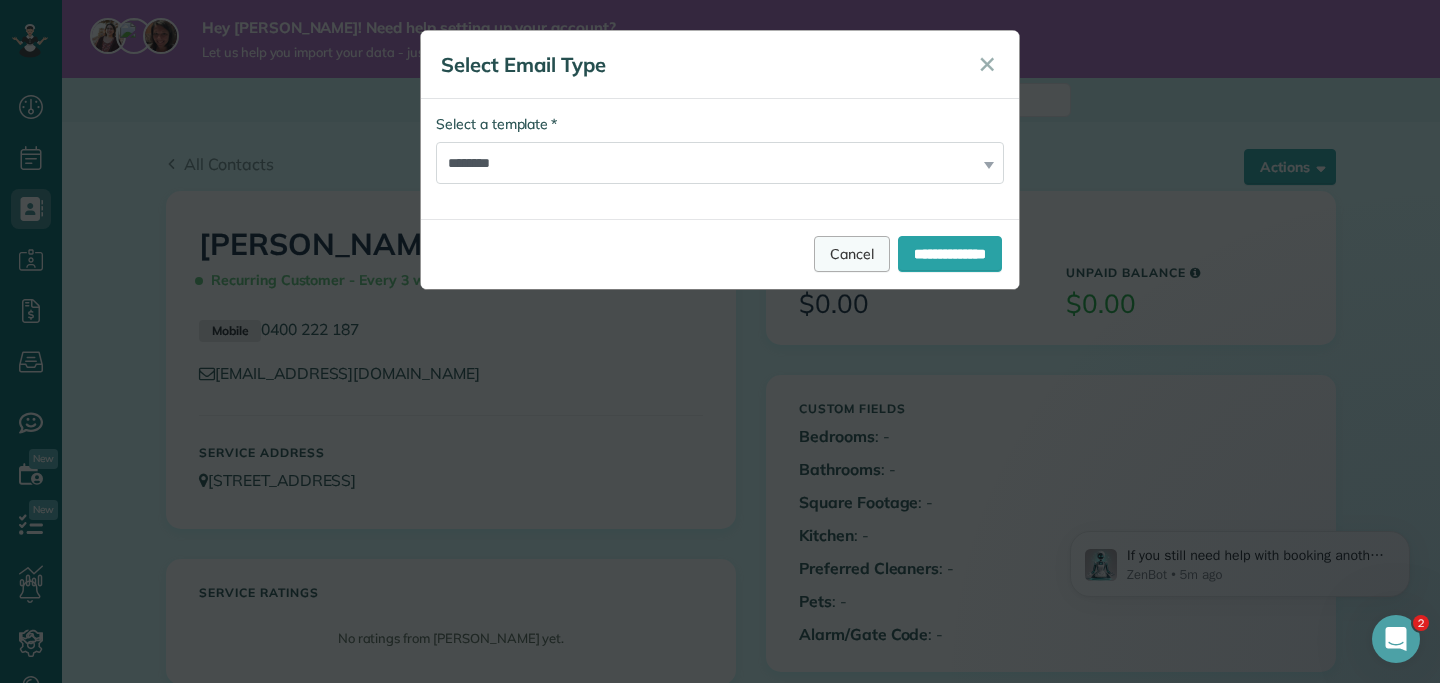 click on "Cancel" at bounding box center (852, 254) 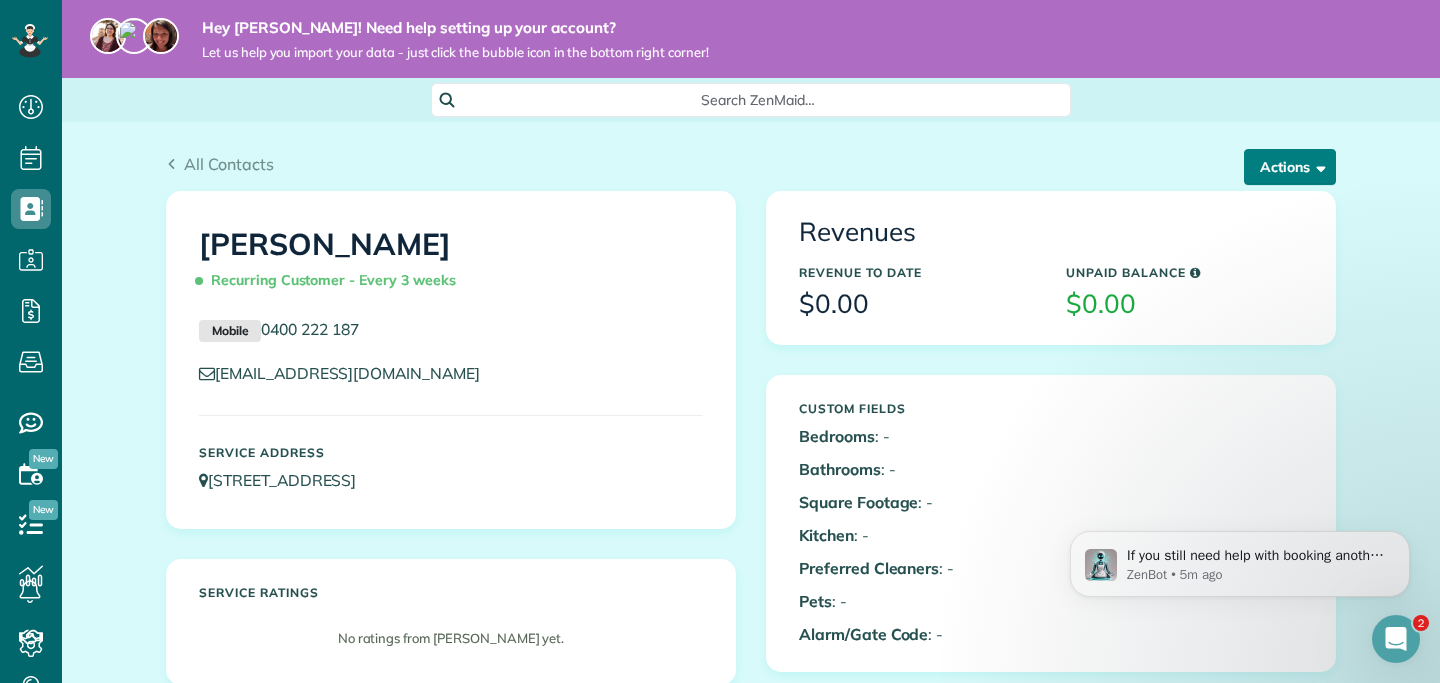 click on "Actions" at bounding box center (1290, 167) 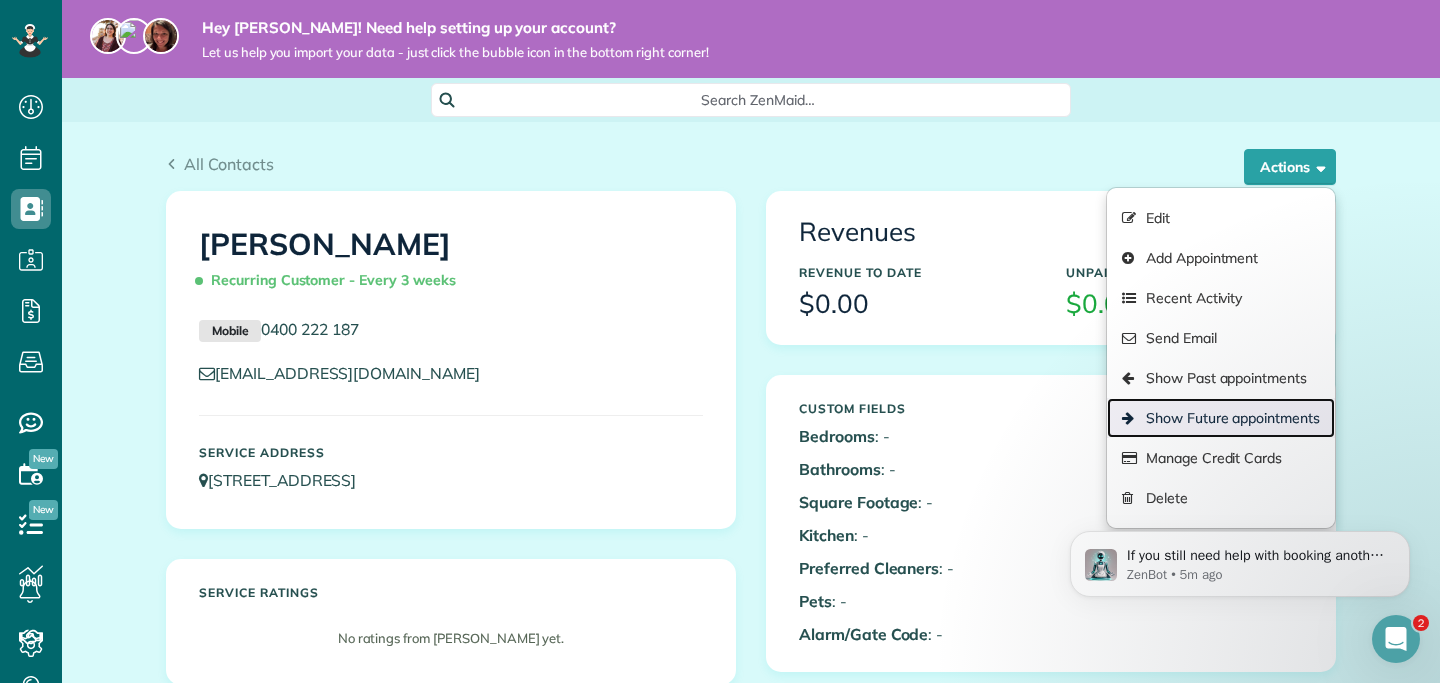 click on "Show Future appointments" at bounding box center [1221, 418] 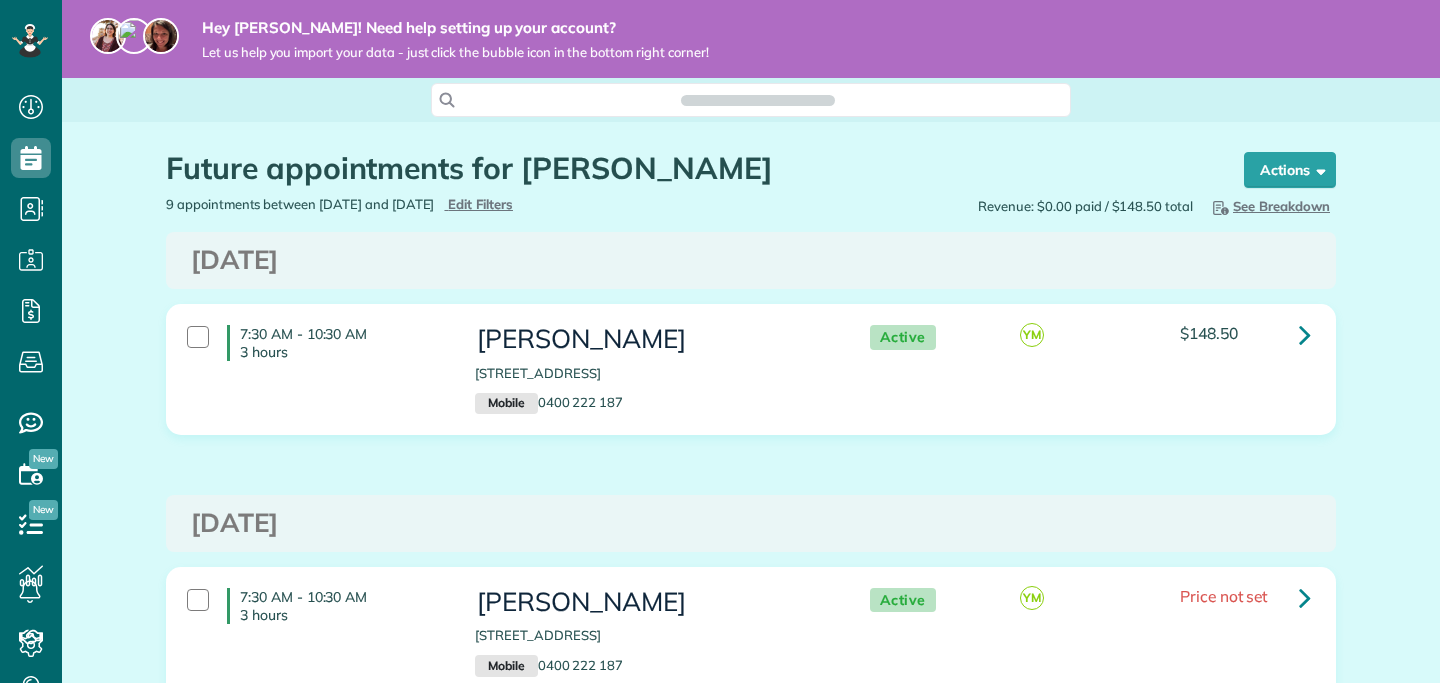 scroll, scrollTop: 0, scrollLeft: 0, axis: both 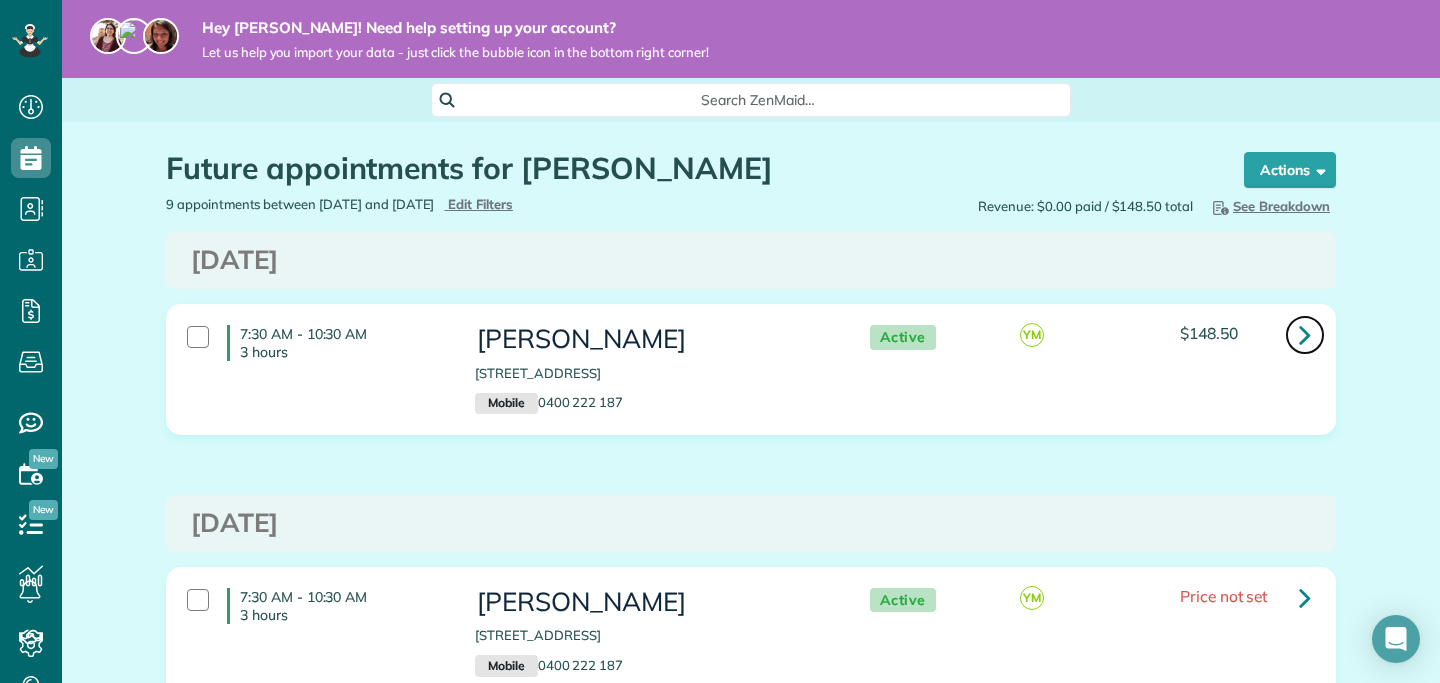 click at bounding box center (1305, 334) 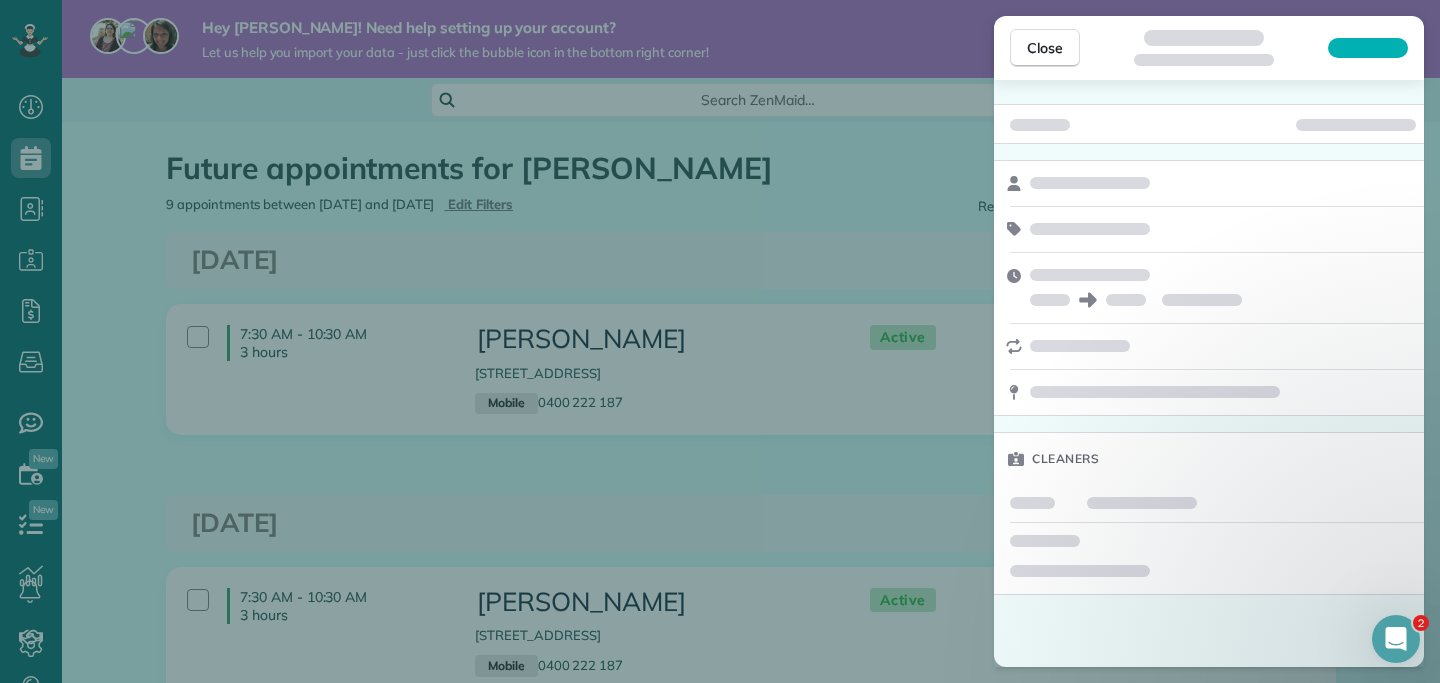 scroll, scrollTop: 0, scrollLeft: 0, axis: both 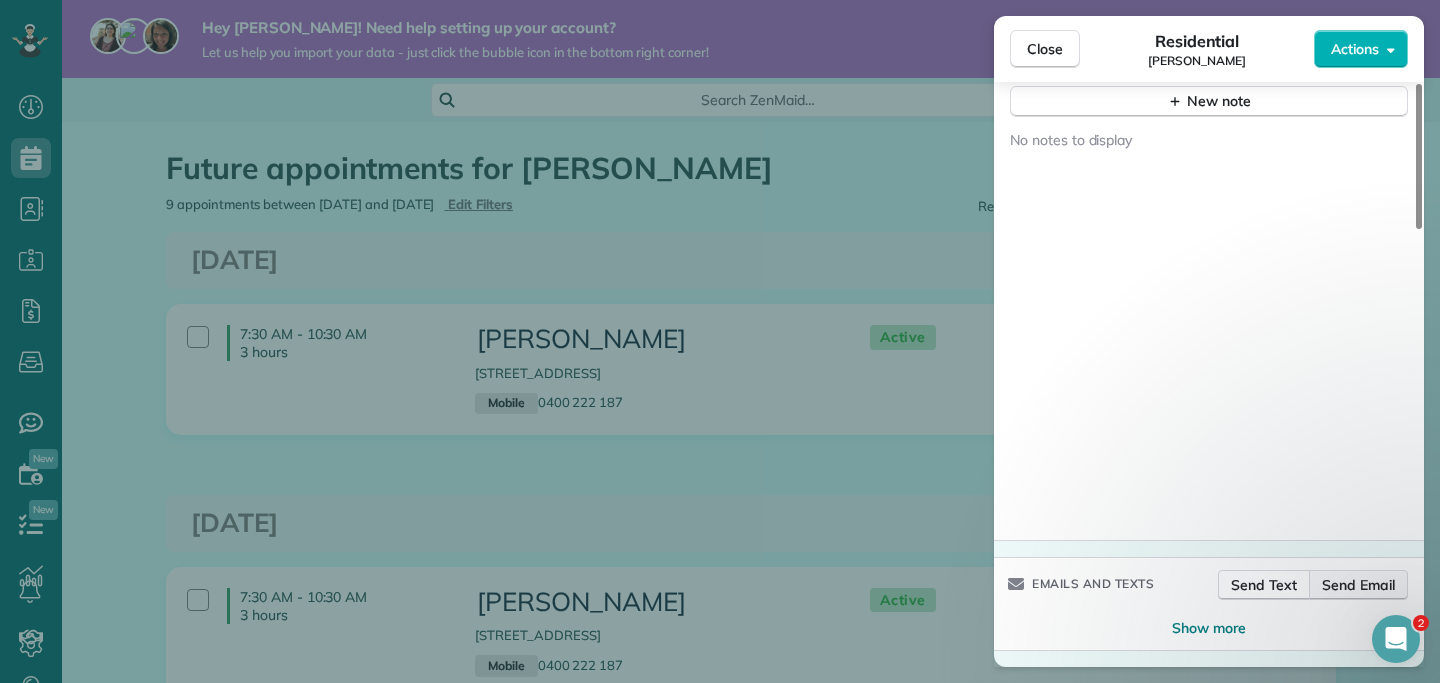 click on "Send Email" at bounding box center [1358, 585] 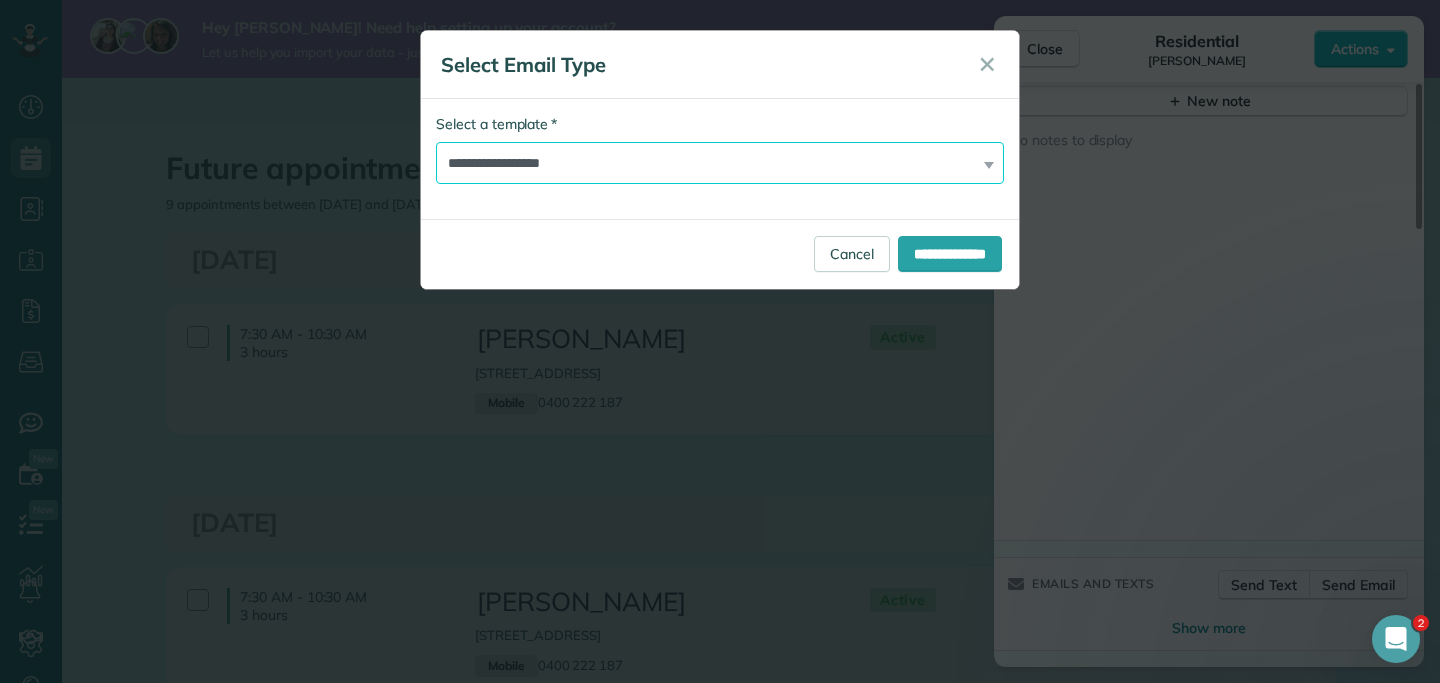 click on "**********" at bounding box center (720, 163) 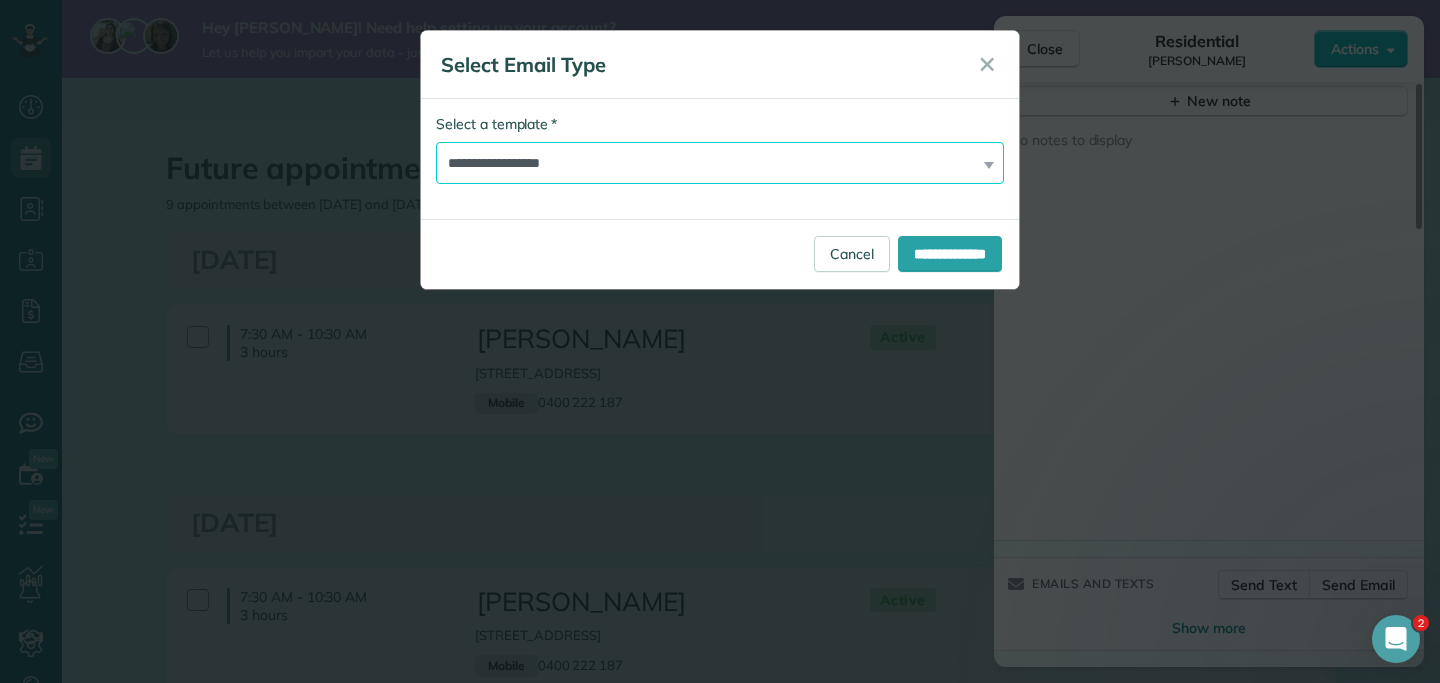 select on "*******" 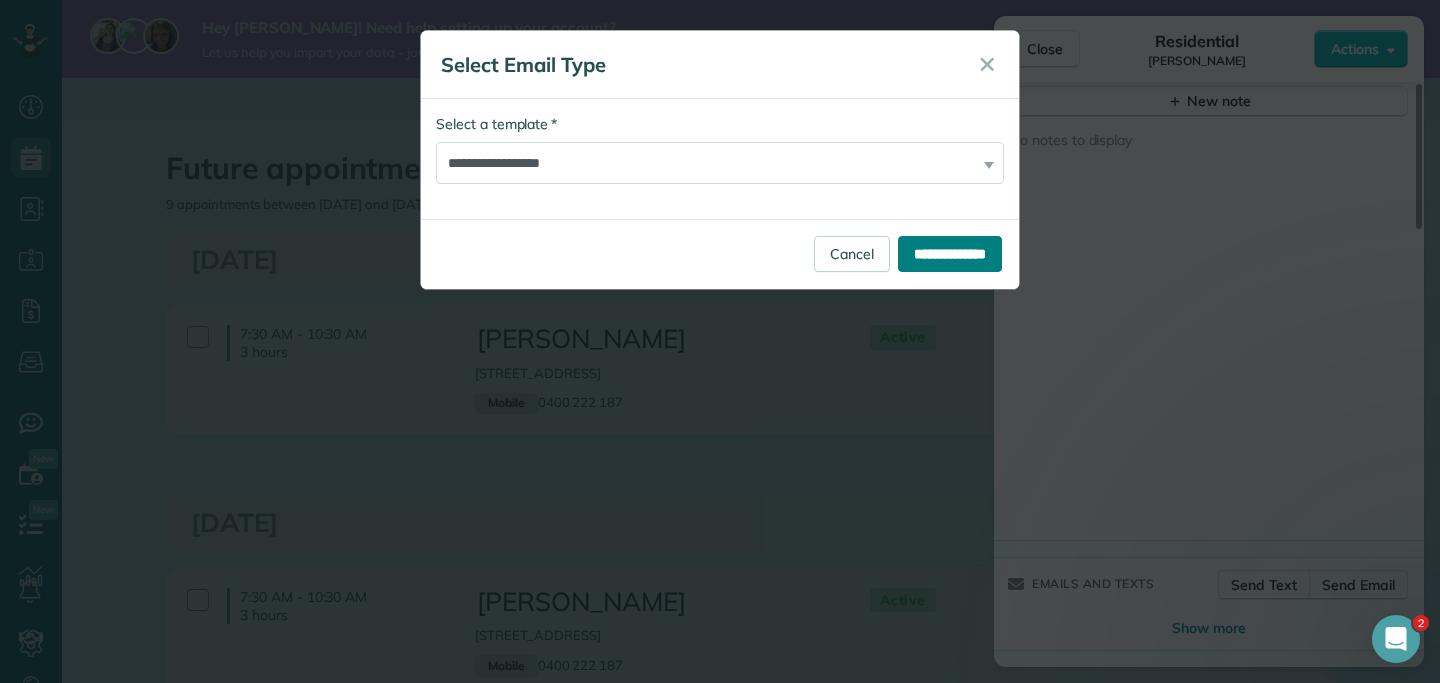 click on "**********" at bounding box center (950, 254) 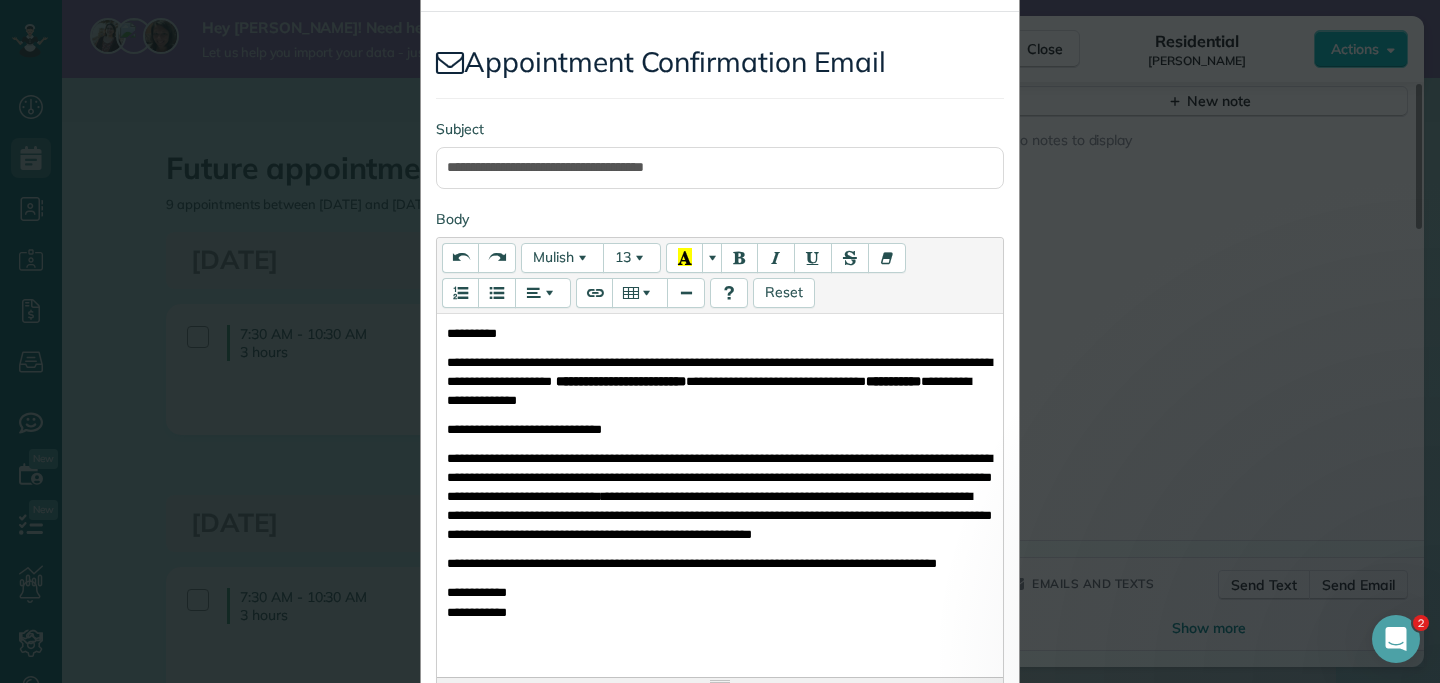 scroll, scrollTop: 94, scrollLeft: 0, axis: vertical 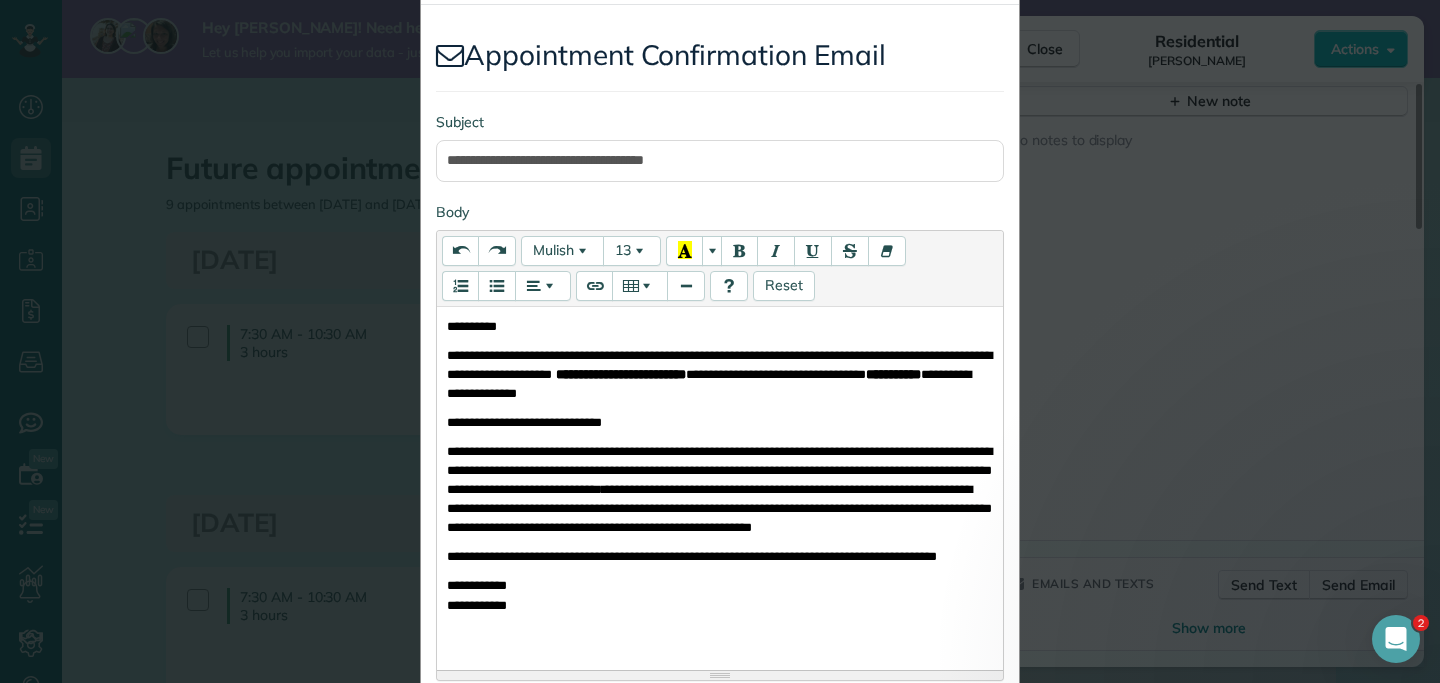 click on "**********" at bounding box center [524, 422] 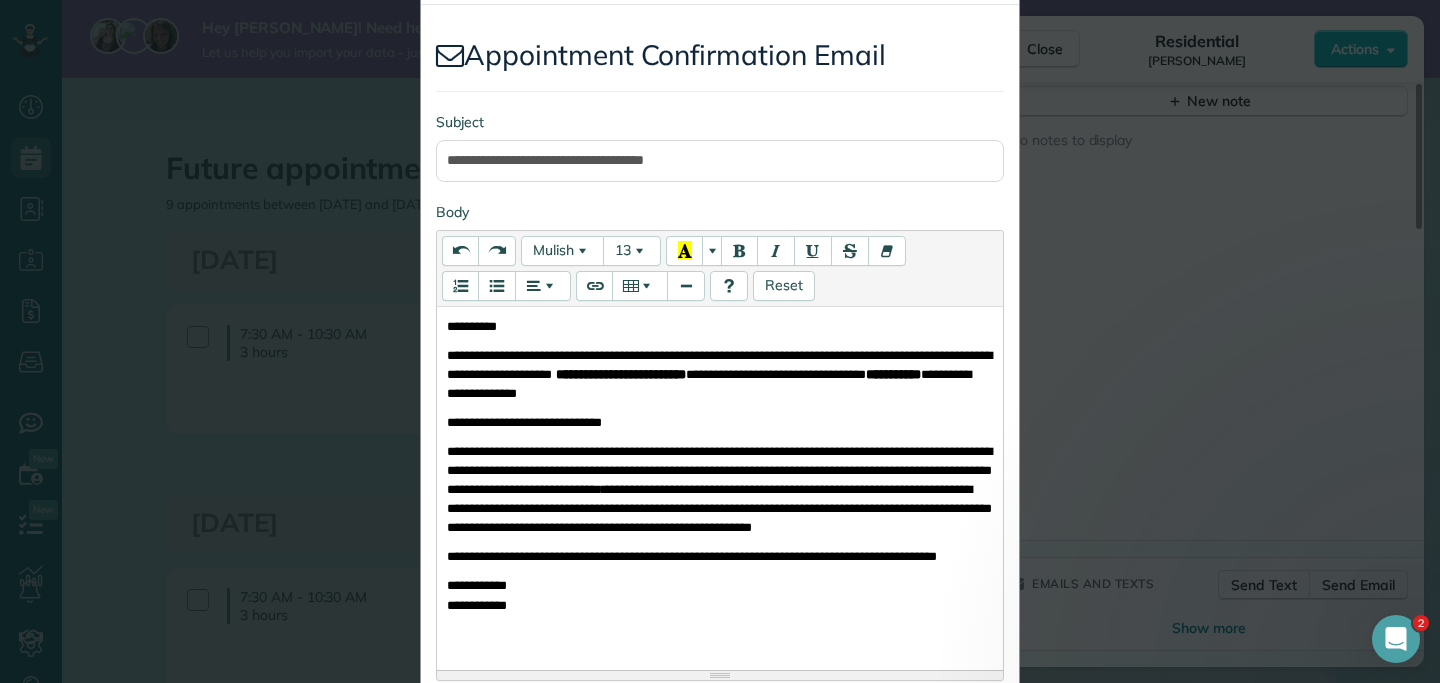 type 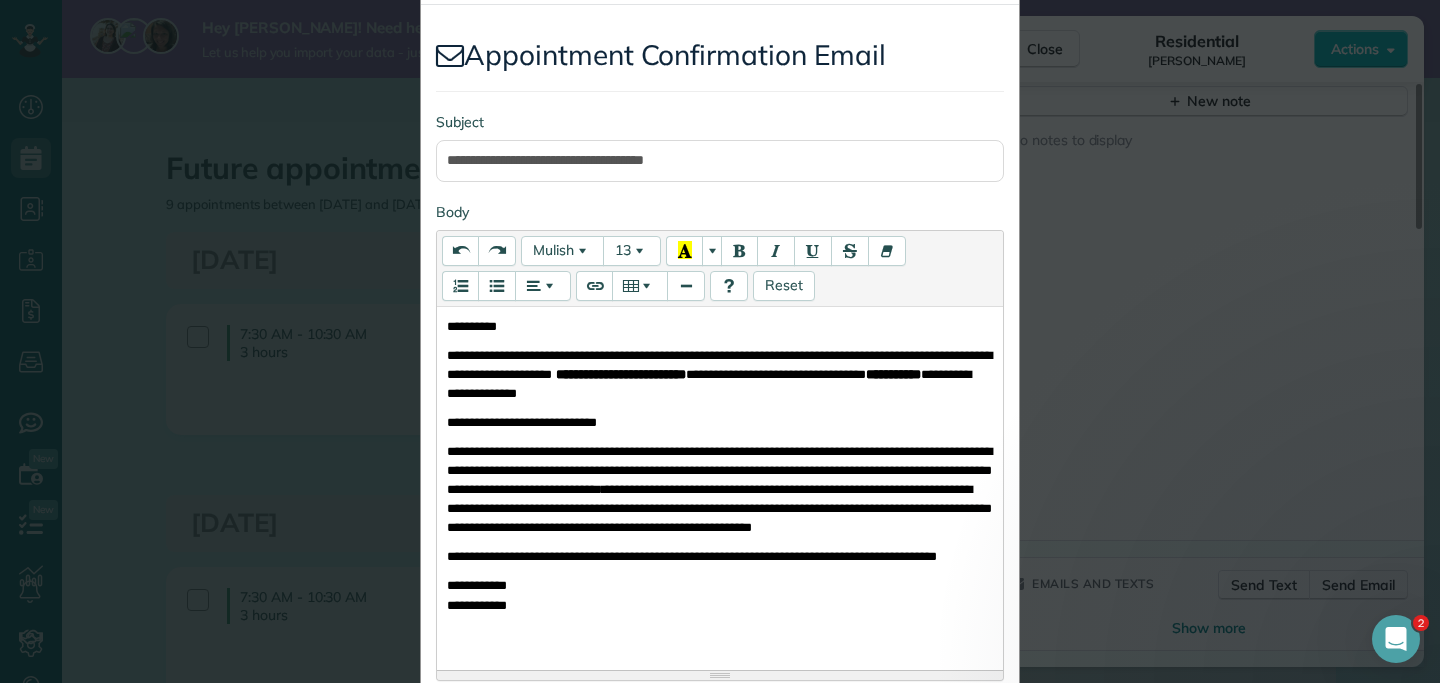 click on "**********" at bounding box center [522, 422] 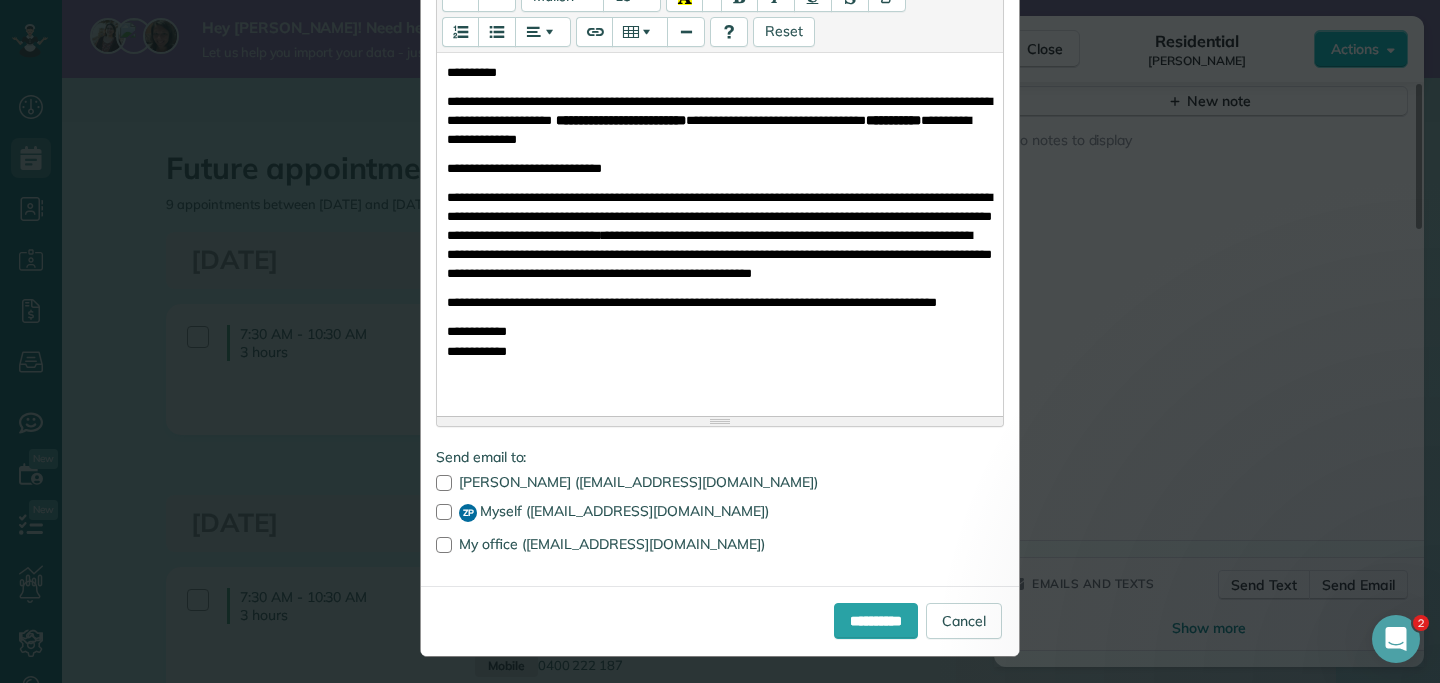 scroll, scrollTop: 352, scrollLeft: 0, axis: vertical 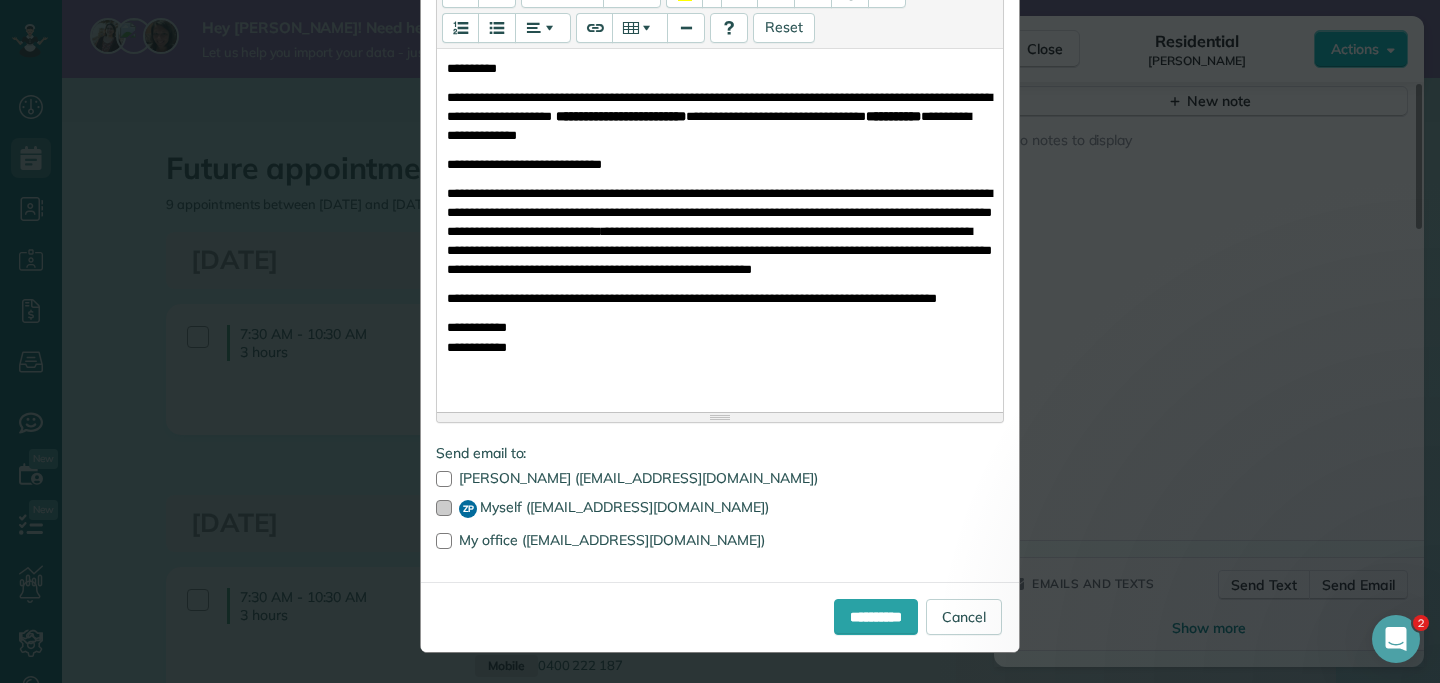 click at bounding box center [444, 508] 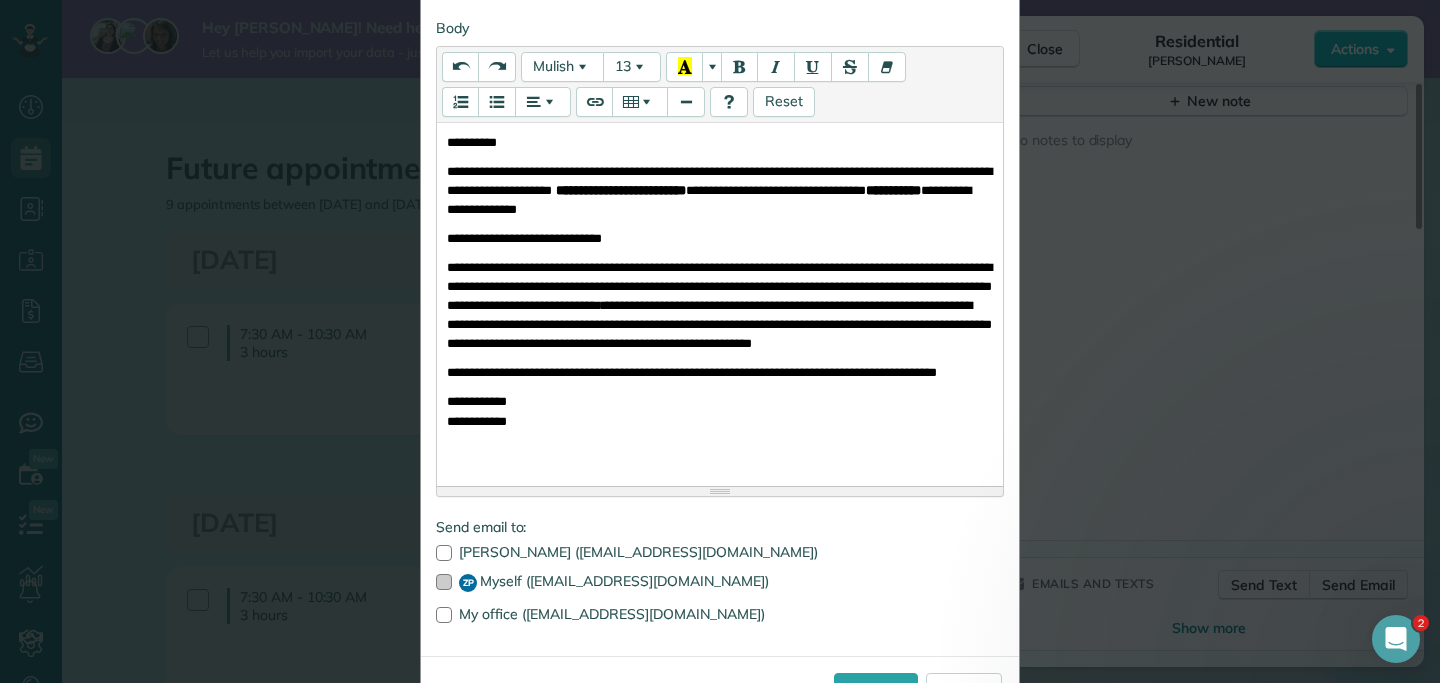 scroll, scrollTop: 259, scrollLeft: 0, axis: vertical 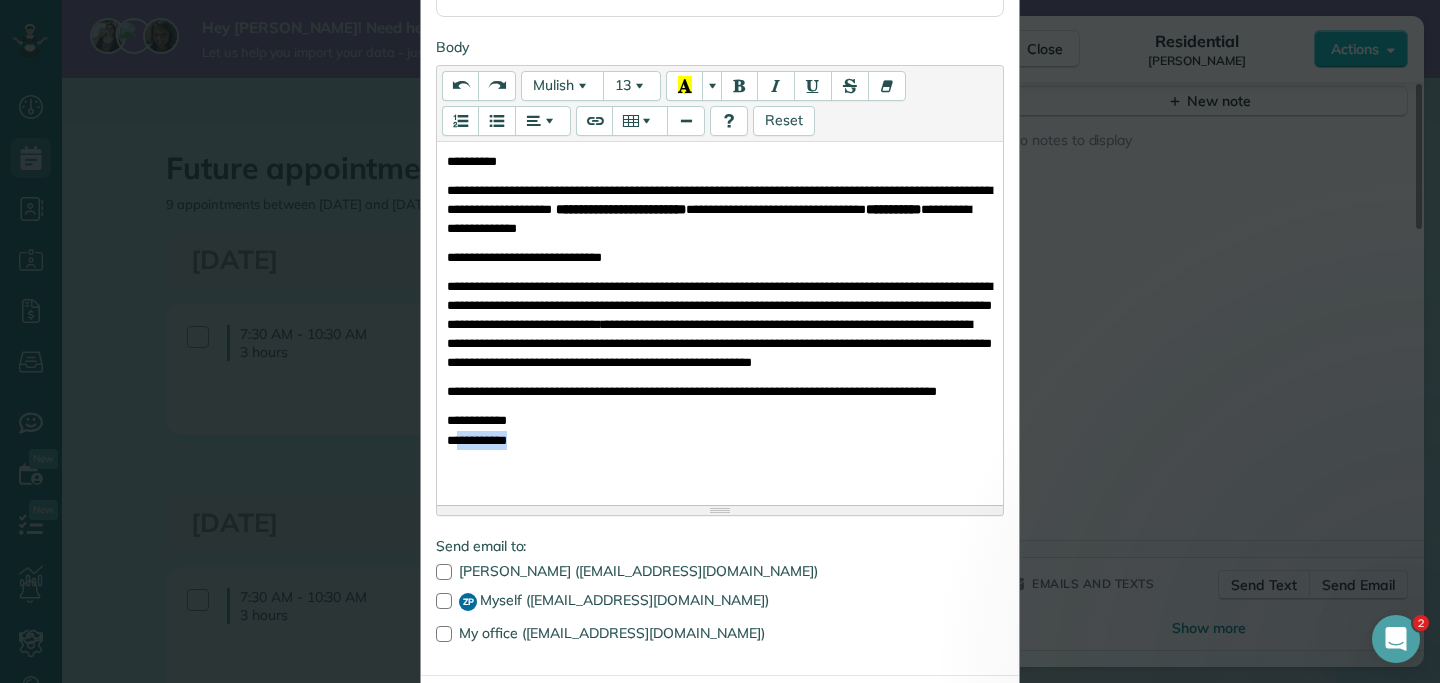 drag, startPoint x: 549, startPoint y: 477, endPoint x: 464, endPoint y: 479, distance: 85.02353 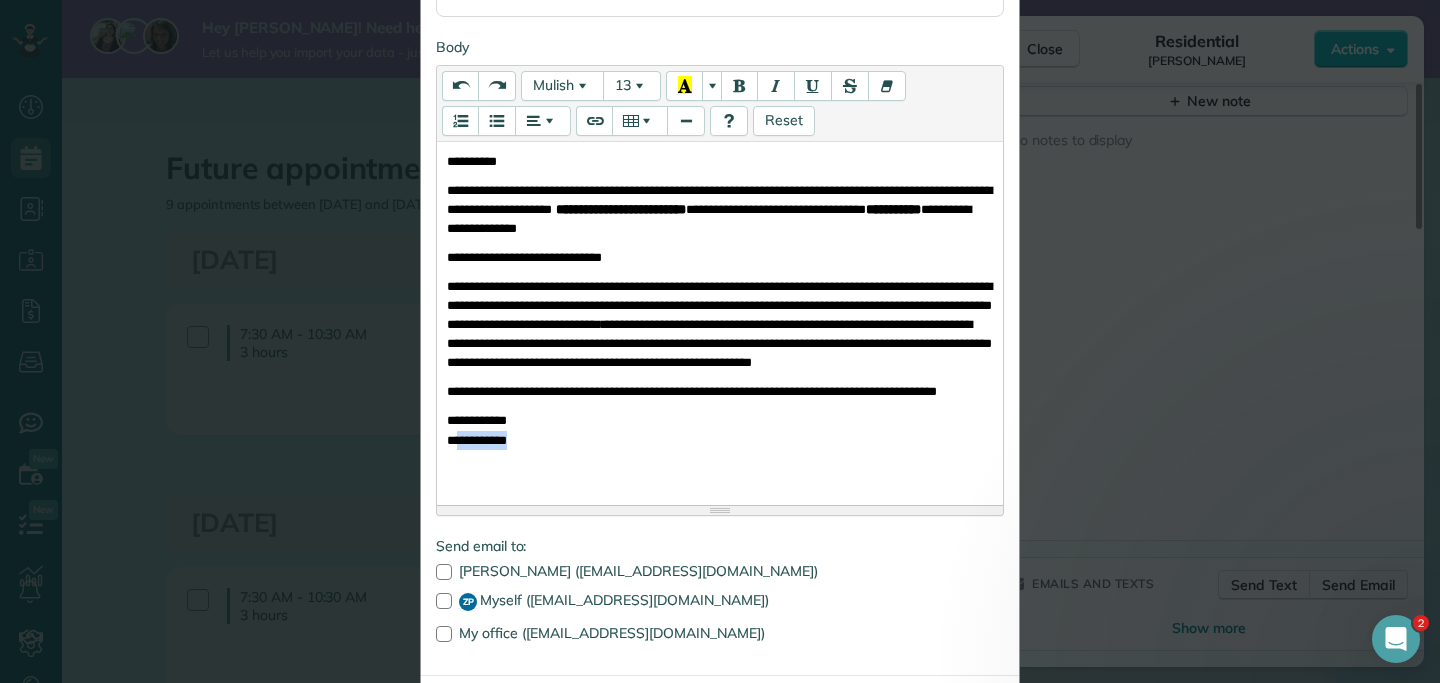 click on "**********" at bounding box center (720, 440) 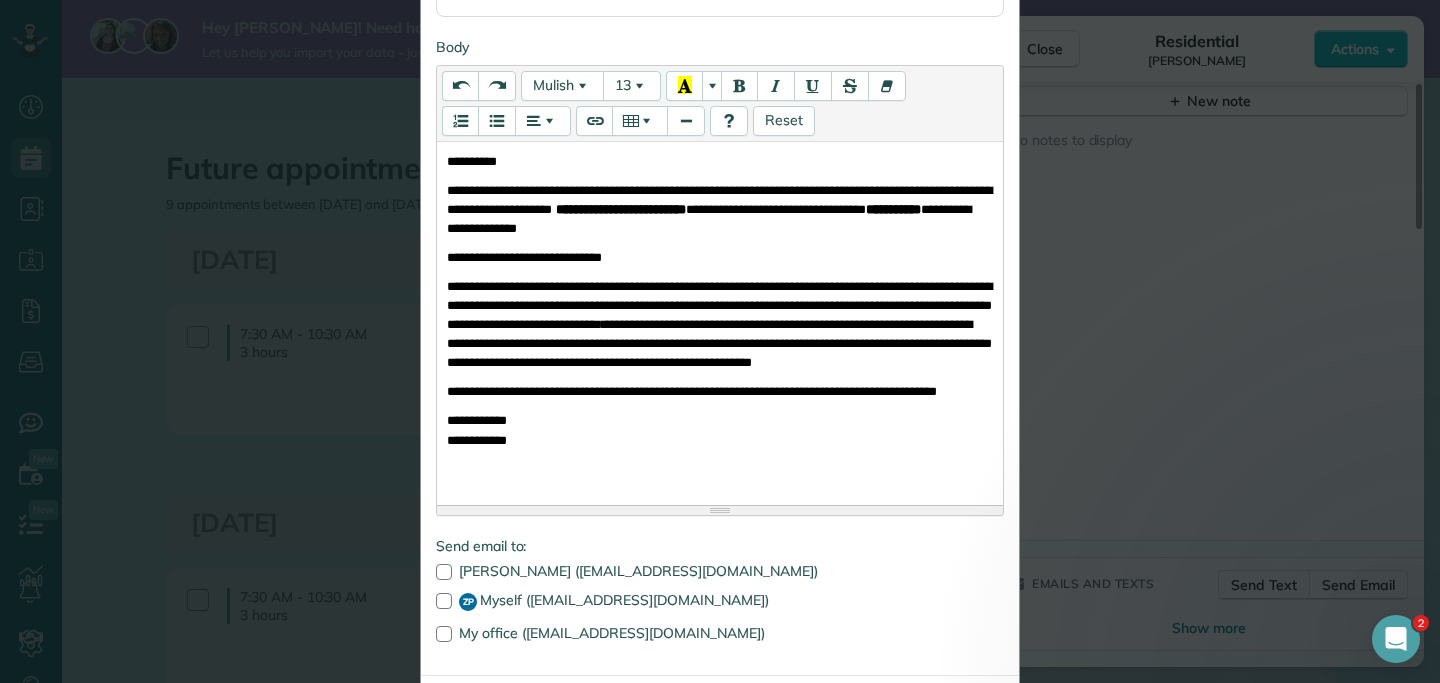 click on "**********" at bounding box center (719, 324) 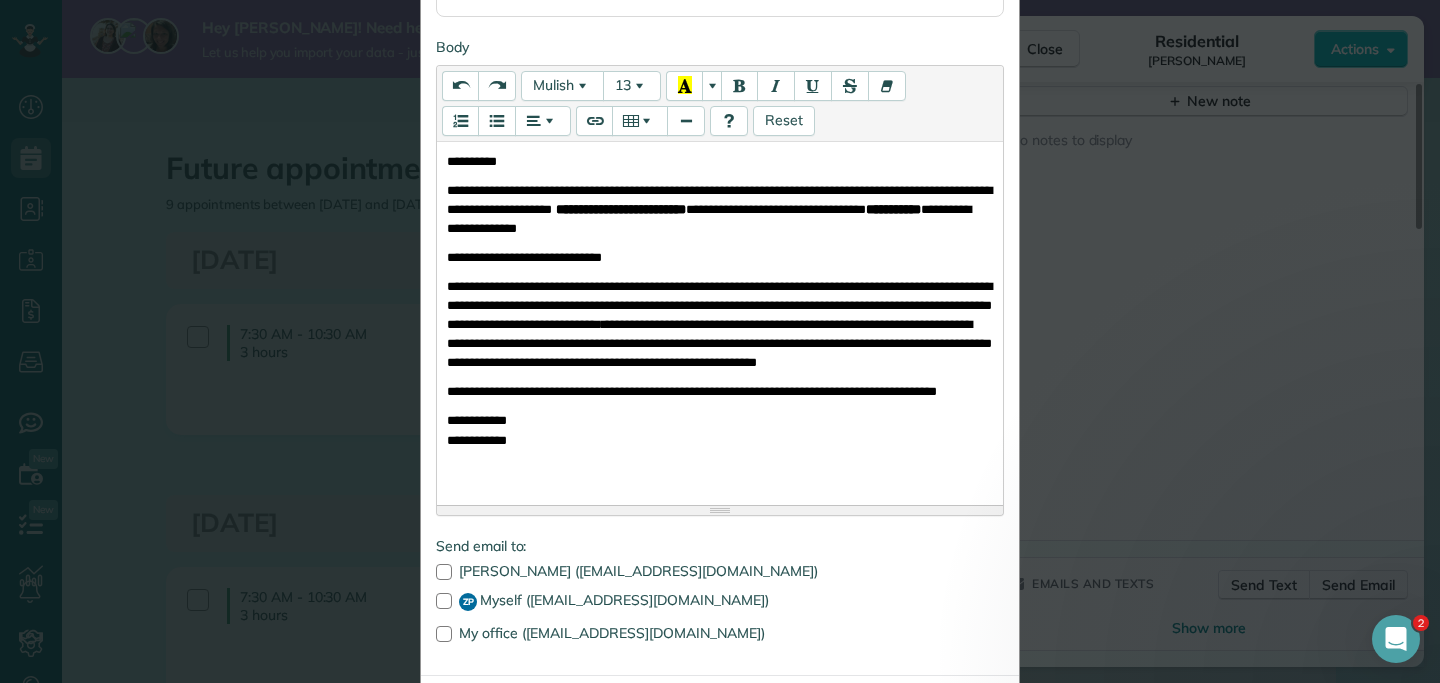 click on "**********" at bounding box center (719, 343) 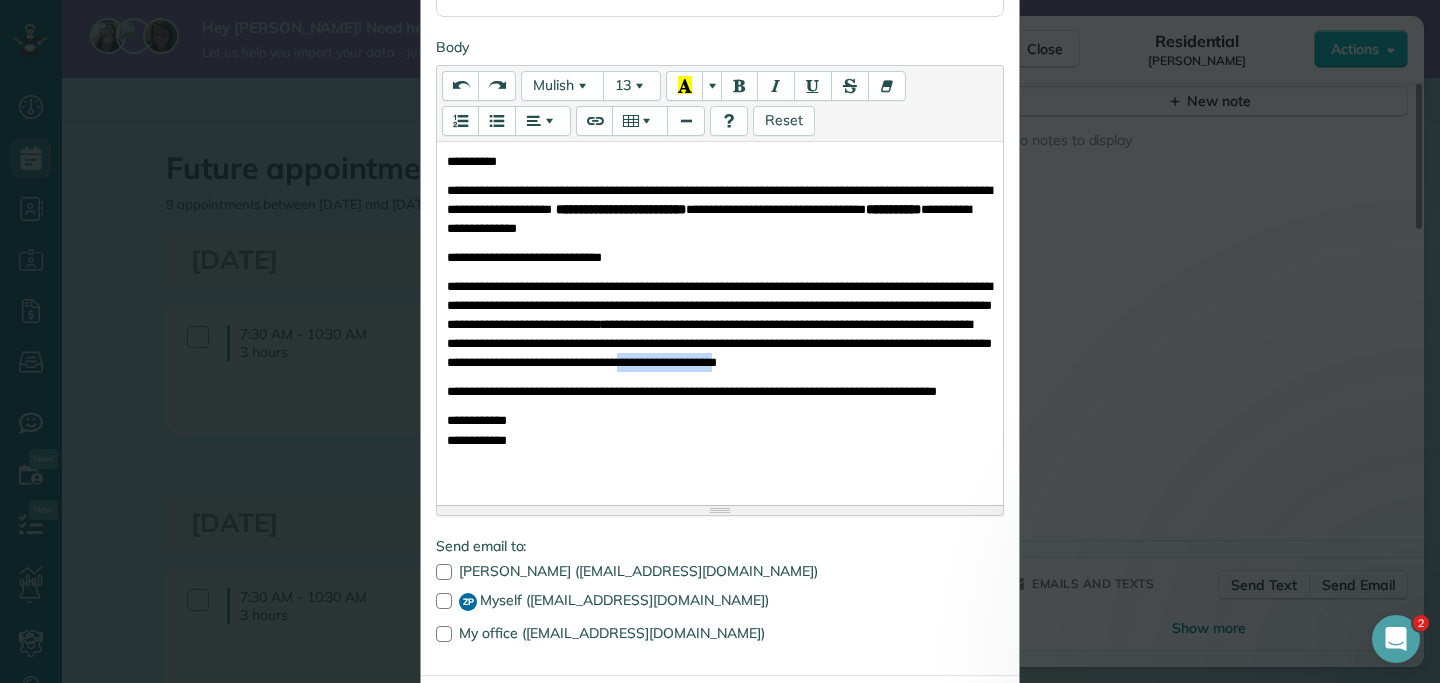 drag, startPoint x: 621, startPoint y: 383, endPoint x: 519, endPoint y: 382, distance: 102.0049 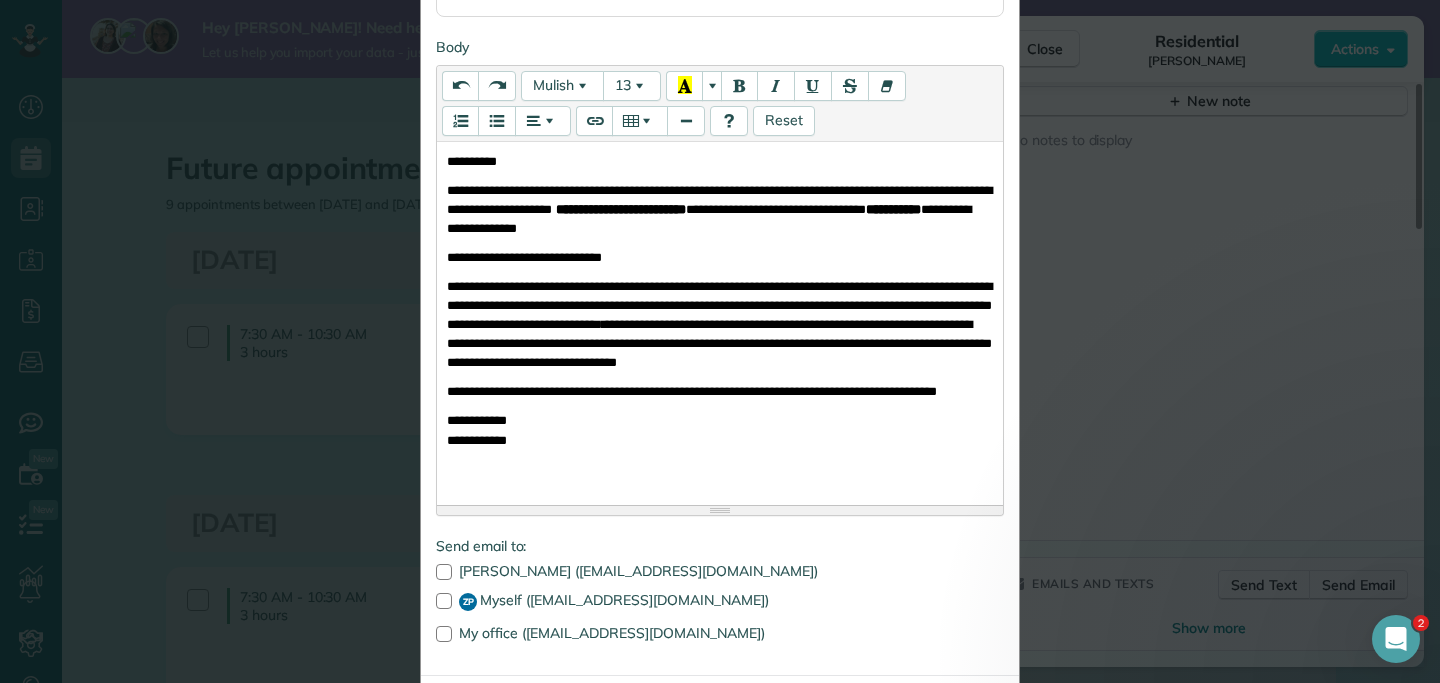 scroll, scrollTop: 352, scrollLeft: 0, axis: vertical 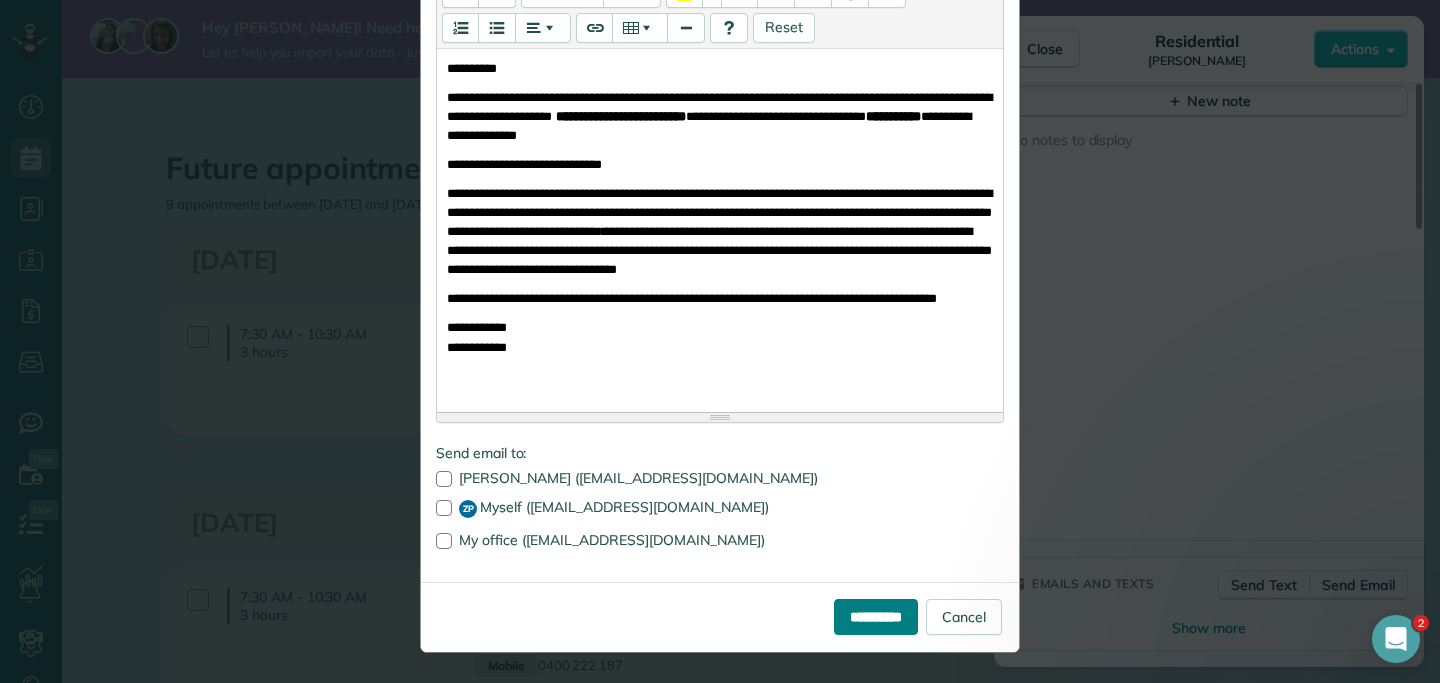 click on "**********" at bounding box center (876, 617) 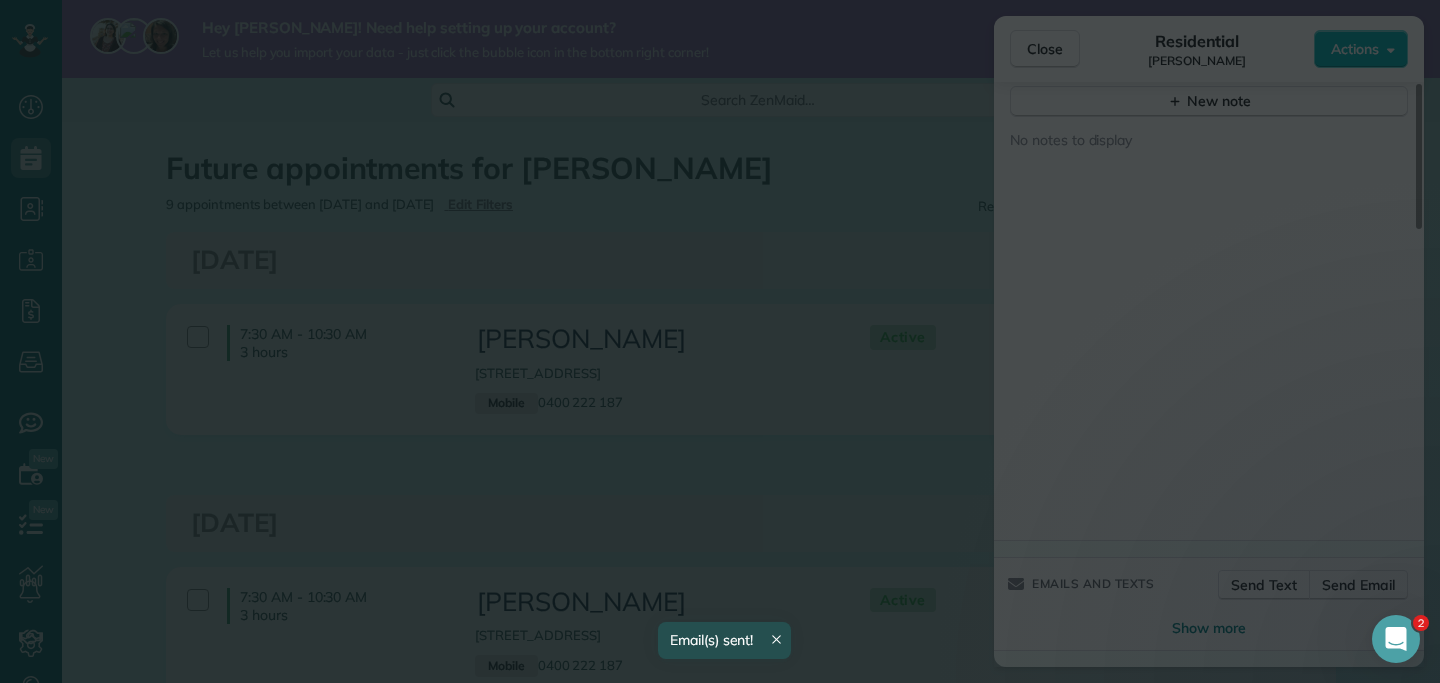 scroll, scrollTop: 0, scrollLeft: 0, axis: both 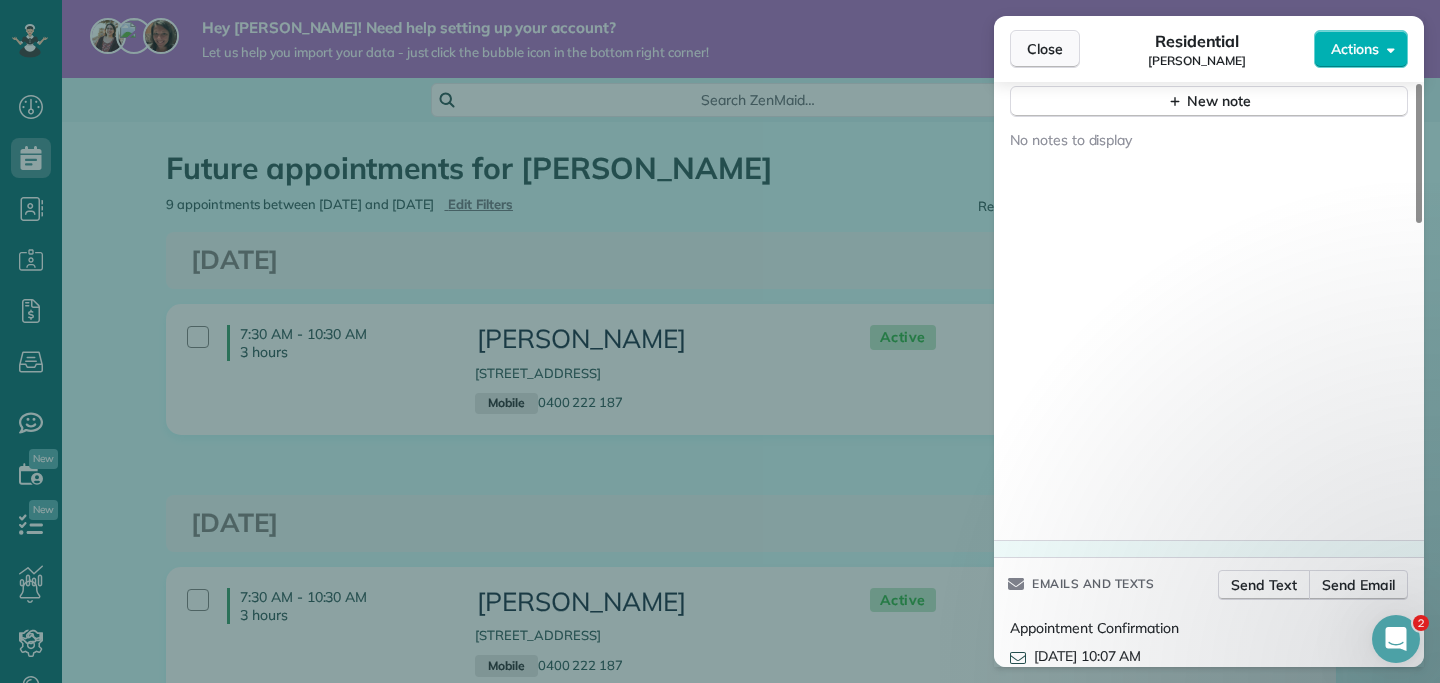 click on "Close" at bounding box center [1045, 49] 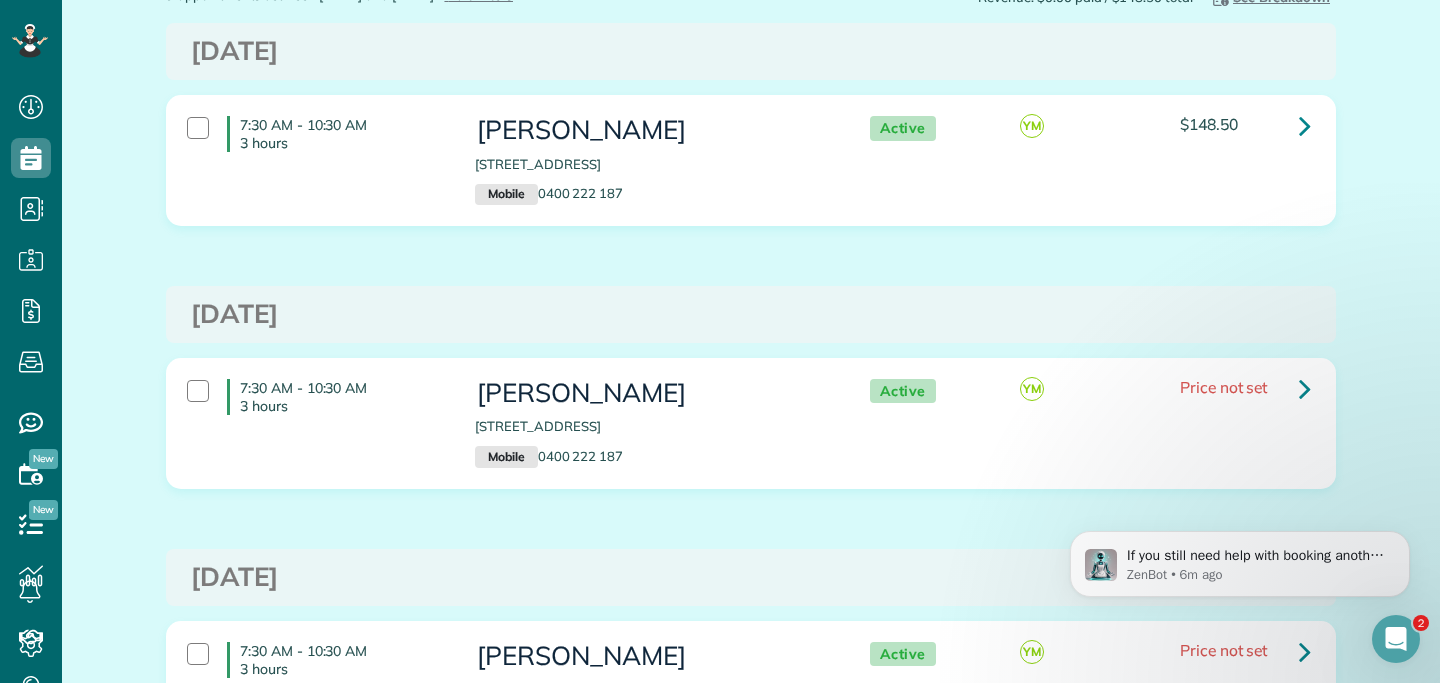 scroll, scrollTop: 0, scrollLeft: 0, axis: both 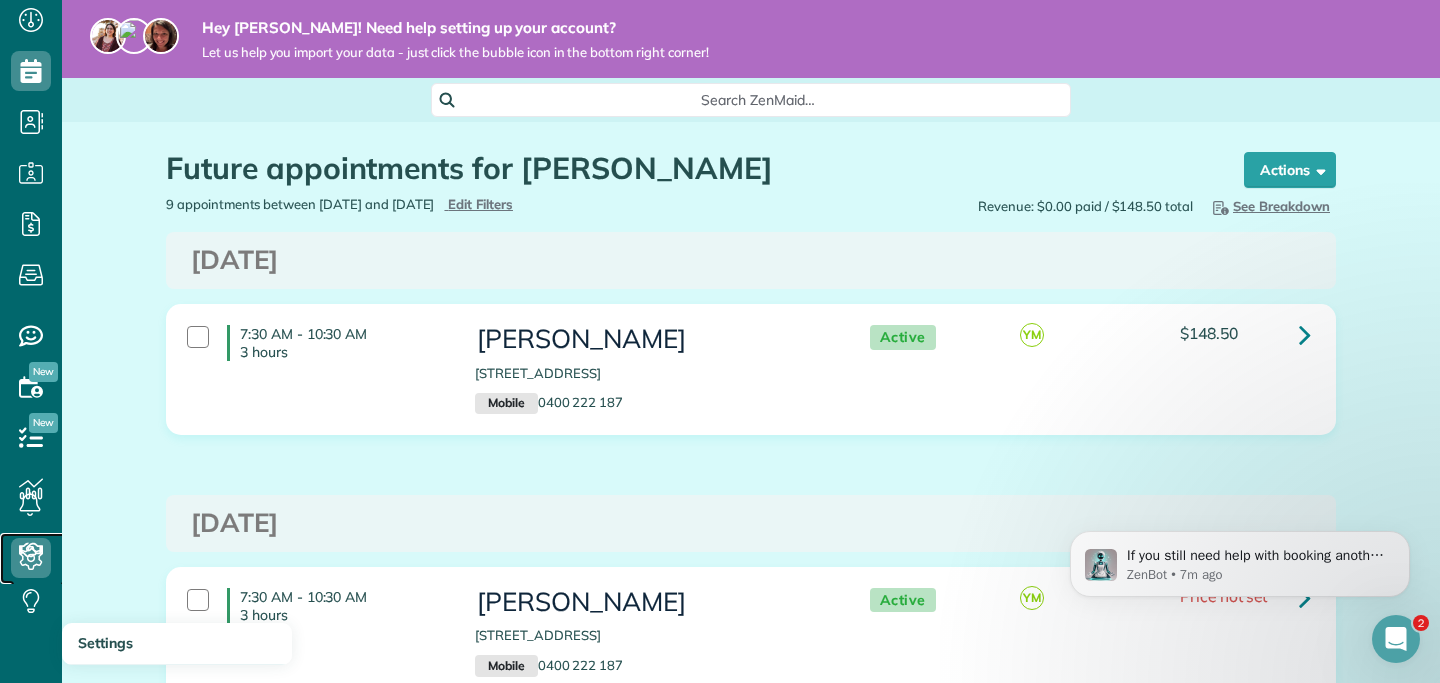 click 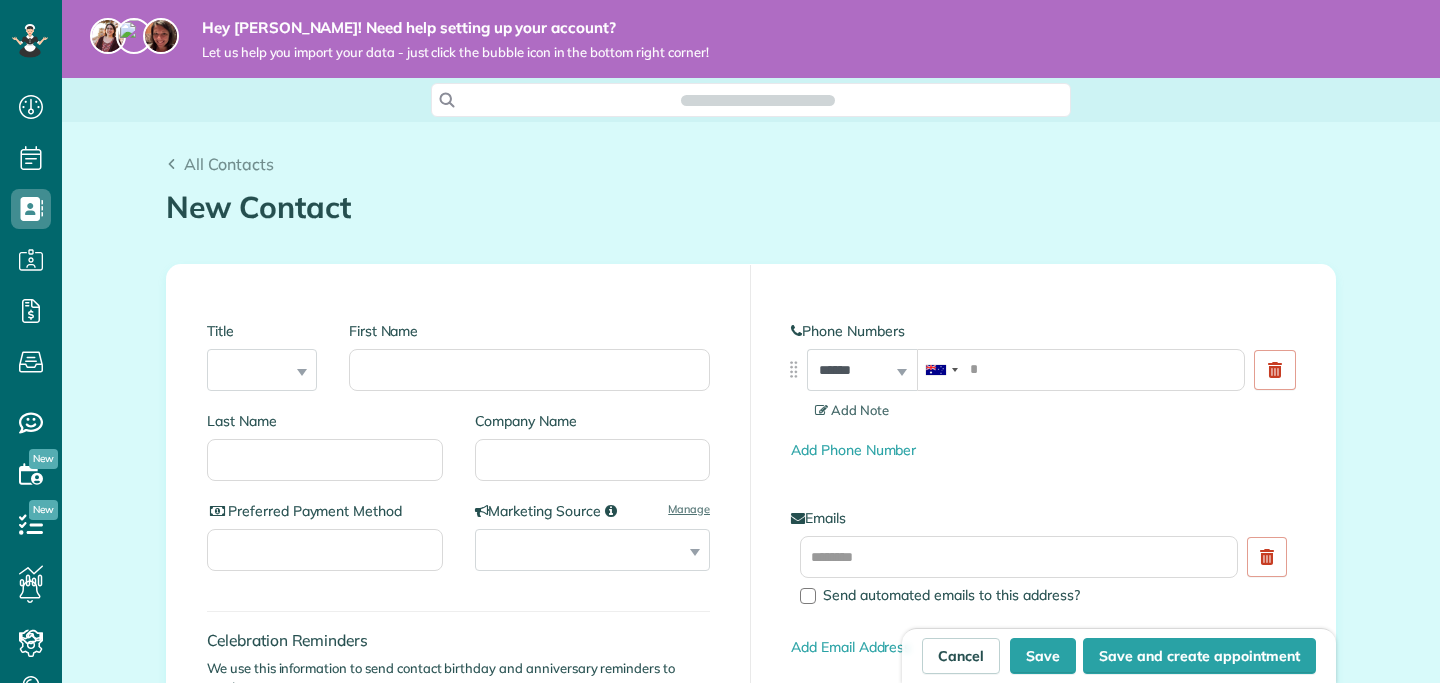 scroll, scrollTop: 0, scrollLeft: 0, axis: both 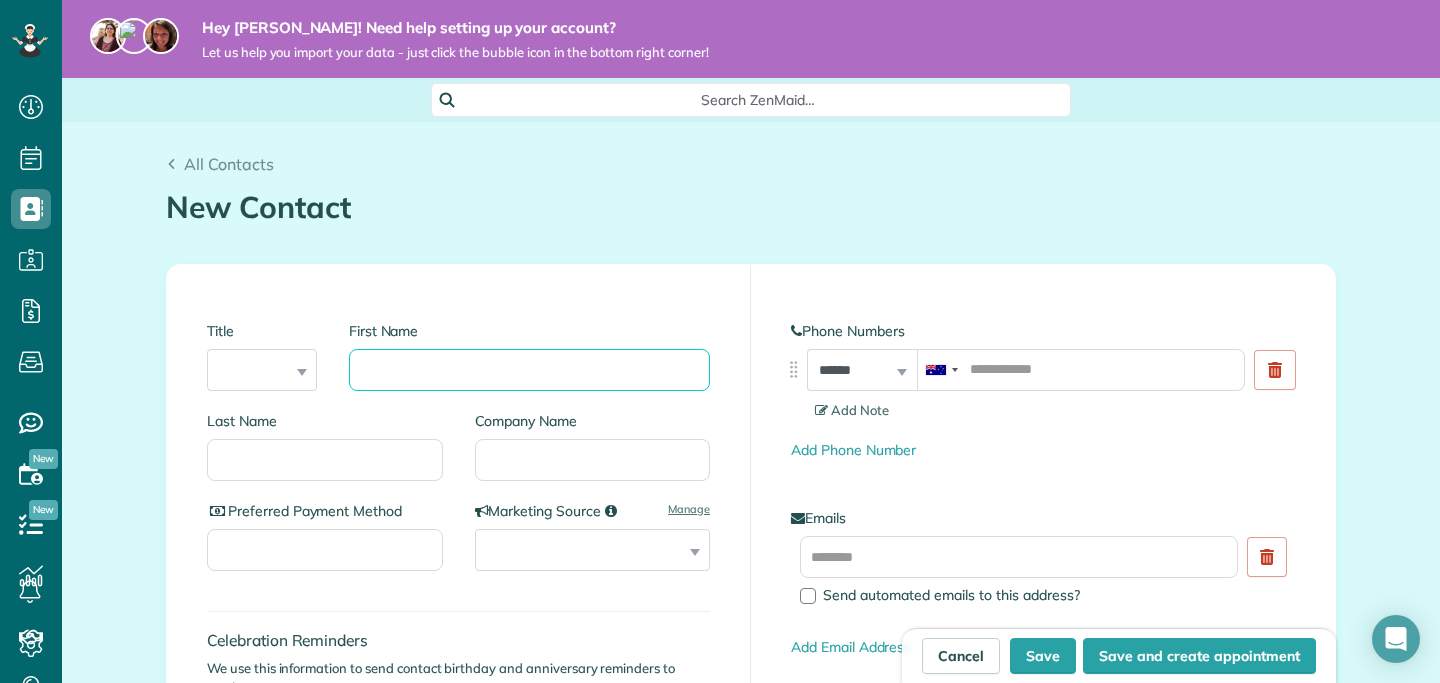 click on "First Name" at bounding box center [529, 370] 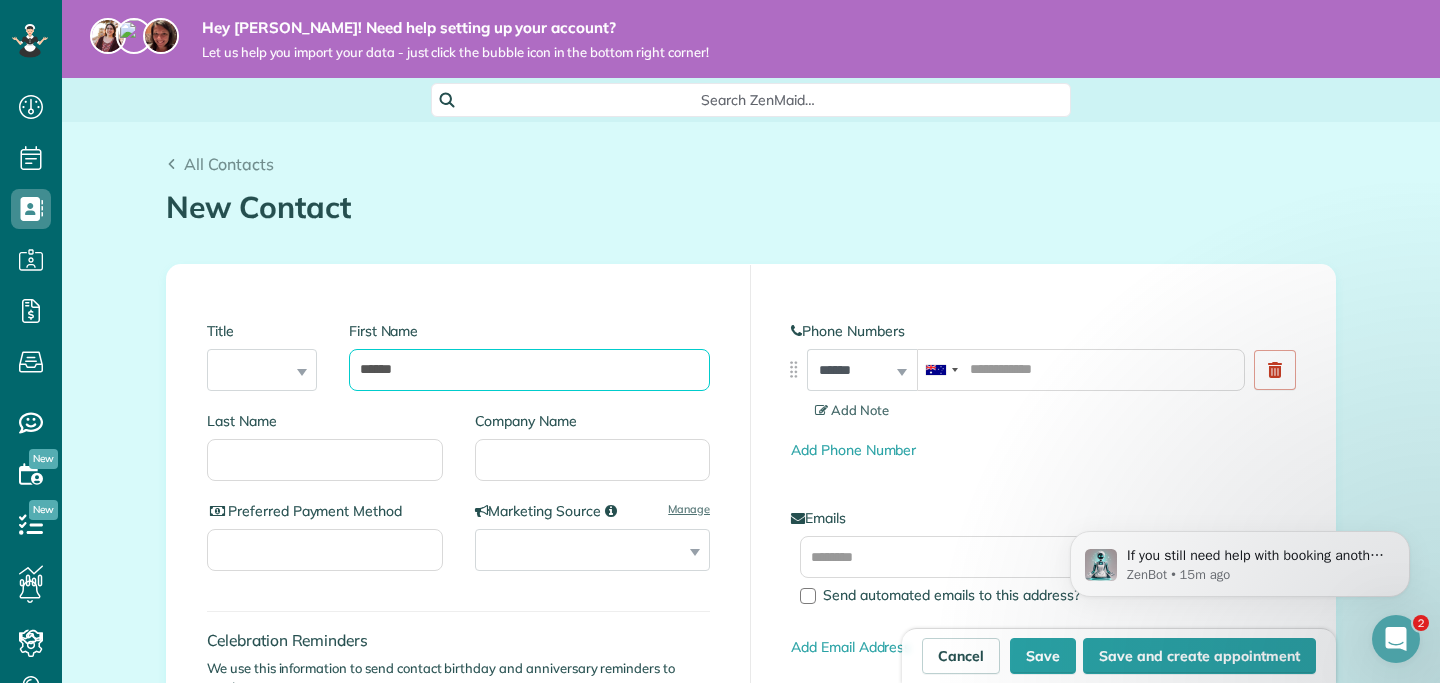 scroll, scrollTop: 0, scrollLeft: 0, axis: both 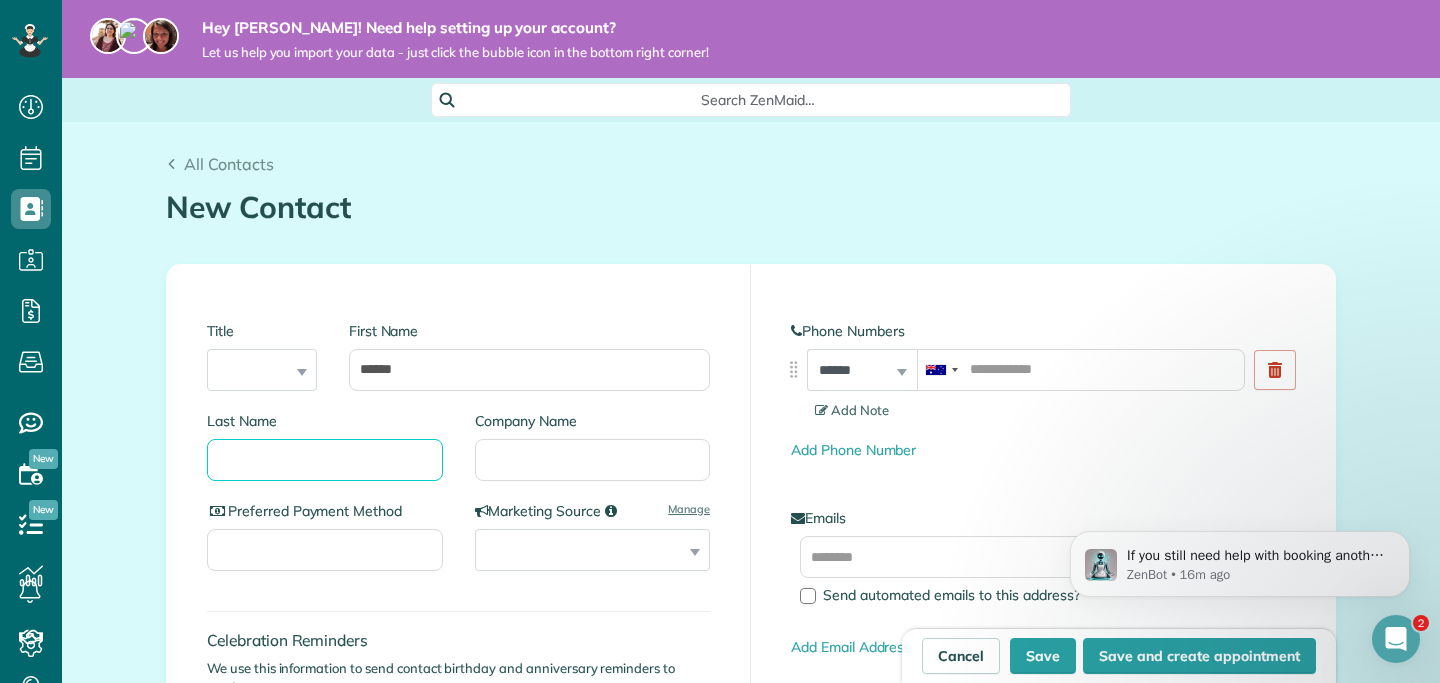 click on "Last Name" at bounding box center (325, 460) 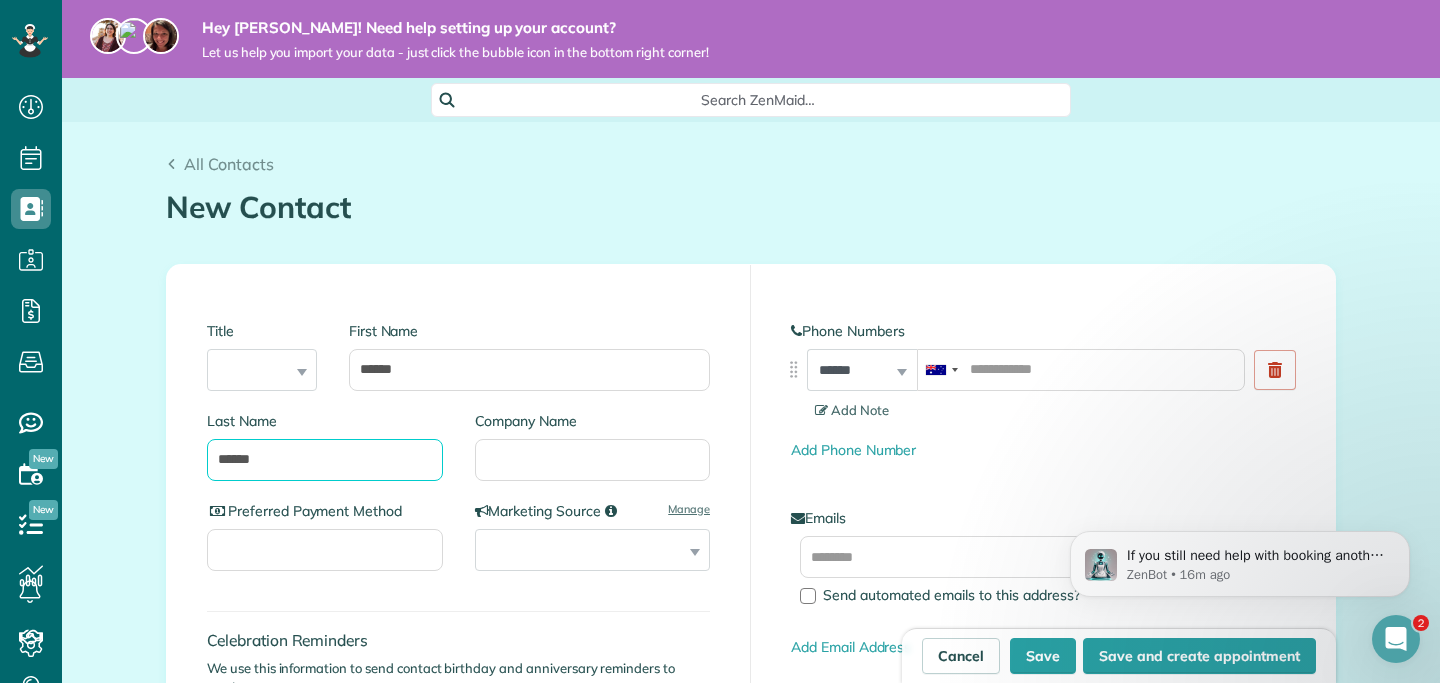 type on "******" 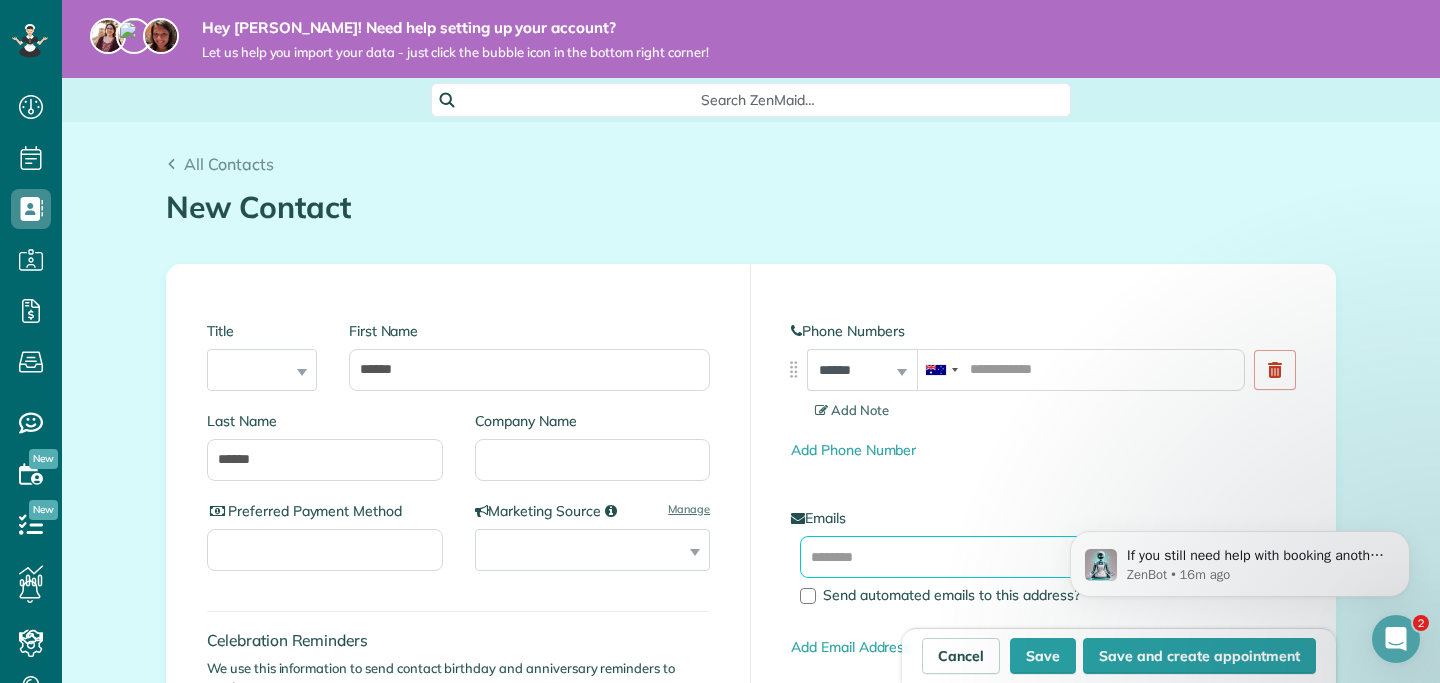 click at bounding box center [1019, 557] 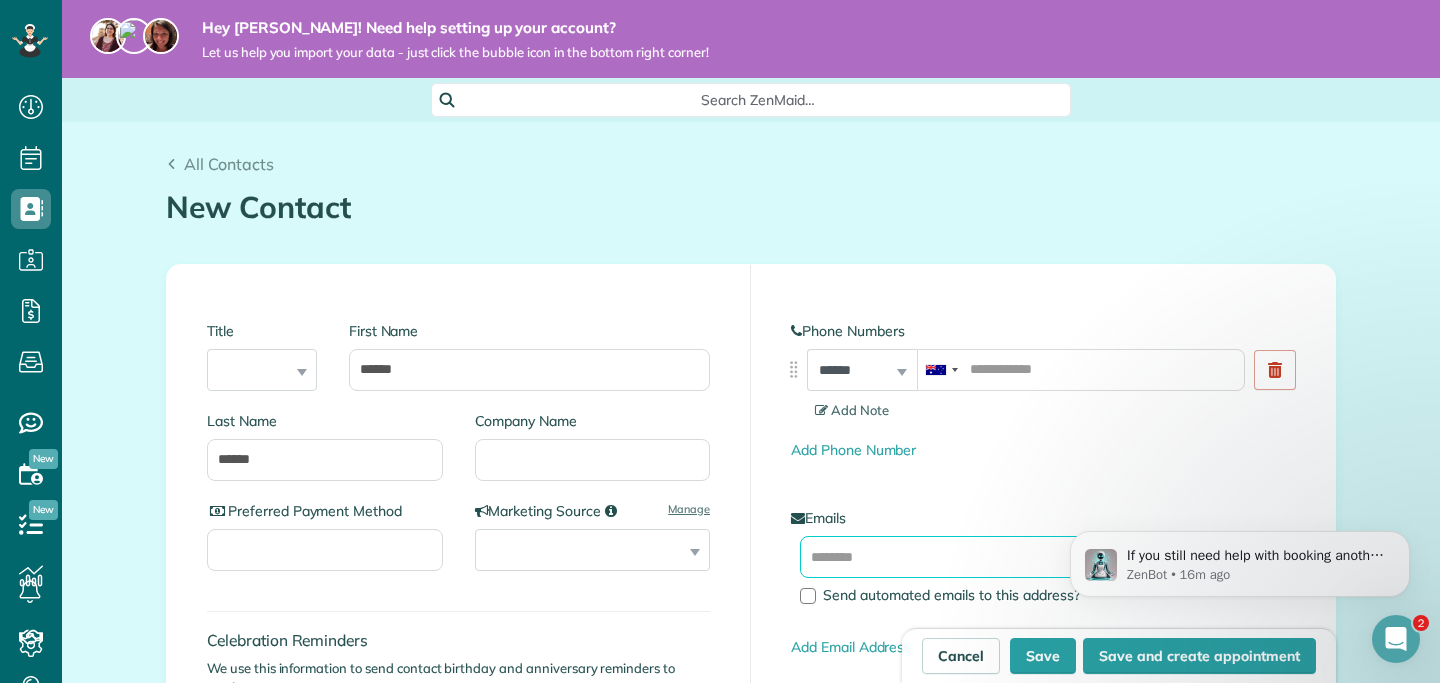 click at bounding box center [1019, 557] 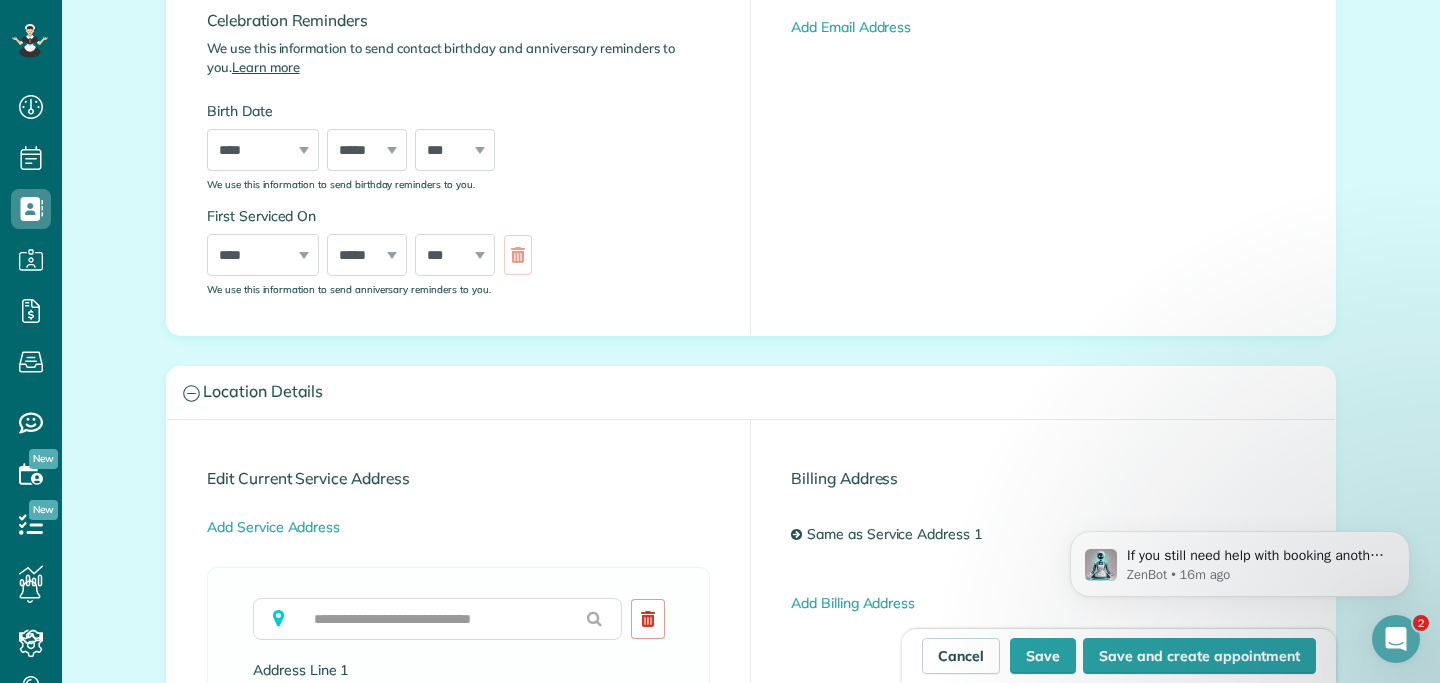 scroll, scrollTop: 629, scrollLeft: 0, axis: vertical 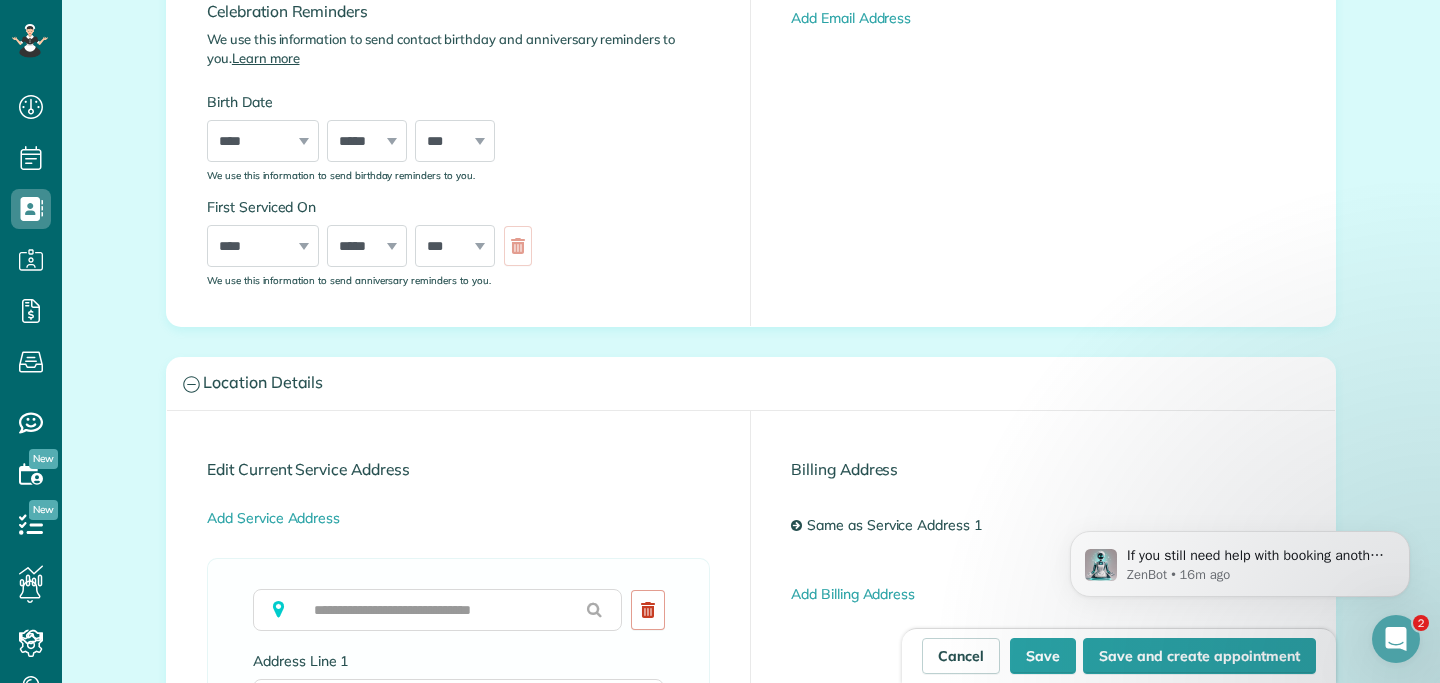 type on "**********" 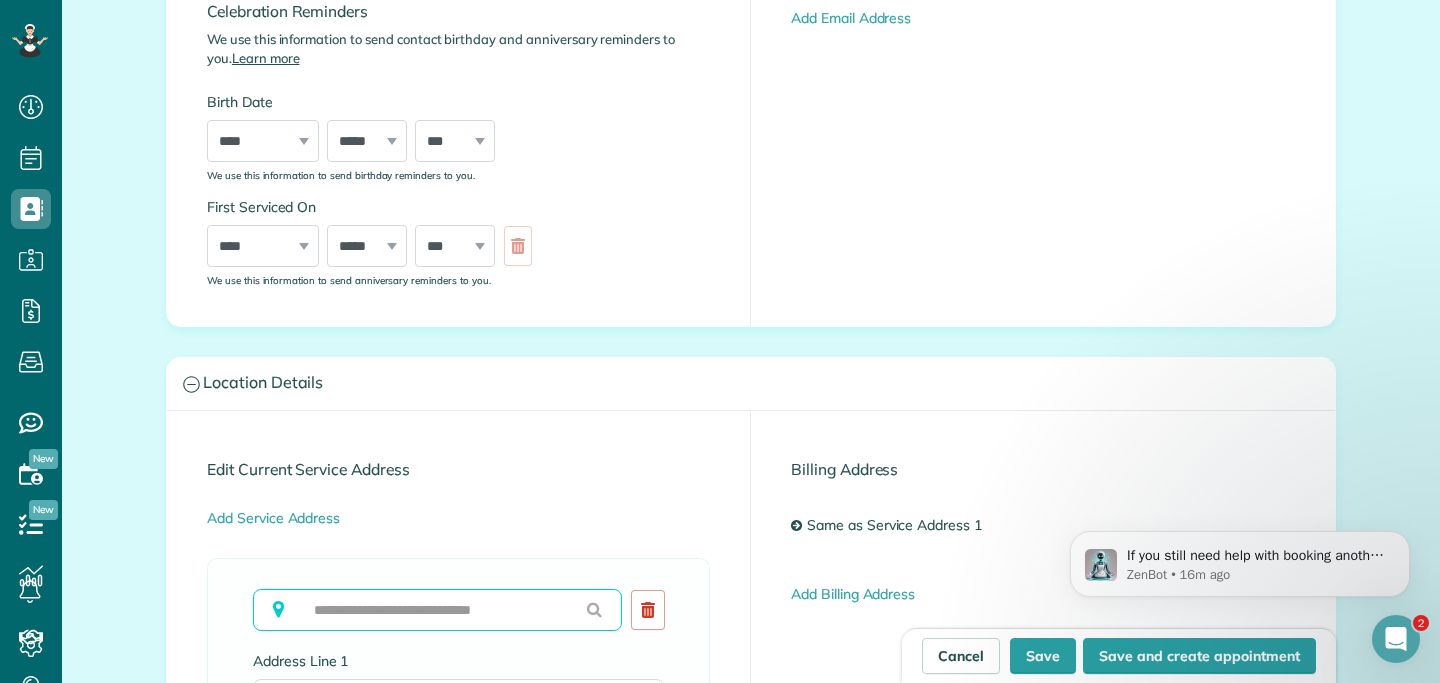 click at bounding box center (437, 610) 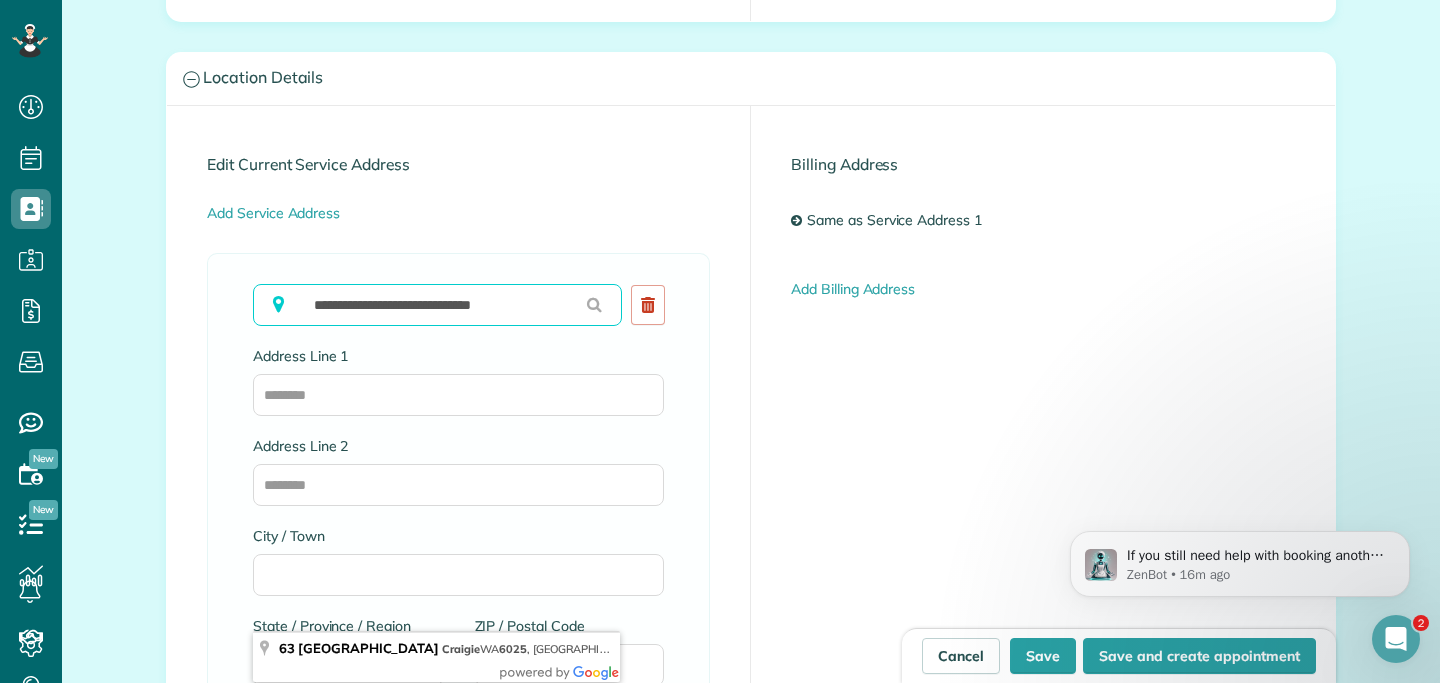 scroll, scrollTop: 946, scrollLeft: 0, axis: vertical 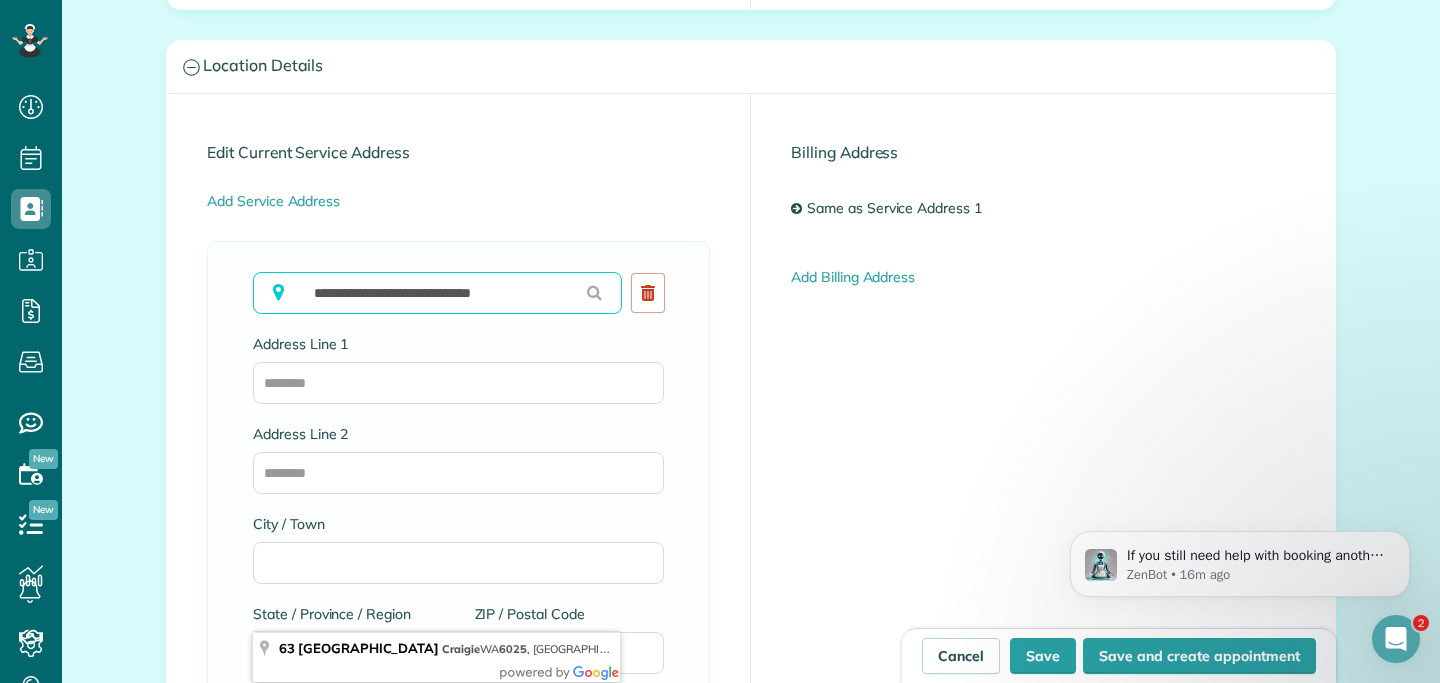 type on "**********" 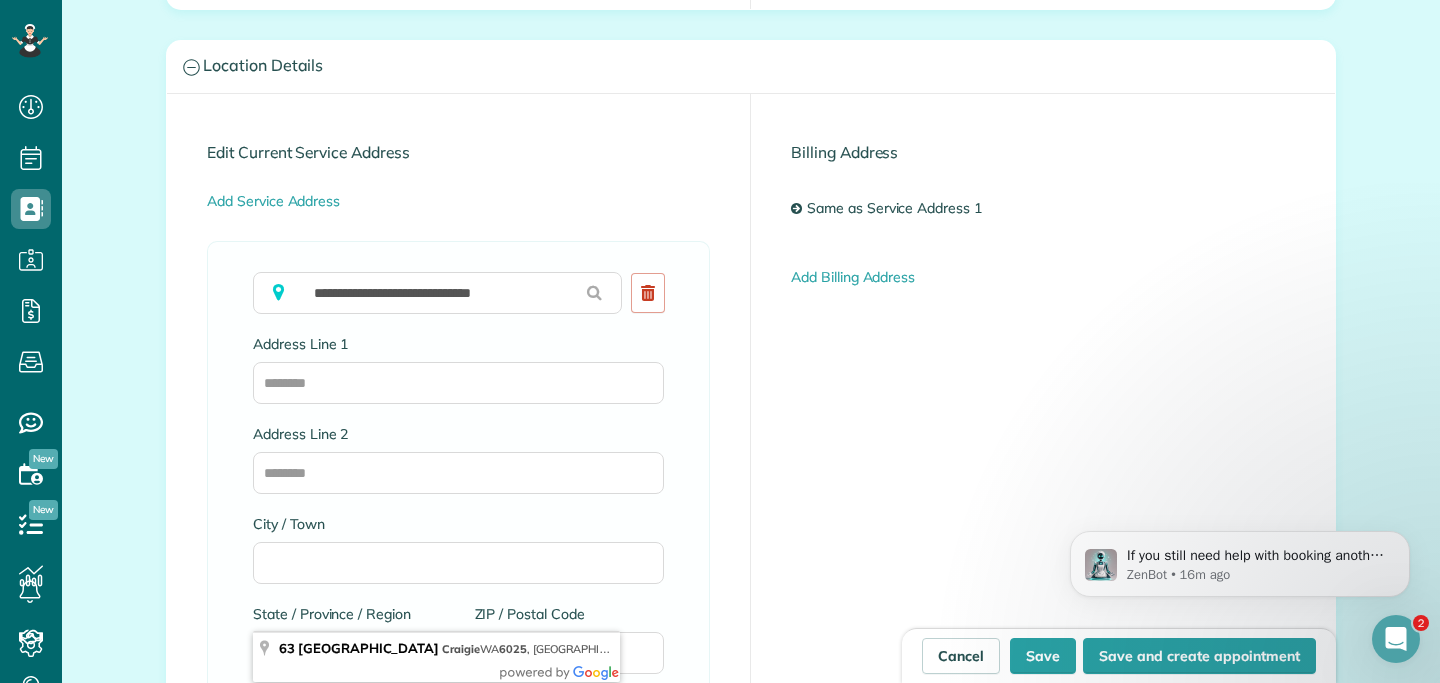 click at bounding box center [594, 292] 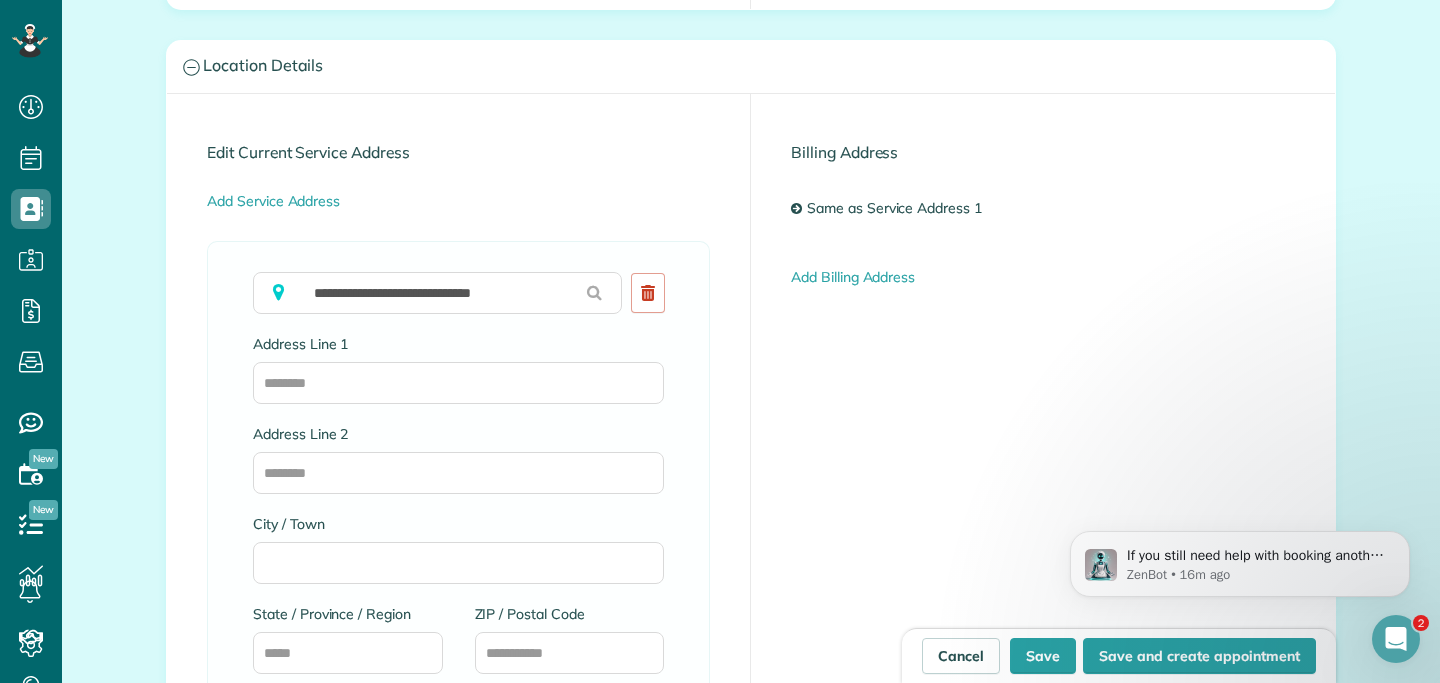 click at bounding box center (594, 292) 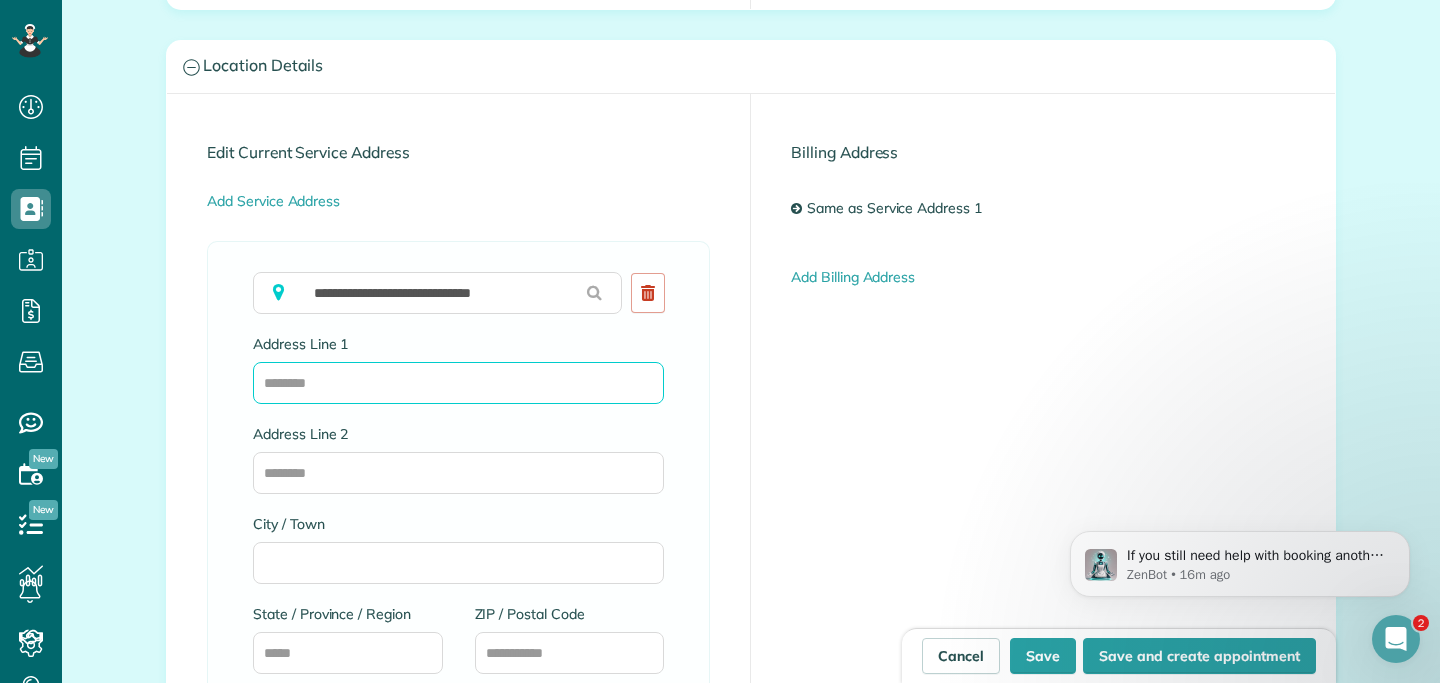 click on "Address Line 1" at bounding box center [458, 383] 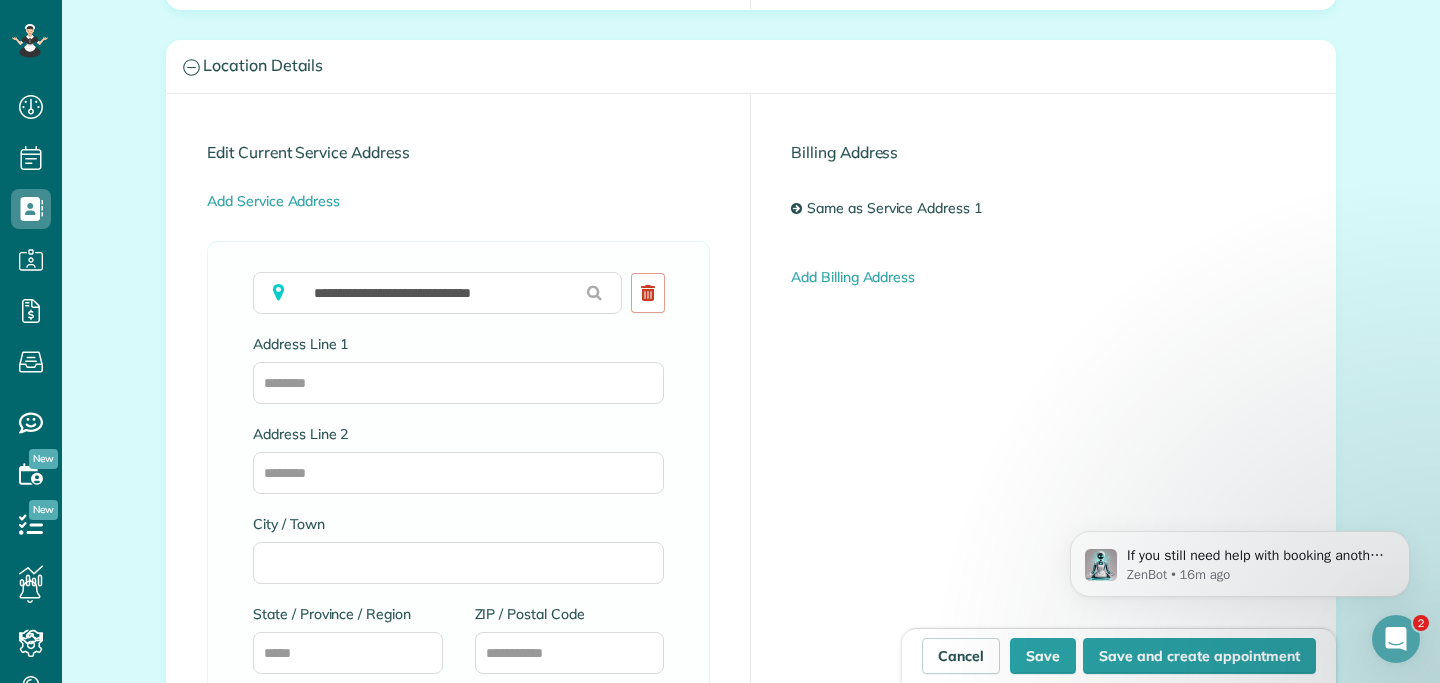 click at bounding box center (594, 292) 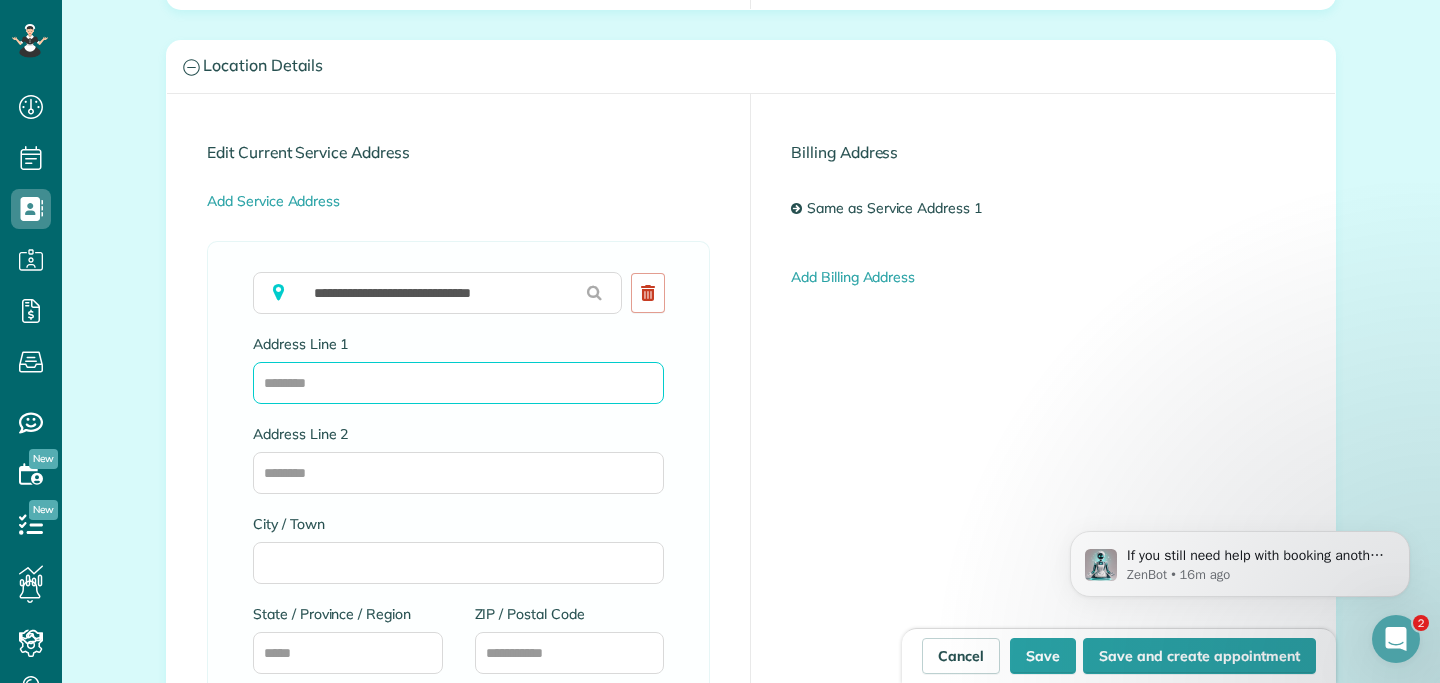 click on "Address Line 1" at bounding box center [458, 383] 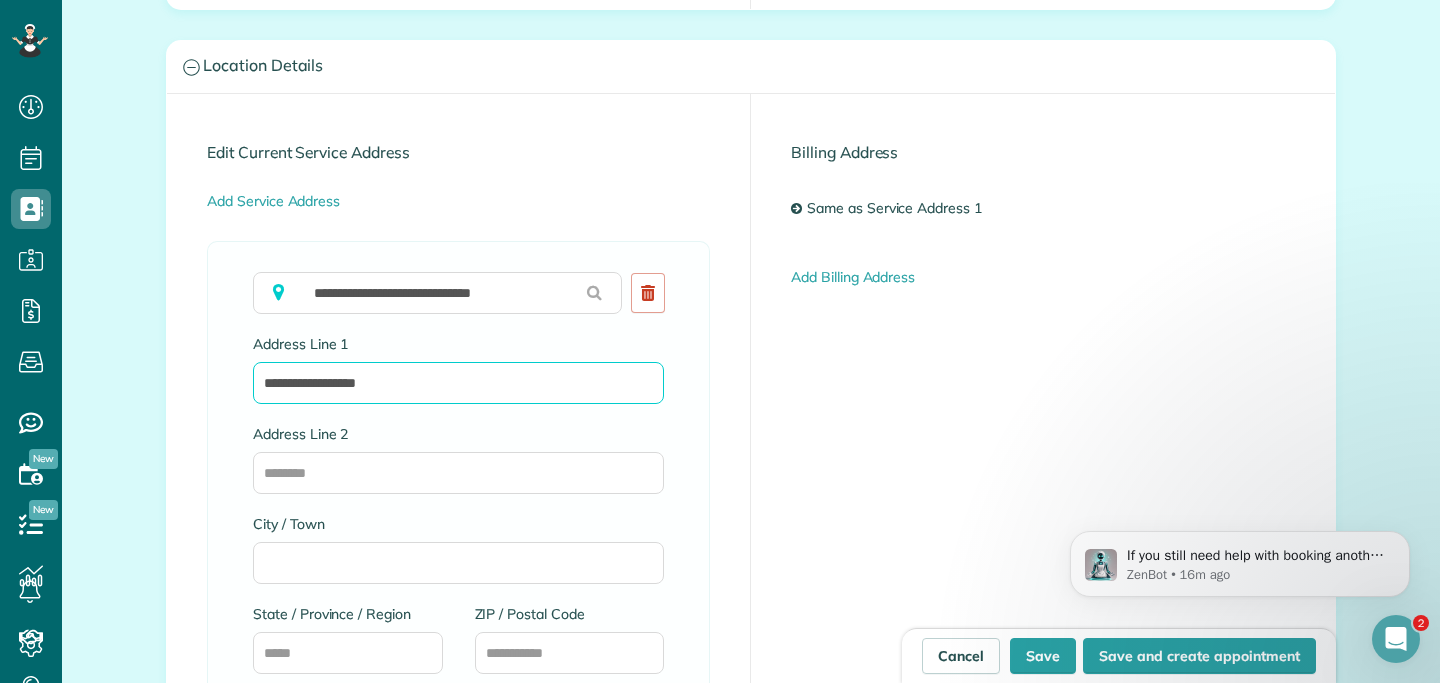 click on "**********" at bounding box center [458, 383] 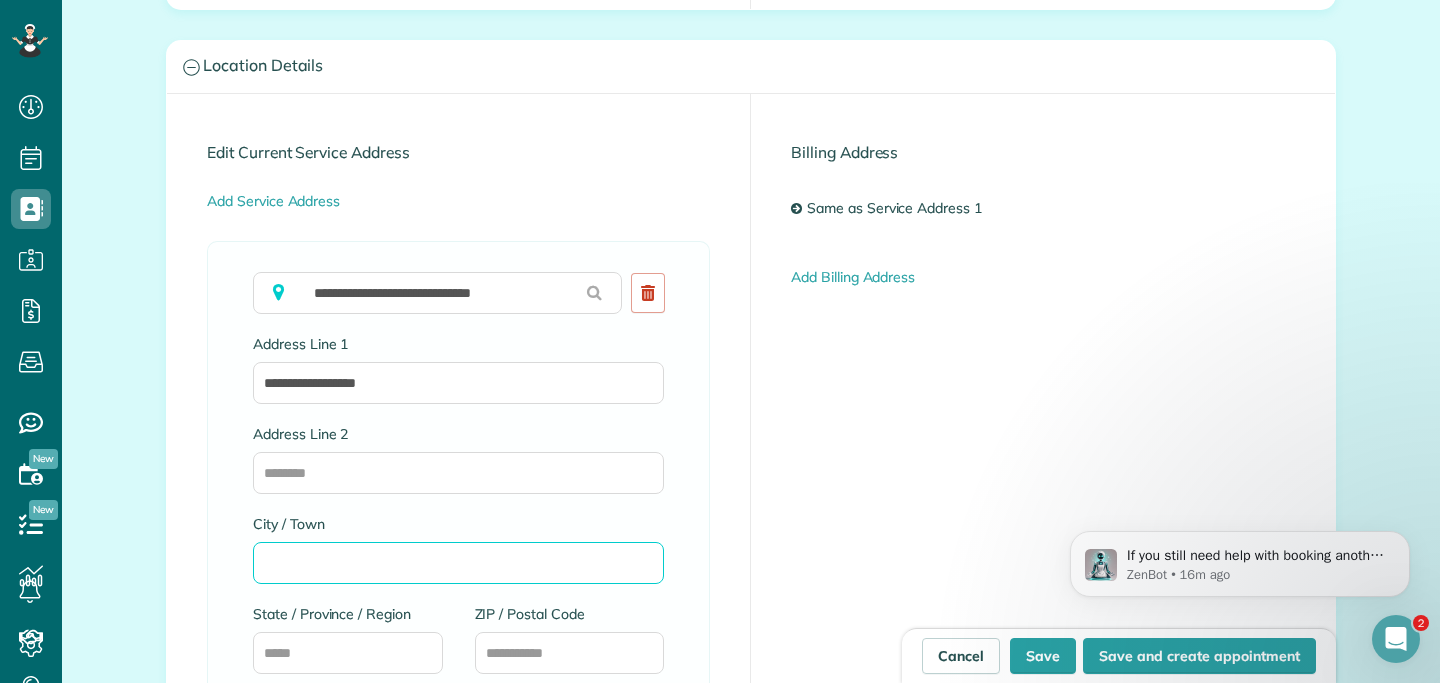 click on "City / Town" at bounding box center [458, 563] 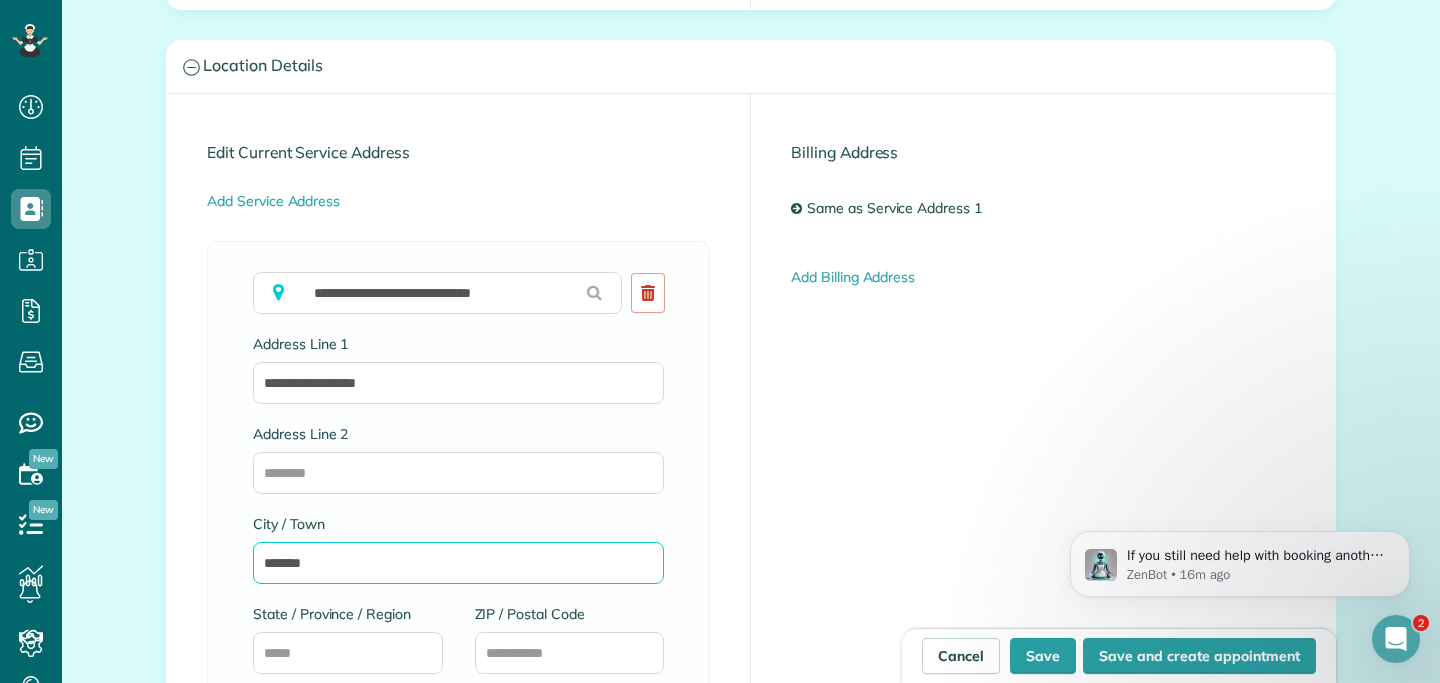 type on "*******" 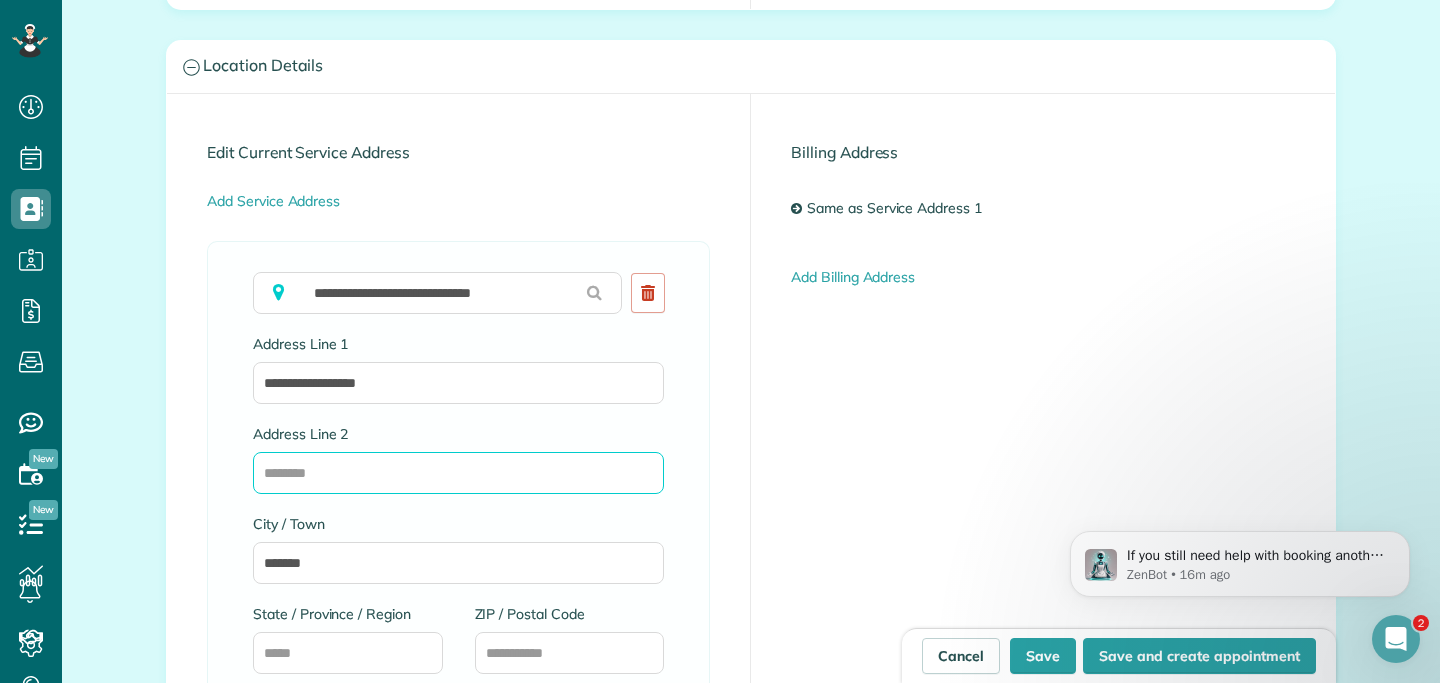 click on "Address Line 2" at bounding box center (458, 473) 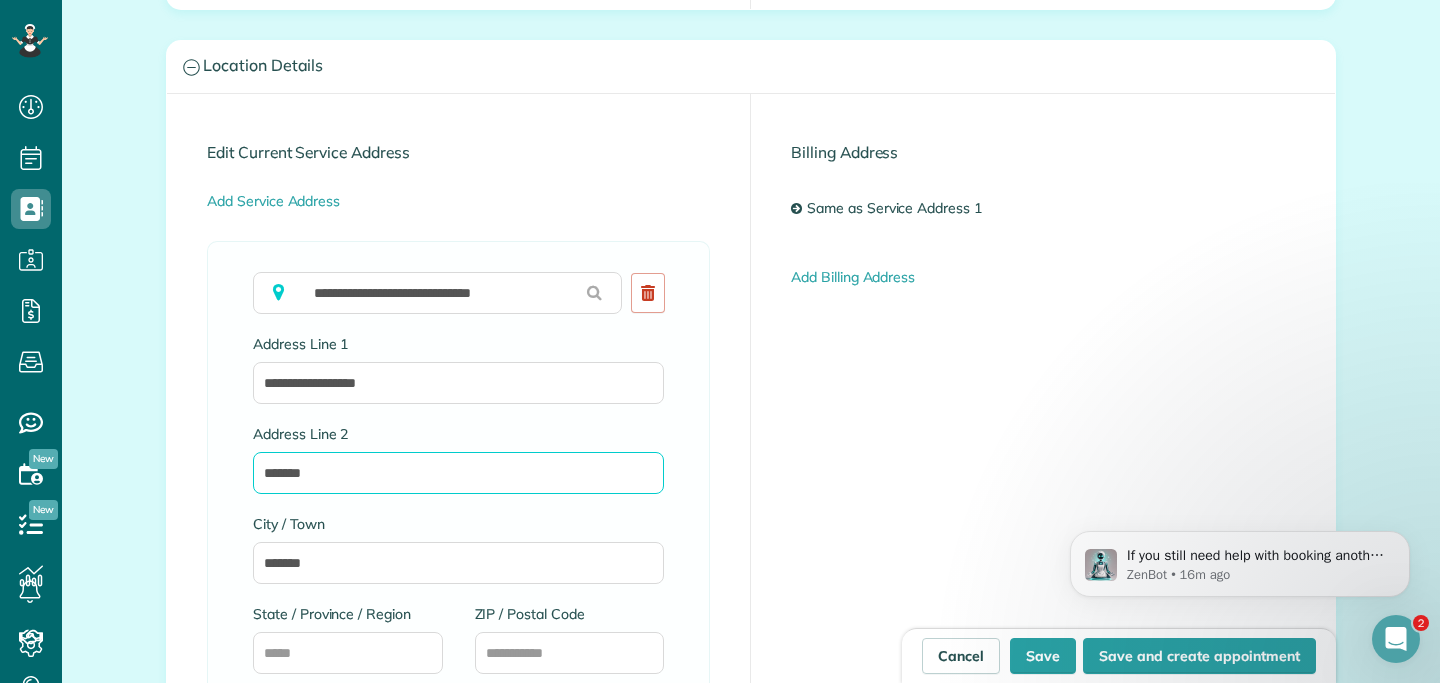 type on "*******" 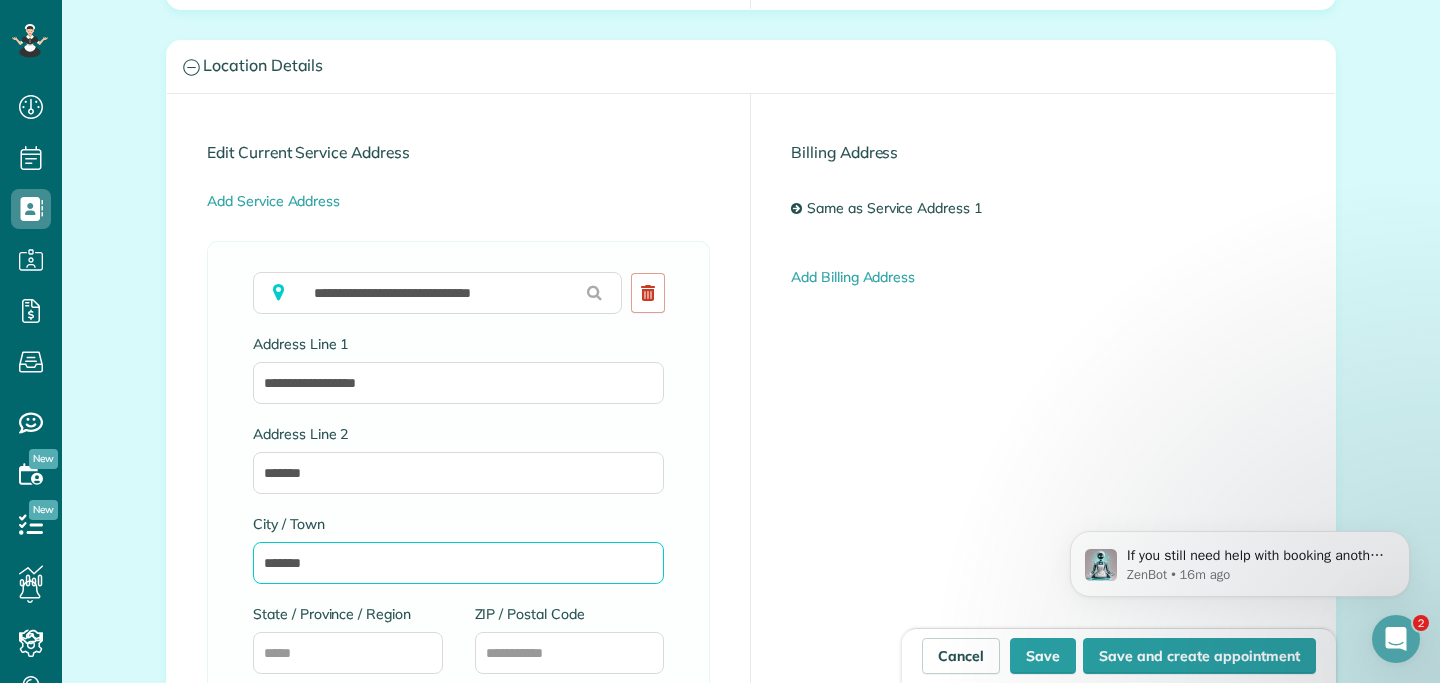 drag, startPoint x: 338, startPoint y: 546, endPoint x: 339, endPoint y: 561, distance: 15.033297 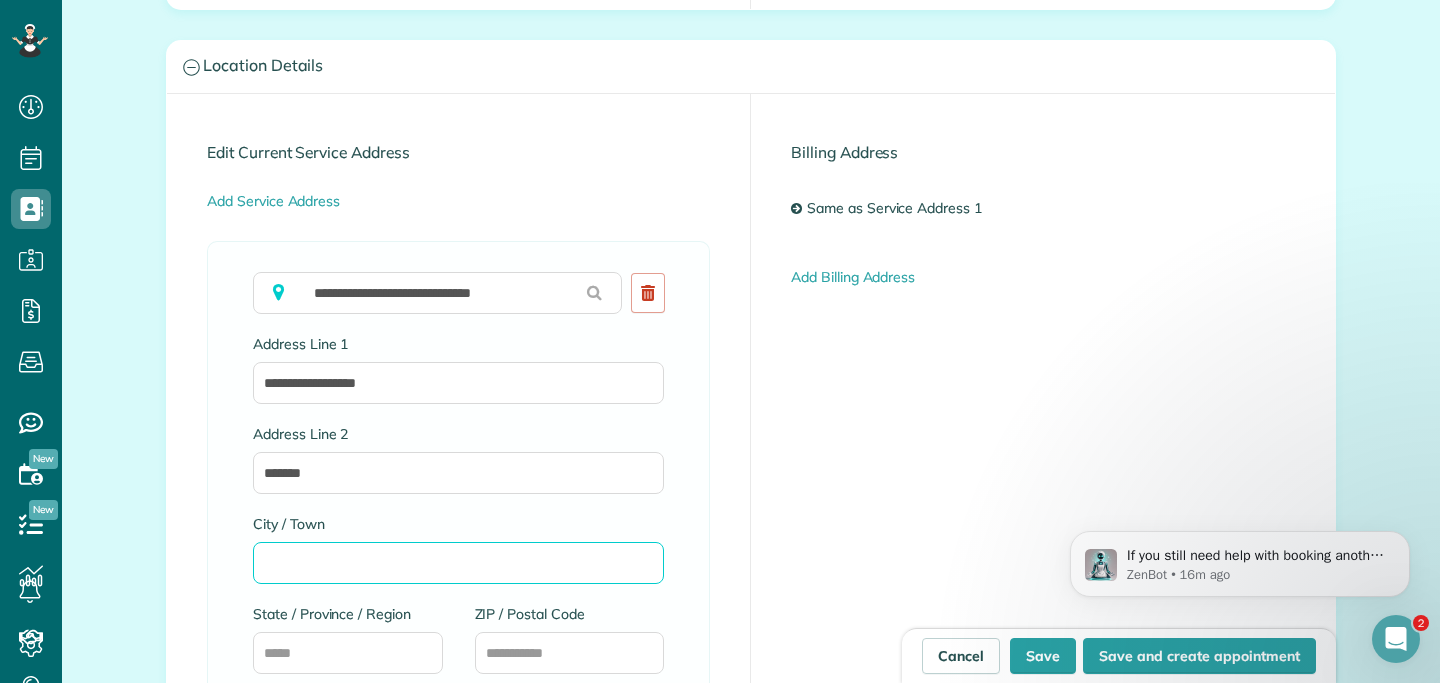 type 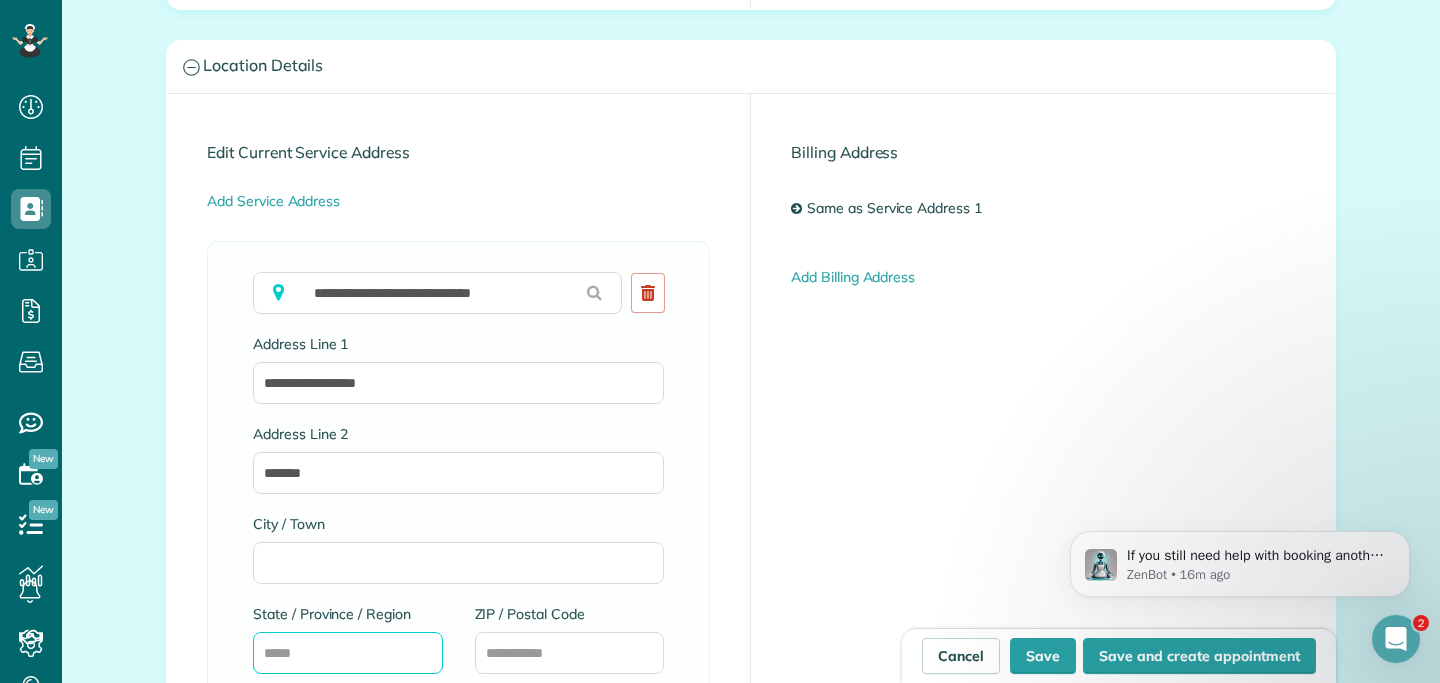 click on "State / Province / Region" at bounding box center (348, 653) 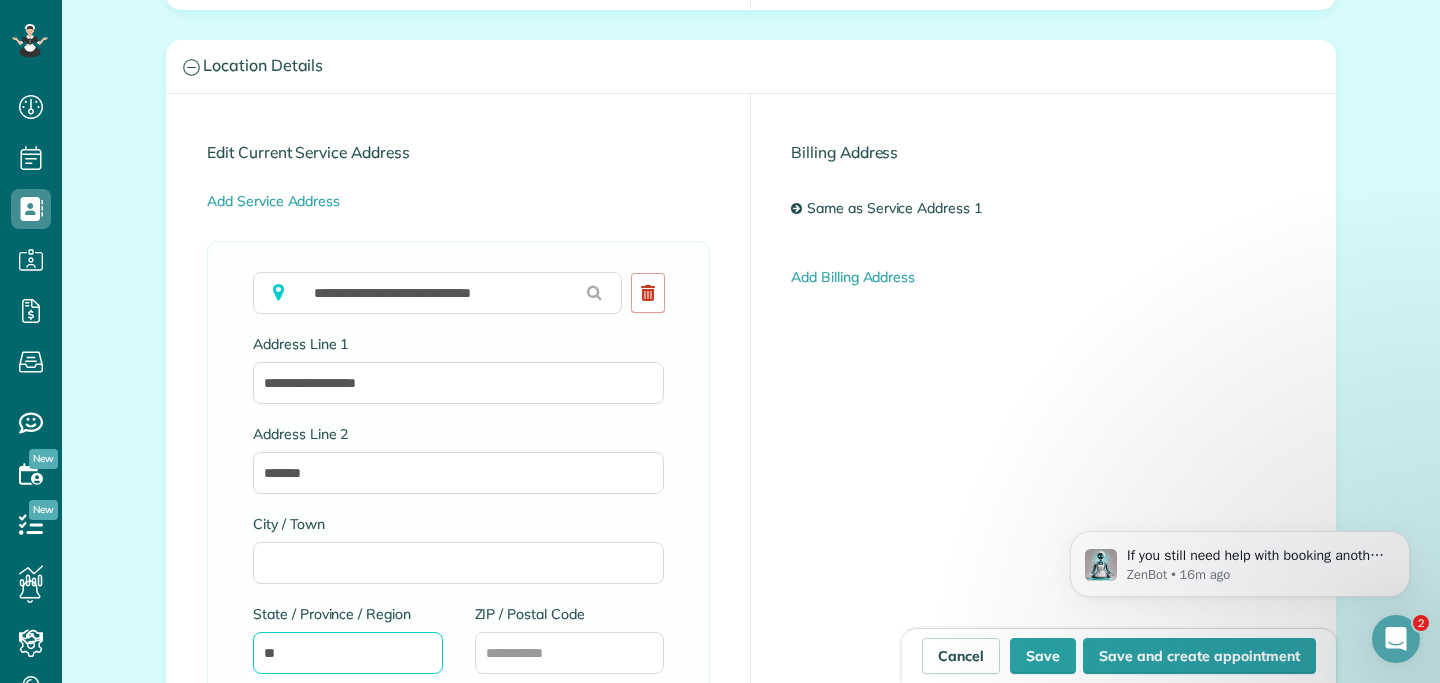 type on "**" 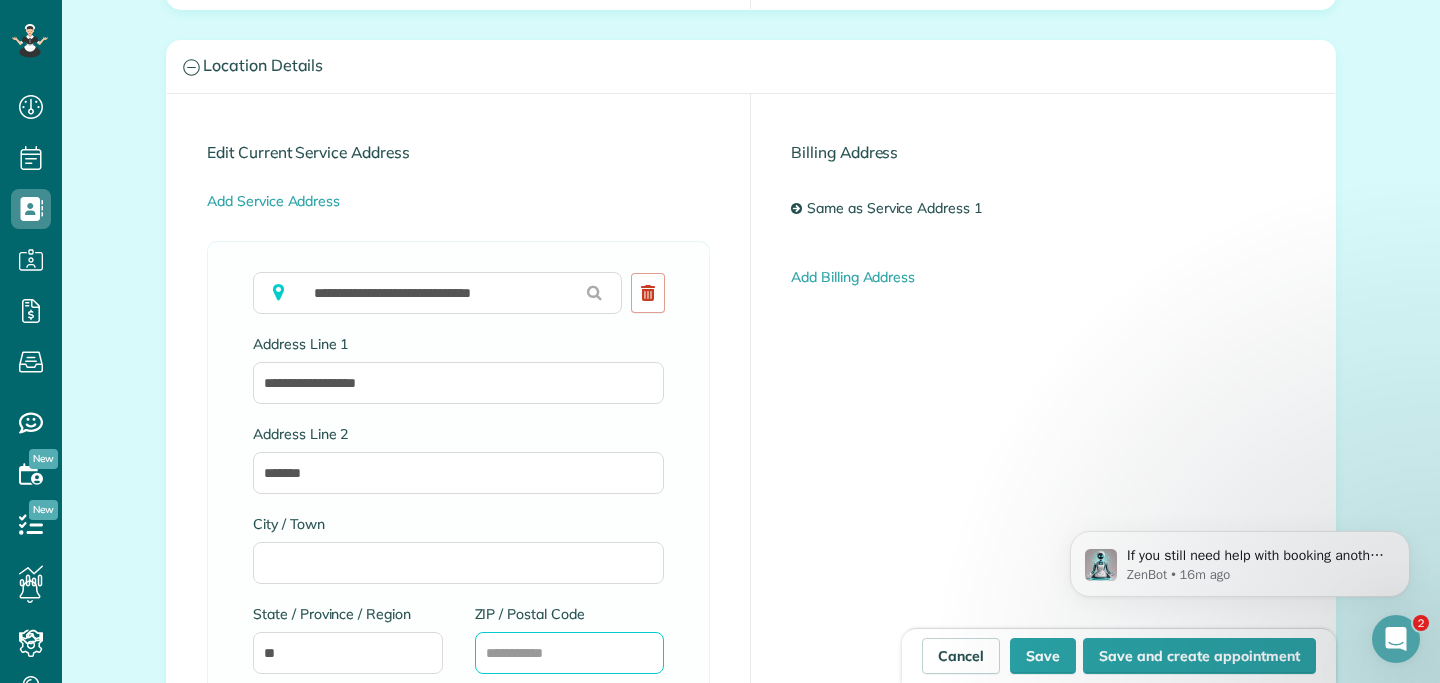 click on "ZIP / Postal Code" at bounding box center [570, 653] 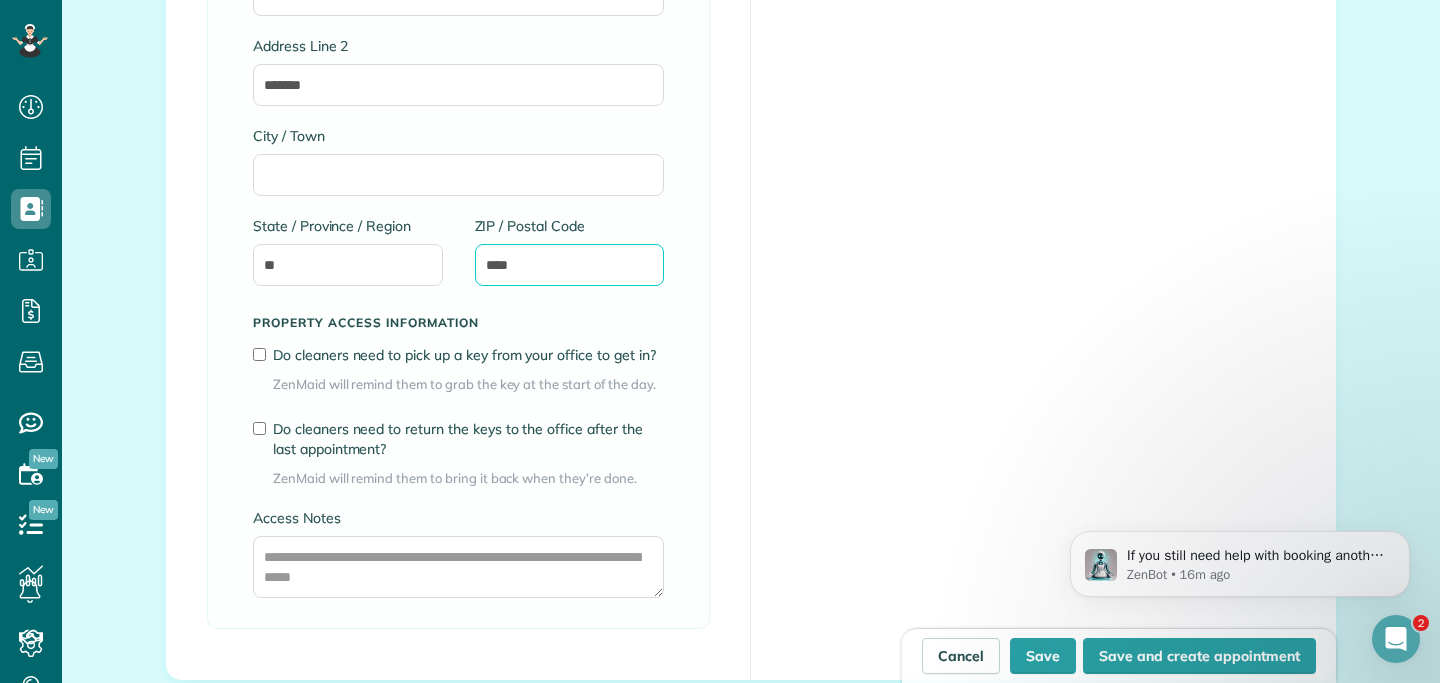 scroll, scrollTop: 1358, scrollLeft: 0, axis: vertical 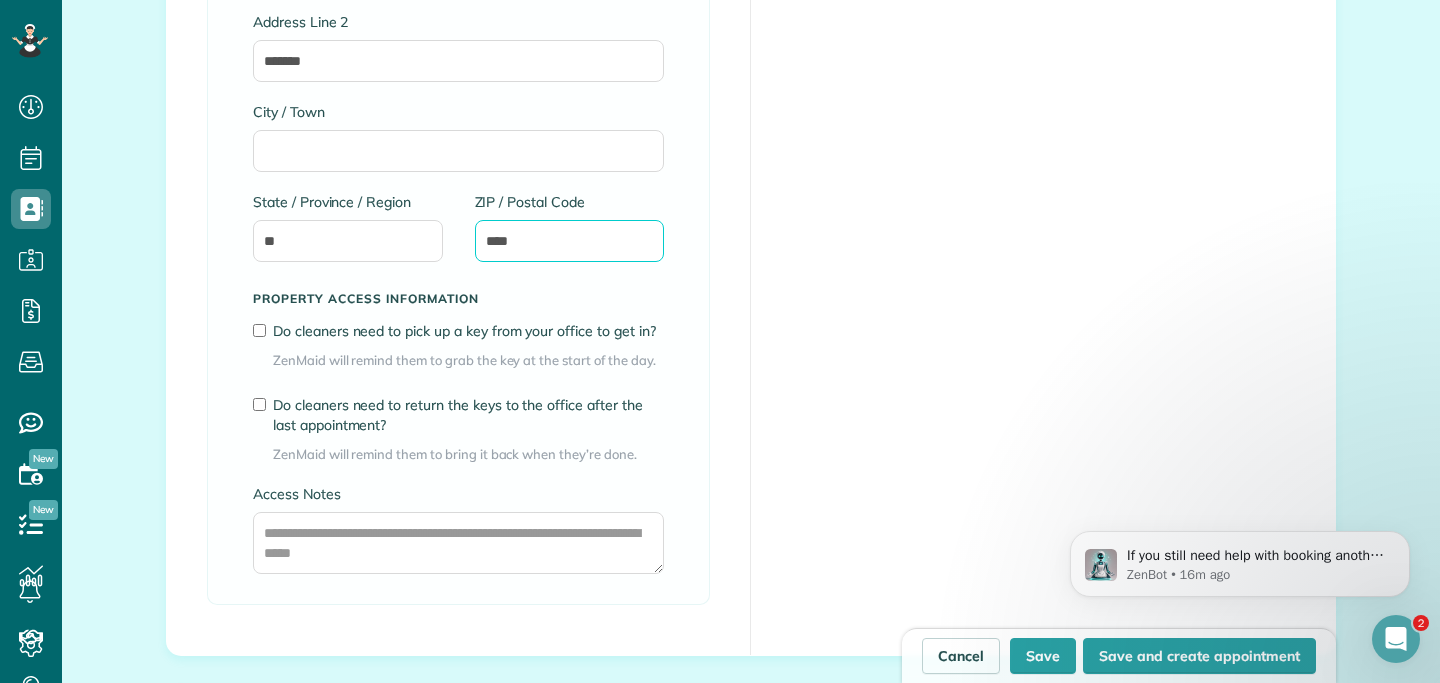 type on "****" 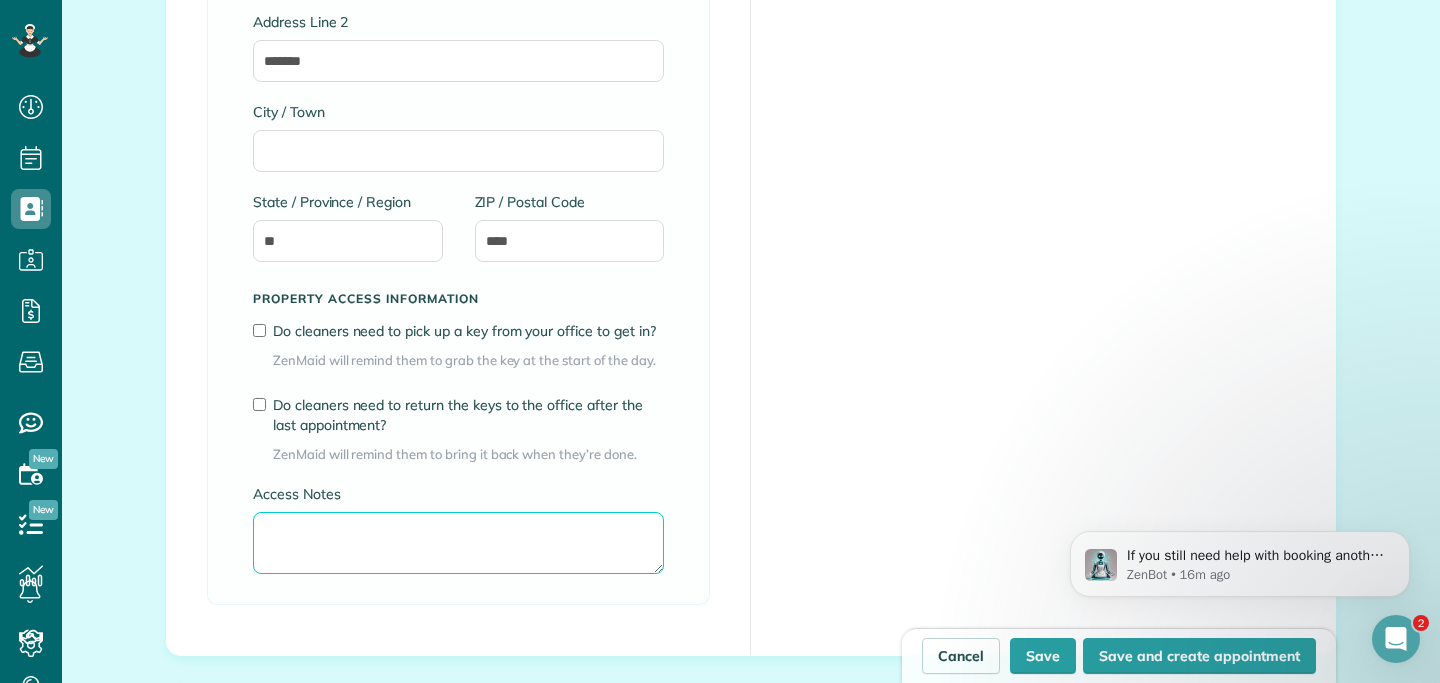 click on "Access Notes" at bounding box center [458, 543] 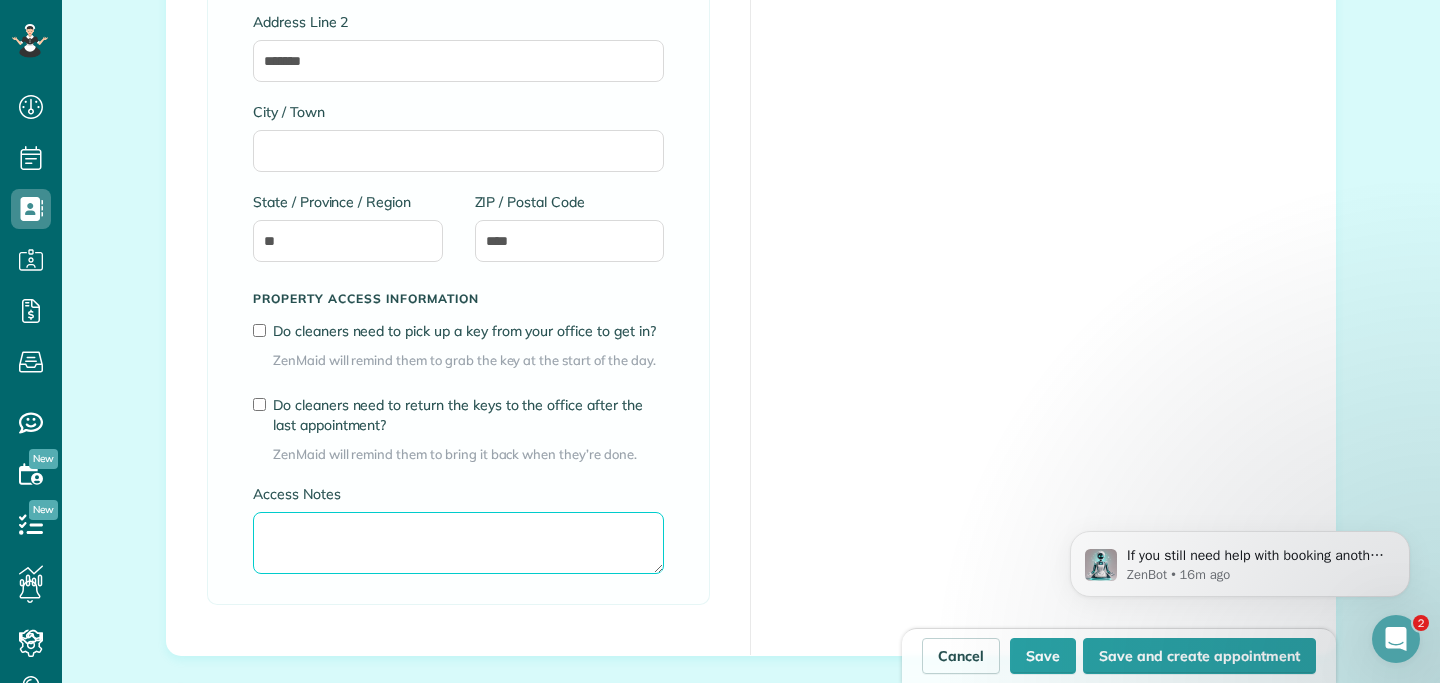 type on "*" 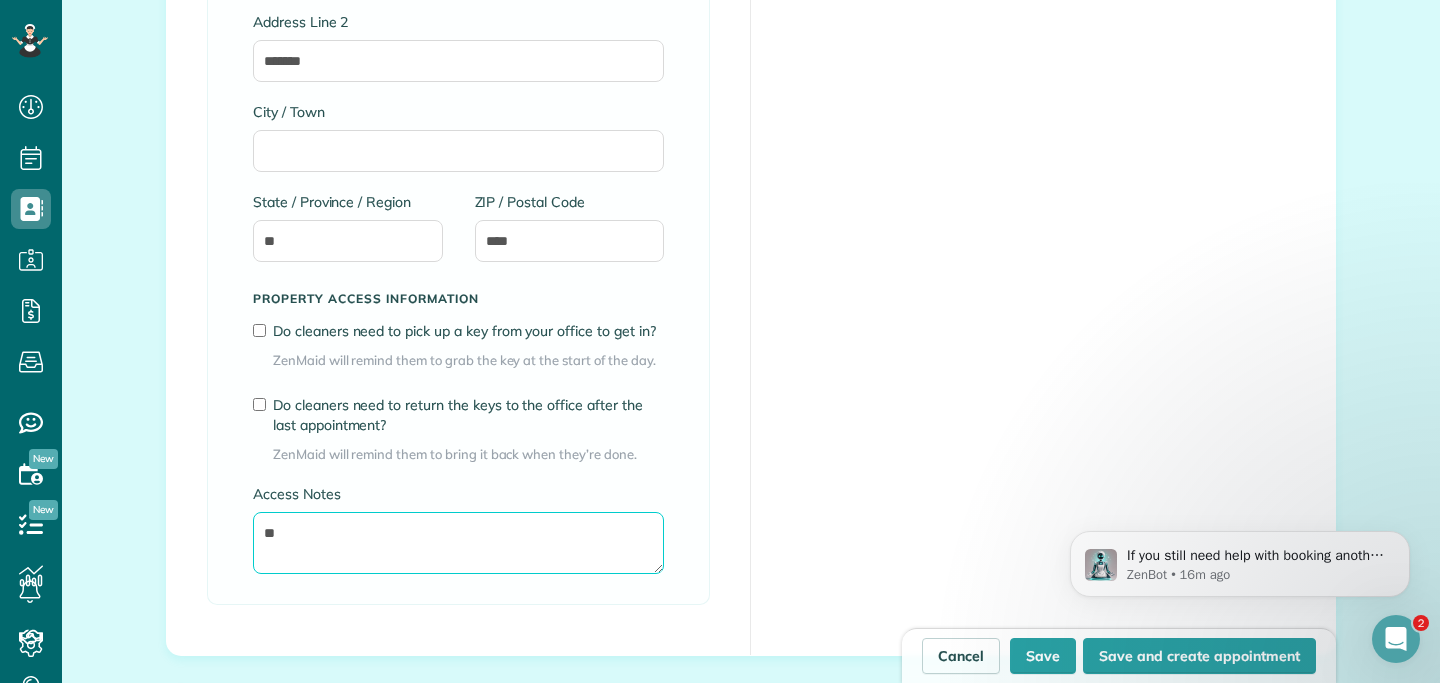 type on "*" 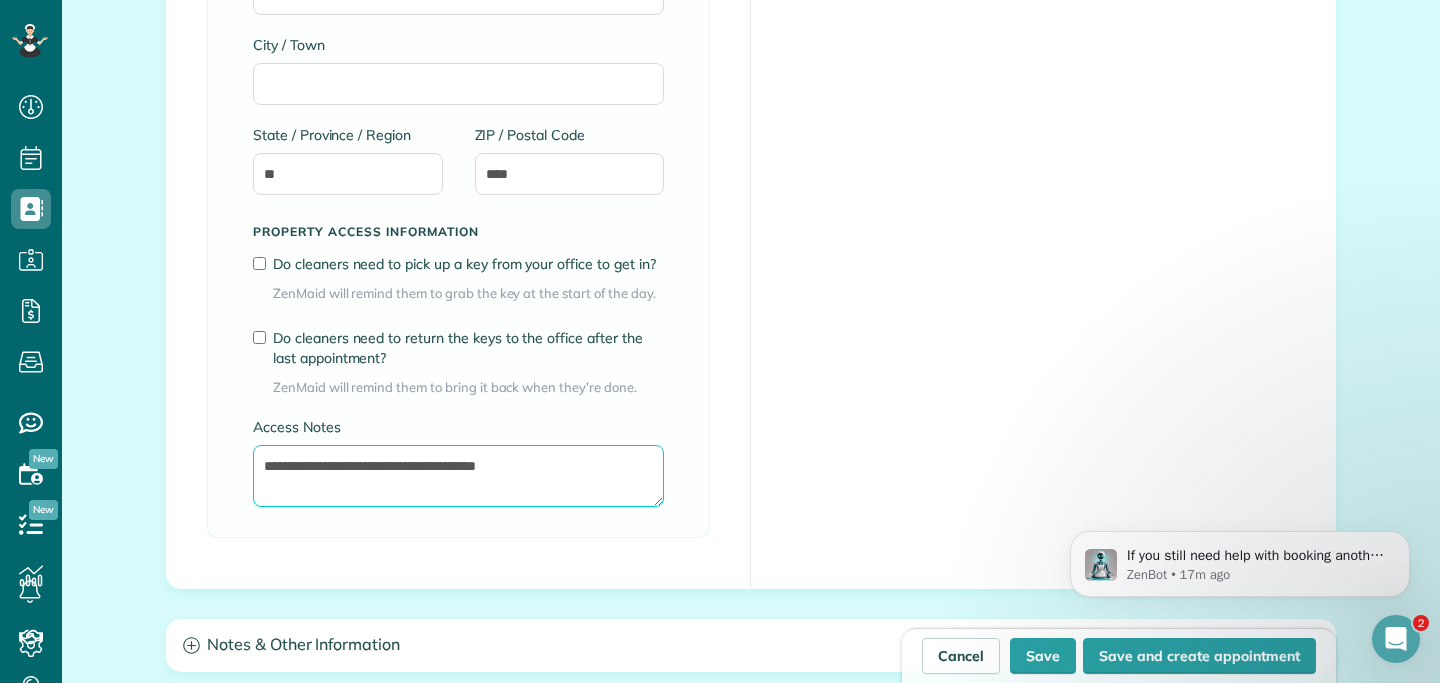 scroll, scrollTop: 1805, scrollLeft: 0, axis: vertical 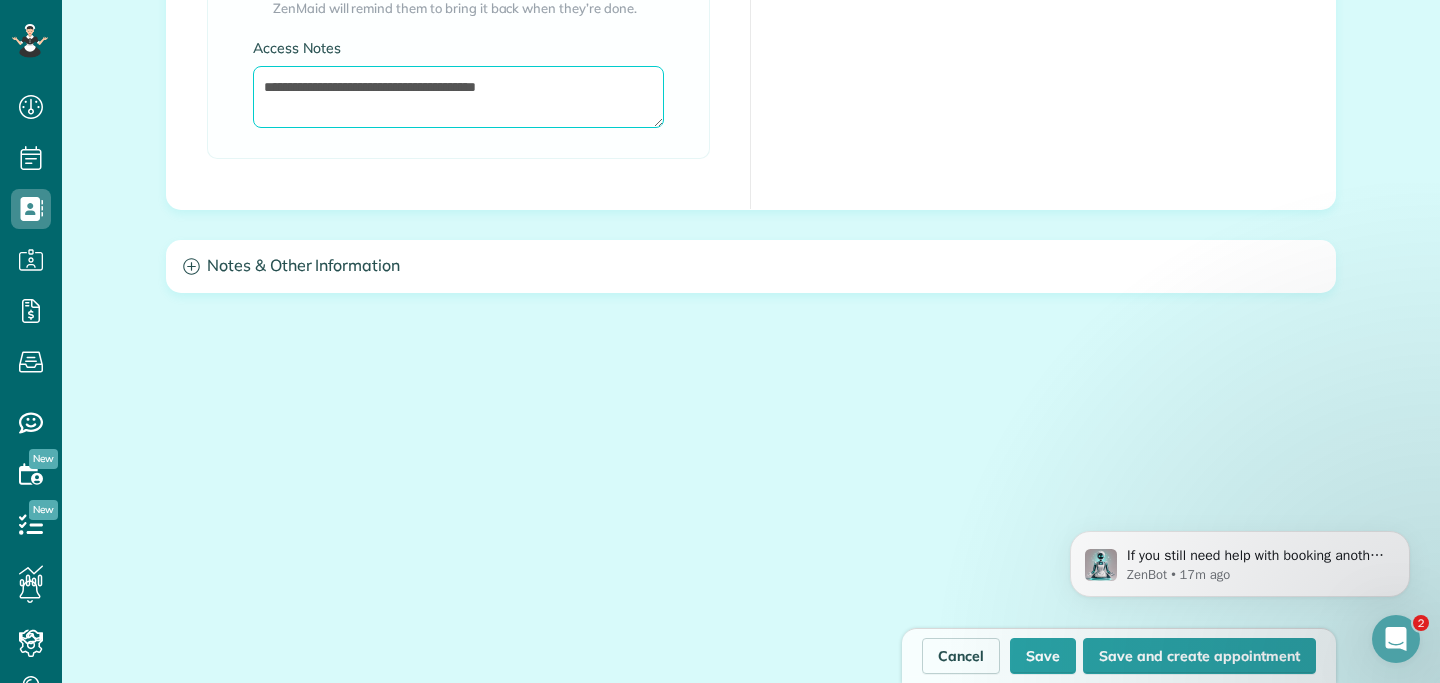 type on "**********" 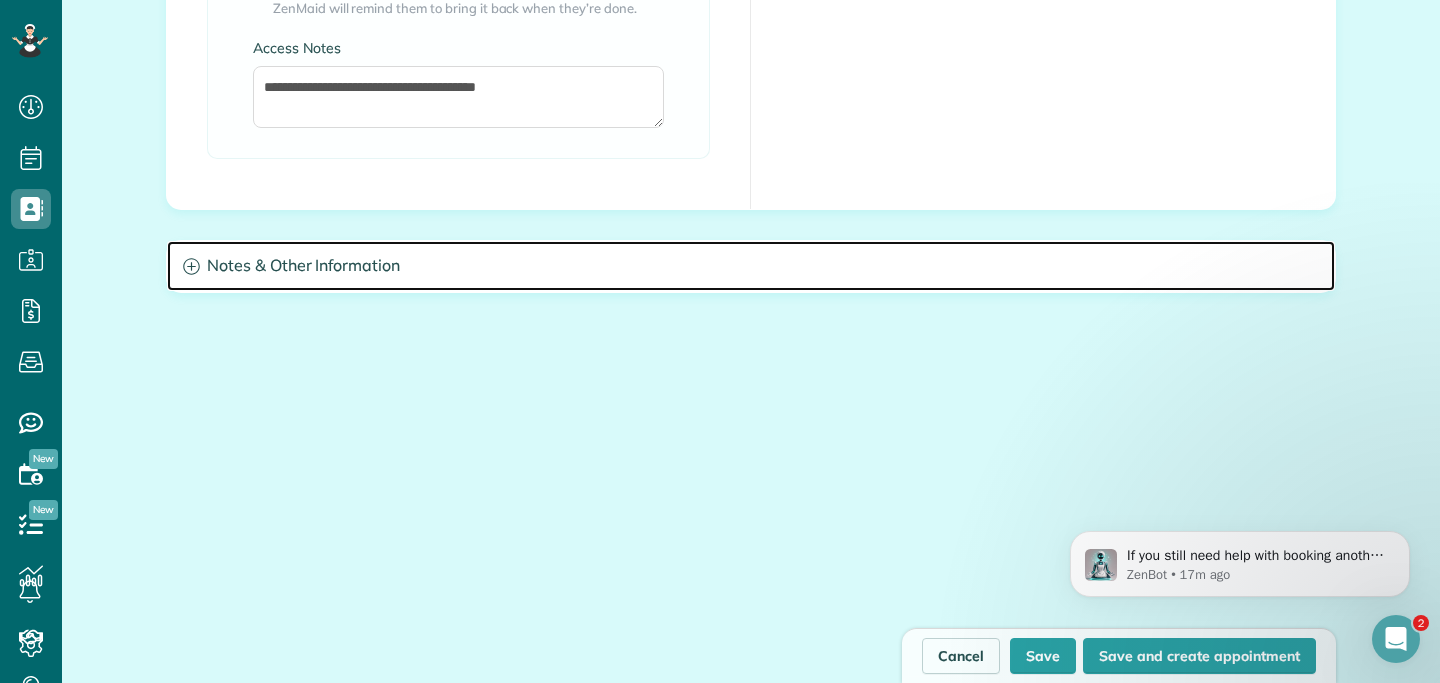 click on "Notes & Other Information" at bounding box center [751, 266] 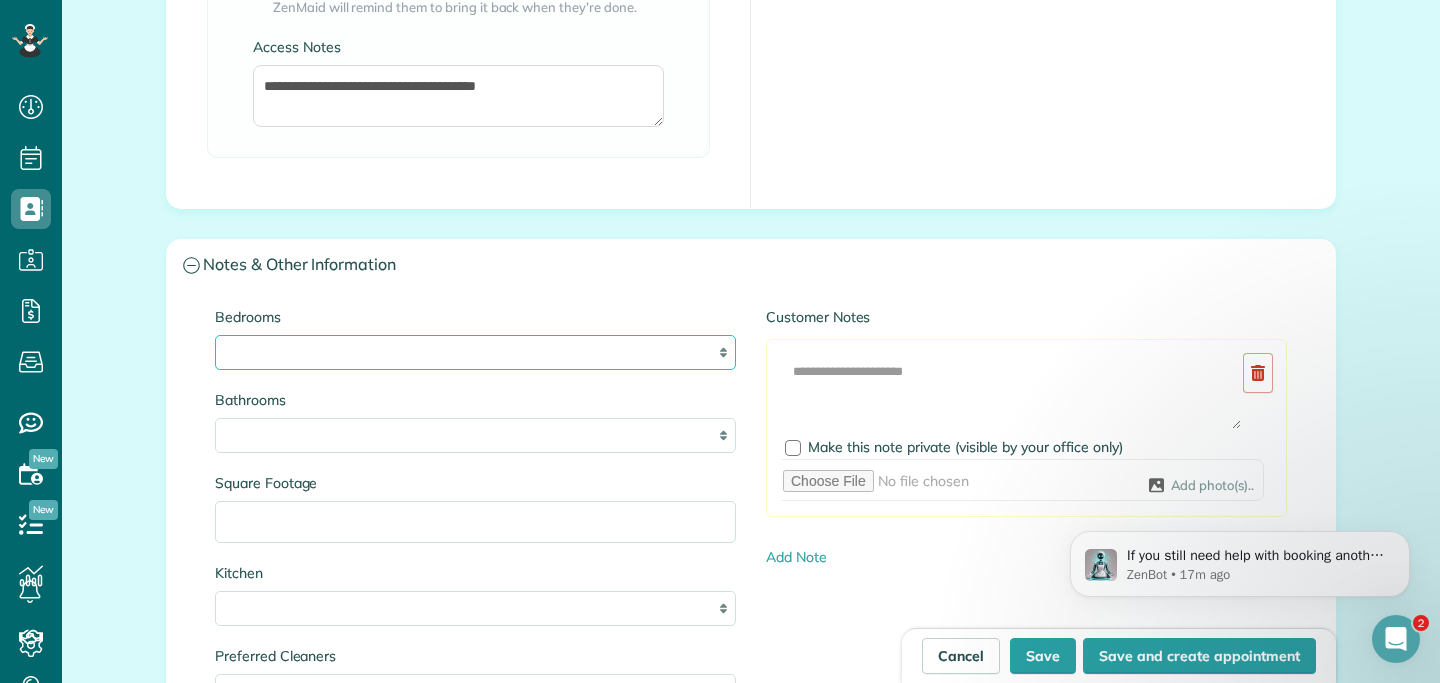 click on "*
*
*
*
**" at bounding box center [475, 352] 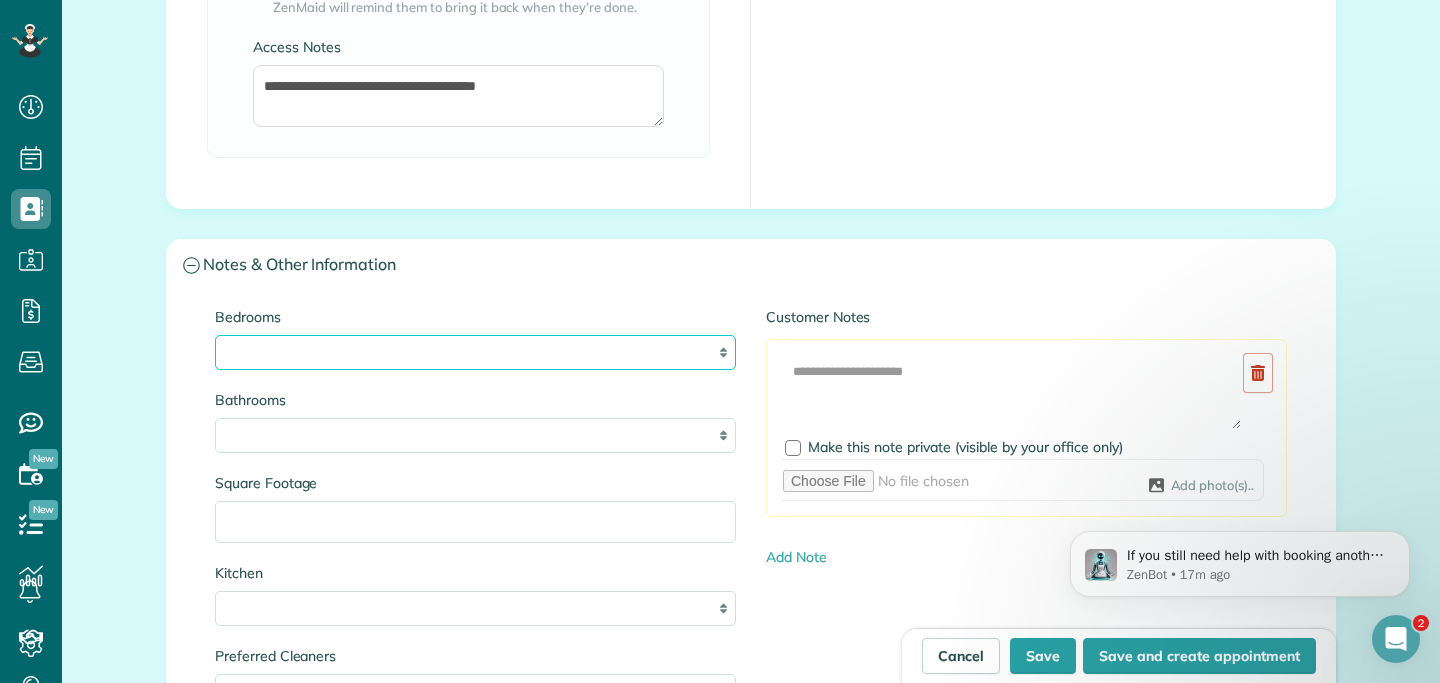 select on "*" 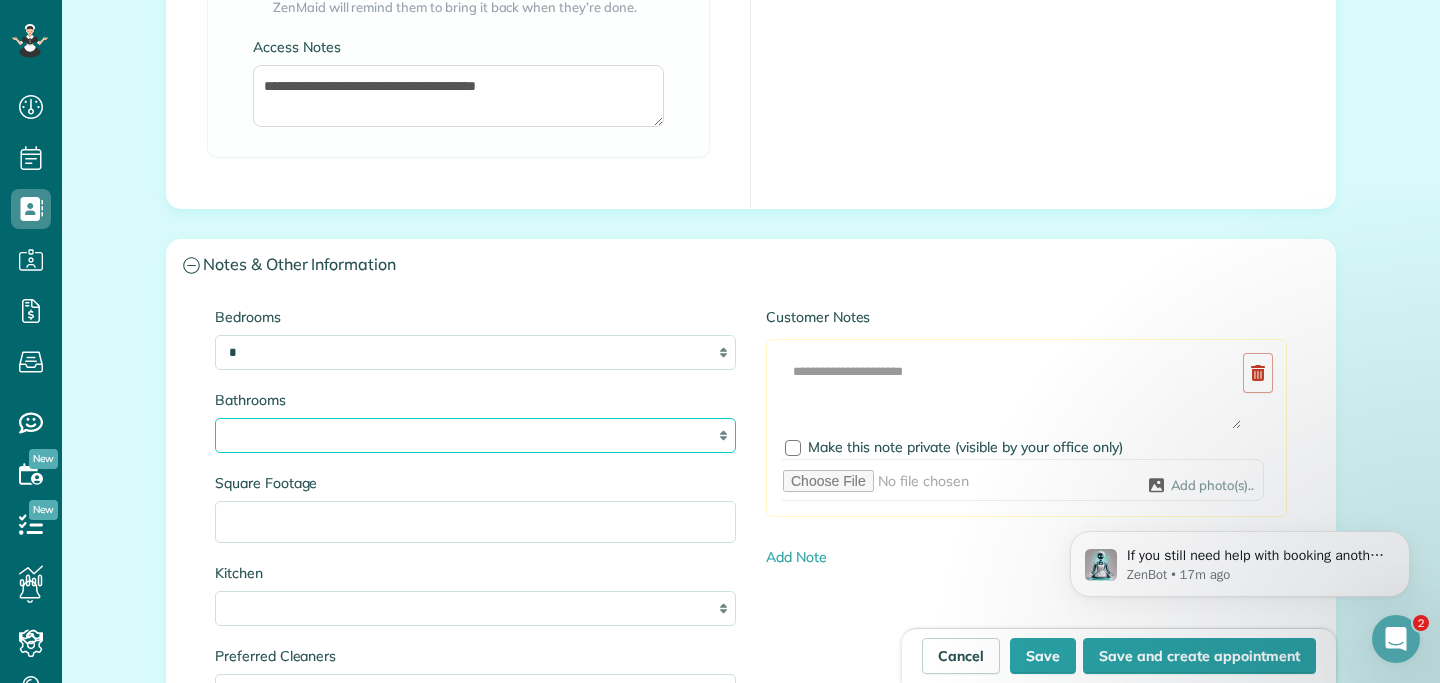 click on "*
***
*
***
*
***
*
***
**" at bounding box center (475, 435) 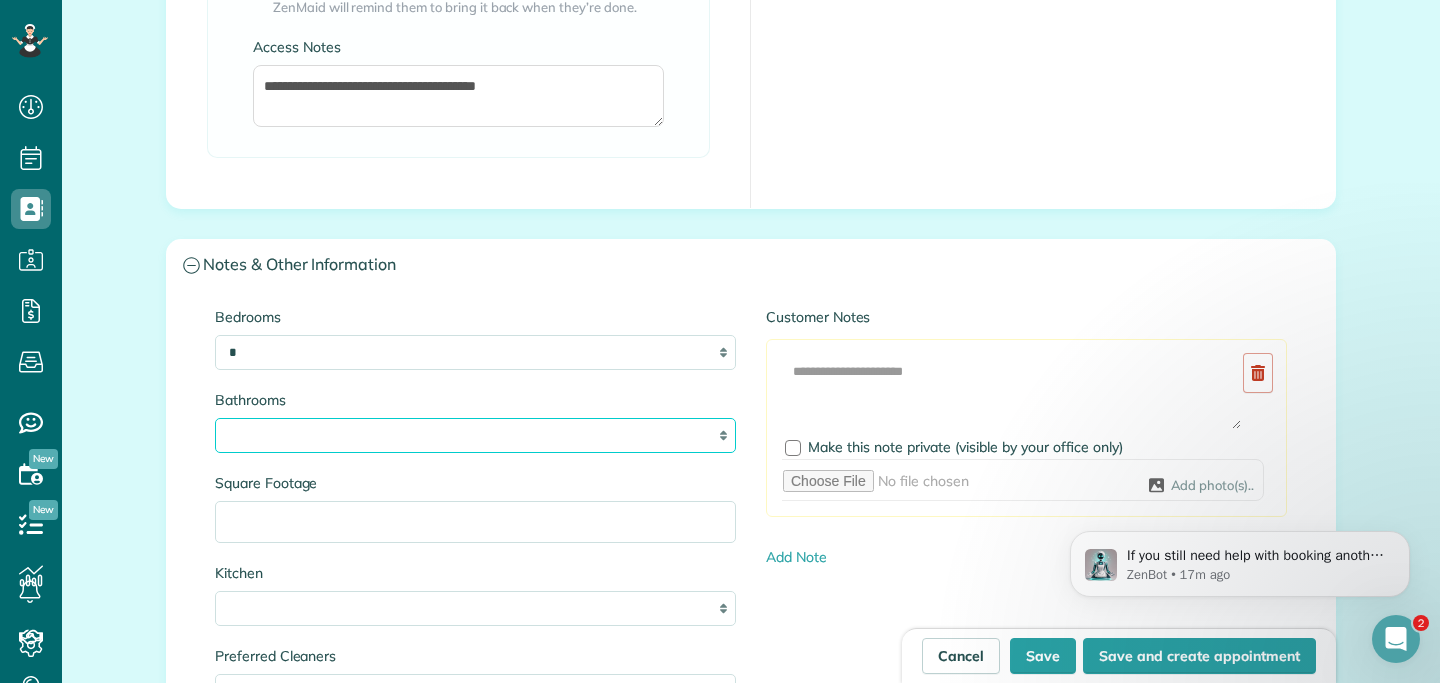 select on "*" 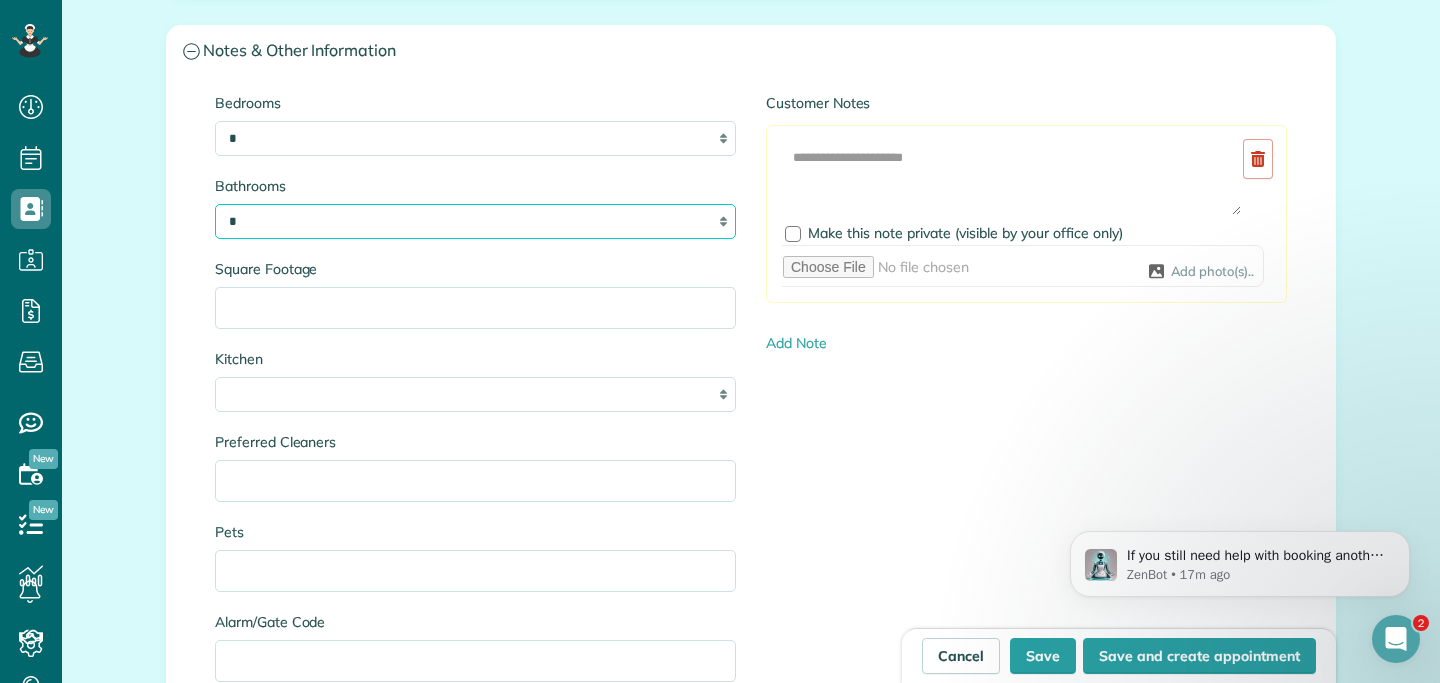 scroll, scrollTop: 1919, scrollLeft: 0, axis: vertical 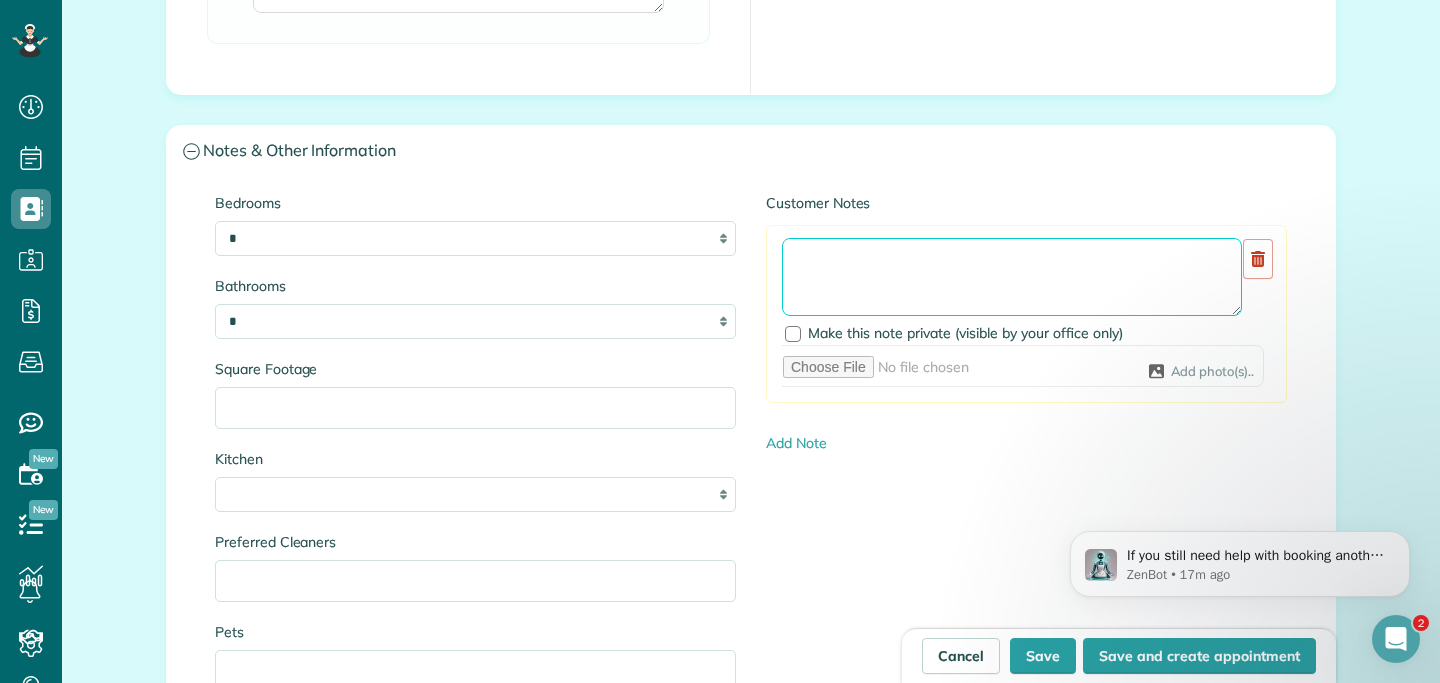 click at bounding box center (1012, 277) 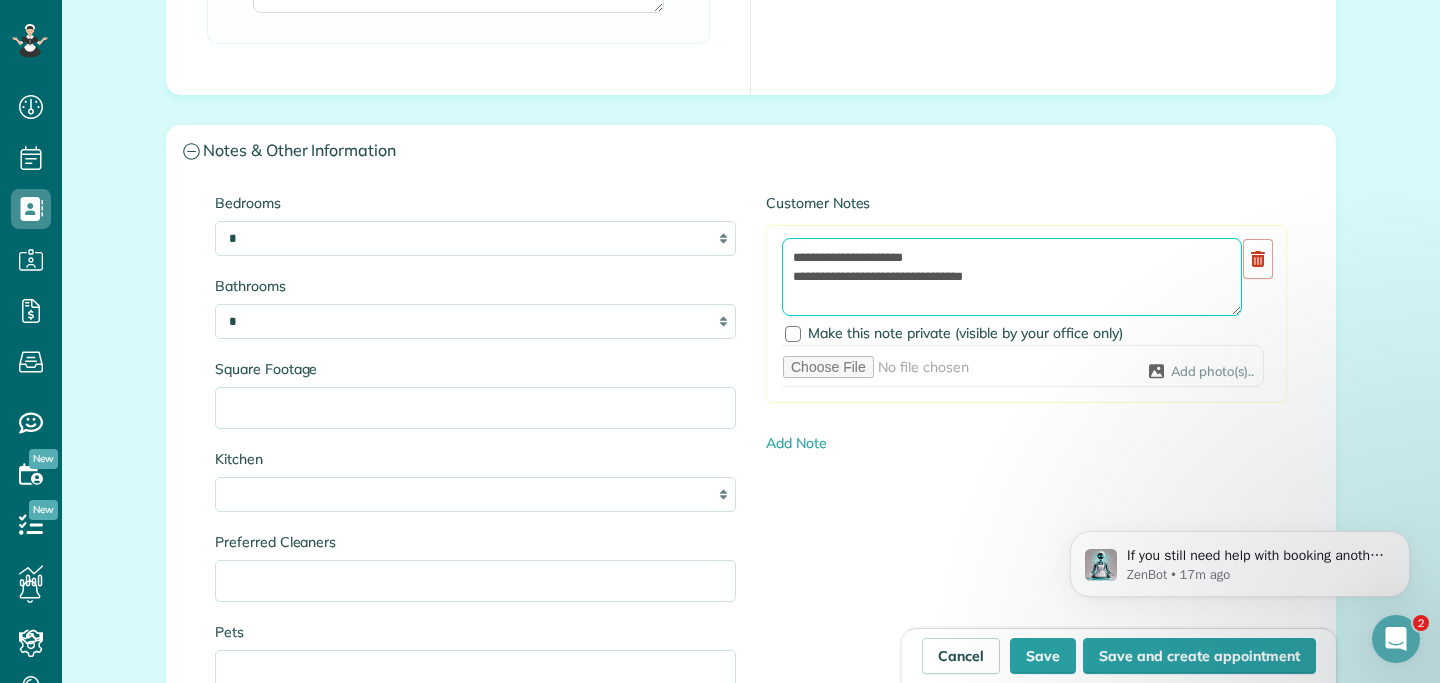 paste on "**********" 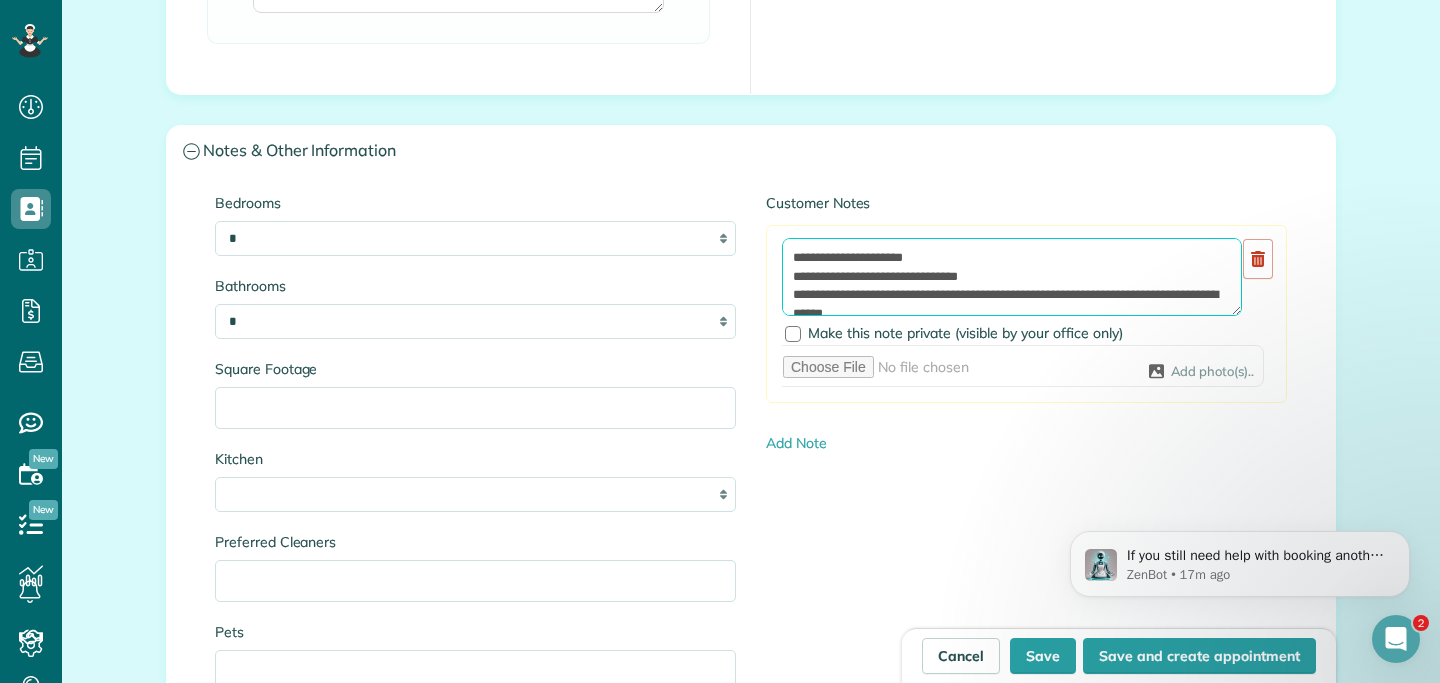 scroll, scrollTop: 7, scrollLeft: 0, axis: vertical 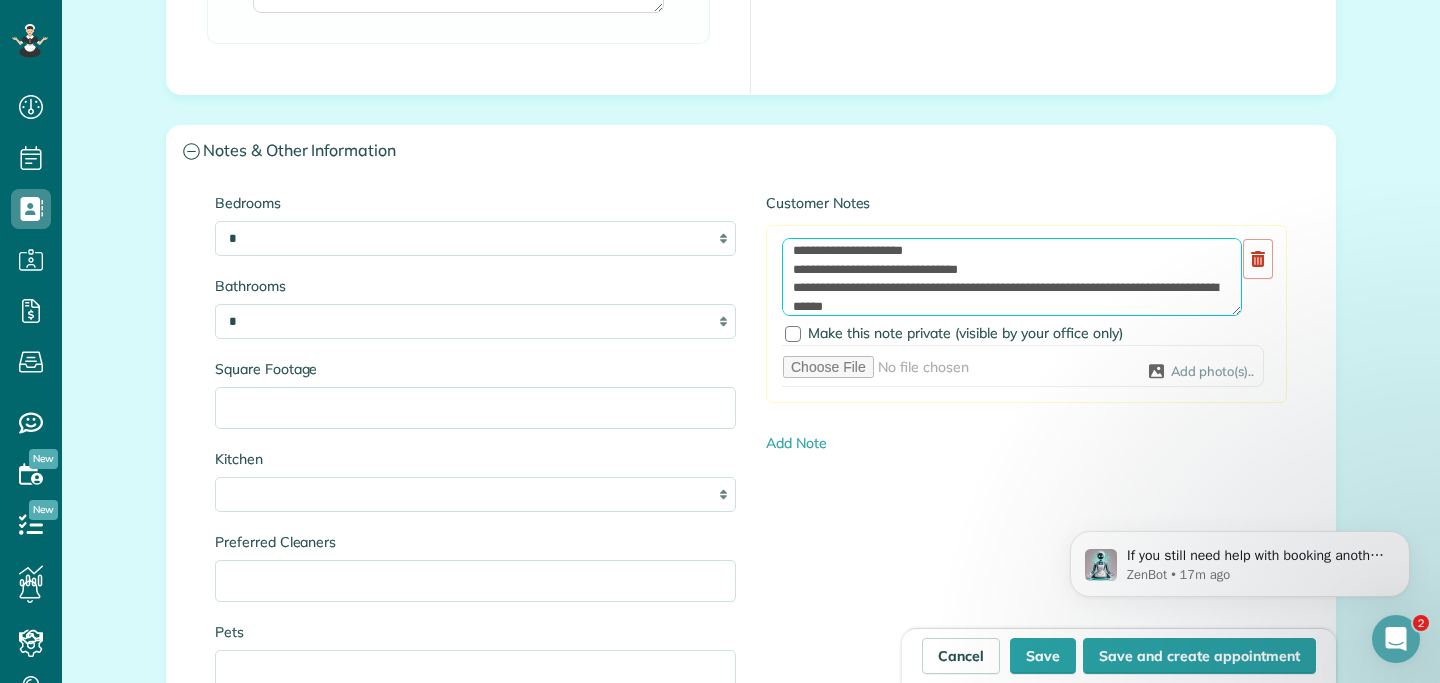 drag, startPoint x: 827, startPoint y: 288, endPoint x: 789, endPoint y: 288, distance: 38 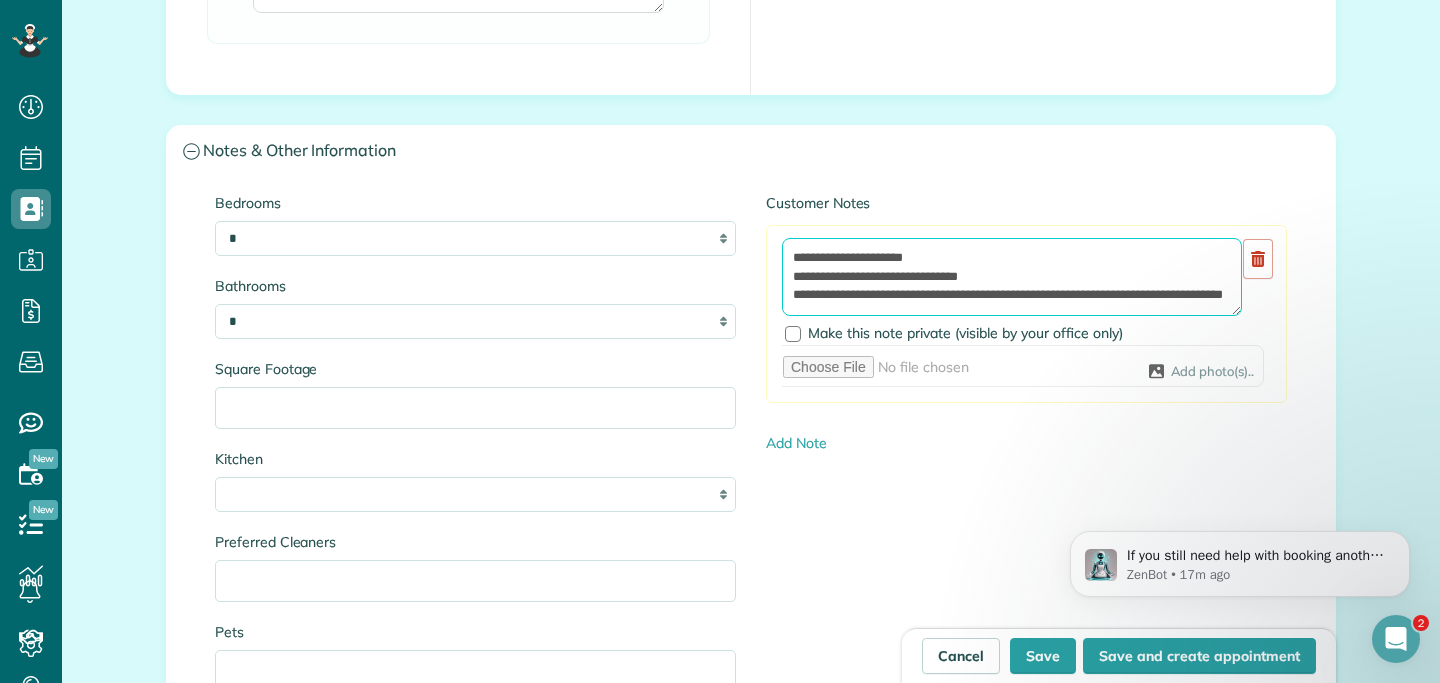 click on "**********" at bounding box center [1012, 277] 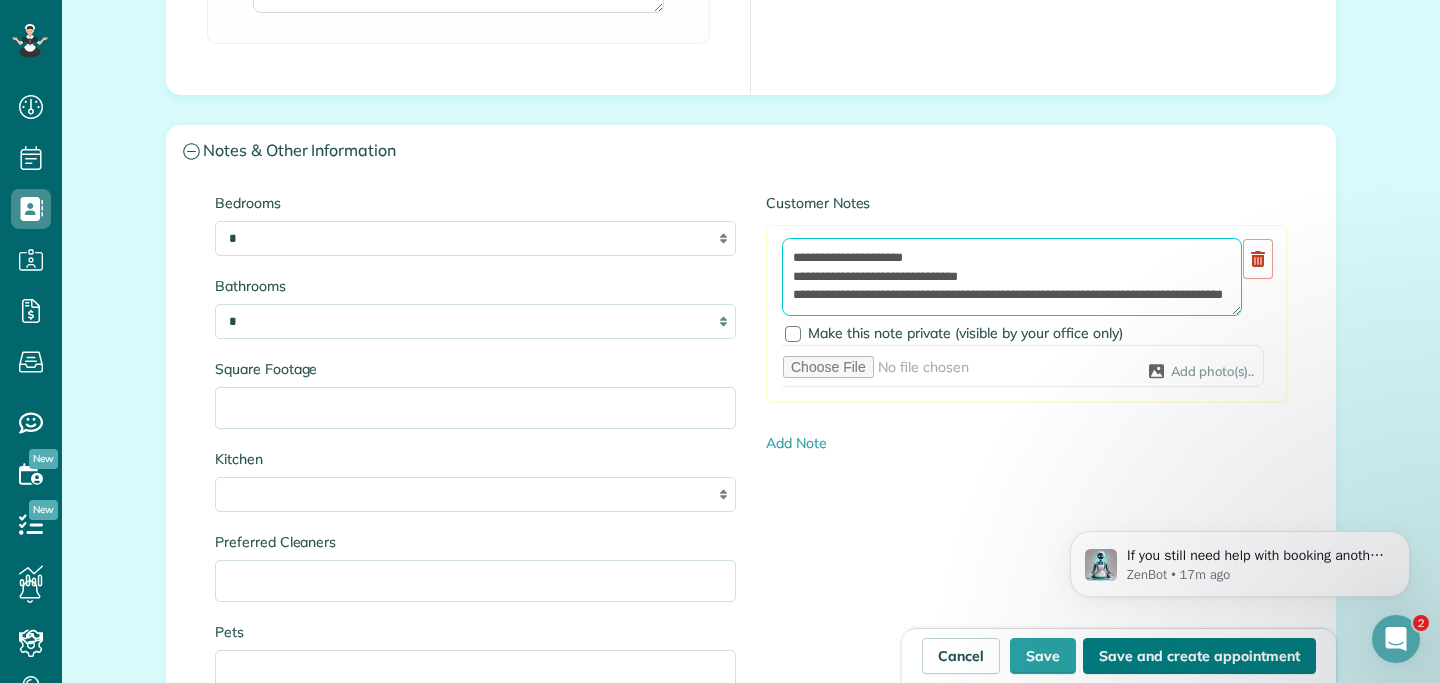 type on "**********" 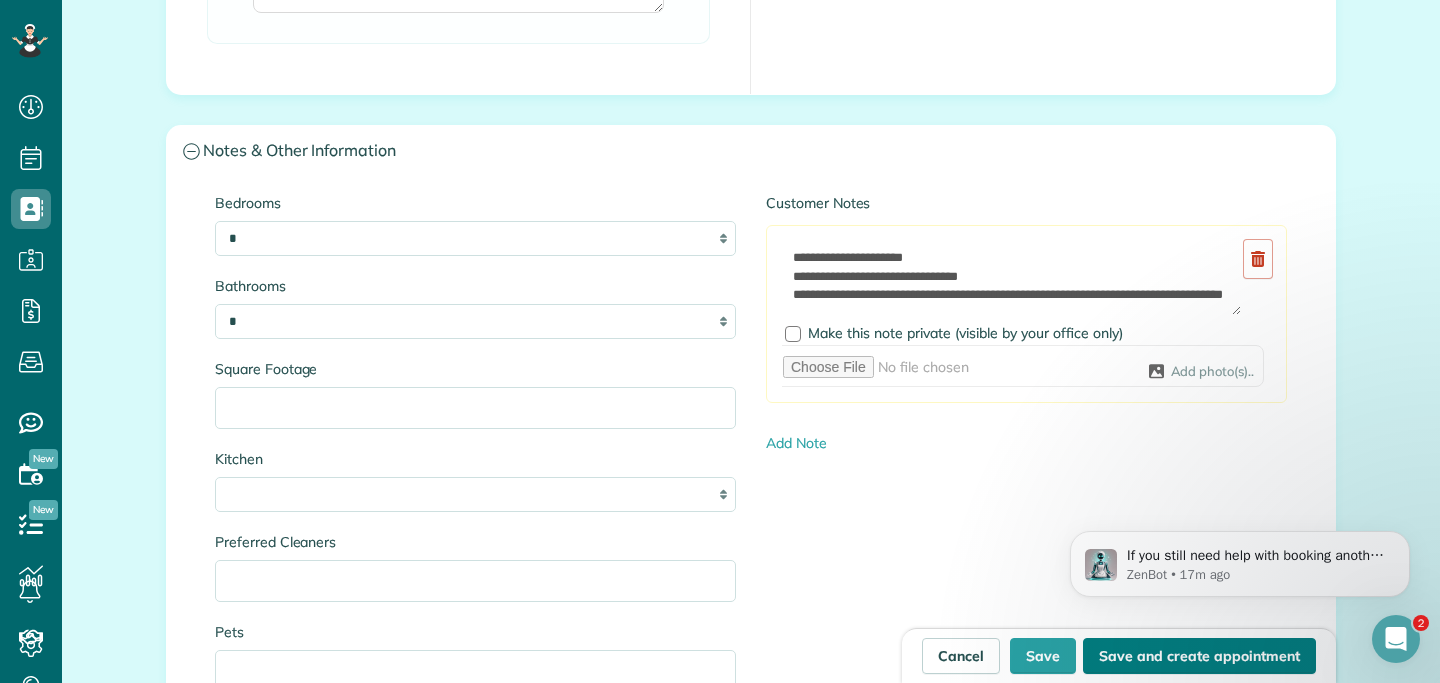click on "Save and create appointment" at bounding box center [1199, 656] 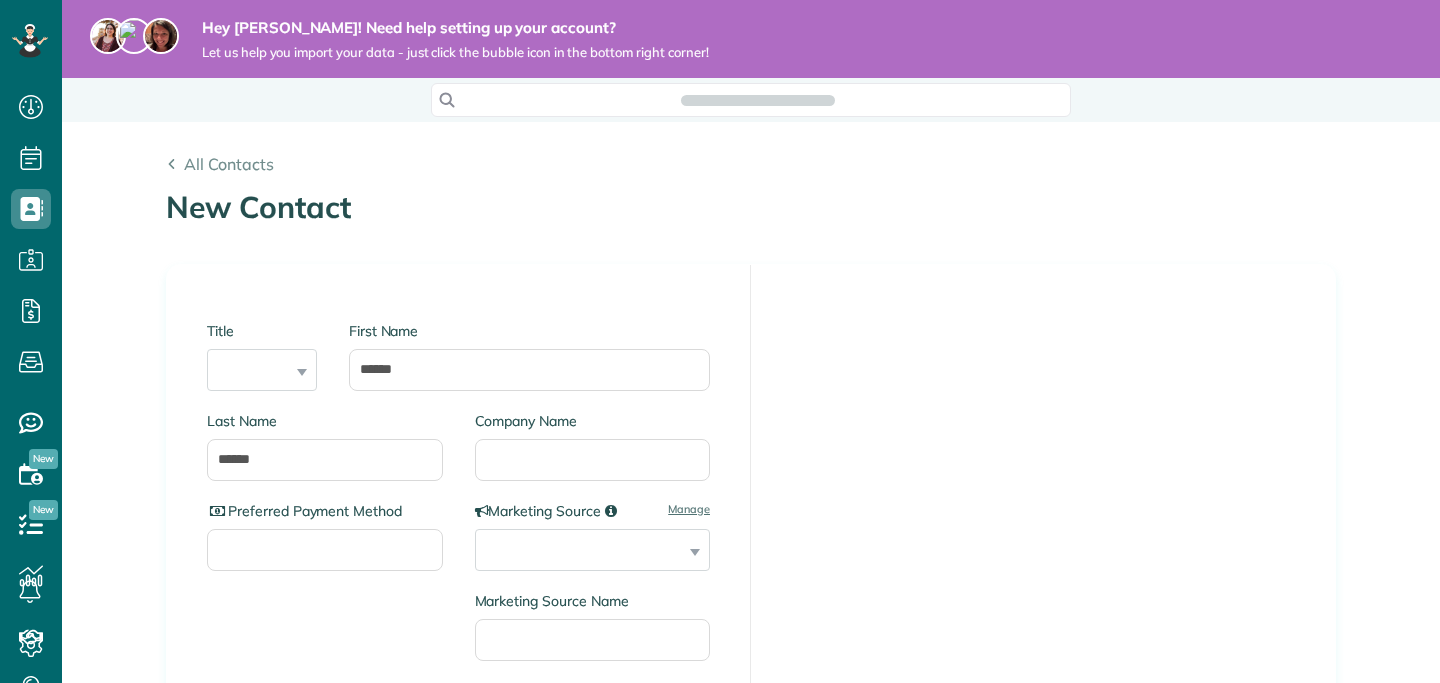 scroll, scrollTop: 0, scrollLeft: 0, axis: both 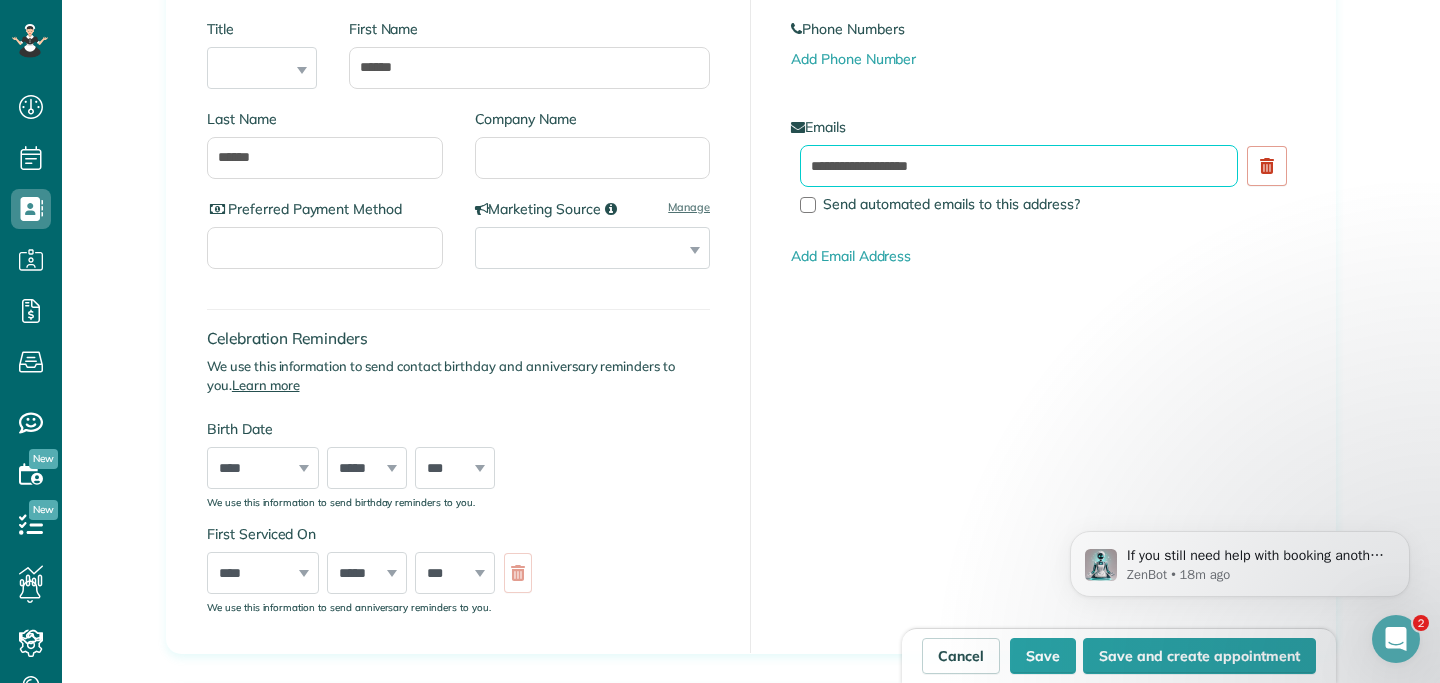 click on "**********" at bounding box center (1019, 166) 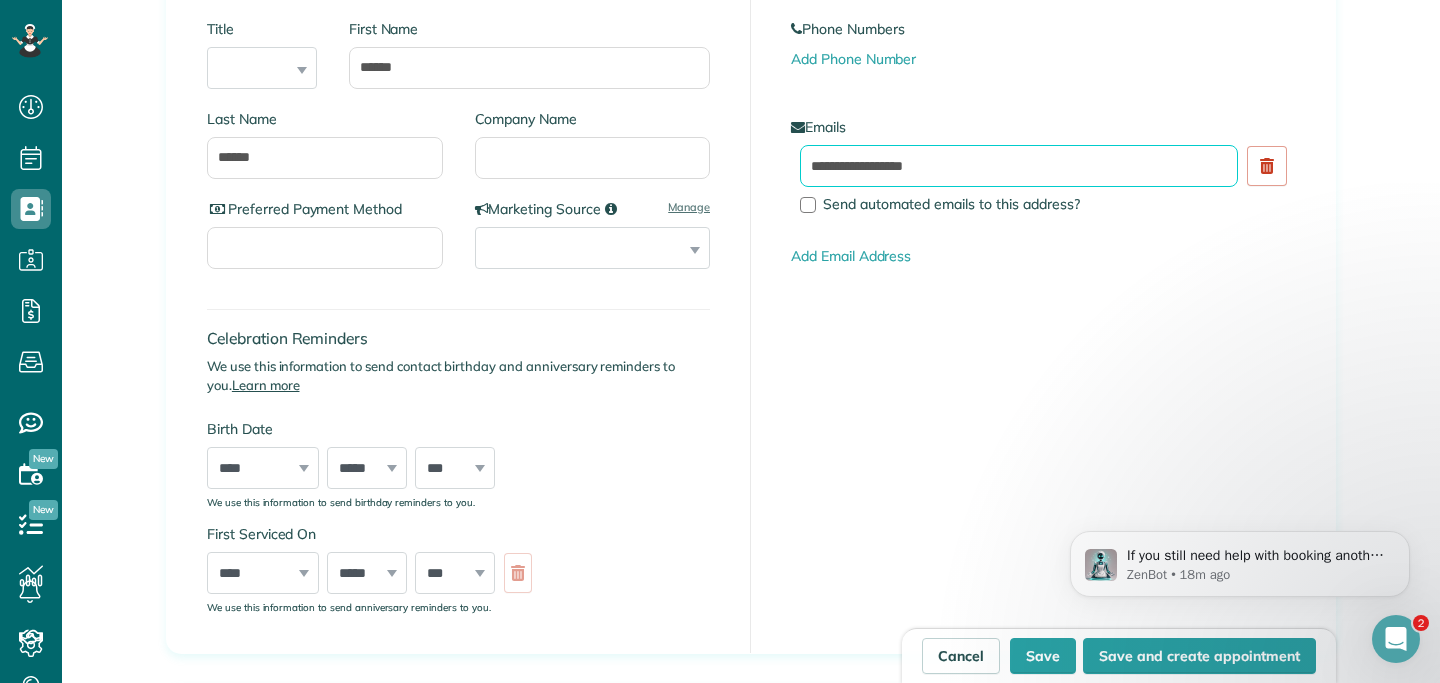 type on "**********" 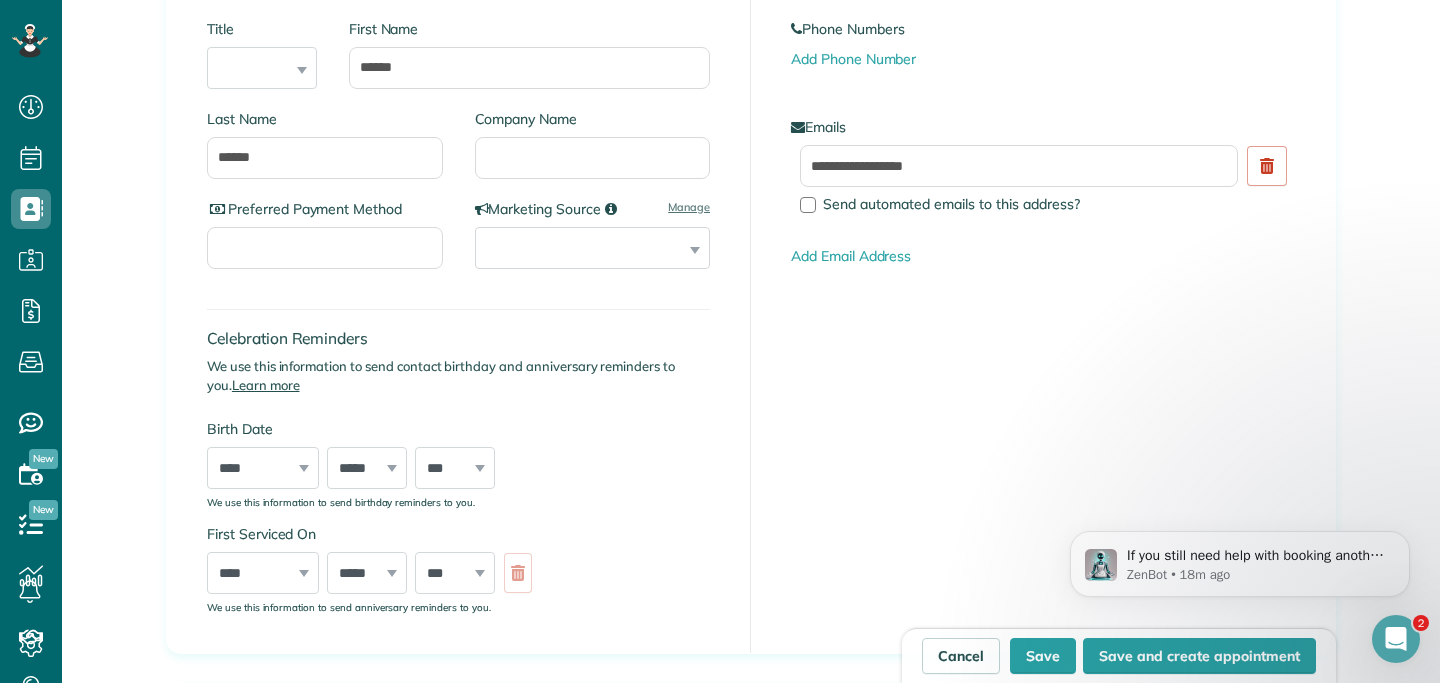 click on "**********" at bounding box center [751, 308] 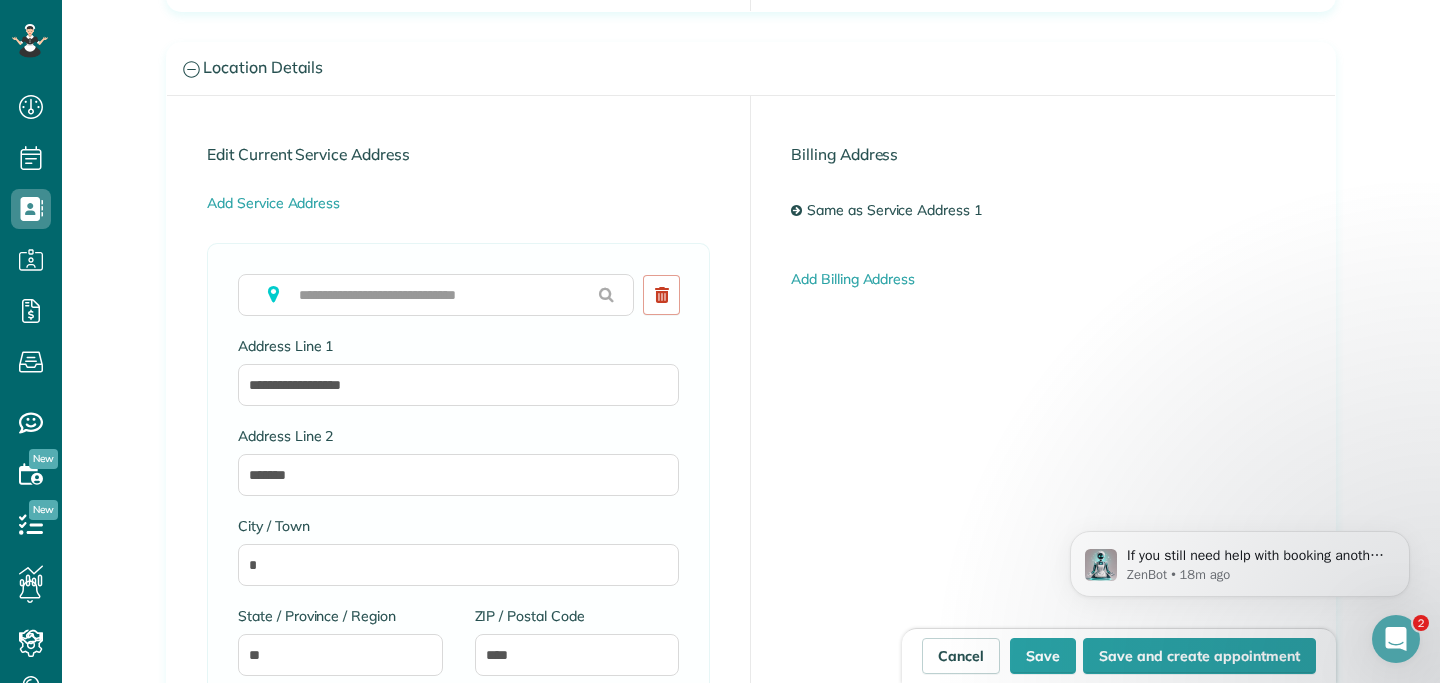 scroll, scrollTop: 1017, scrollLeft: 0, axis: vertical 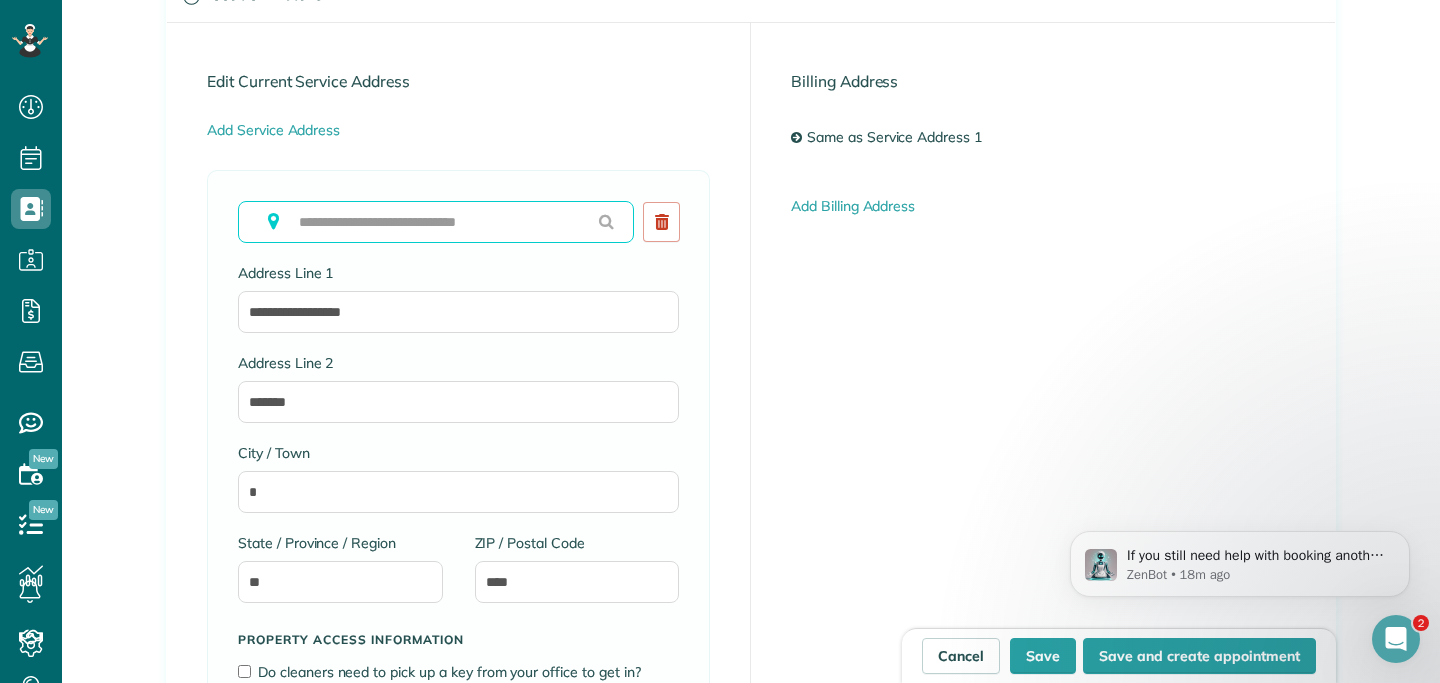 click at bounding box center (436, 222) 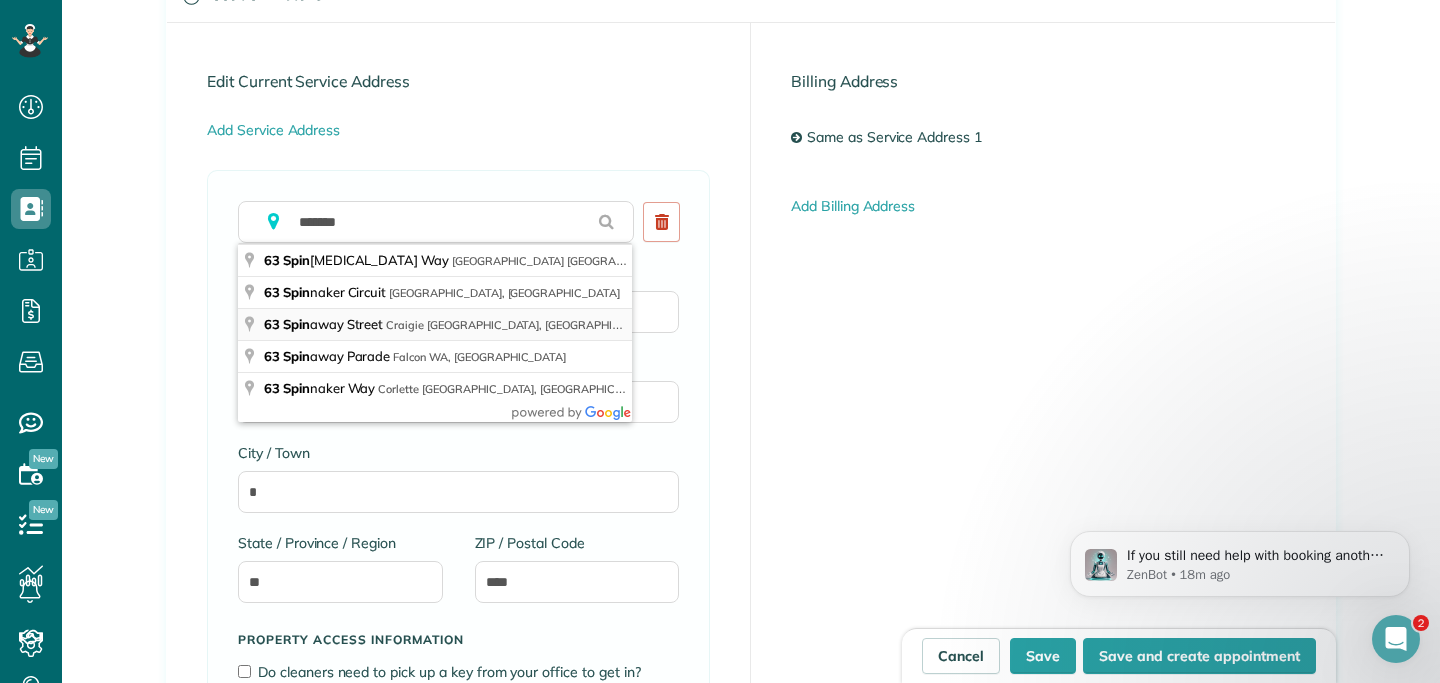 type on "**********" 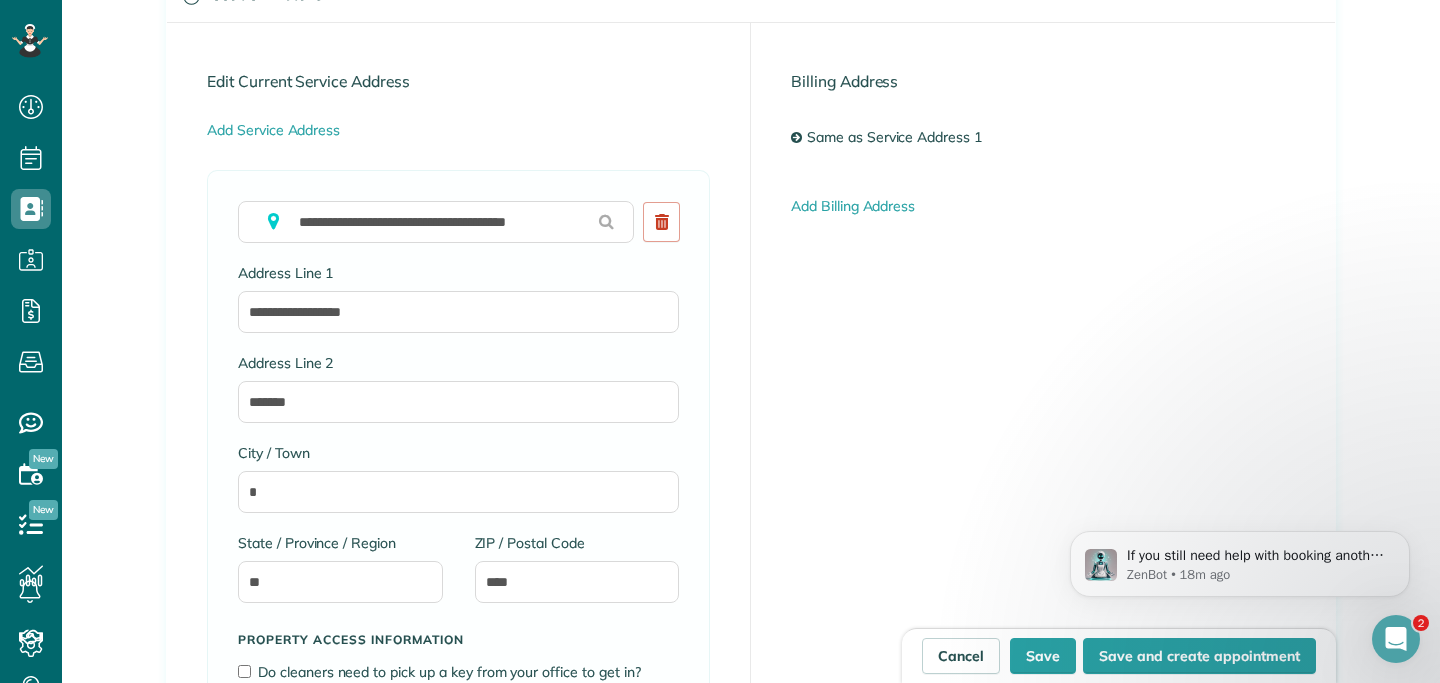 type on "**********" 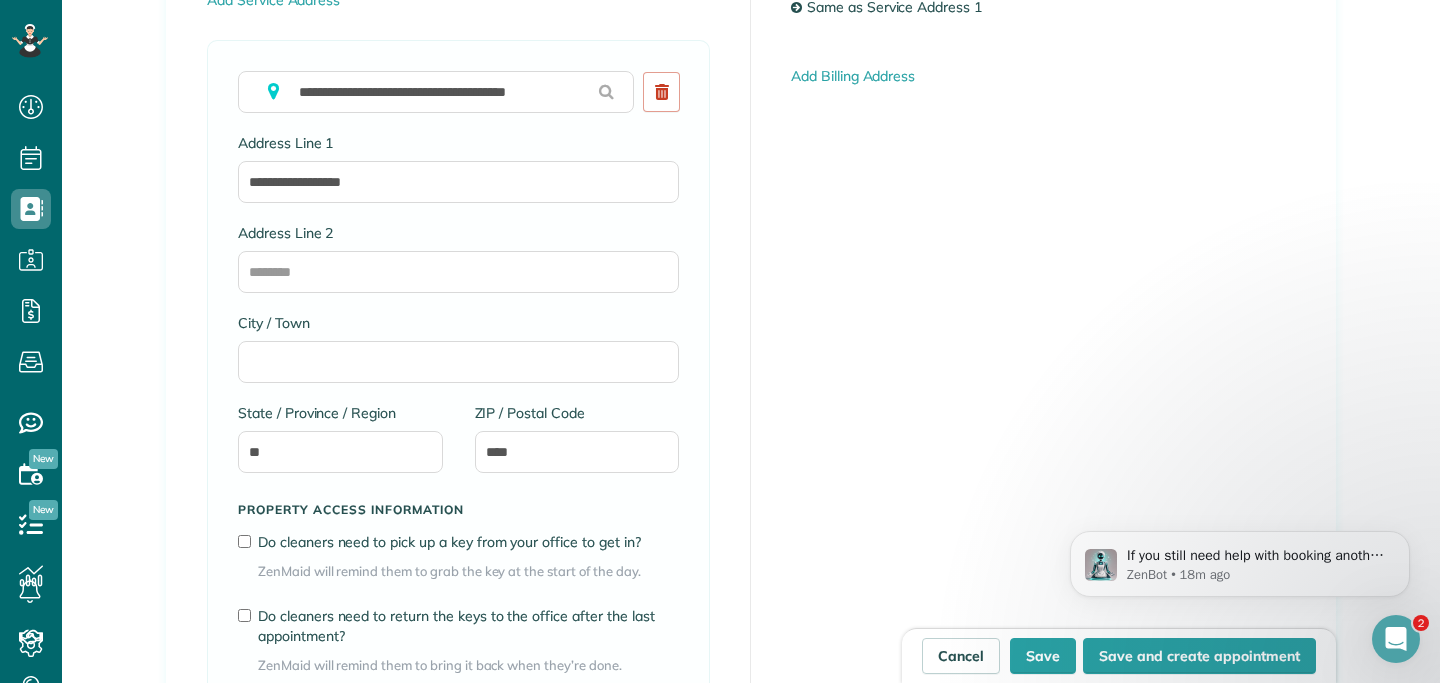 scroll, scrollTop: 1146, scrollLeft: 0, axis: vertical 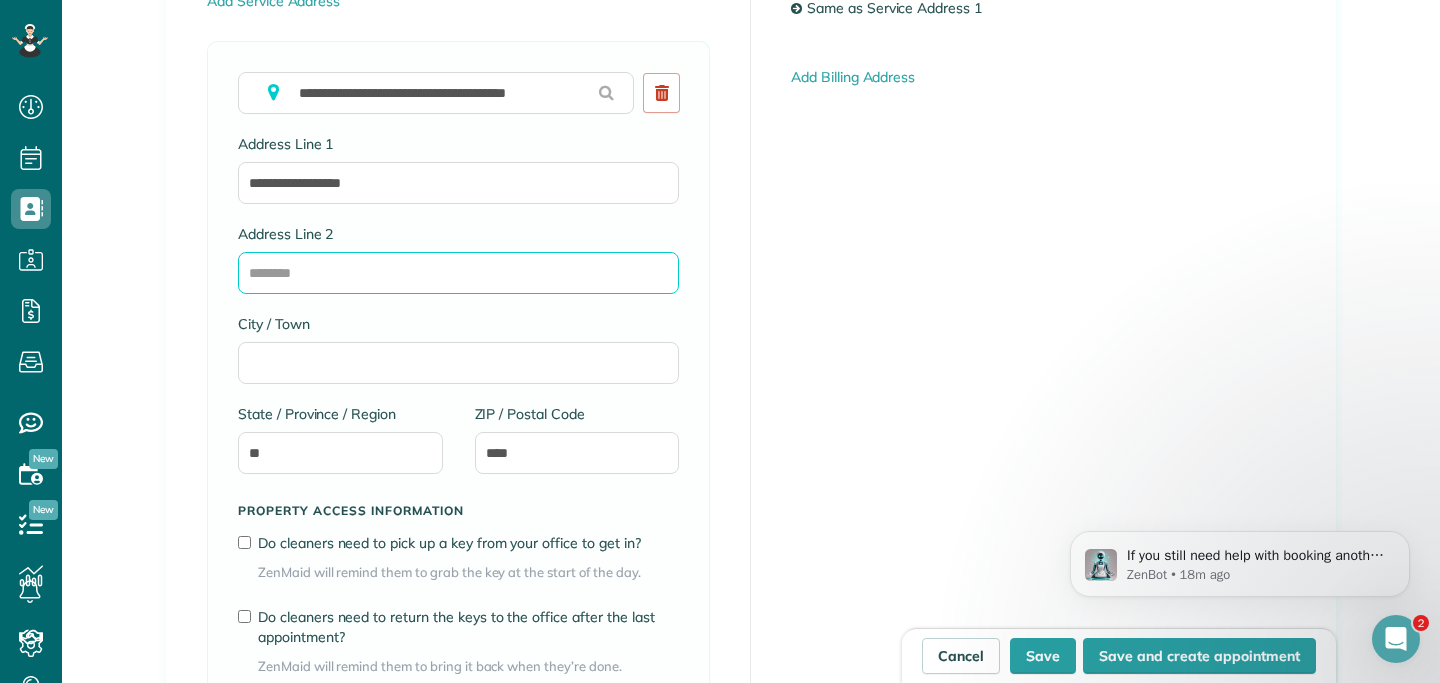 click on "Address Line 2" at bounding box center [458, 273] 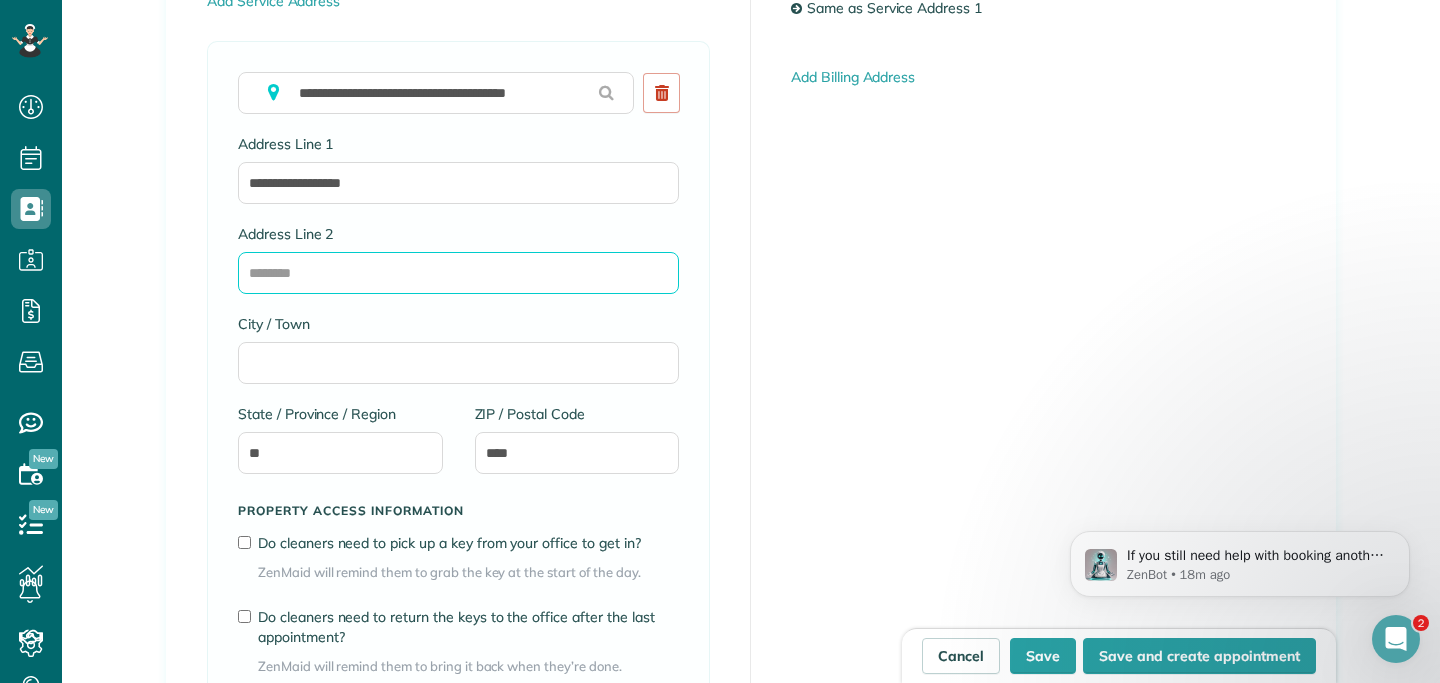 type on "*******" 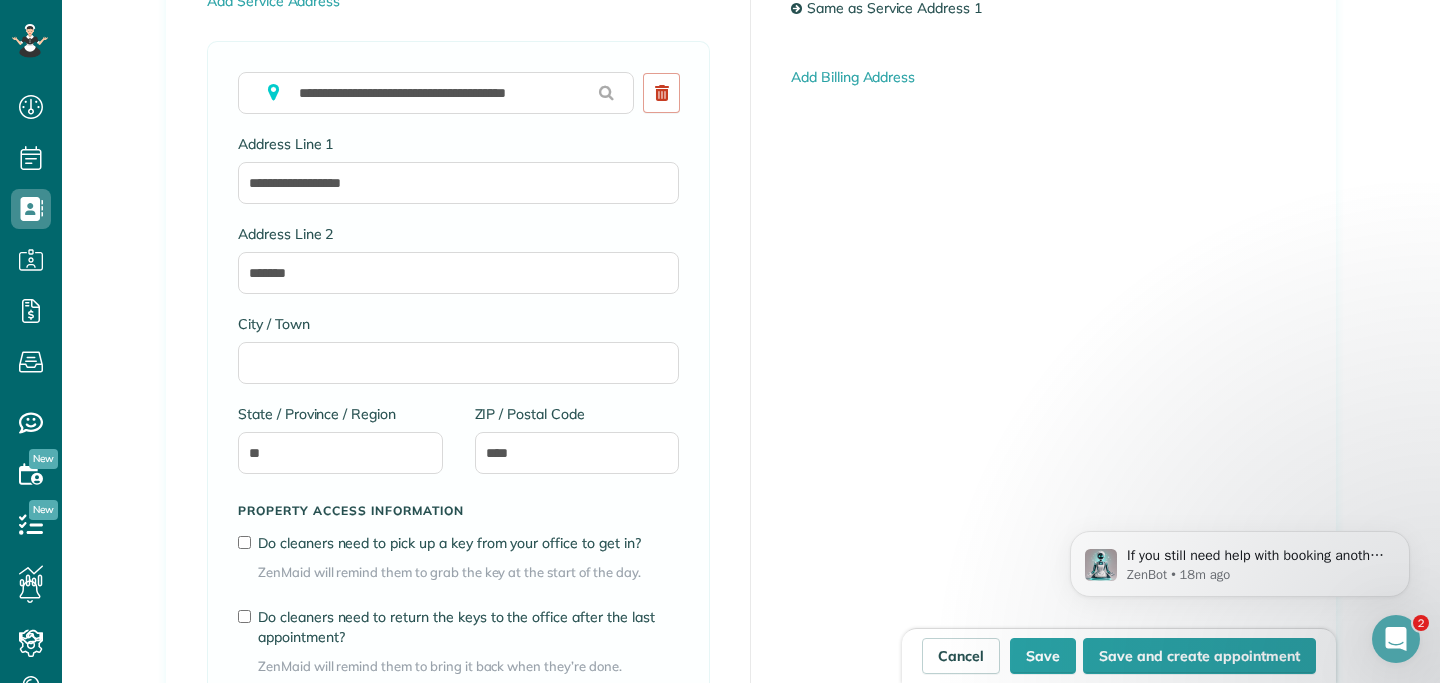 click on "**********" at bounding box center [459, 380] 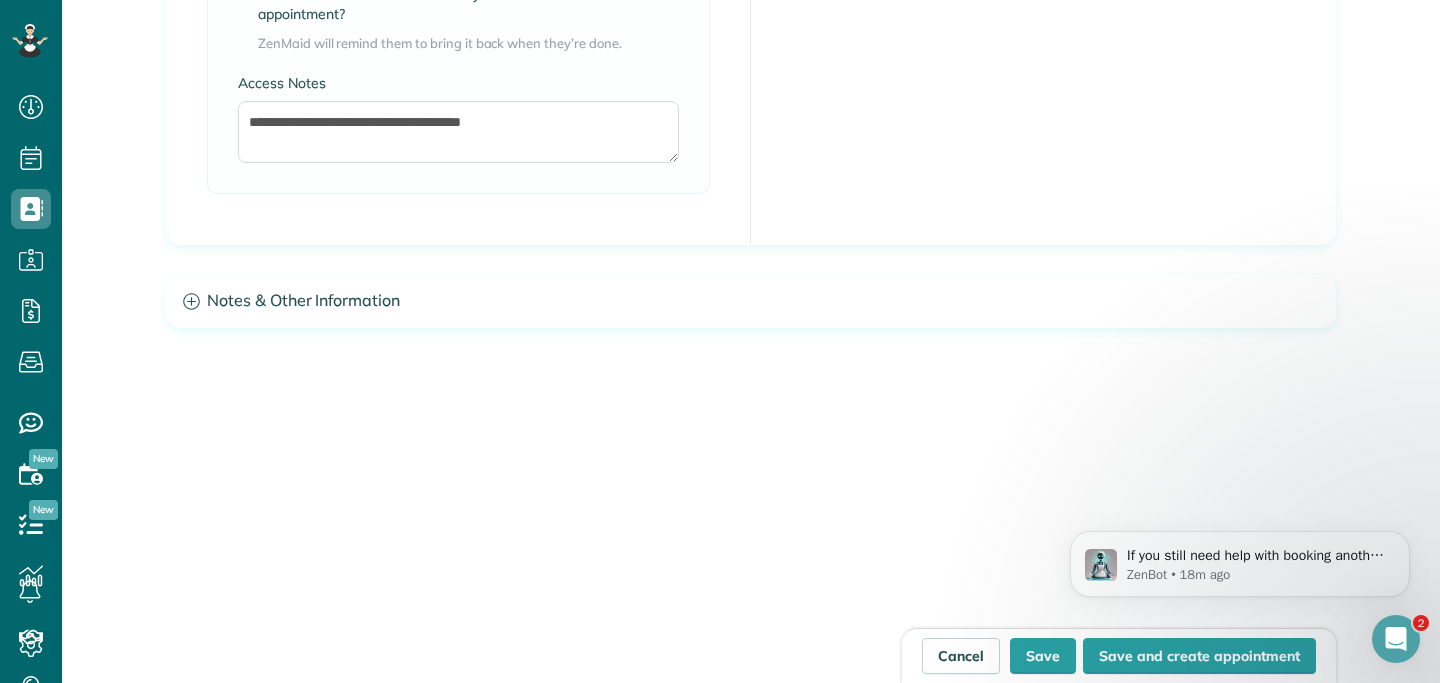 scroll, scrollTop: 1805, scrollLeft: 0, axis: vertical 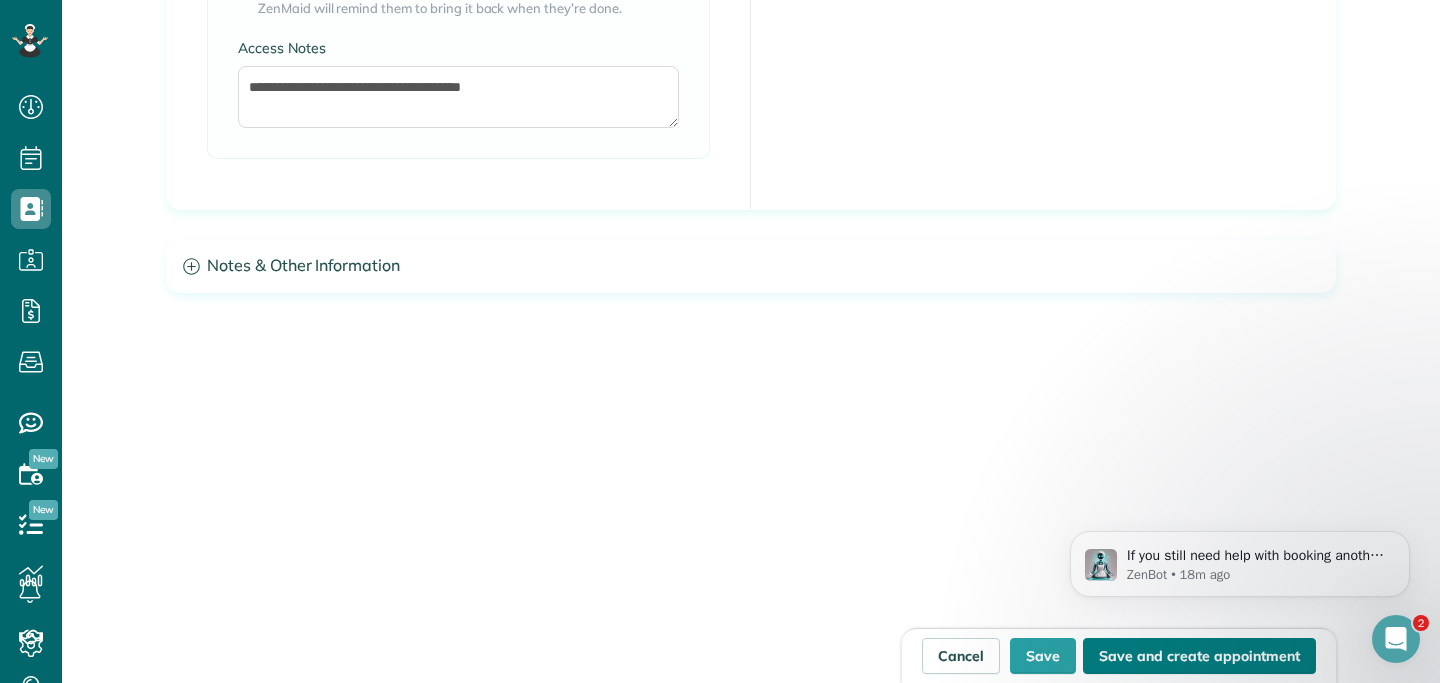 click on "Save and create appointment" at bounding box center (1199, 656) 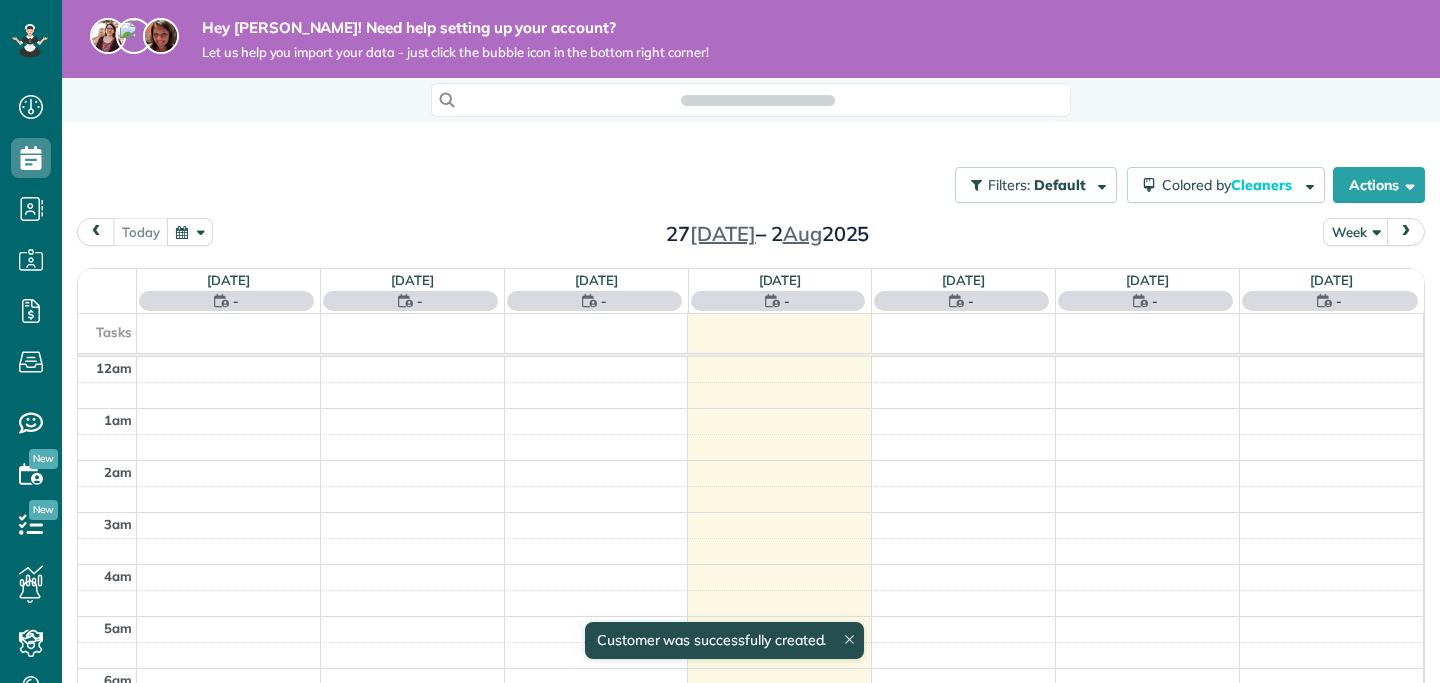 scroll, scrollTop: 0, scrollLeft: 0, axis: both 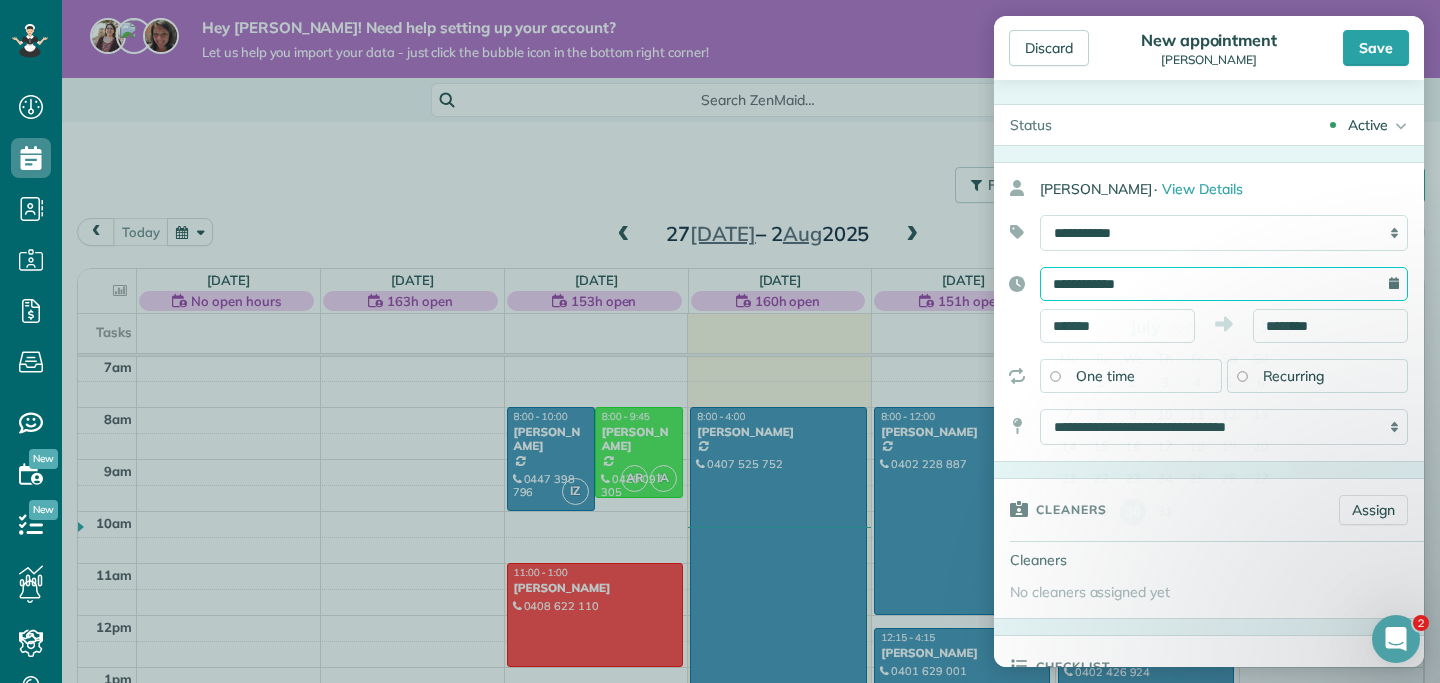 click on "**********" at bounding box center [1224, 284] 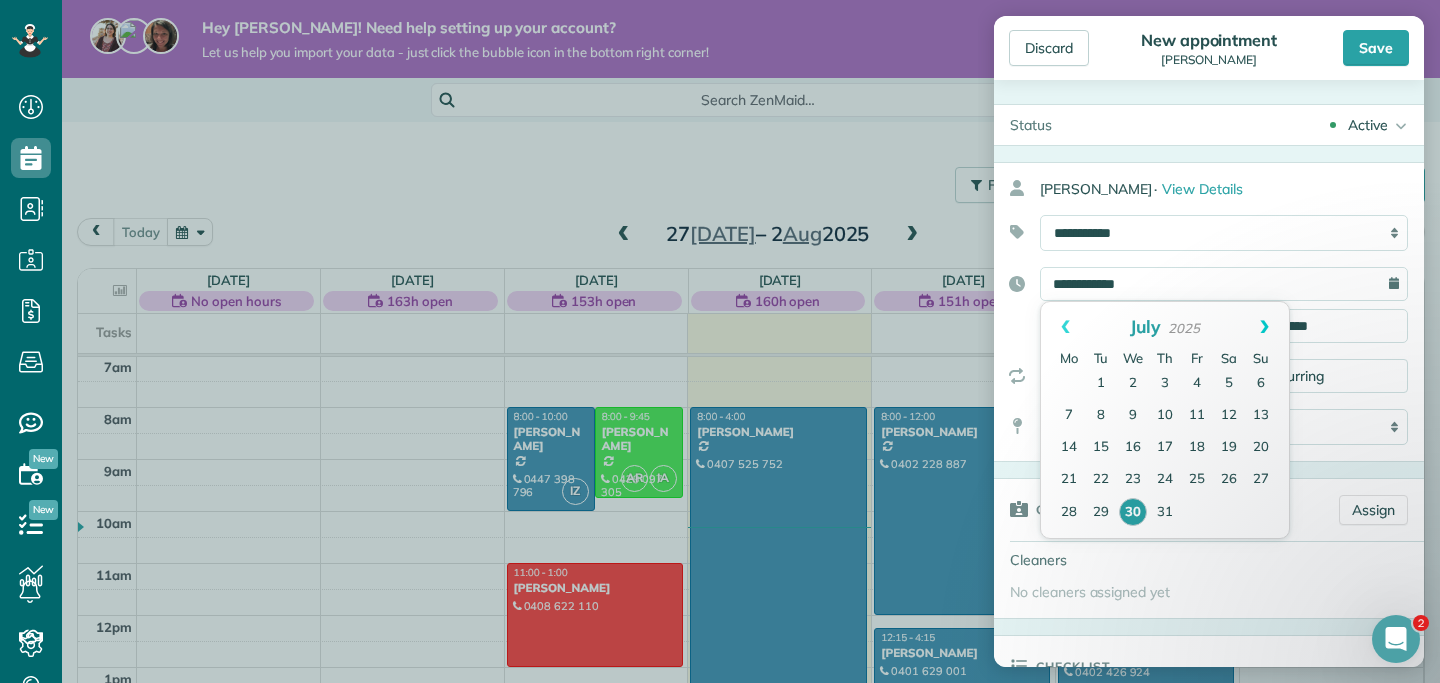 click on "Next" at bounding box center [1264, 327] 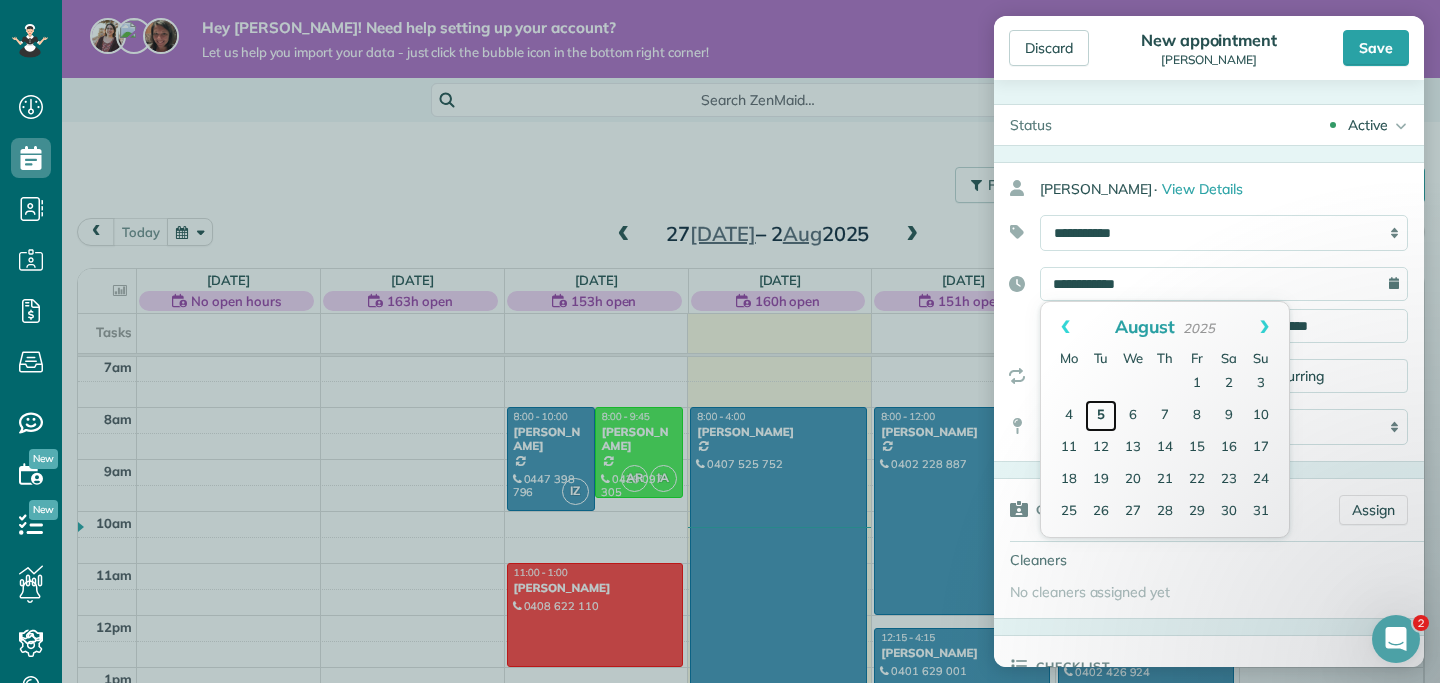 click on "5" at bounding box center [1101, 416] 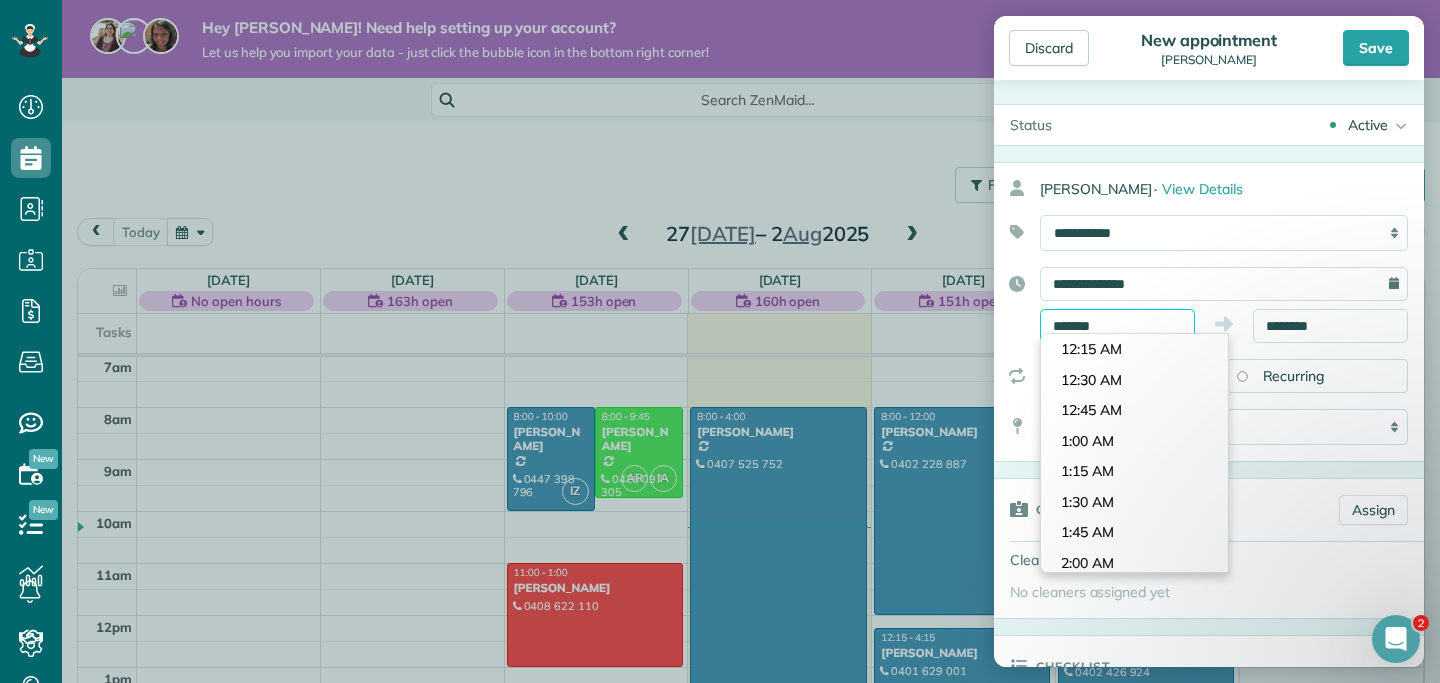 click on "*******" at bounding box center [1117, 326] 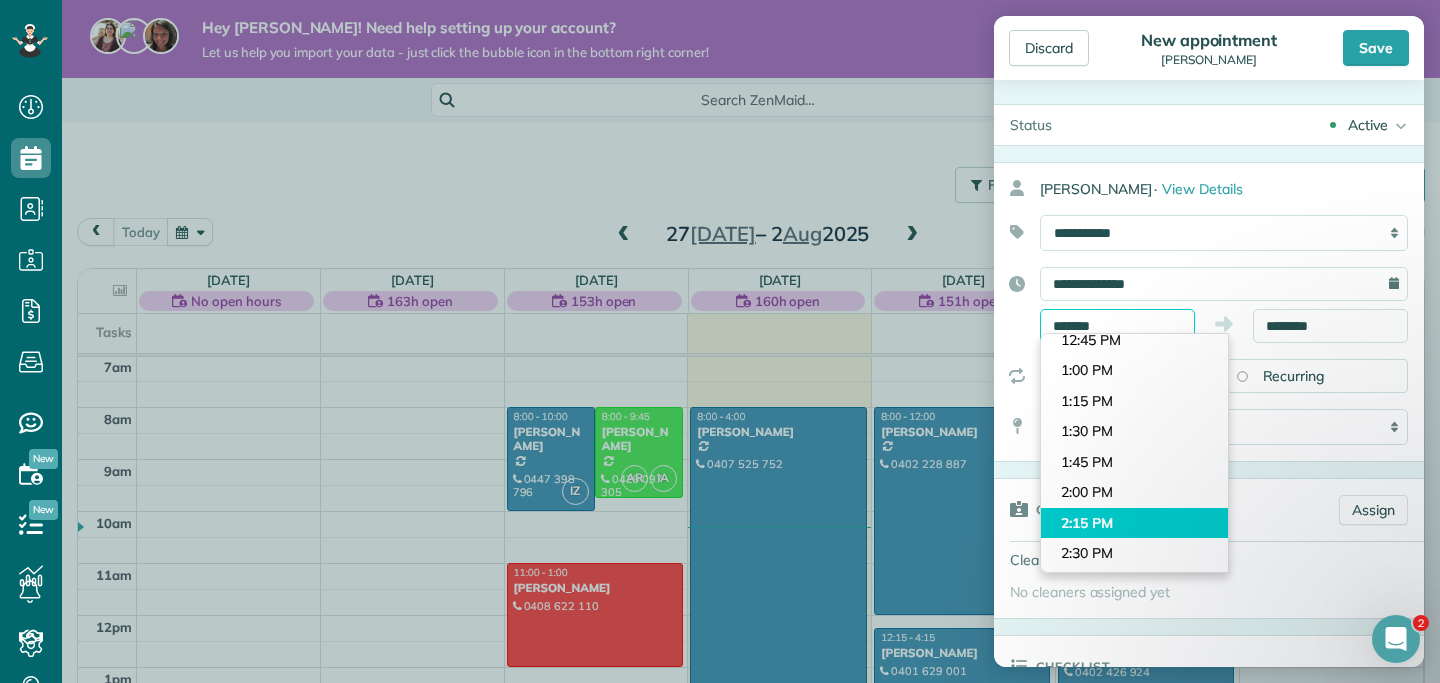 scroll, scrollTop: 1565, scrollLeft: 0, axis: vertical 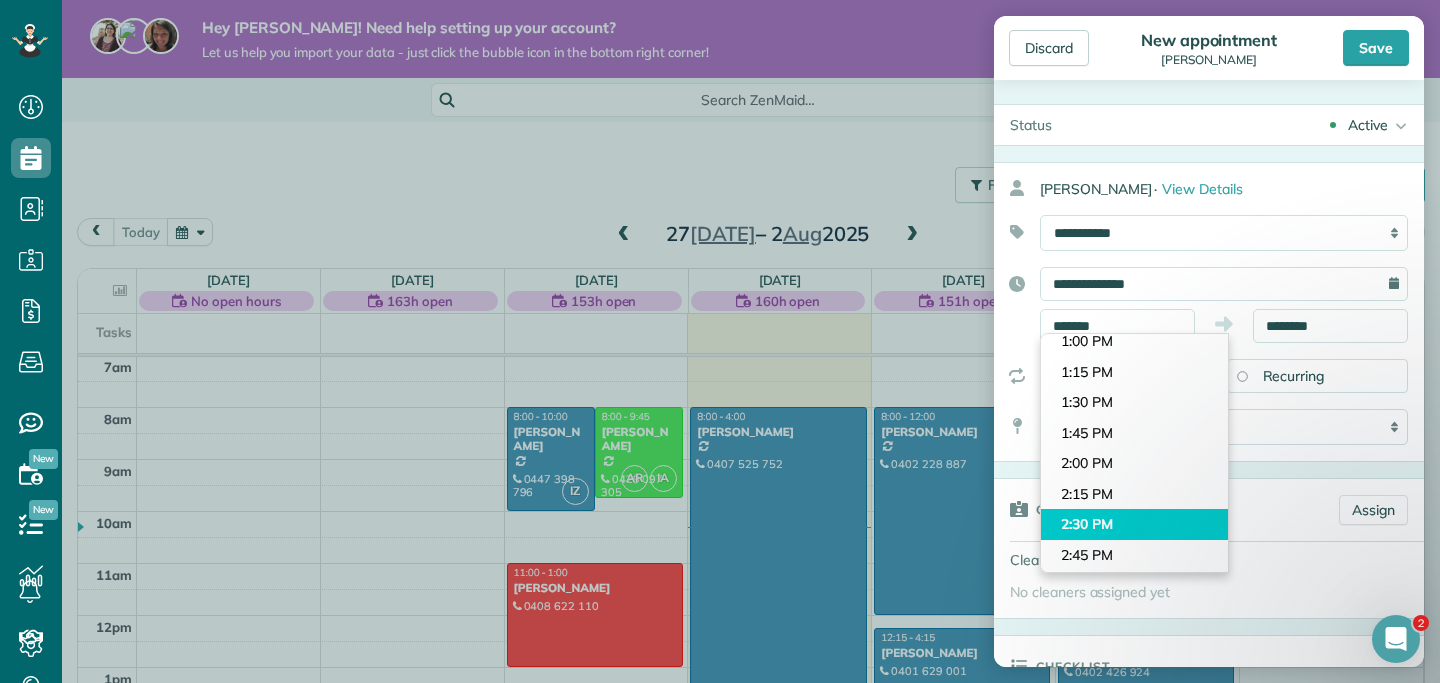 type on "*******" 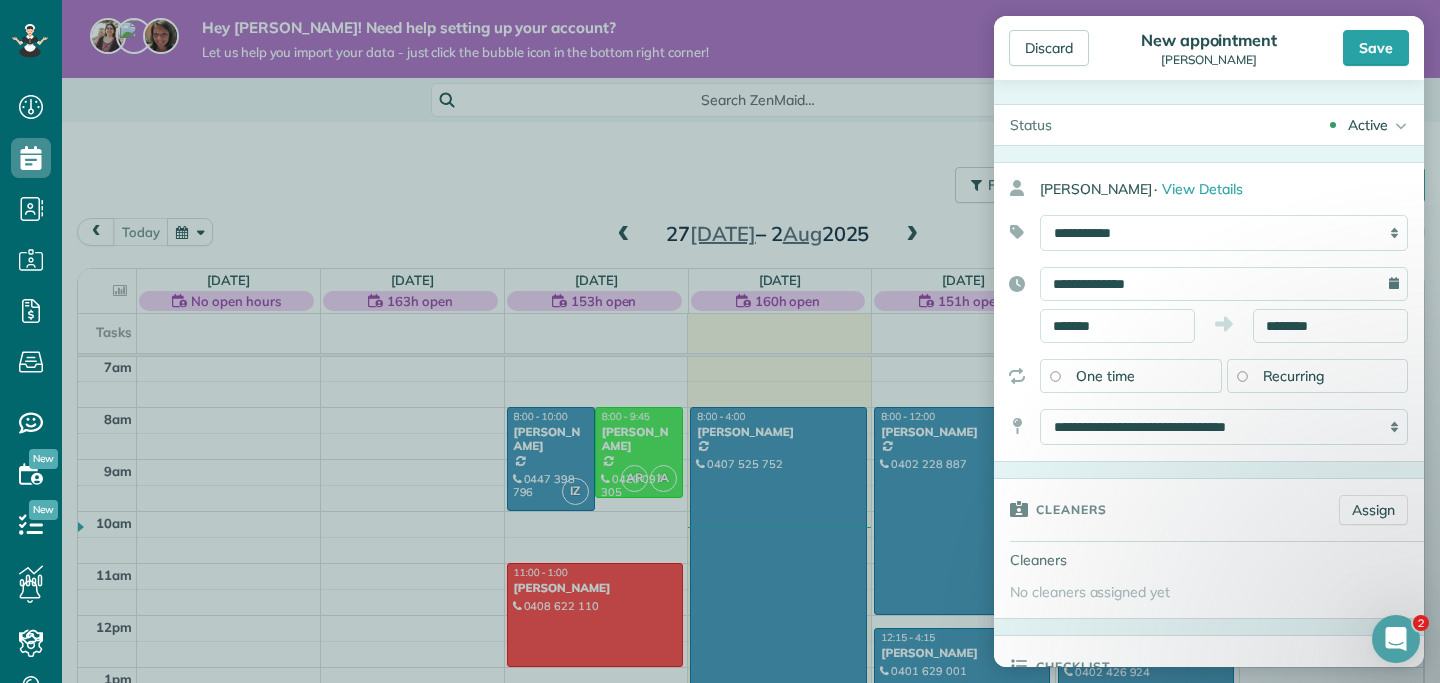 click on "Dashboard
Scheduling
Calendar View
List View
Dispatch View - Weekly scheduling (Beta)" at bounding box center [720, 341] 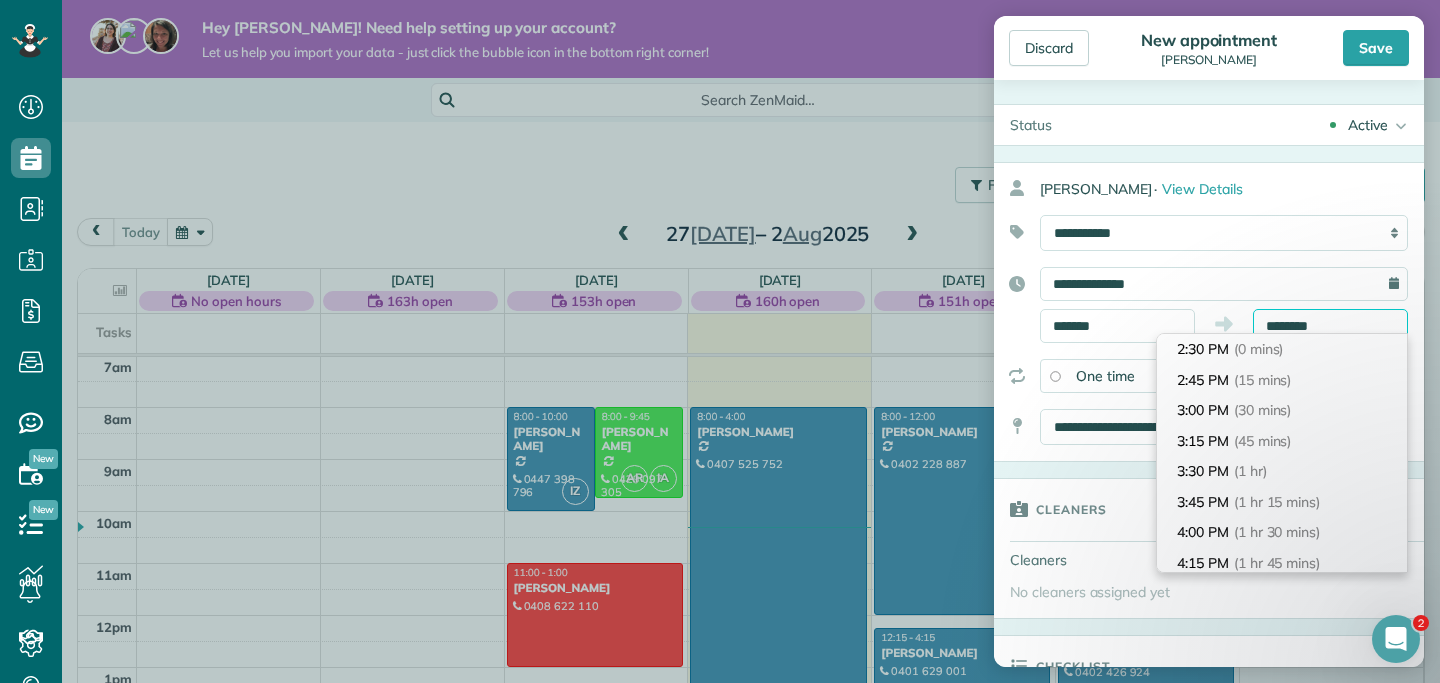 click on "Dashboard
Scheduling
Calendar View
List View
Dispatch View - Weekly scheduling (Beta)" at bounding box center [720, 341] 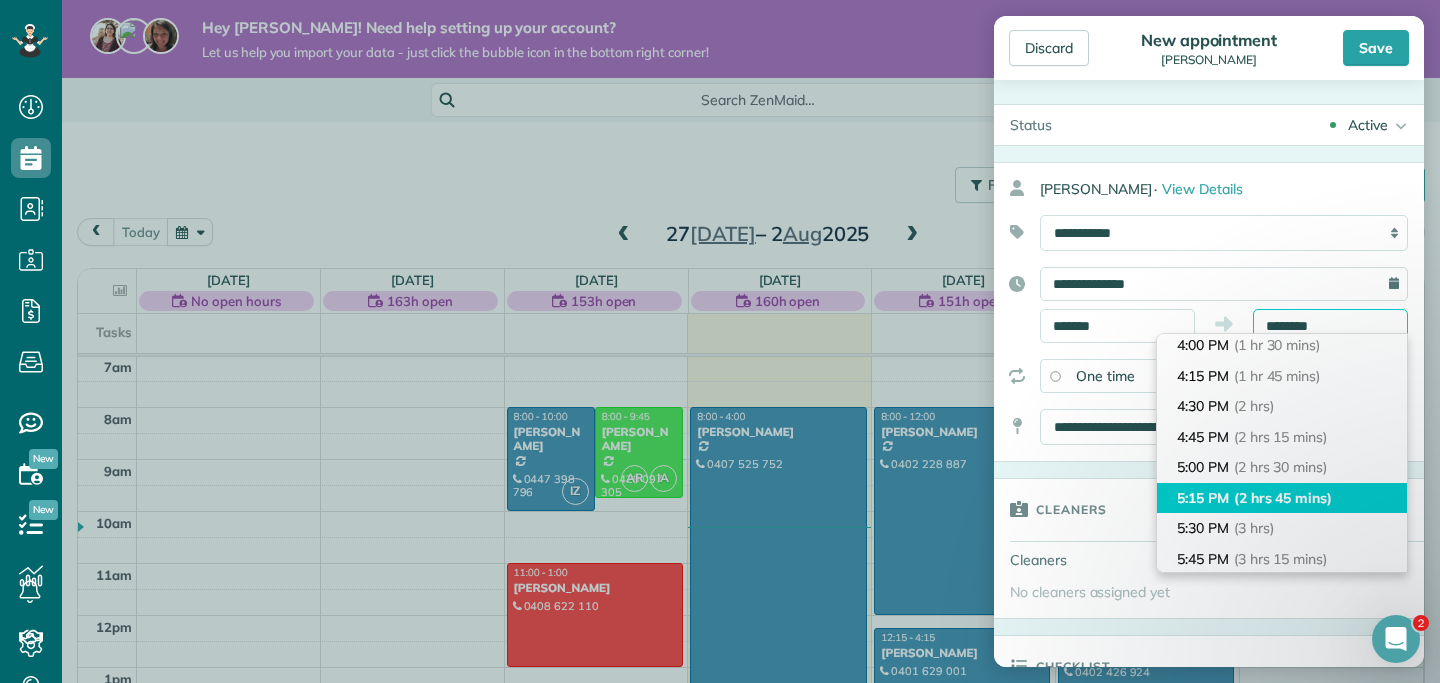 scroll, scrollTop: 196, scrollLeft: 0, axis: vertical 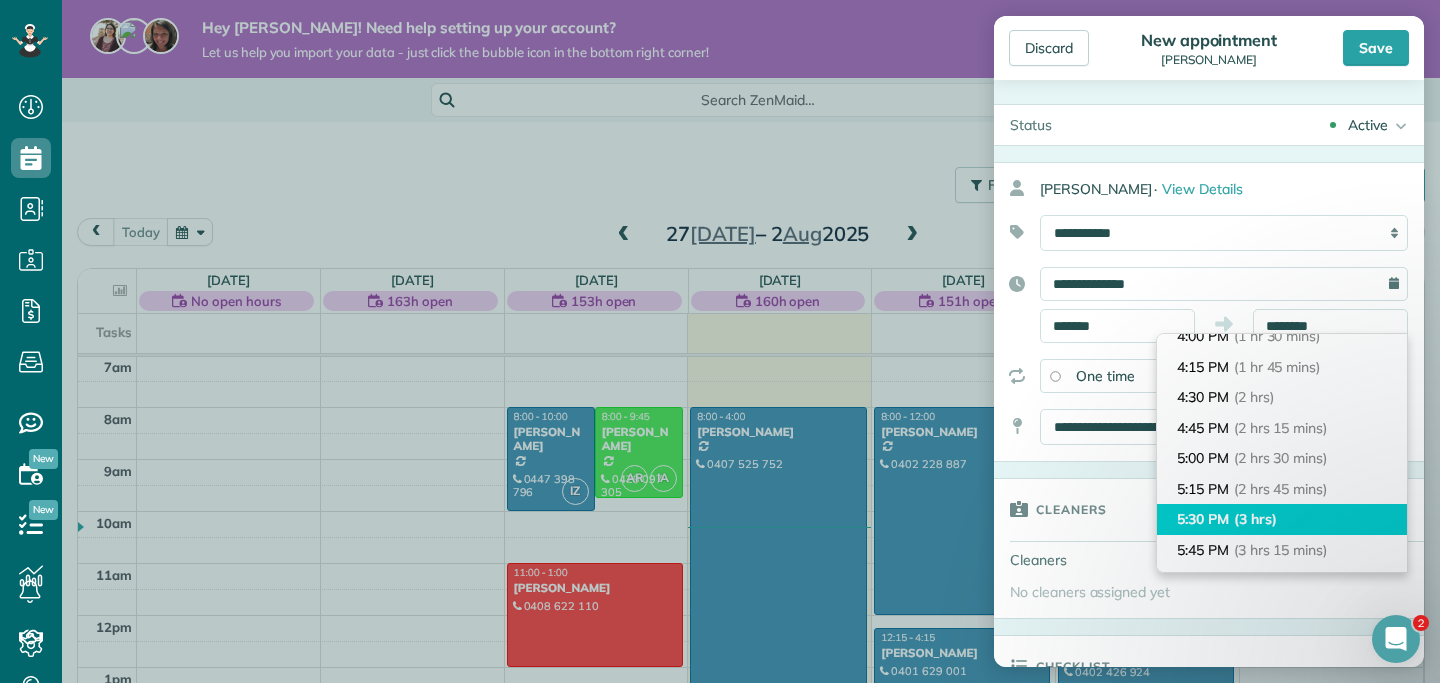 type on "*******" 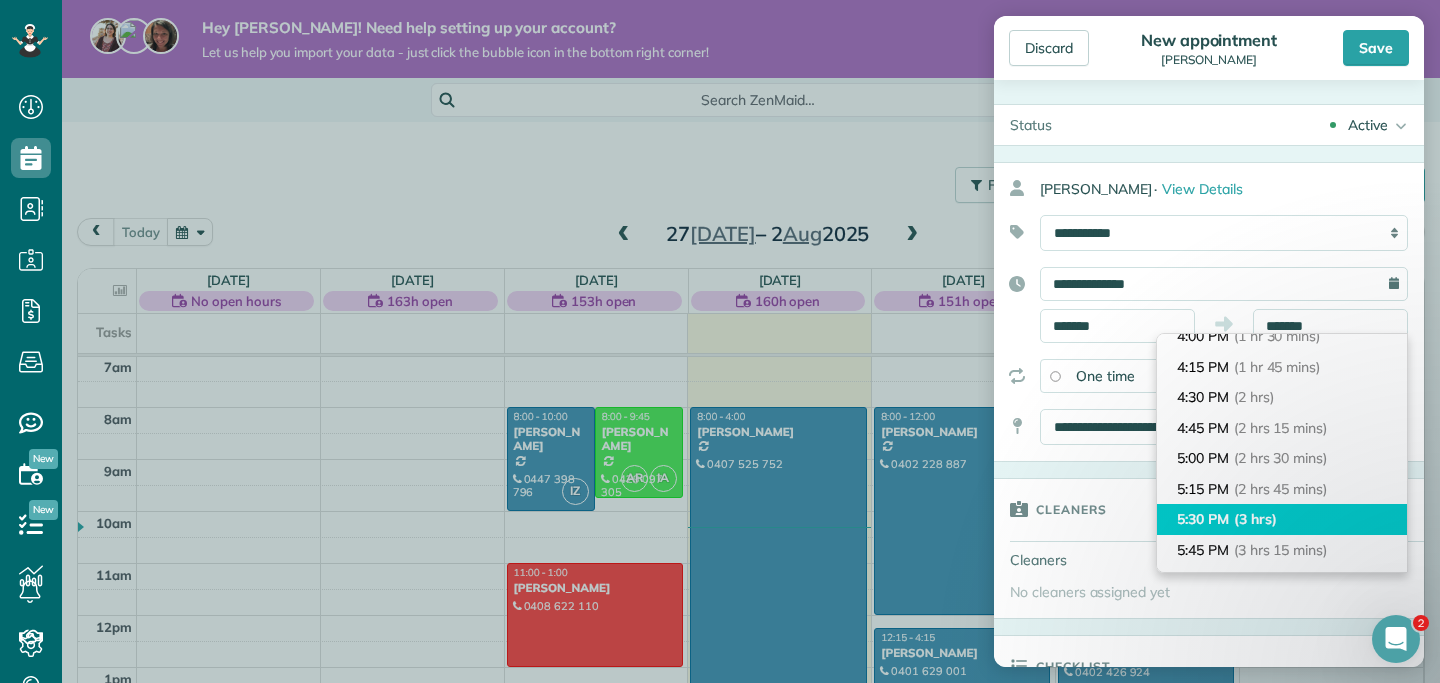 click on "5:30 PM  (3 hrs)" at bounding box center (1282, 519) 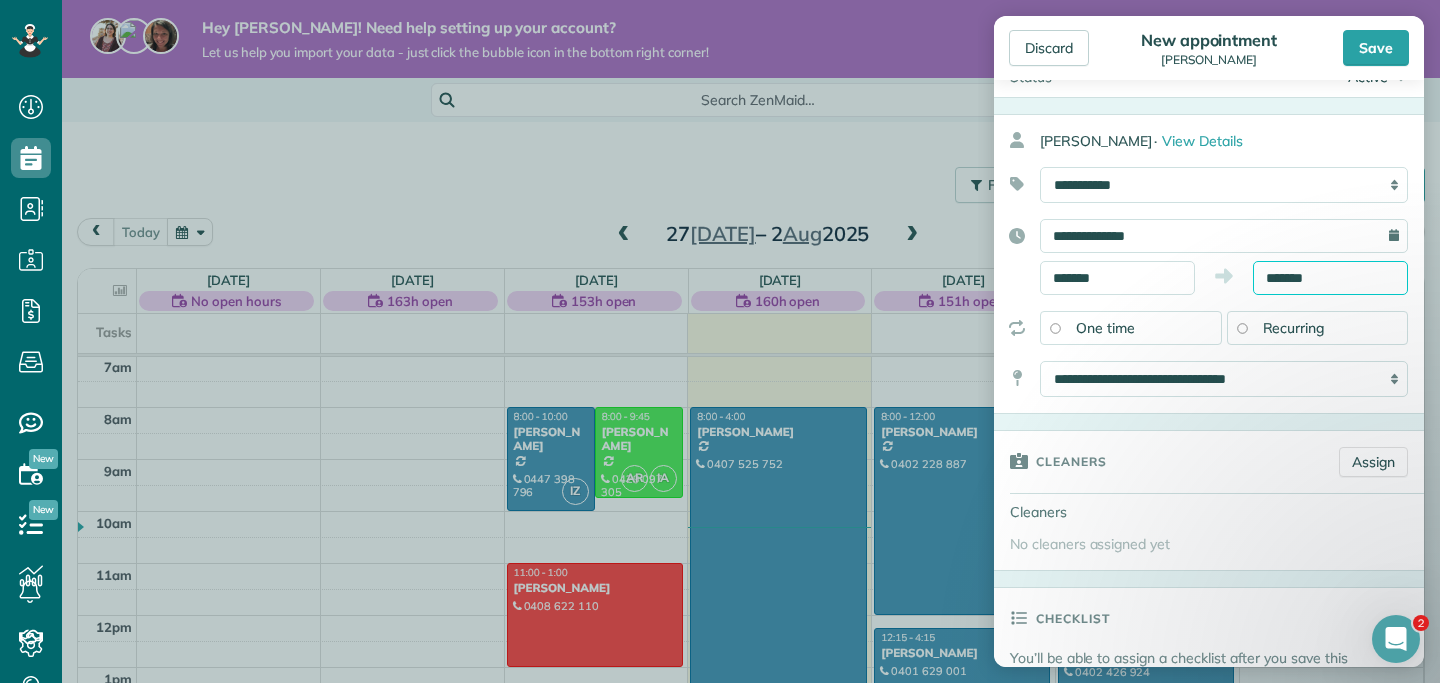 scroll, scrollTop: 49, scrollLeft: 0, axis: vertical 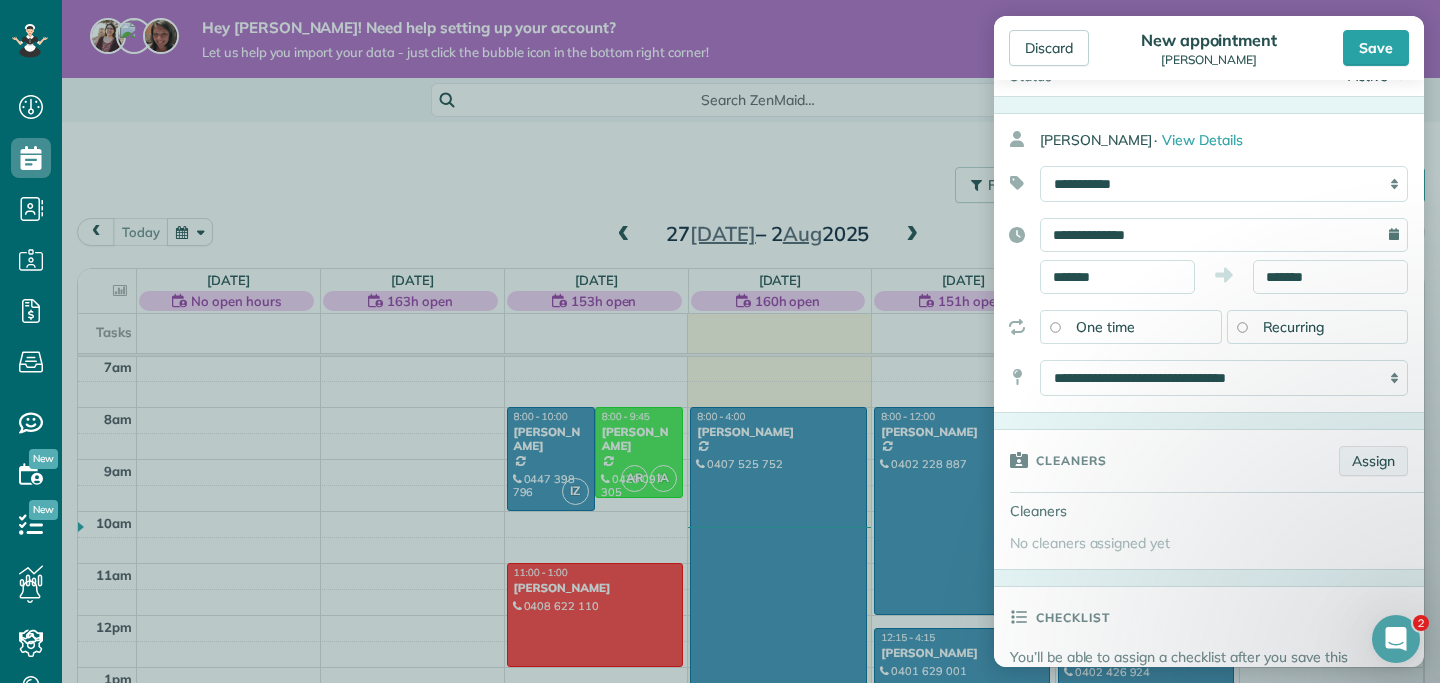 click on "Assign" at bounding box center [1373, 461] 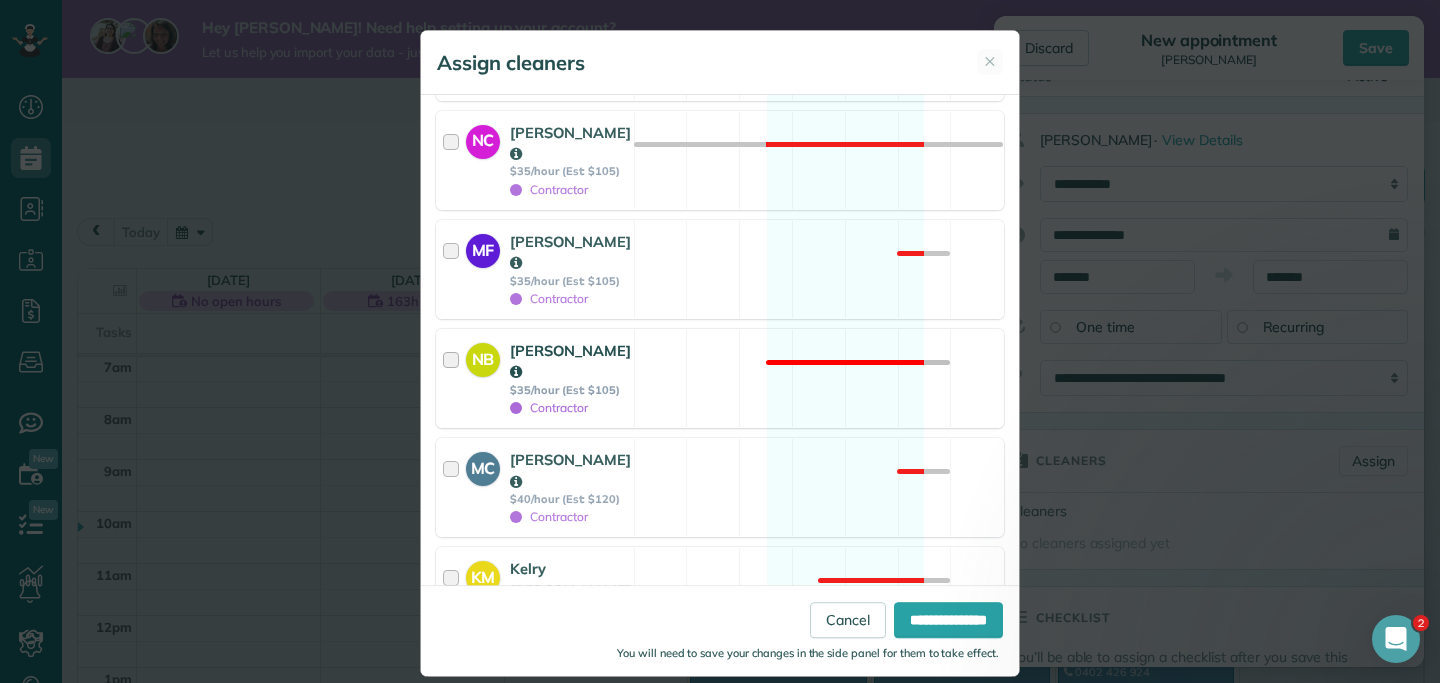 scroll, scrollTop: 373, scrollLeft: 0, axis: vertical 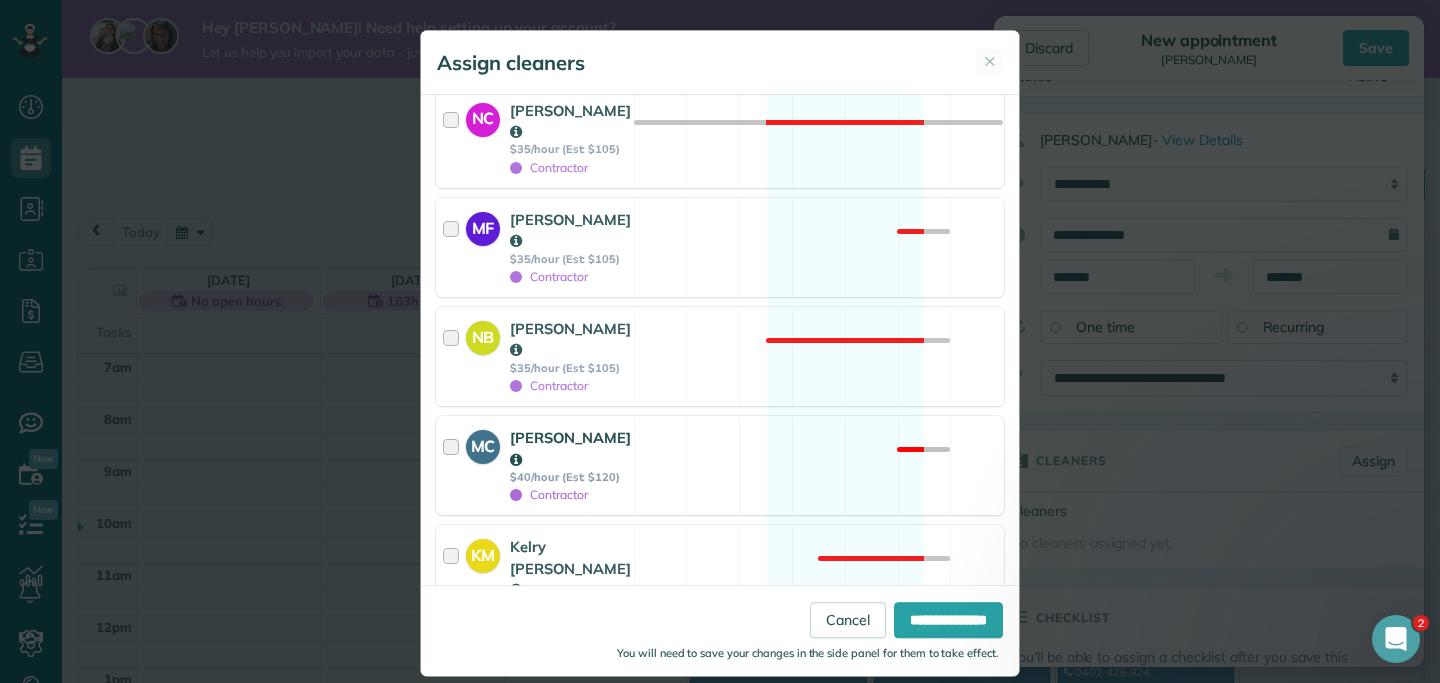 click at bounding box center [454, 465] 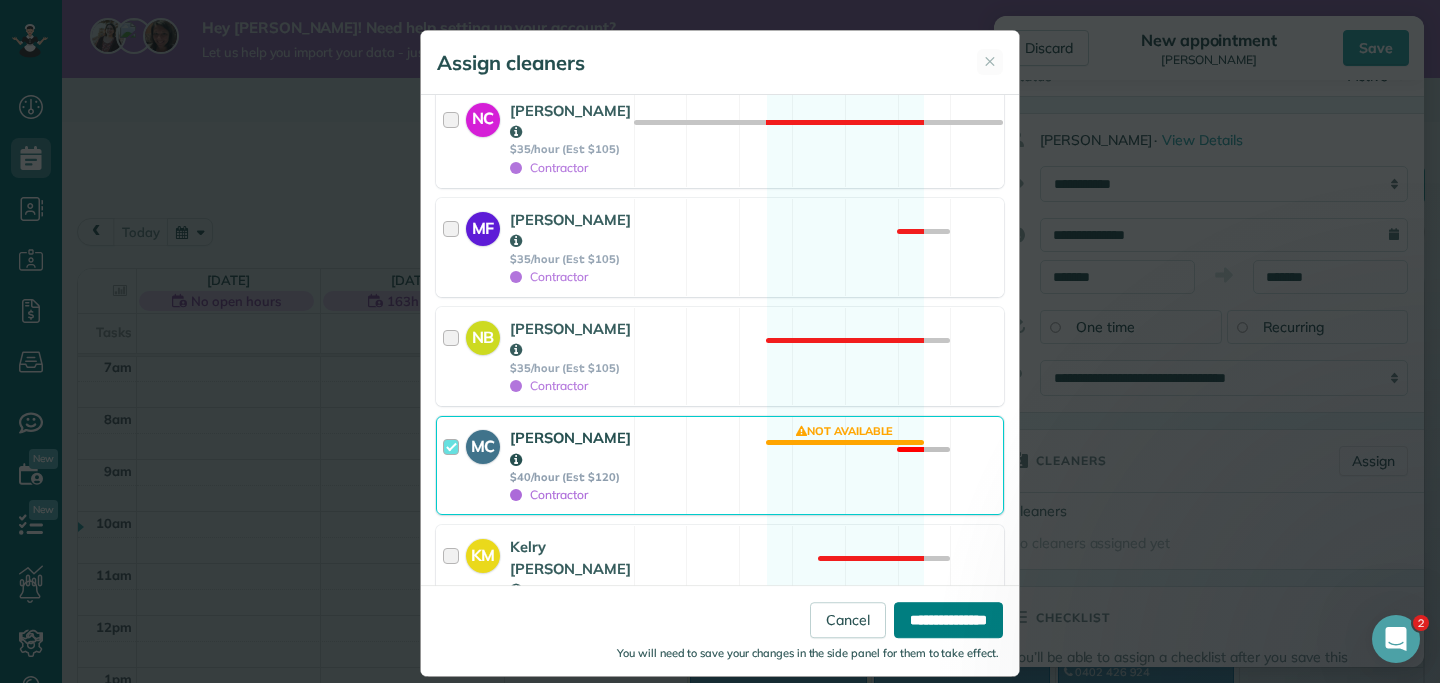 click on "**********" at bounding box center [948, 620] 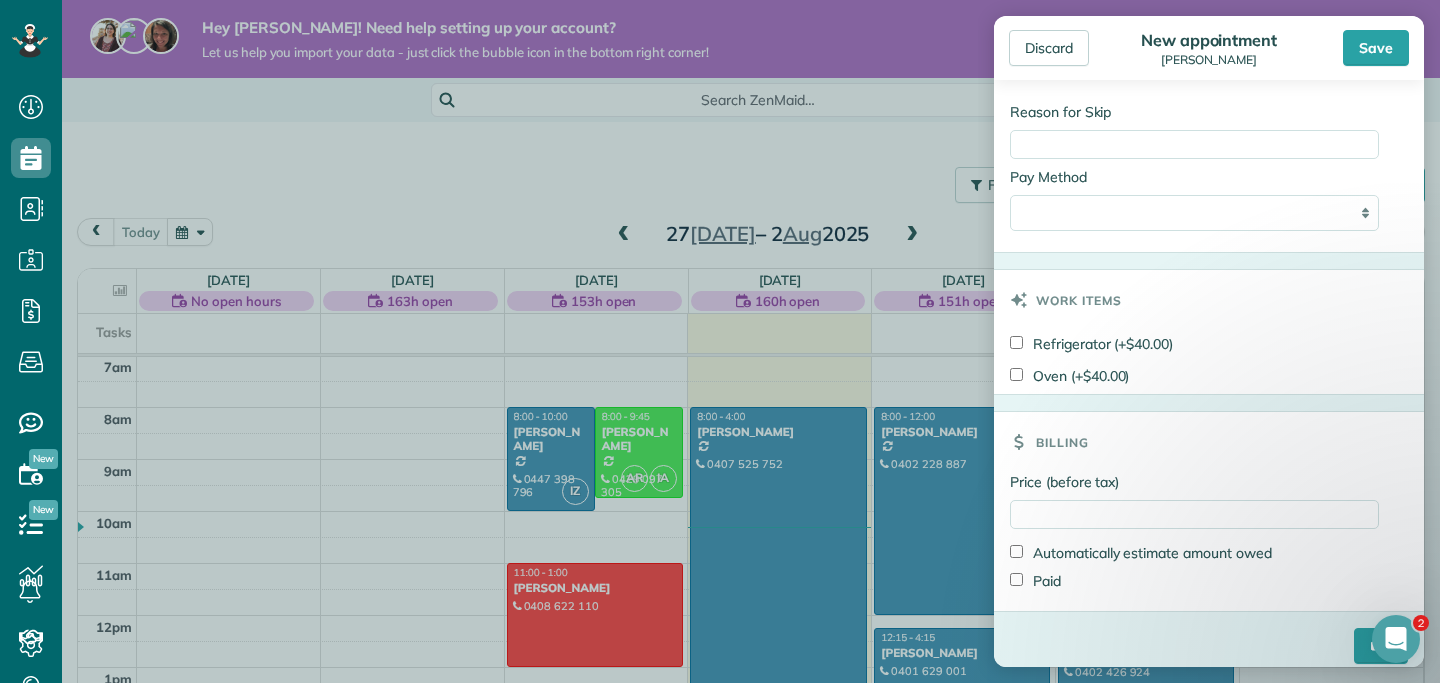 scroll, scrollTop: 1086, scrollLeft: 0, axis: vertical 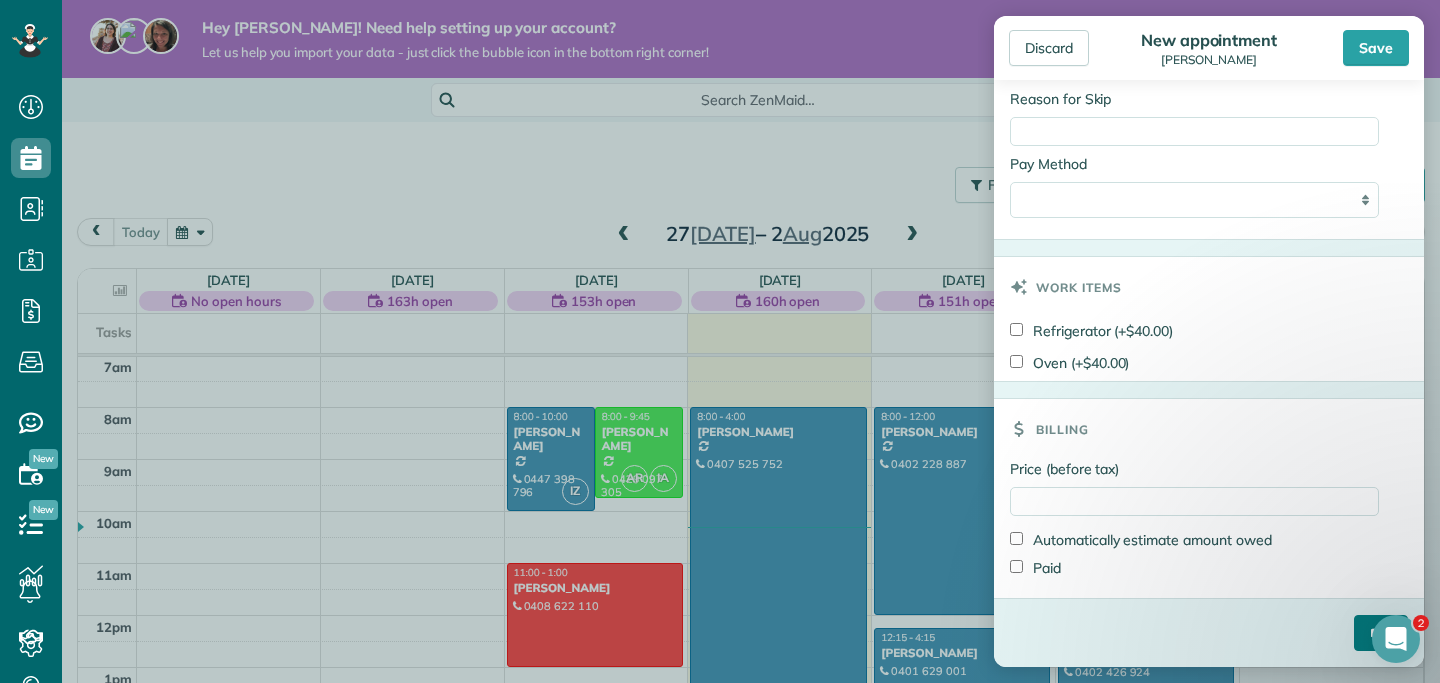click on "****" at bounding box center [1381, 633] 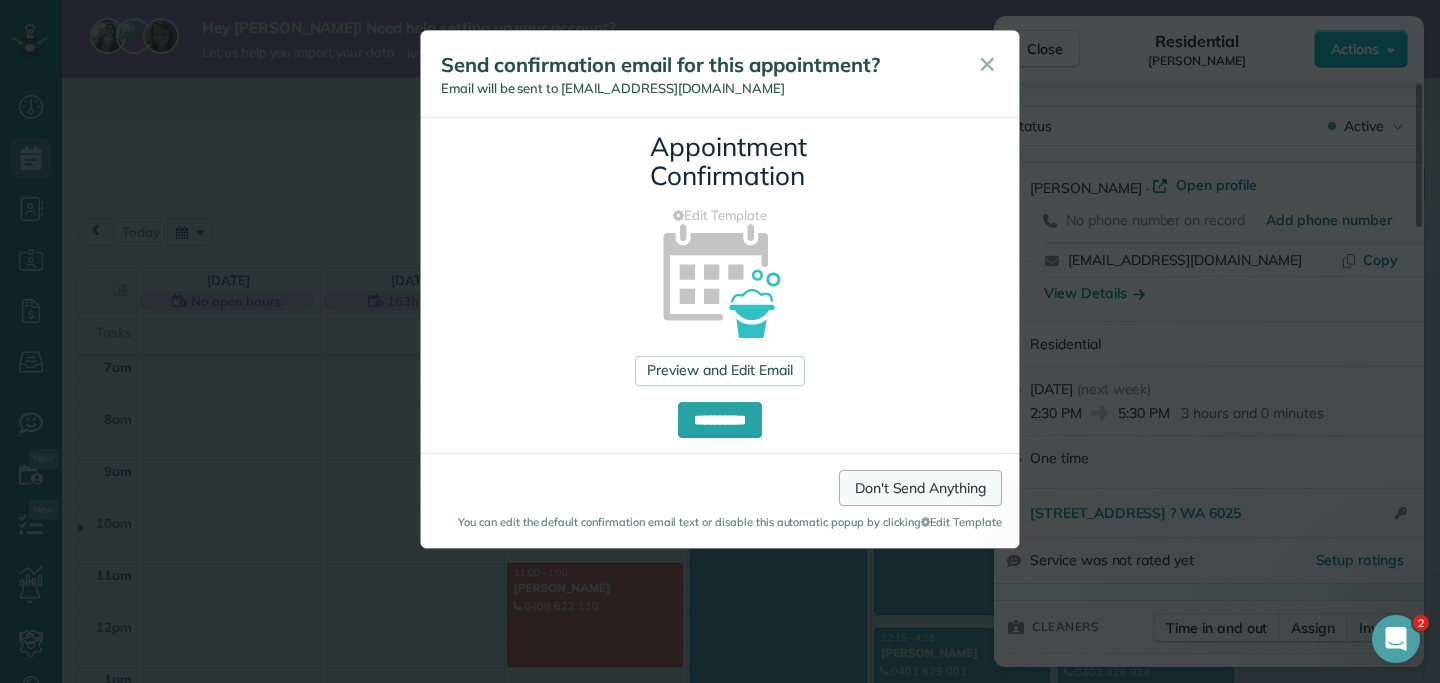 click on "Don't Send Anything" at bounding box center (920, 488) 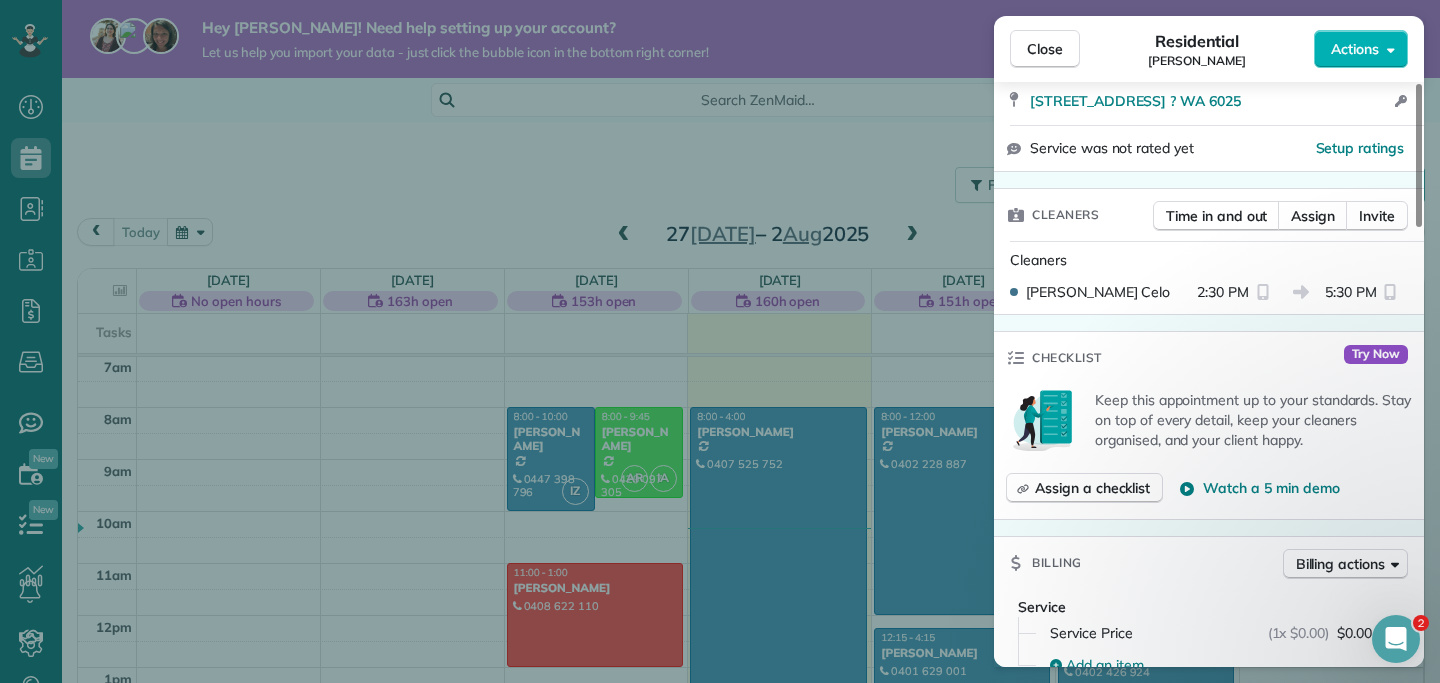 scroll, scrollTop: 430, scrollLeft: 0, axis: vertical 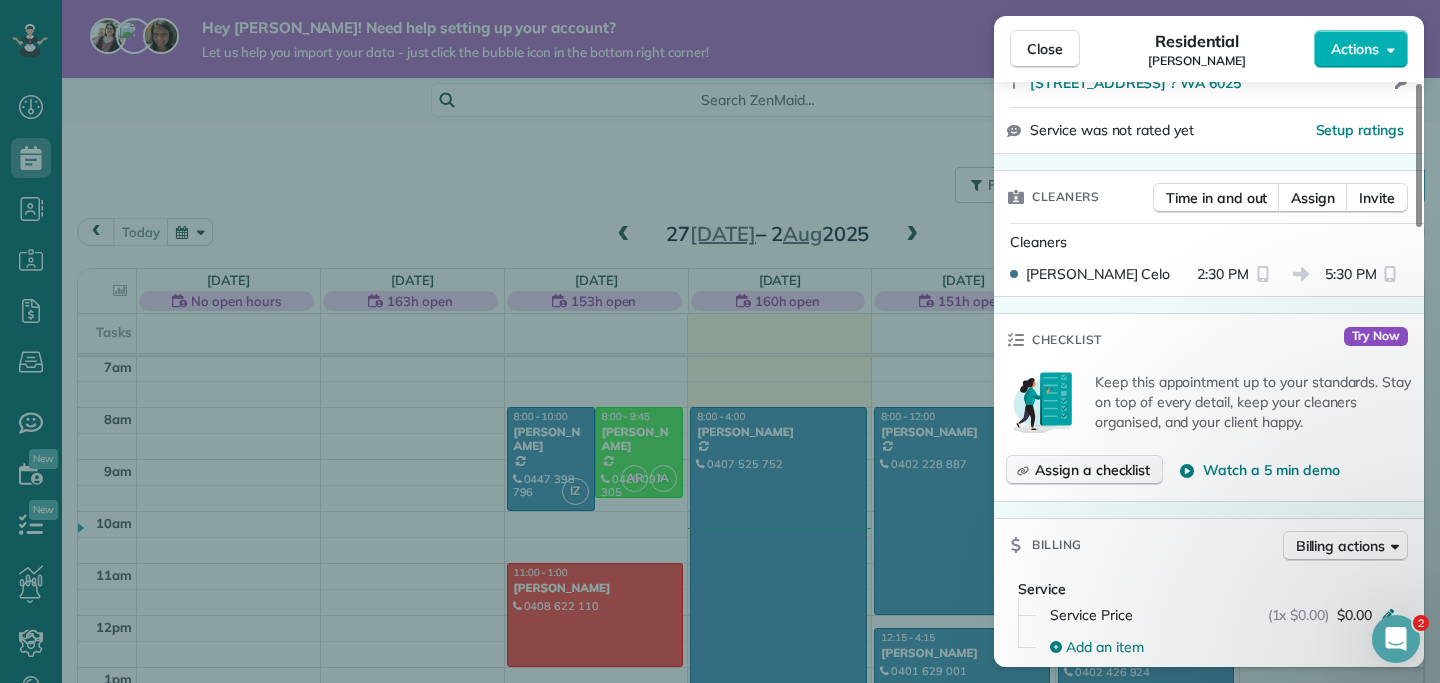 click on "Assign a checklist" at bounding box center (1084, 470) 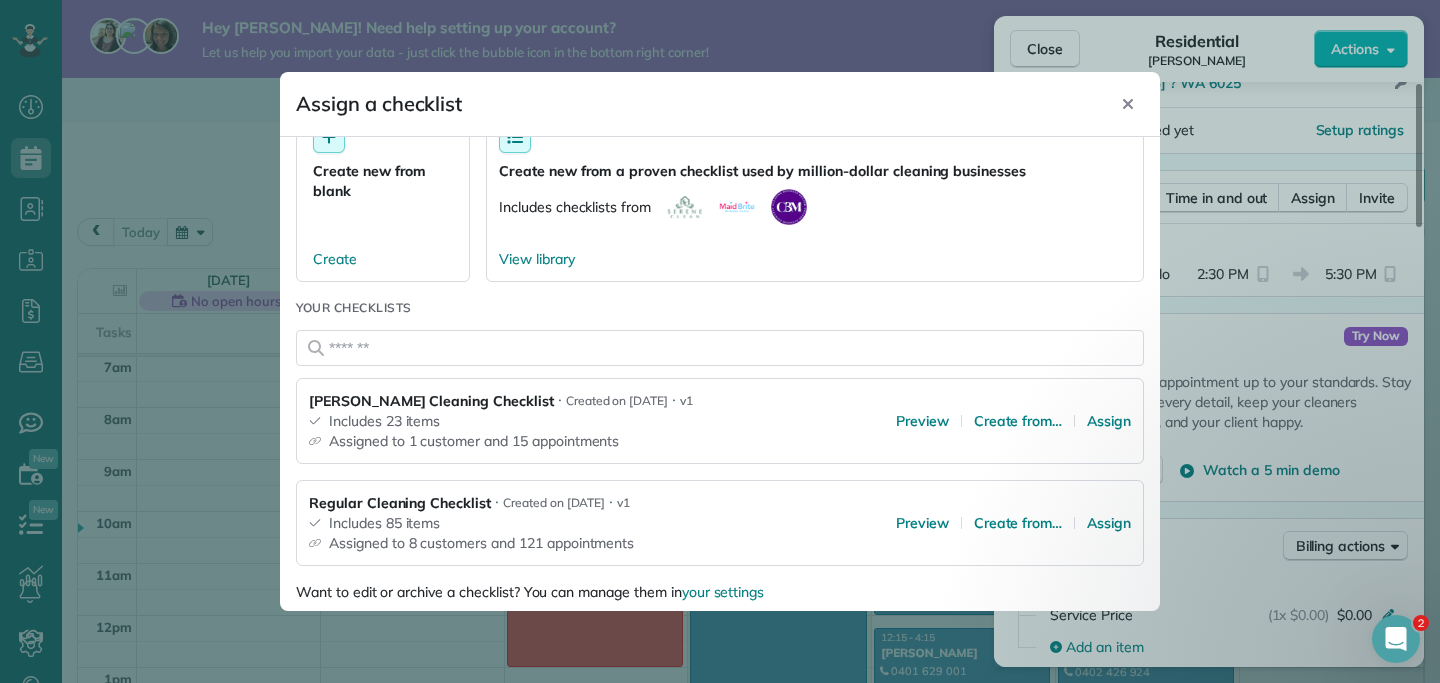 scroll, scrollTop: 79, scrollLeft: 0, axis: vertical 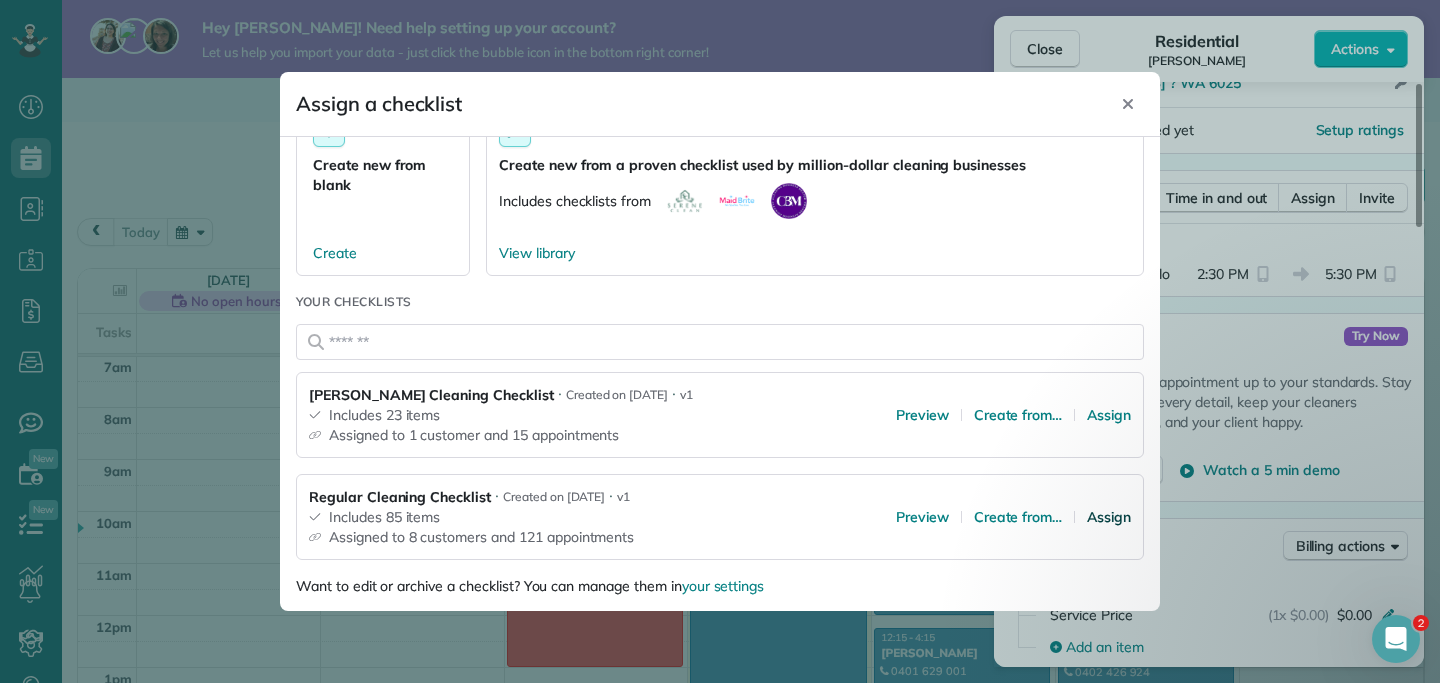 click on "Assign" at bounding box center [1109, 517] 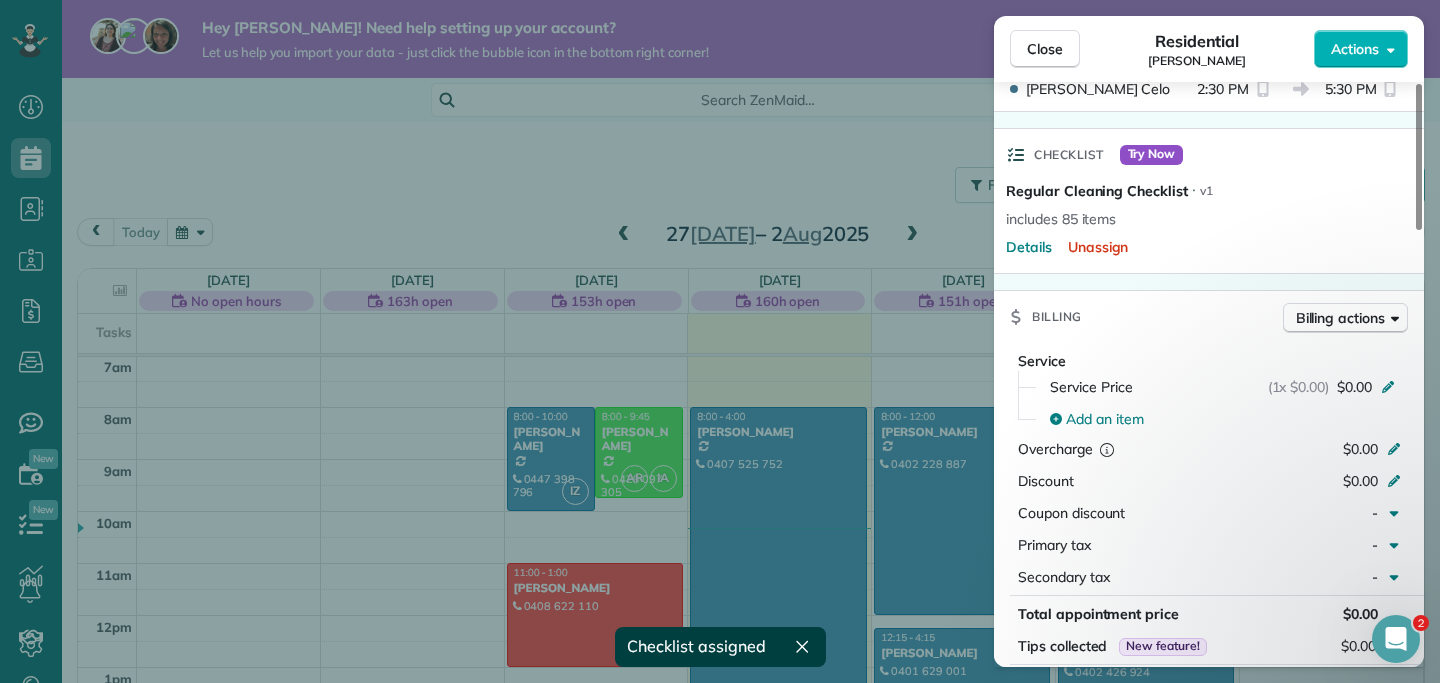 scroll, scrollTop: 632, scrollLeft: 0, axis: vertical 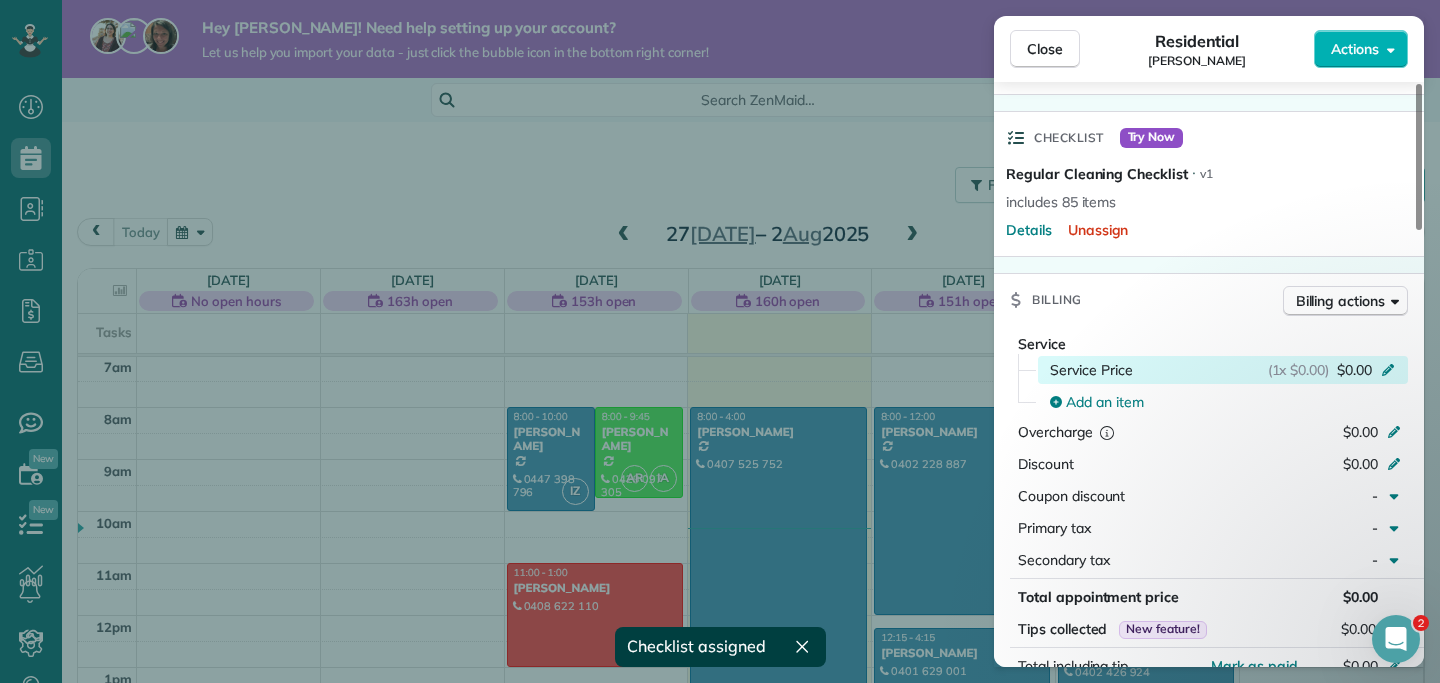 click 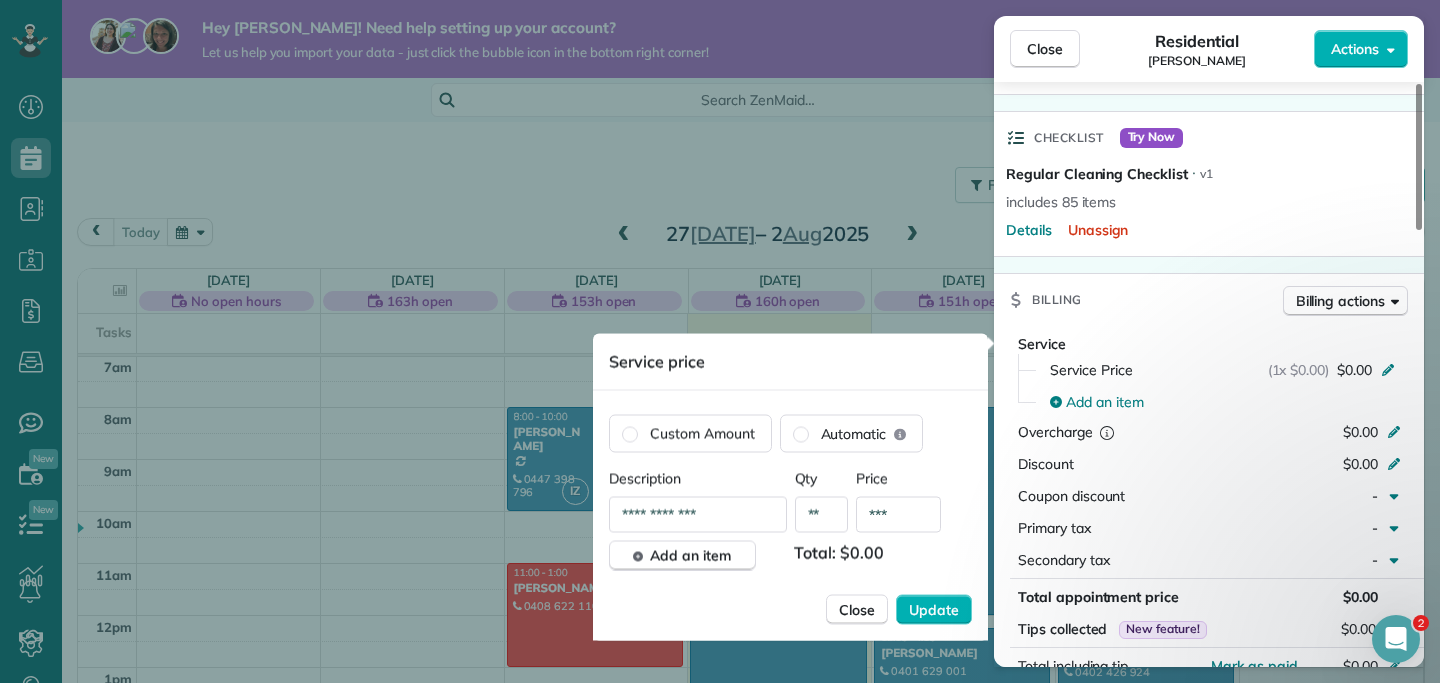 click on "**" at bounding box center [822, 515] 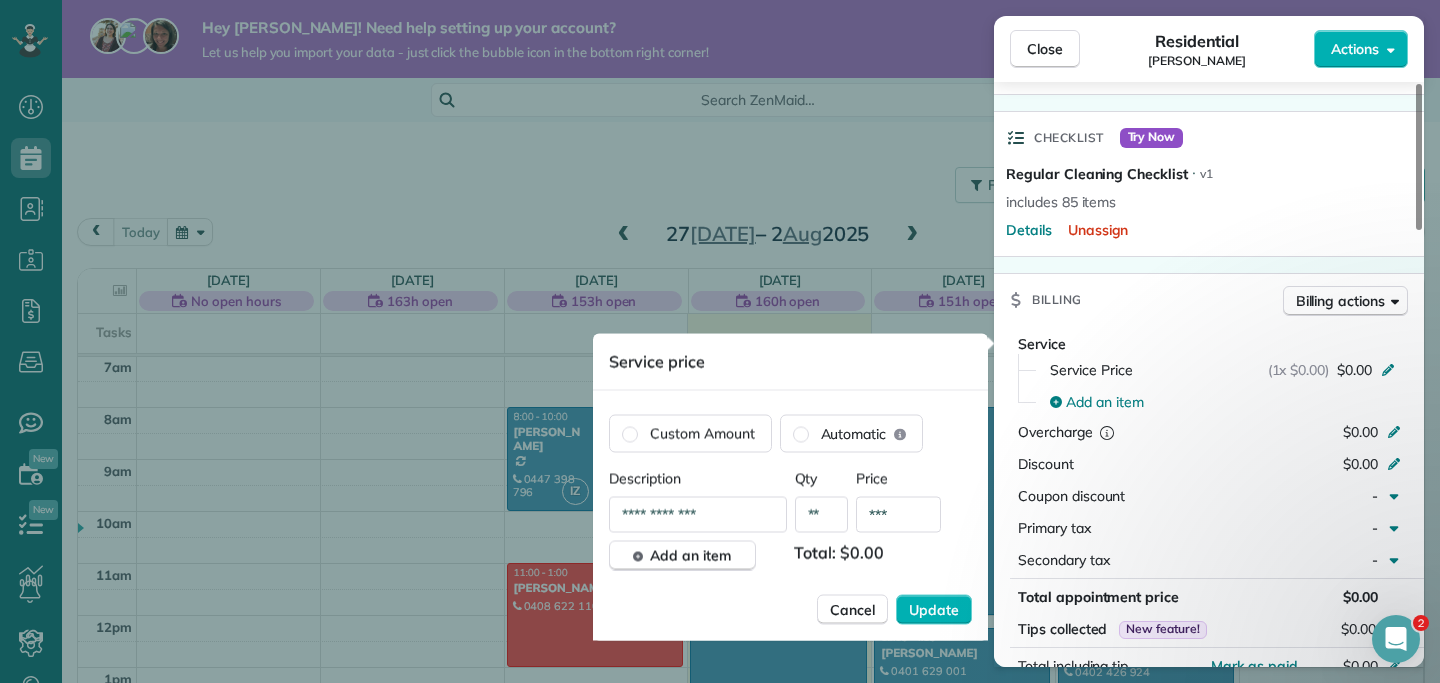 type on "**" 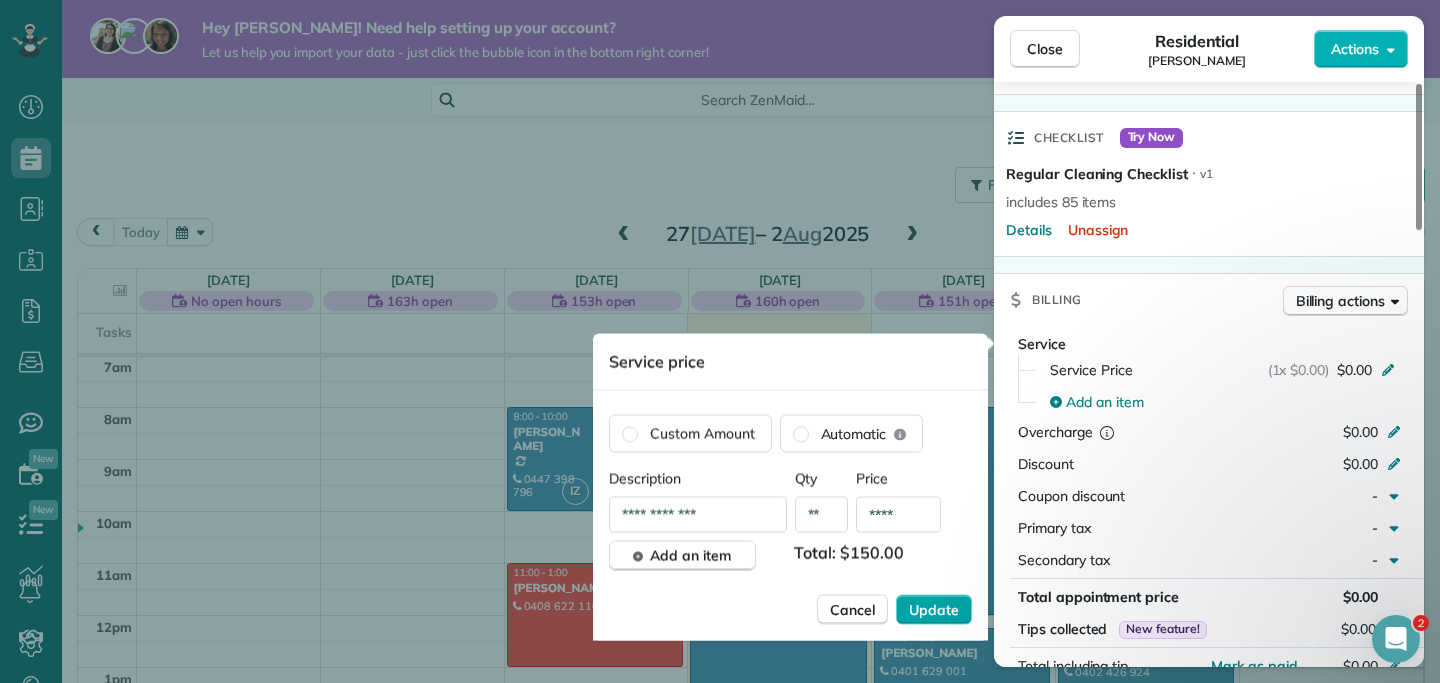 type on "****" 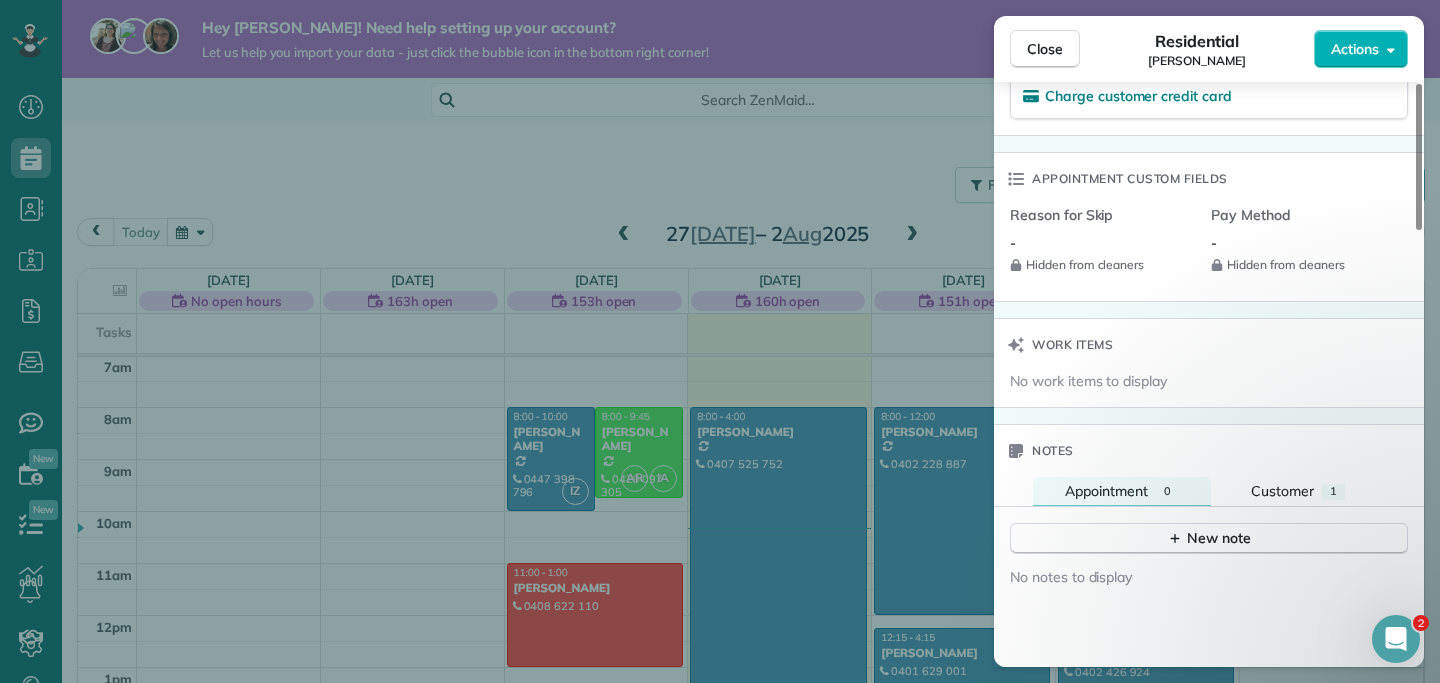 scroll, scrollTop: 1262, scrollLeft: 0, axis: vertical 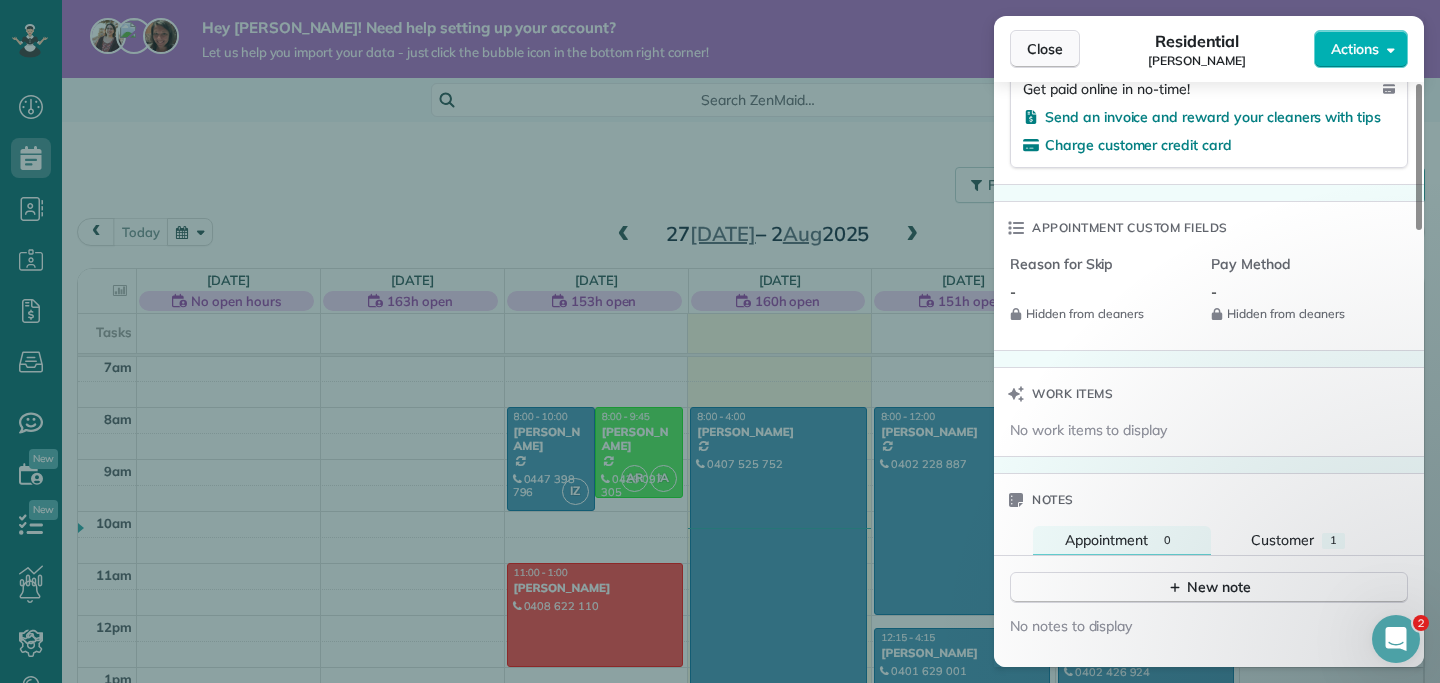 click on "Close" at bounding box center (1045, 49) 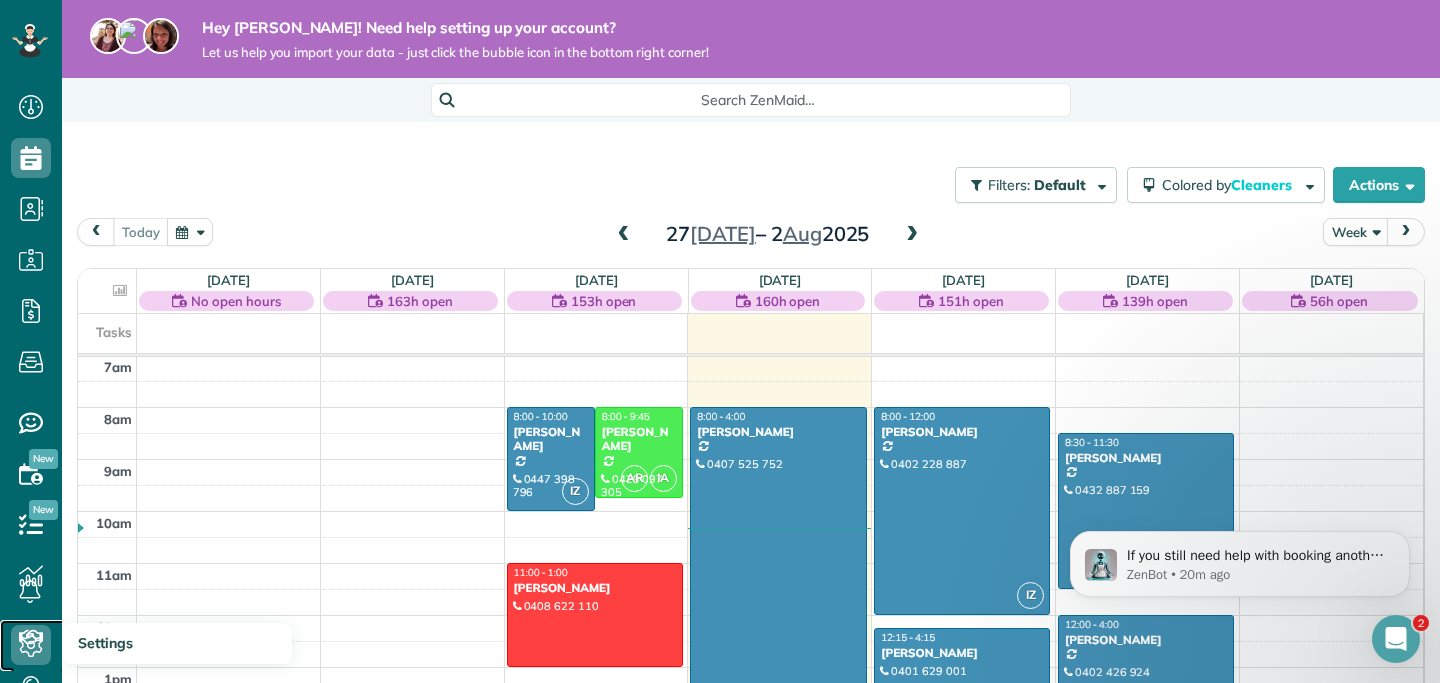 click 